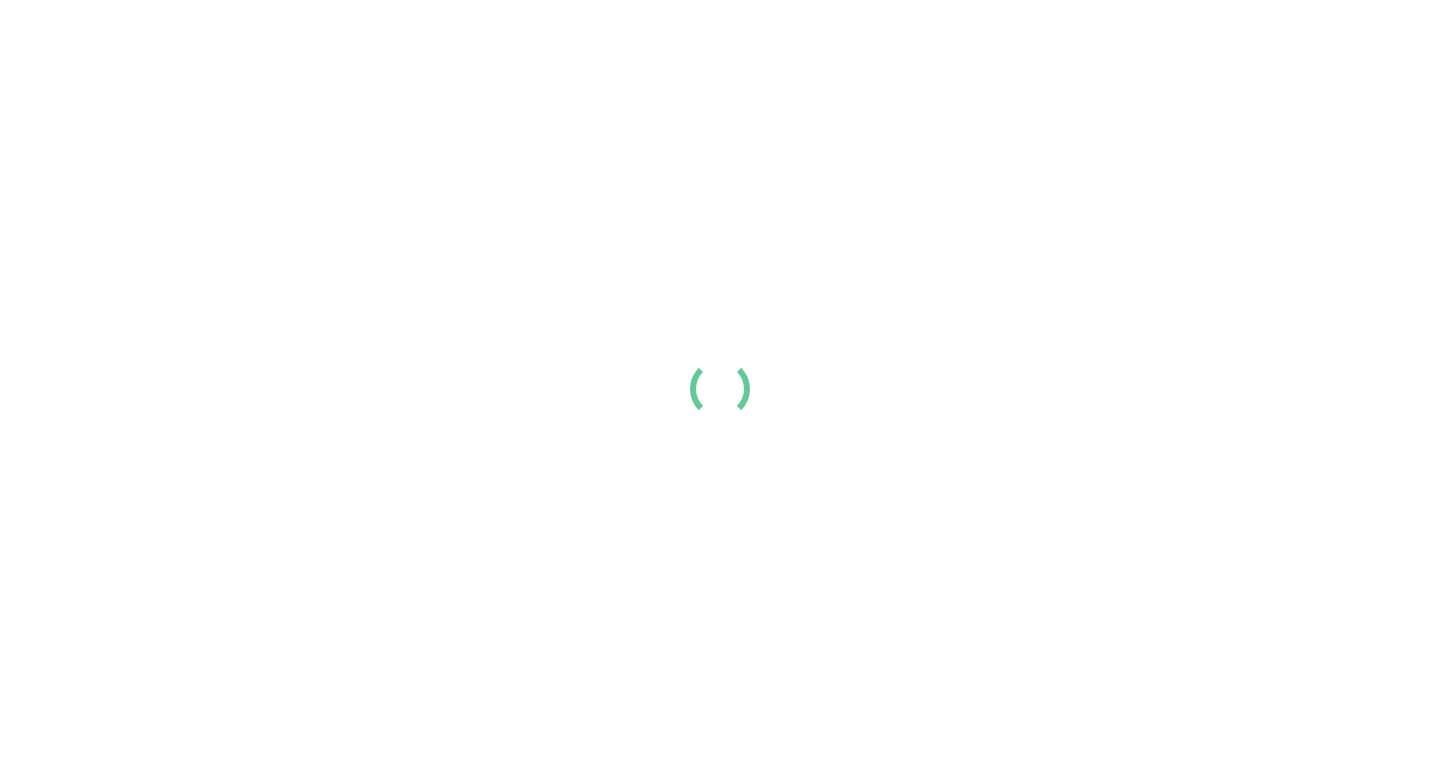scroll, scrollTop: 0, scrollLeft: 0, axis: both 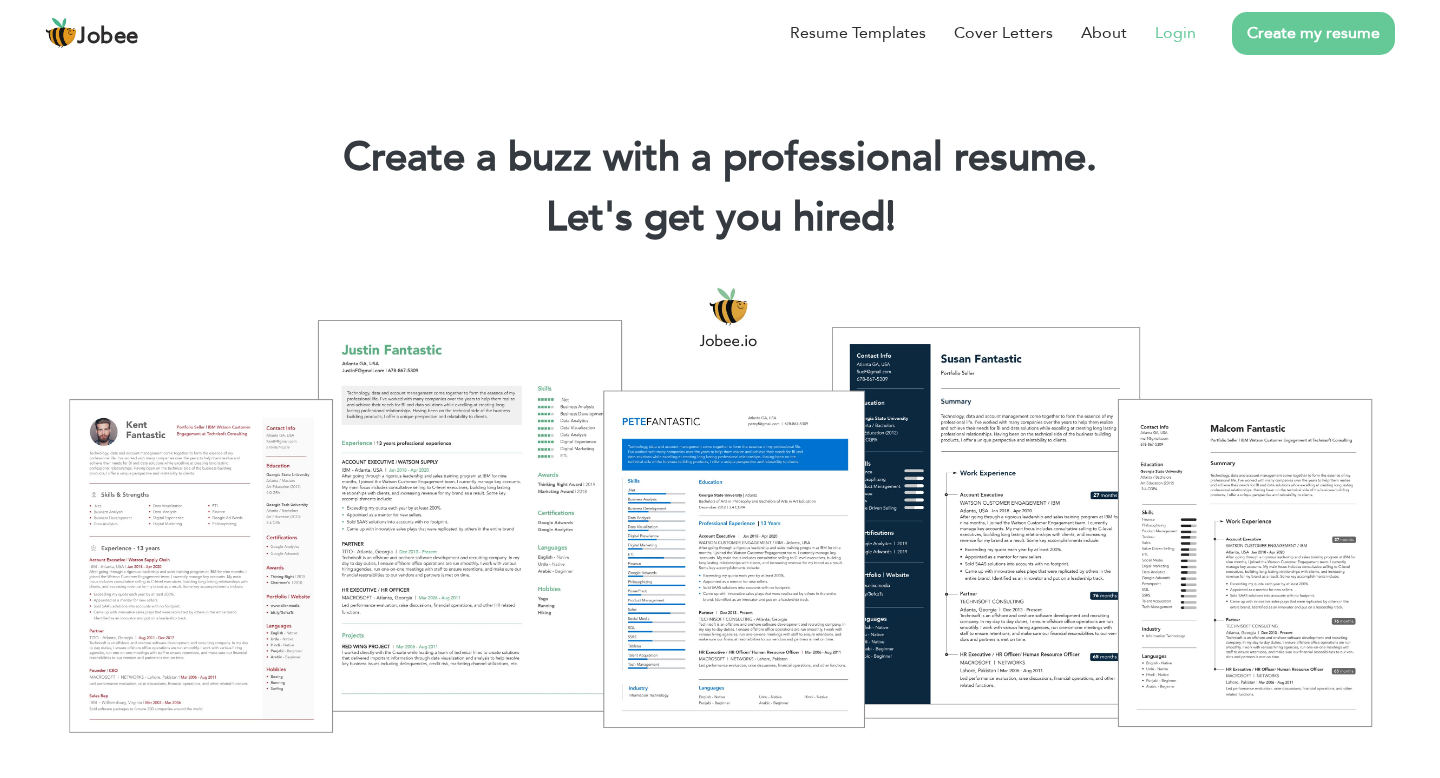 click on "Login" at bounding box center (1175, 33) 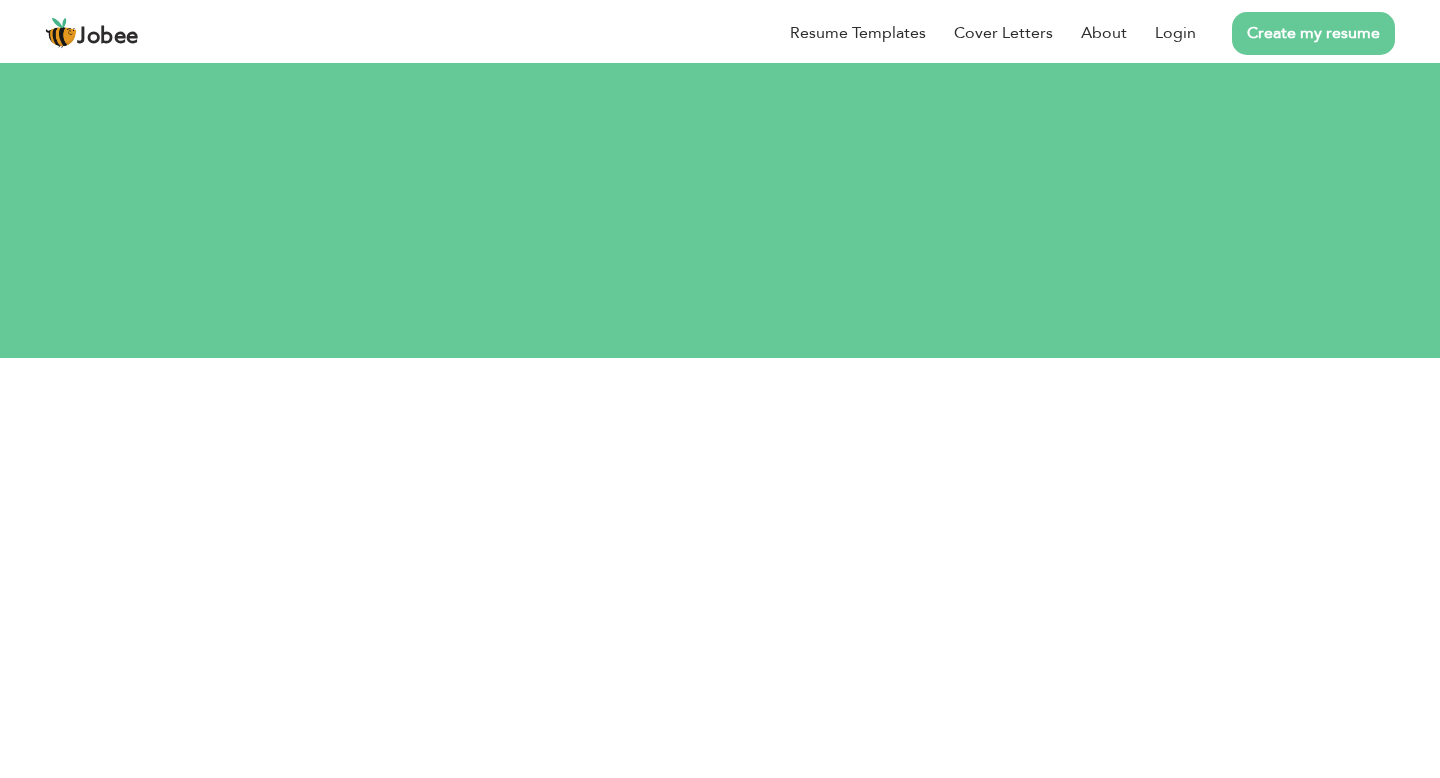 scroll, scrollTop: 0, scrollLeft: 0, axis: both 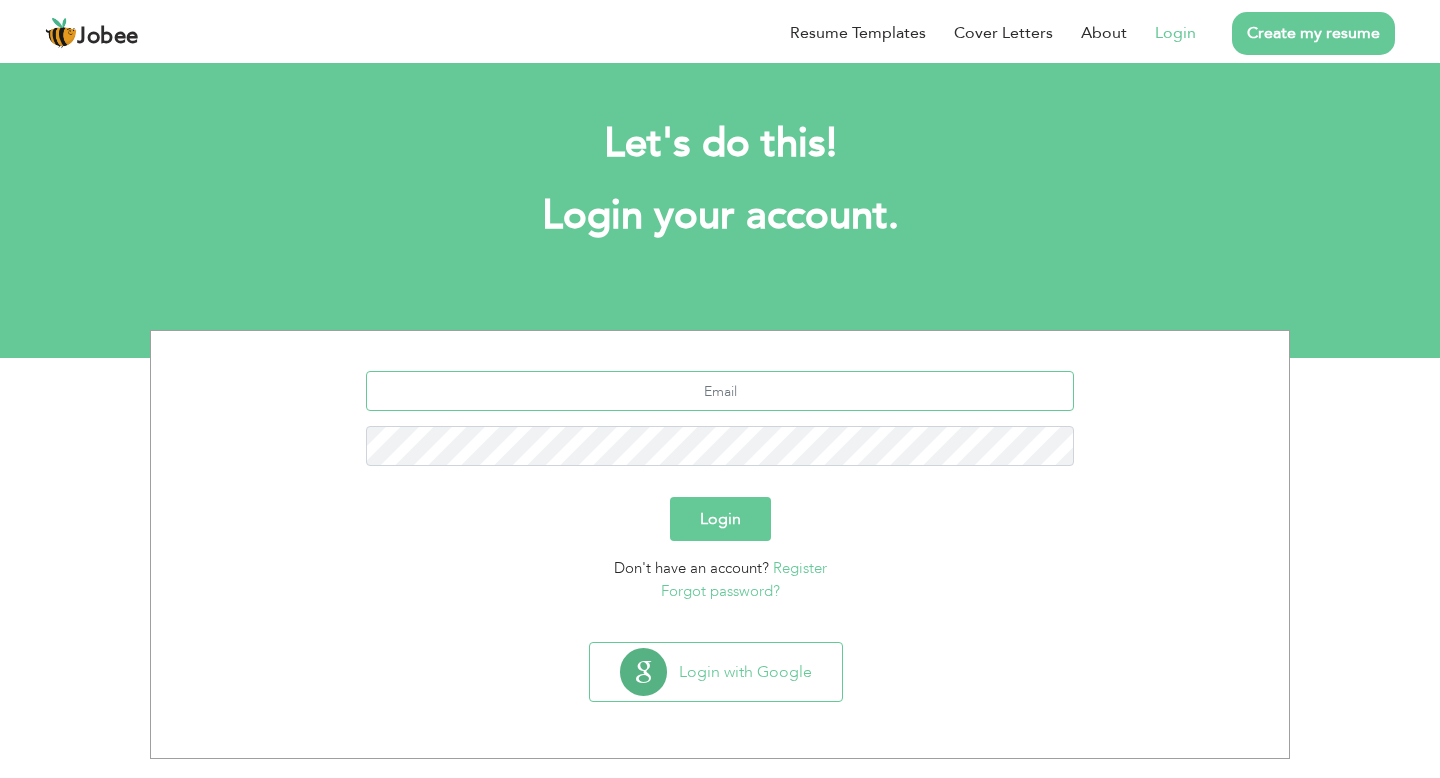 click at bounding box center [720, 391] 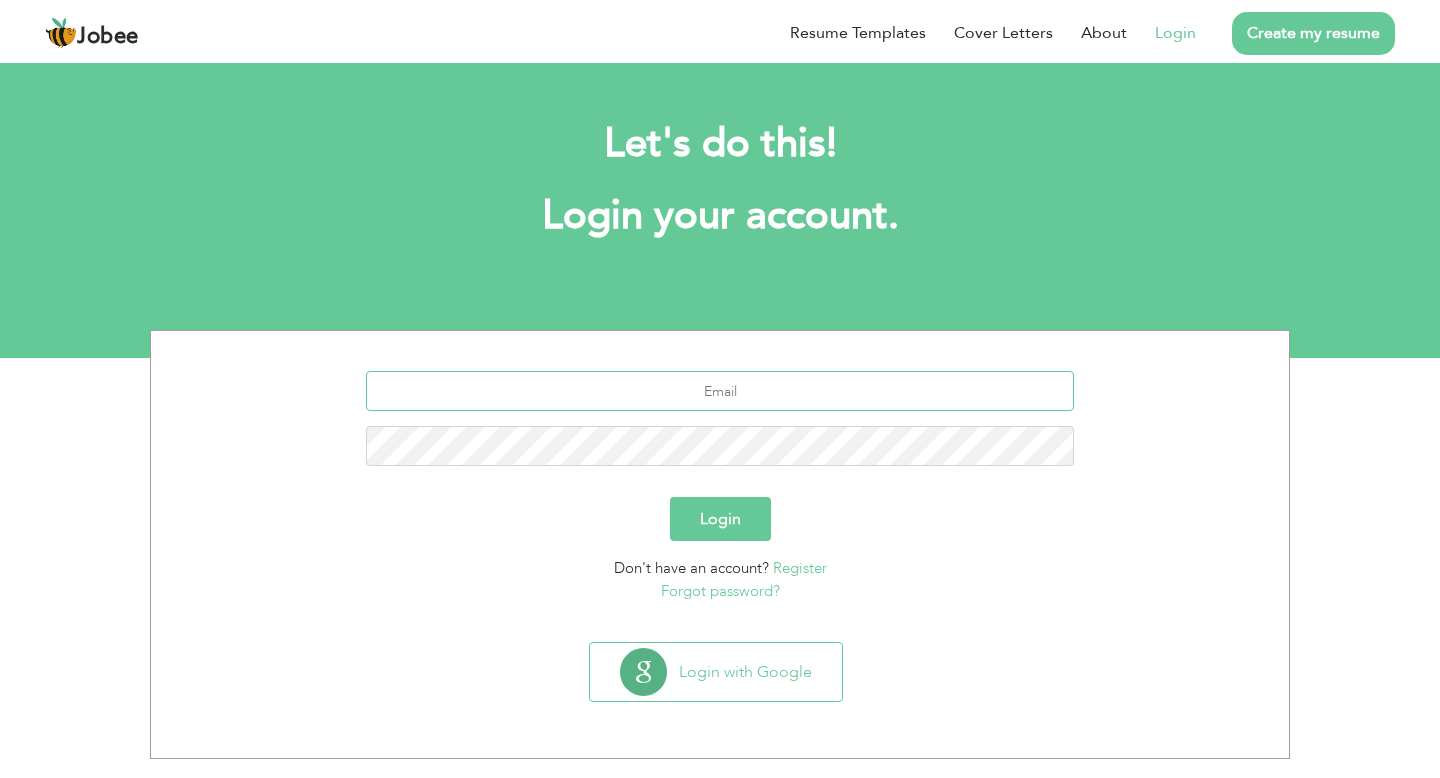 type on "zulqurnainjj@[EMAIL]" 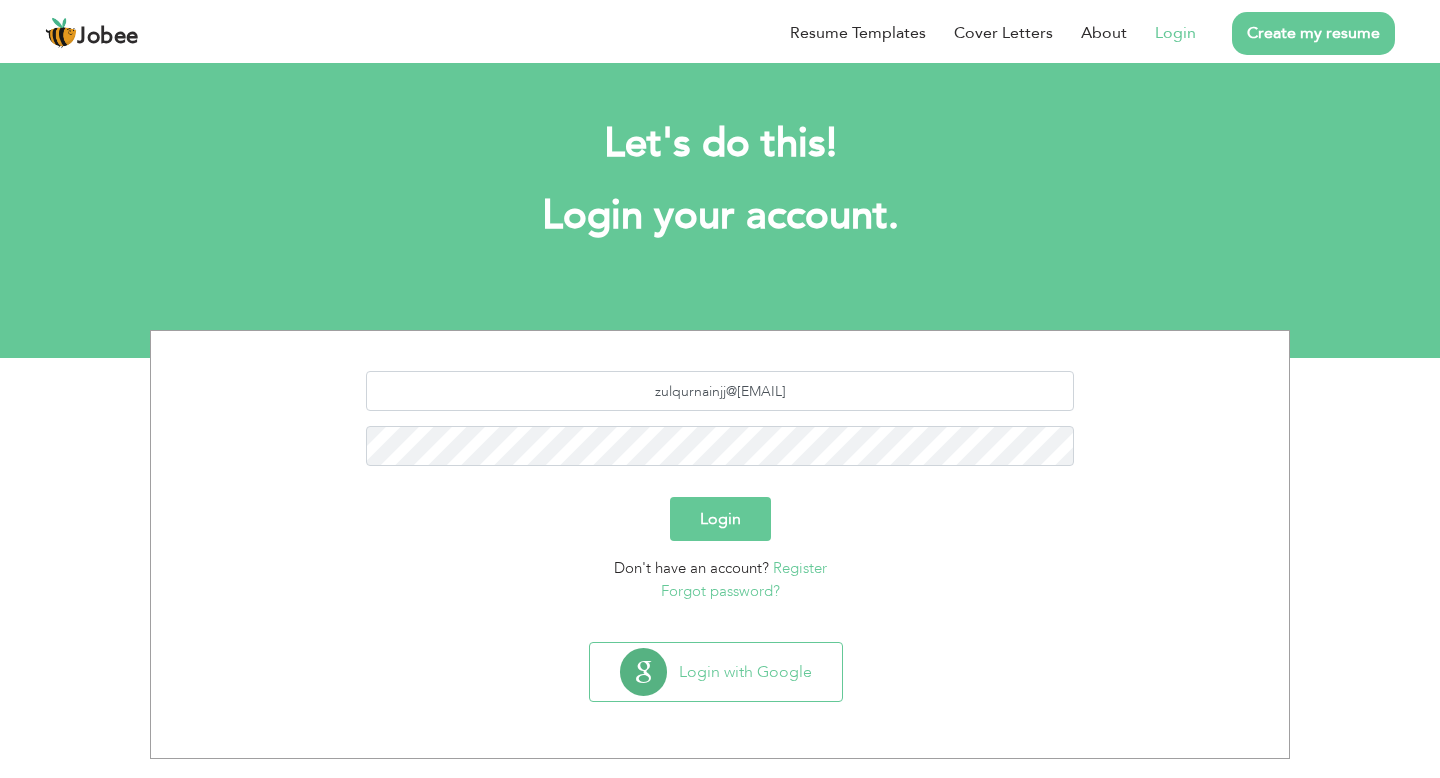 click on "Login" at bounding box center [720, 519] 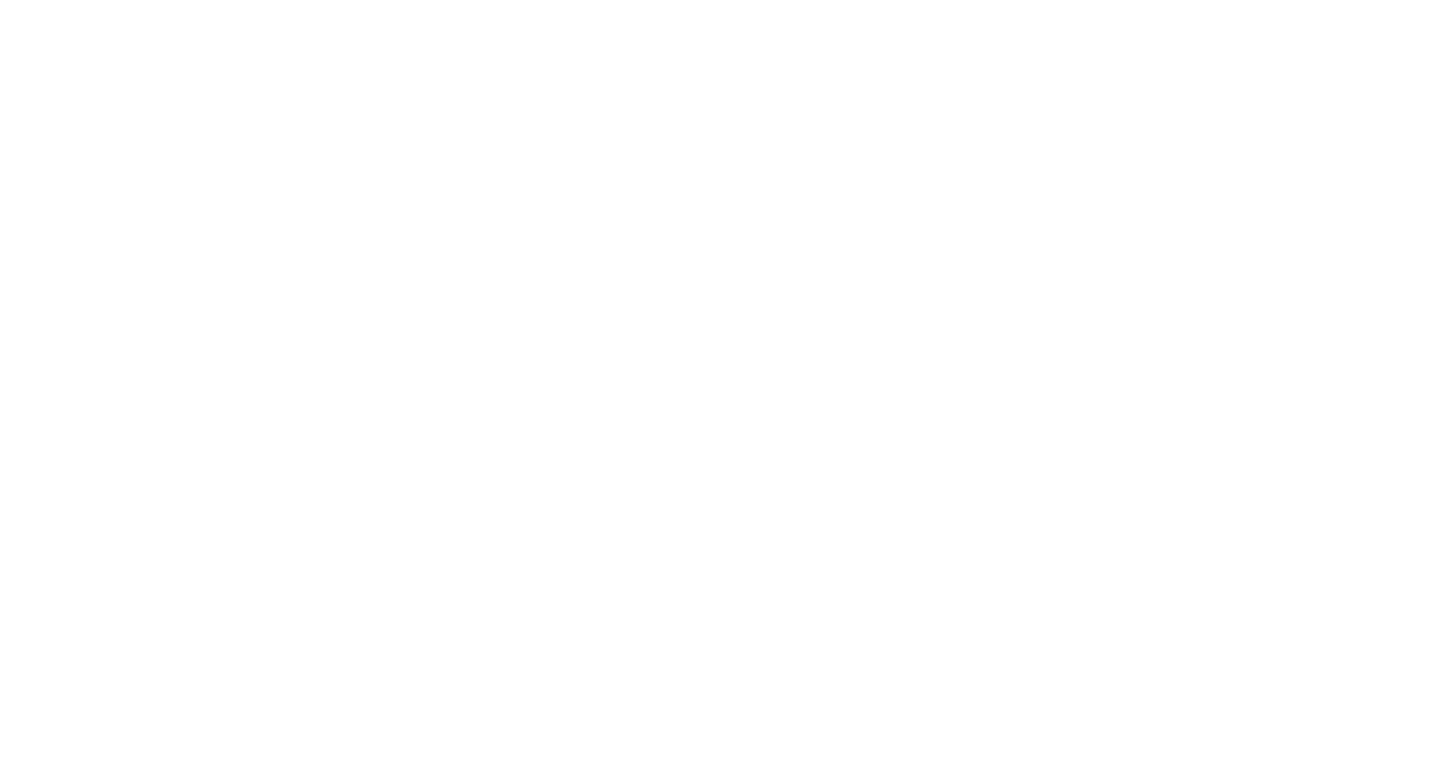 scroll, scrollTop: 0, scrollLeft: 0, axis: both 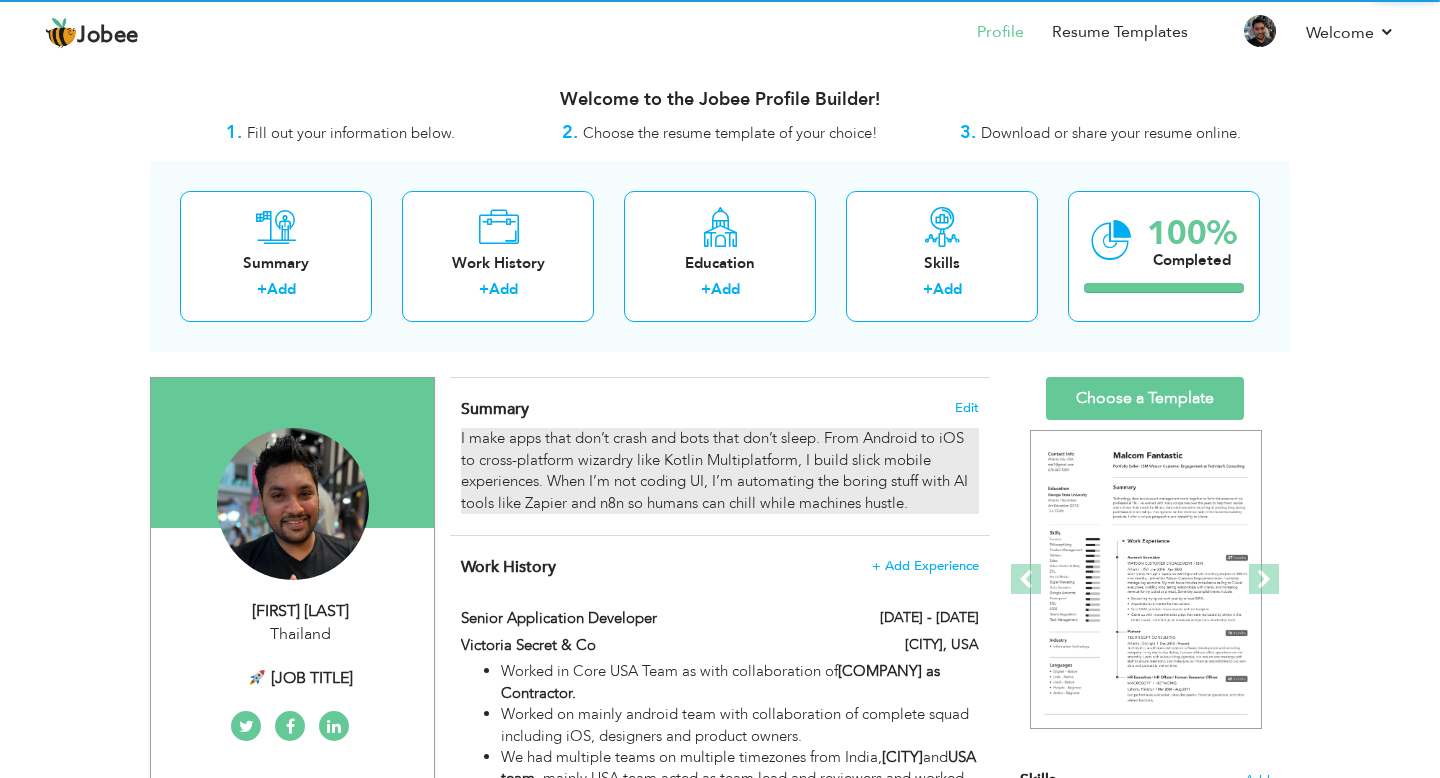 click on "I make apps that don’t crash and bots that don’t sleep. From Android to iOS to cross-platform wizardry like Kotlin Multiplatform, I build slick mobile experiences. When I’m not coding UI, I’m automating the boring stuff with AI tools like Zapier and n8n so humans can chill while machines hustle." at bounding box center [720, 471] 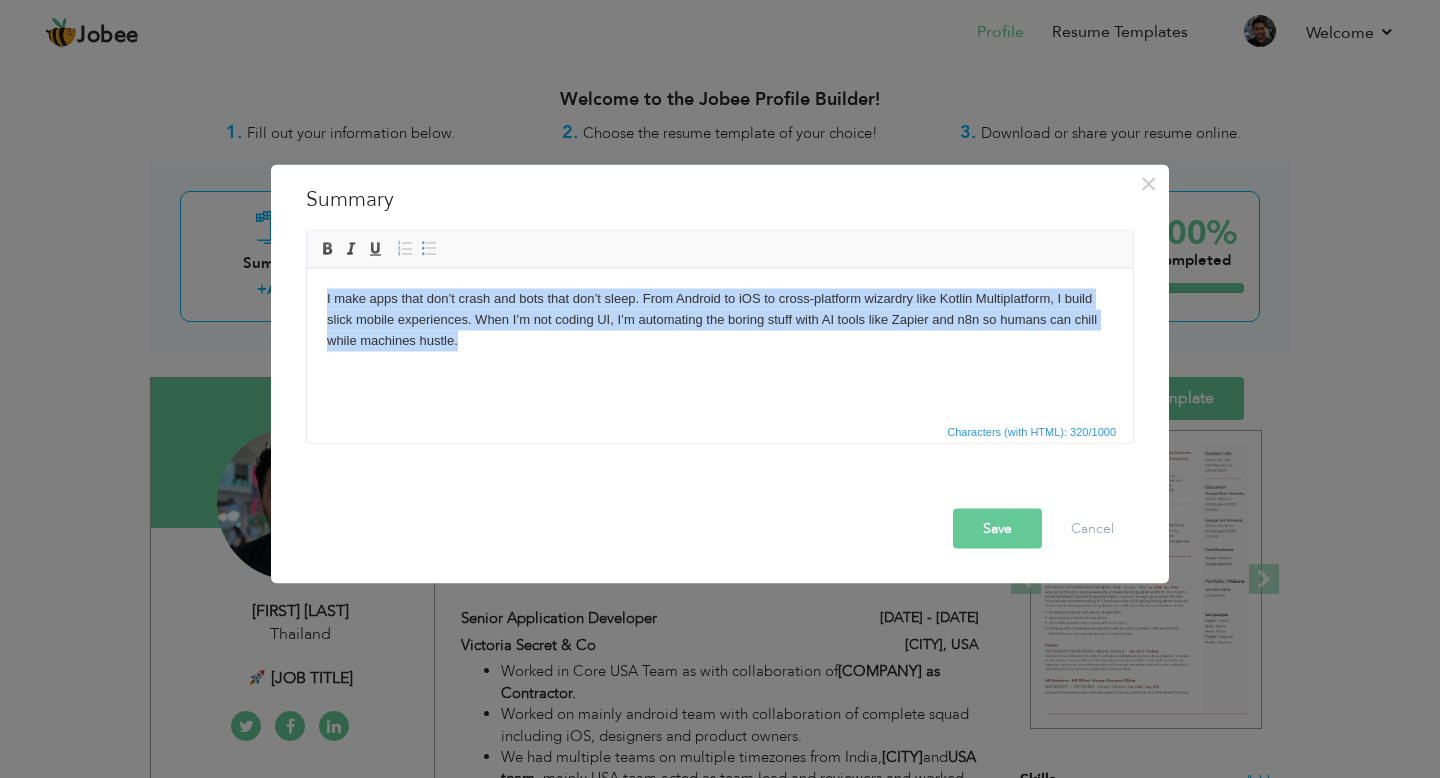 drag, startPoint x: 467, startPoint y: 345, endPoint x: 303, endPoint y: 298, distance: 170.60188 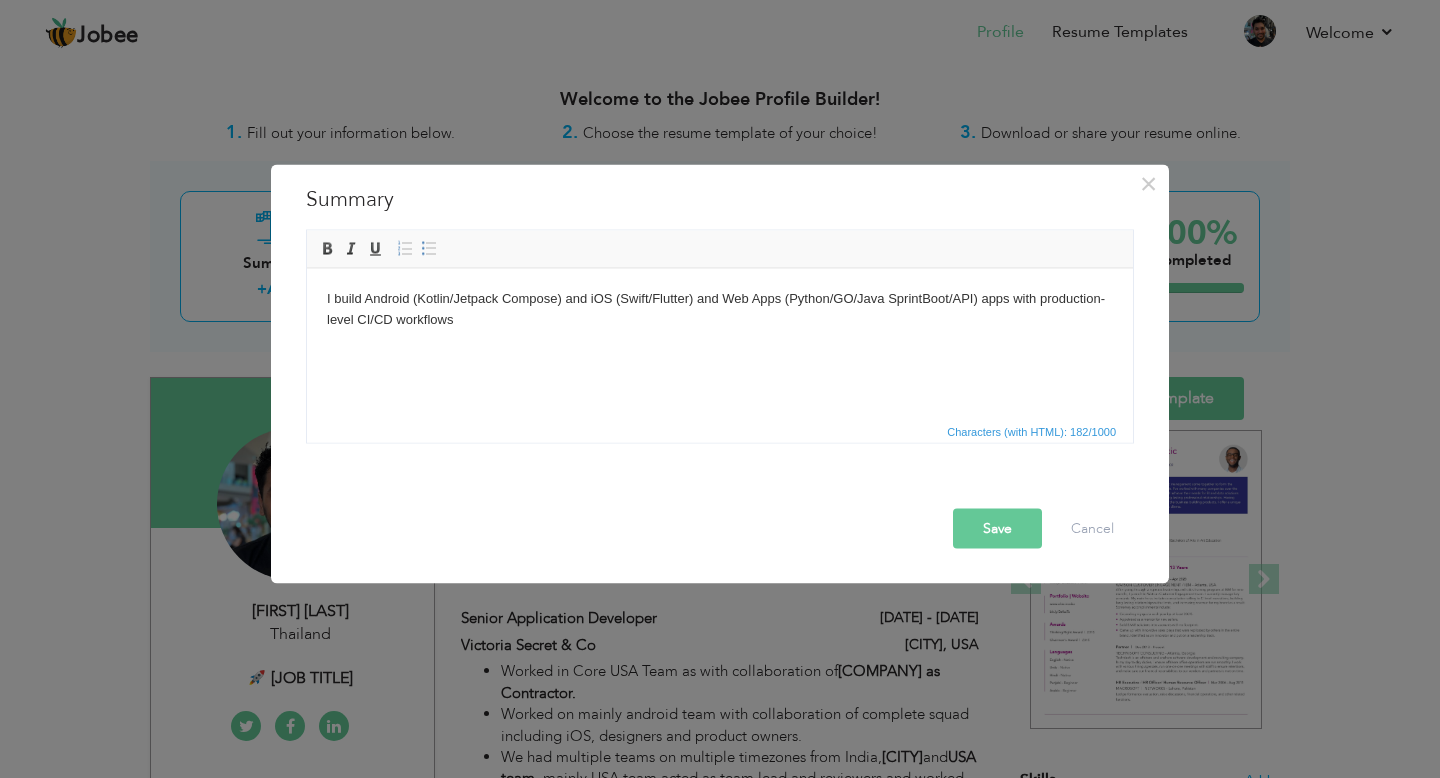 click on "Save" at bounding box center (997, 529) 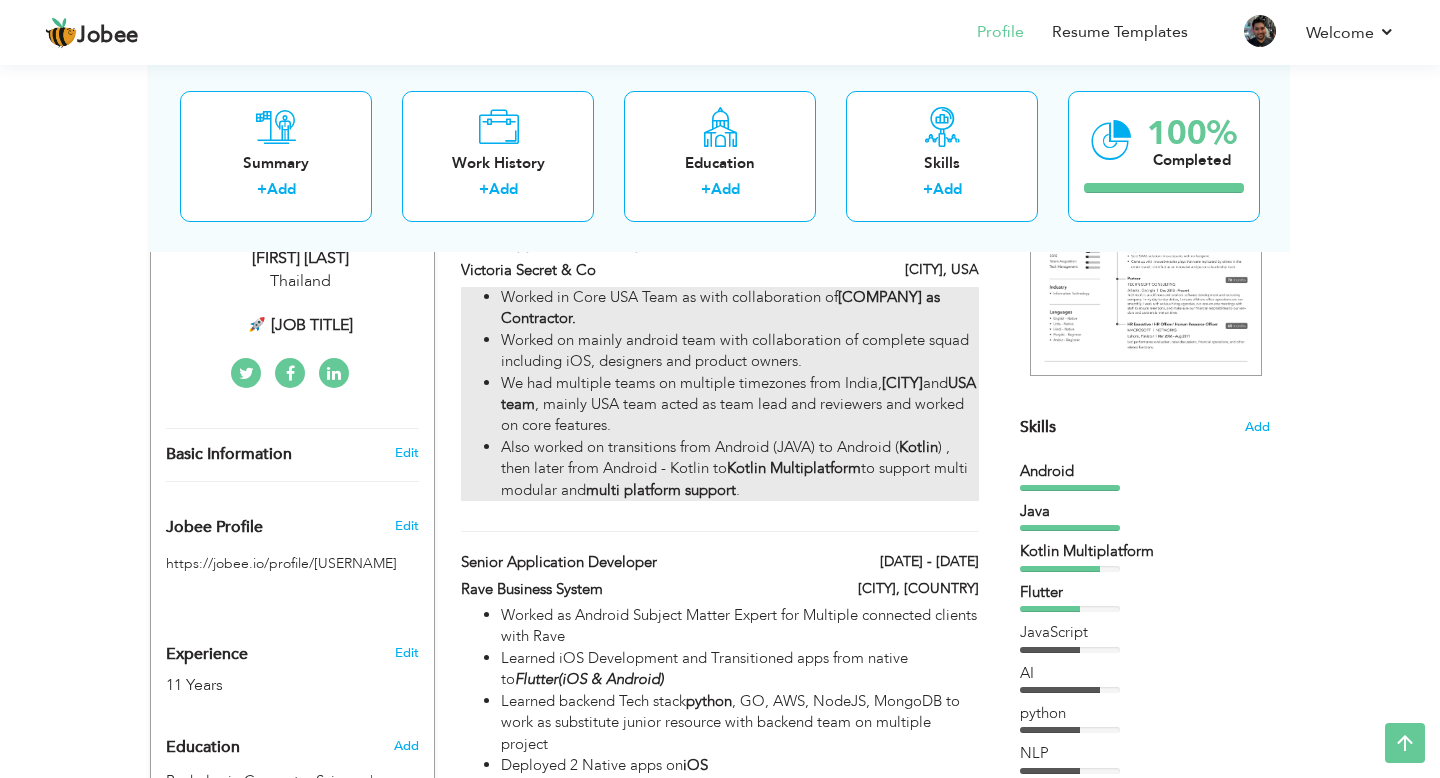 scroll, scrollTop: 355, scrollLeft: 0, axis: vertical 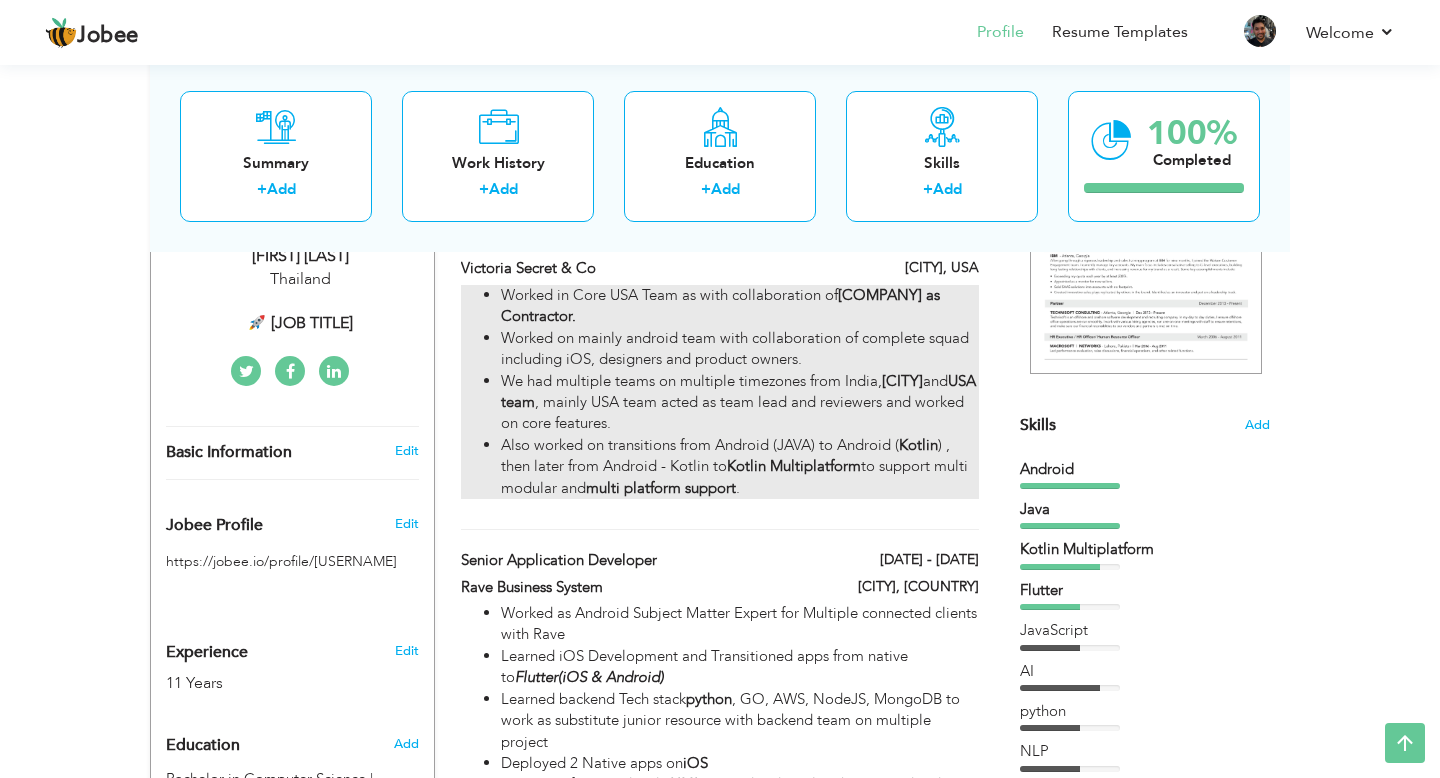 click on "We had multiple teams on multiple timezones from India,  Bangalore  and  USA team , mainly USA team acted as team lead and reviewers and worked on core features." at bounding box center [740, 403] 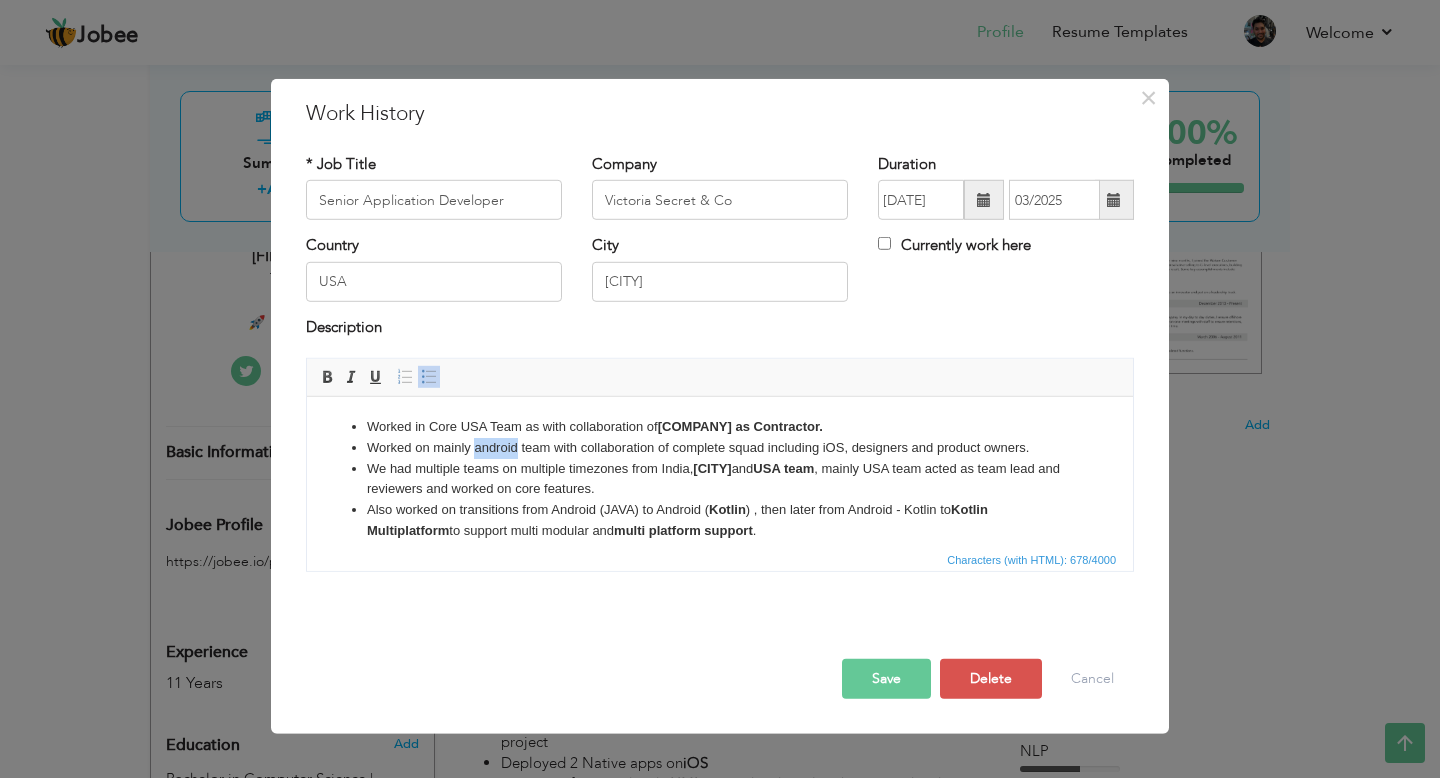drag, startPoint x: 476, startPoint y: 449, endPoint x: 516, endPoint y: 451, distance: 40.04997 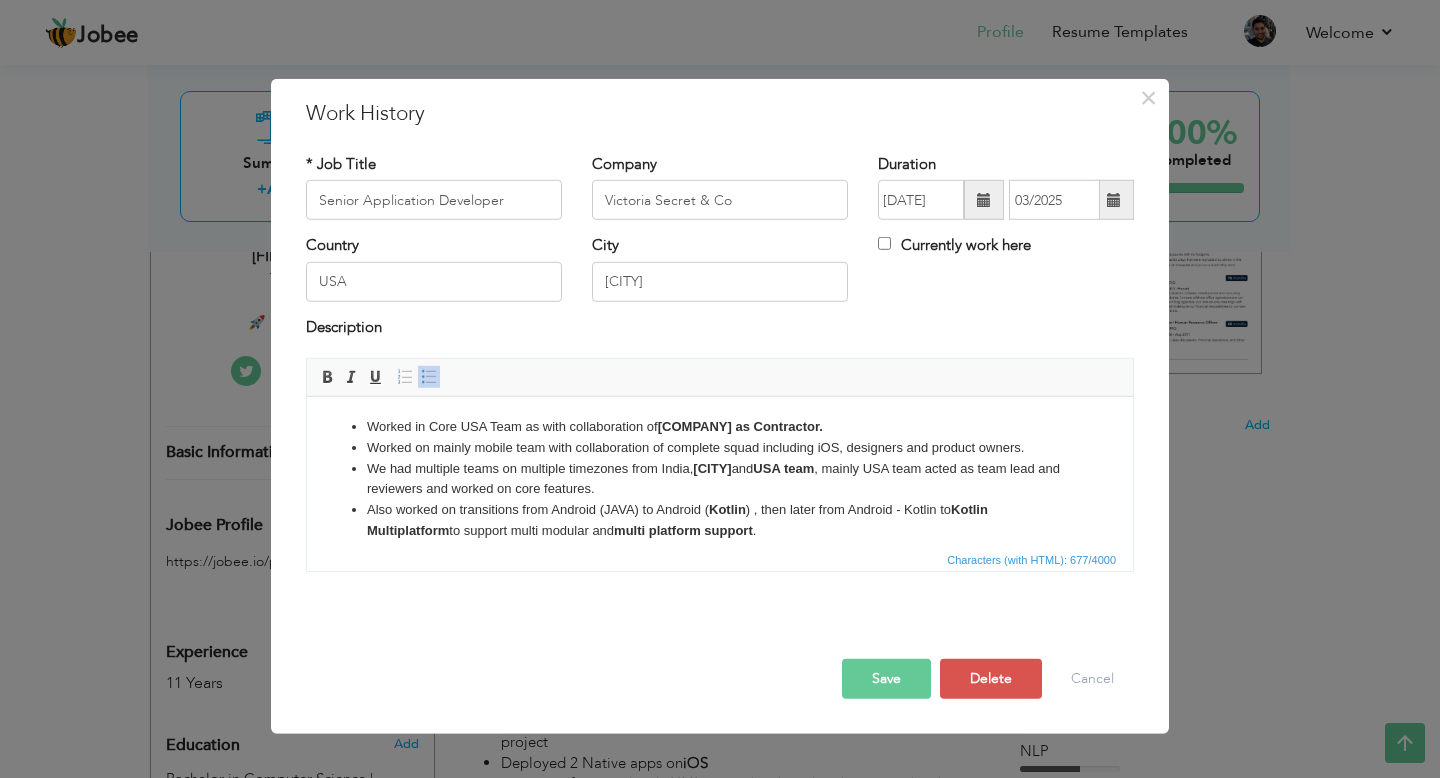 click on "Worked on mainly mobile team with collaboration of complete squad including iOS, designers and product owners." at bounding box center (720, 448) 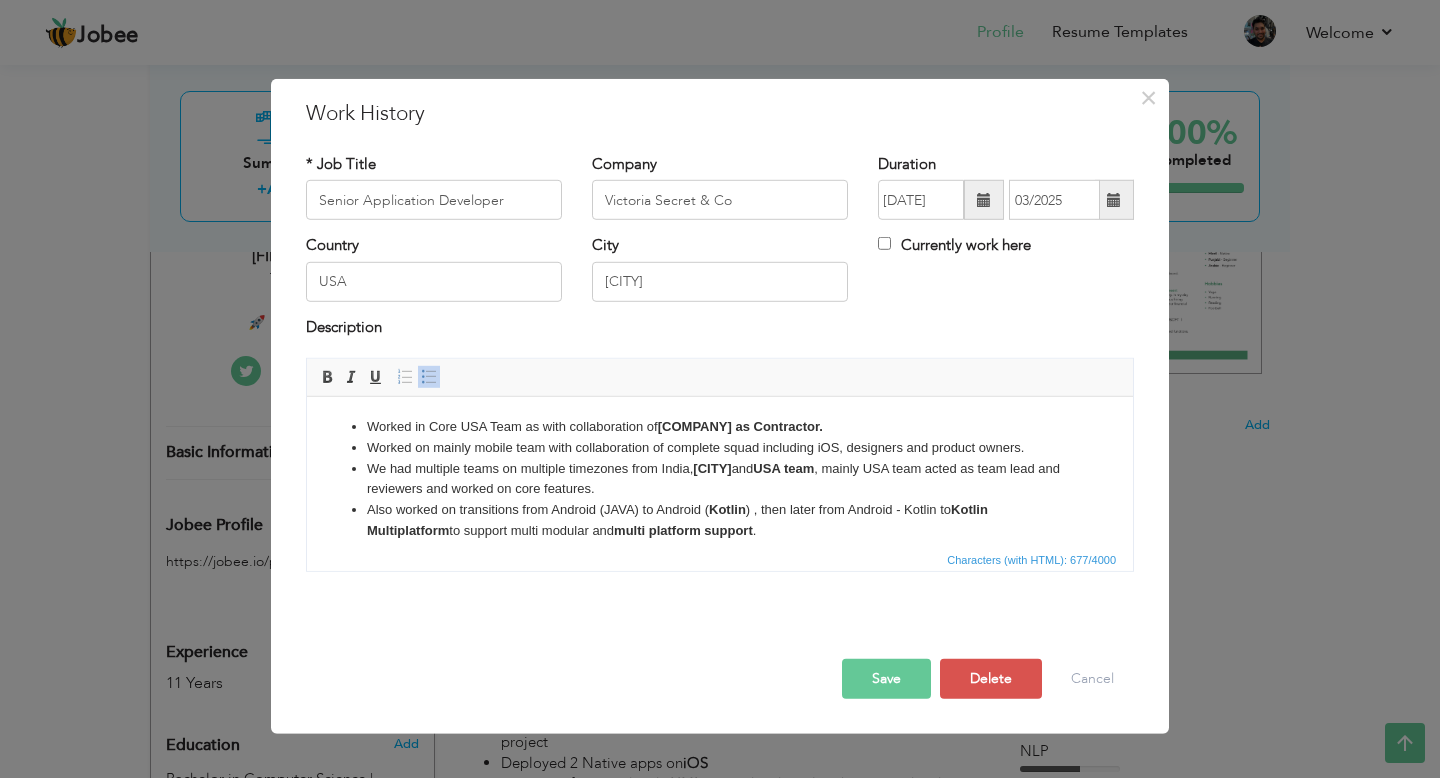 click on "Also worked on transitions from Android (JAVA) to Android ( Kotlin ) , then later from Android - Kotlin to  Kotlin Multiplatform  to support multi modular and  multi platform support ." at bounding box center [720, 521] 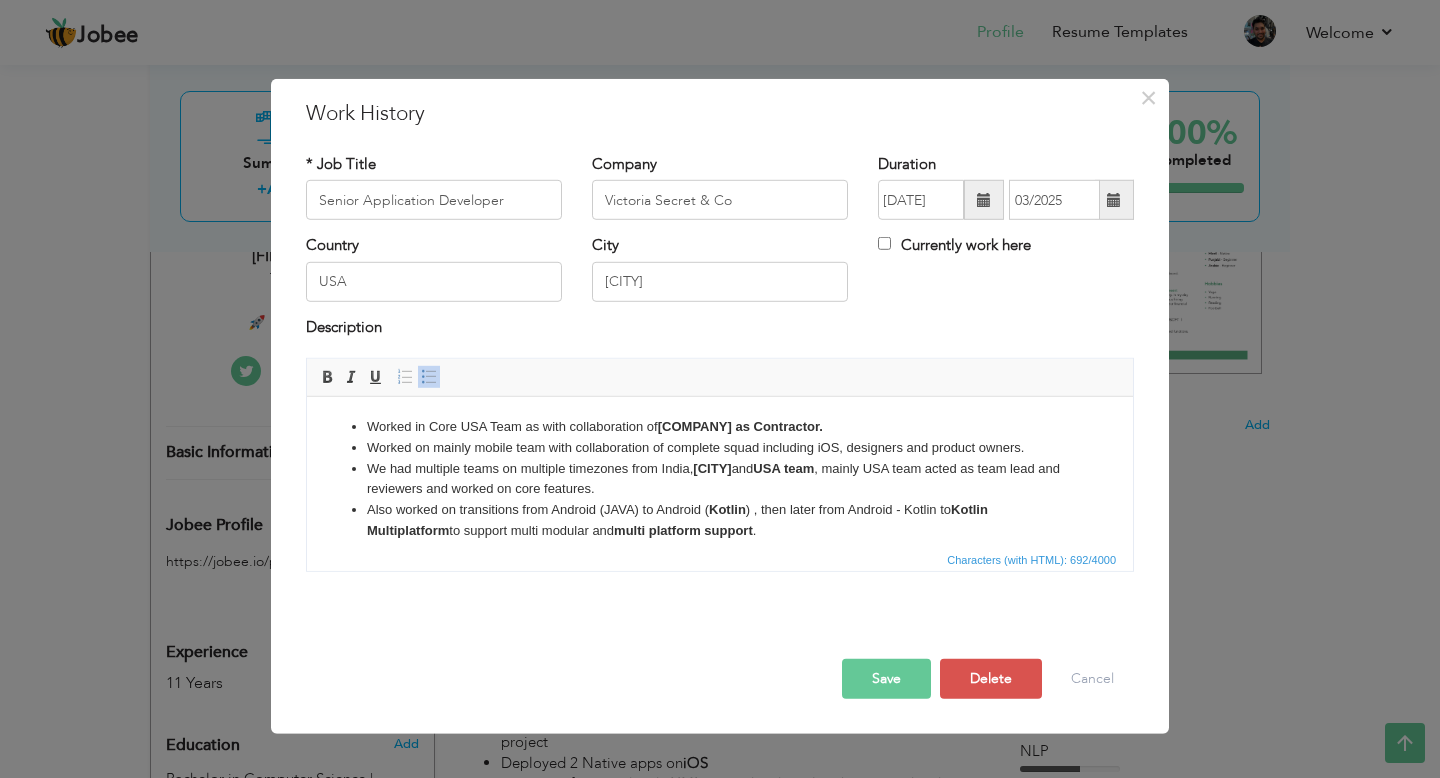 scroll, scrollTop: 12, scrollLeft: 0, axis: vertical 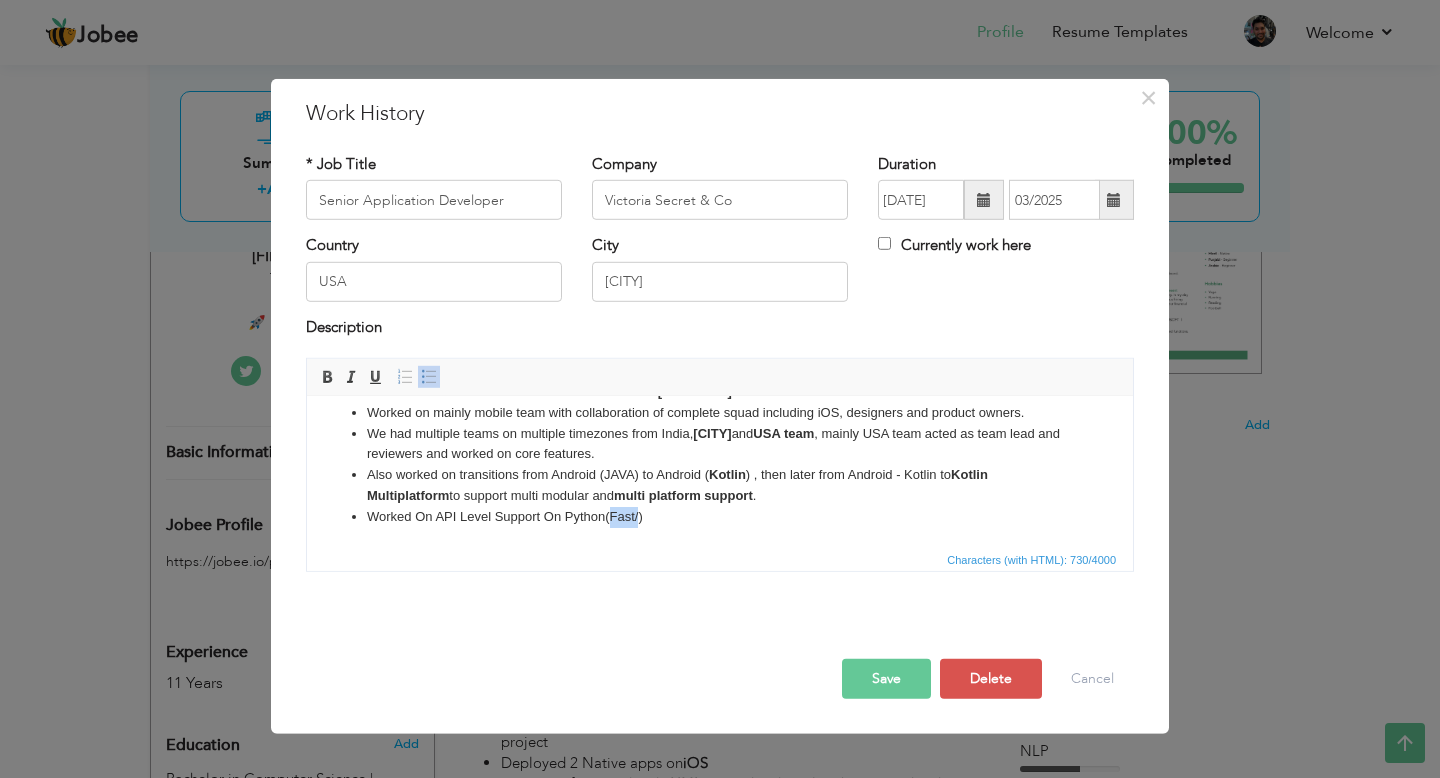 drag, startPoint x: 638, startPoint y: 540, endPoint x: 609, endPoint y: 515, distance: 38.28838 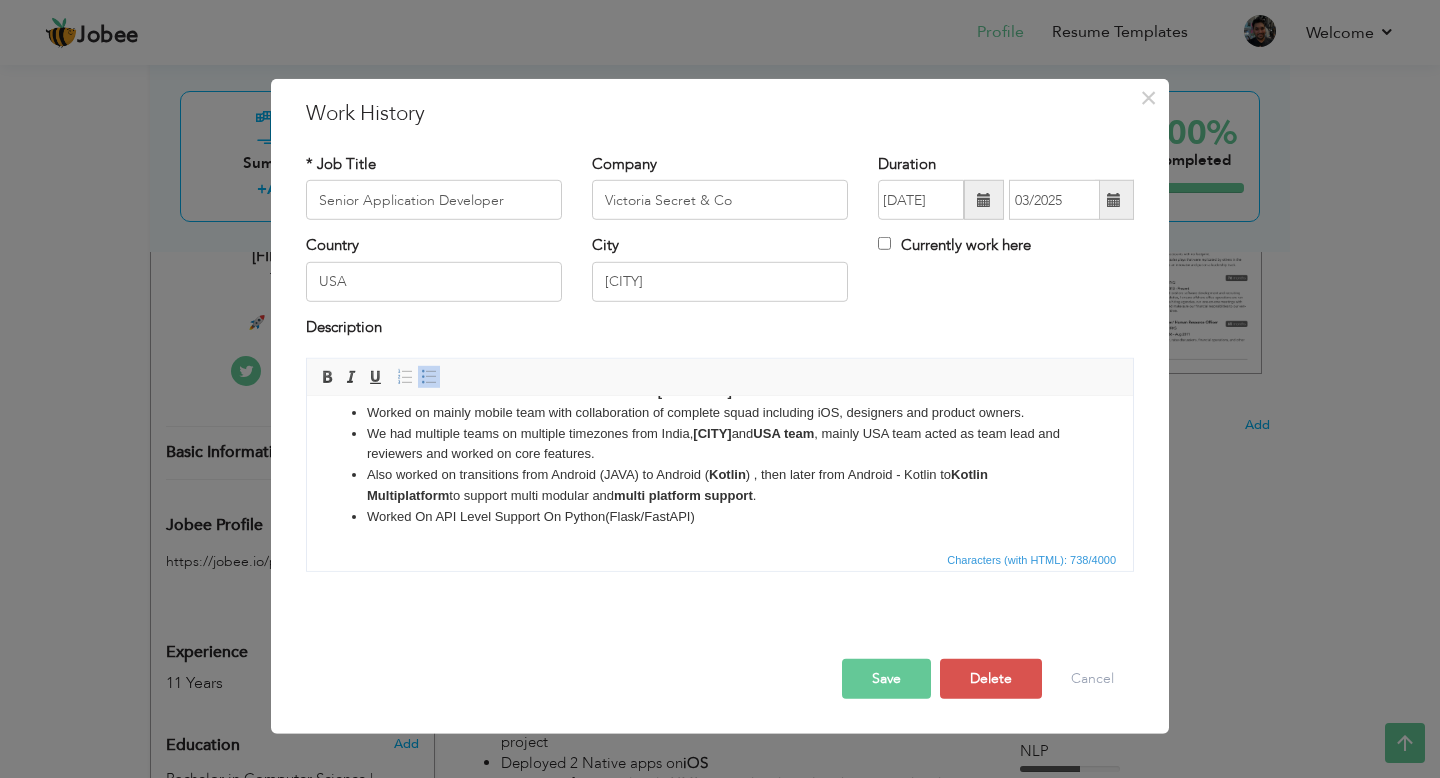 click on "Worked On API Level Support On Python( Flask/FastAPI )" at bounding box center (720, 517) 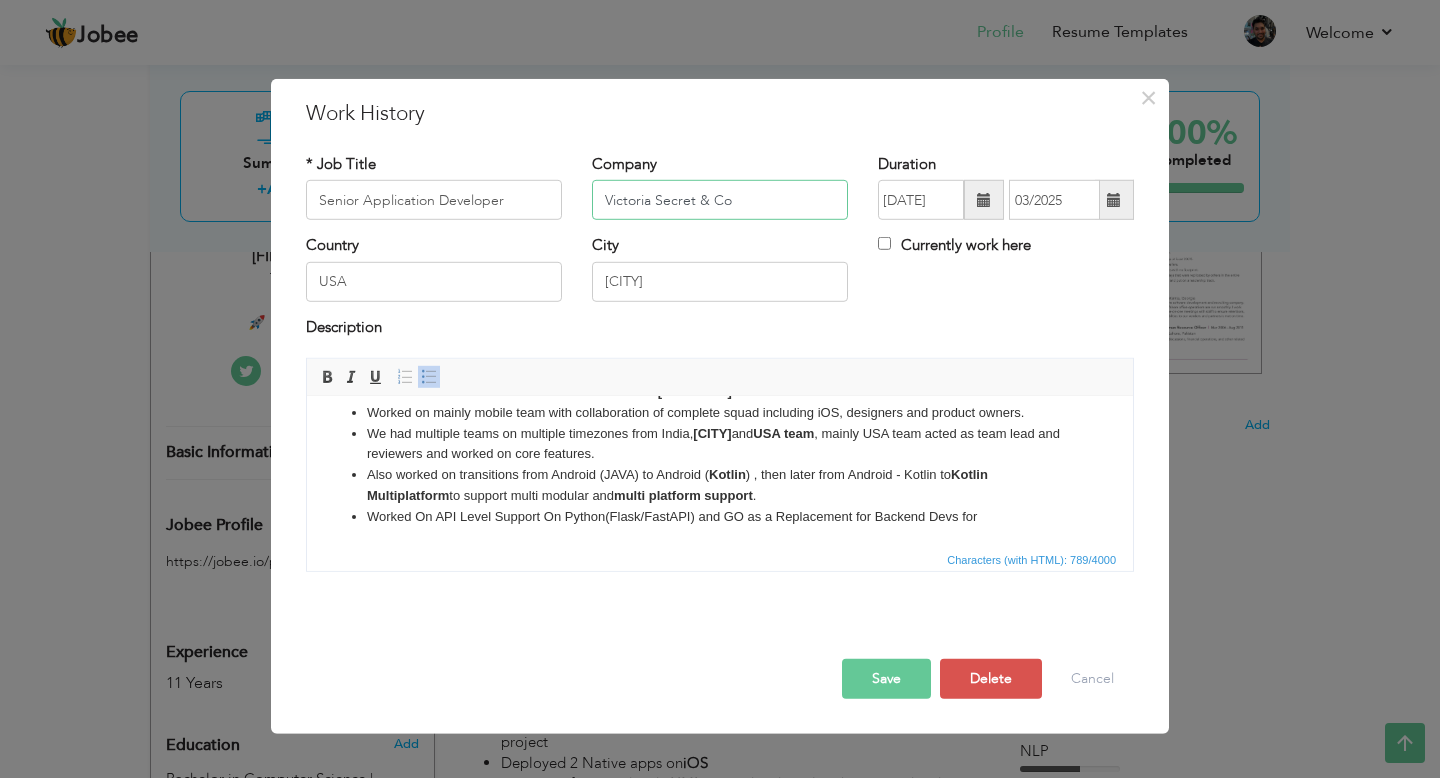 drag, startPoint x: 744, startPoint y: 204, endPoint x: 611, endPoint y: 201, distance: 133.03383 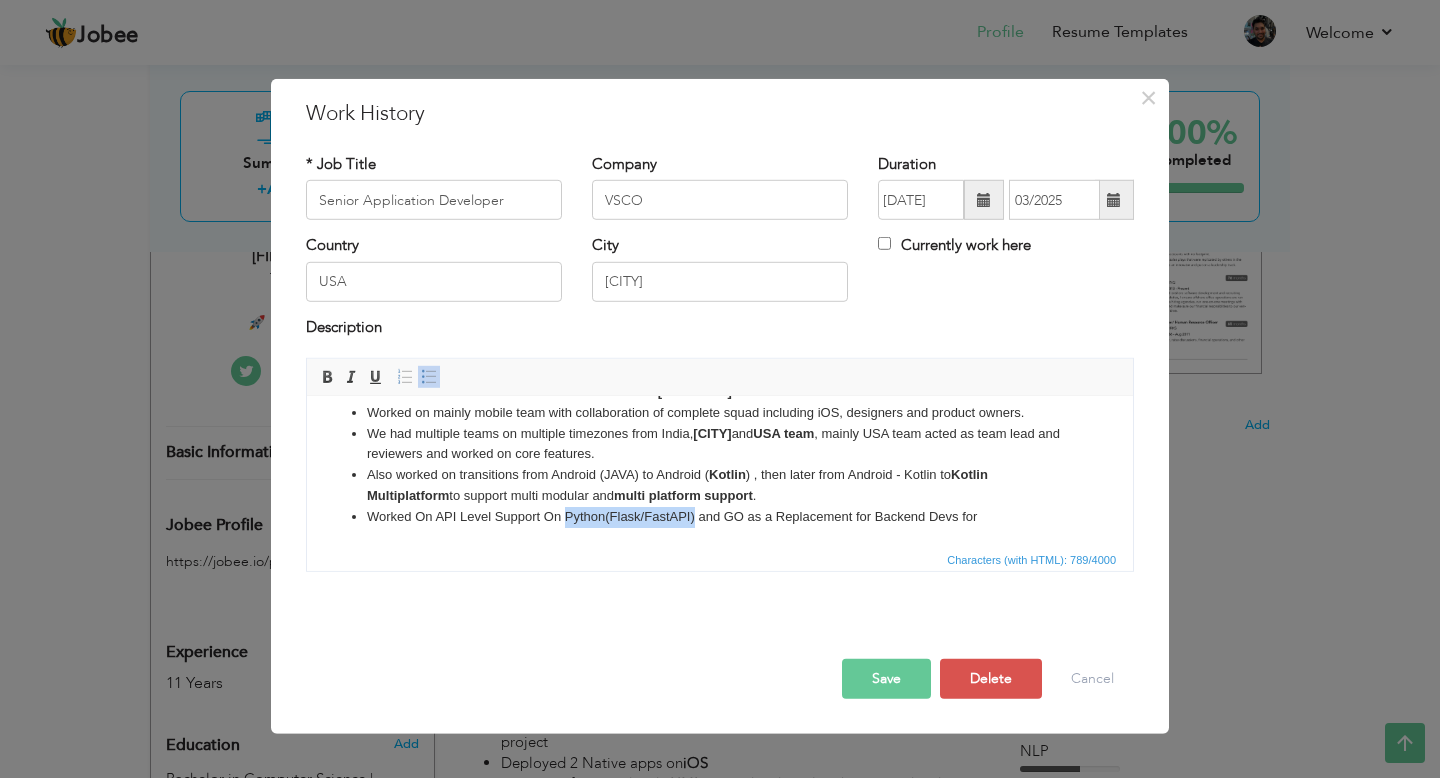 drag, startPoint x: 566, startPoint y: 516, endPoint x: 695, endPoint y: 517, distance: 129.00388 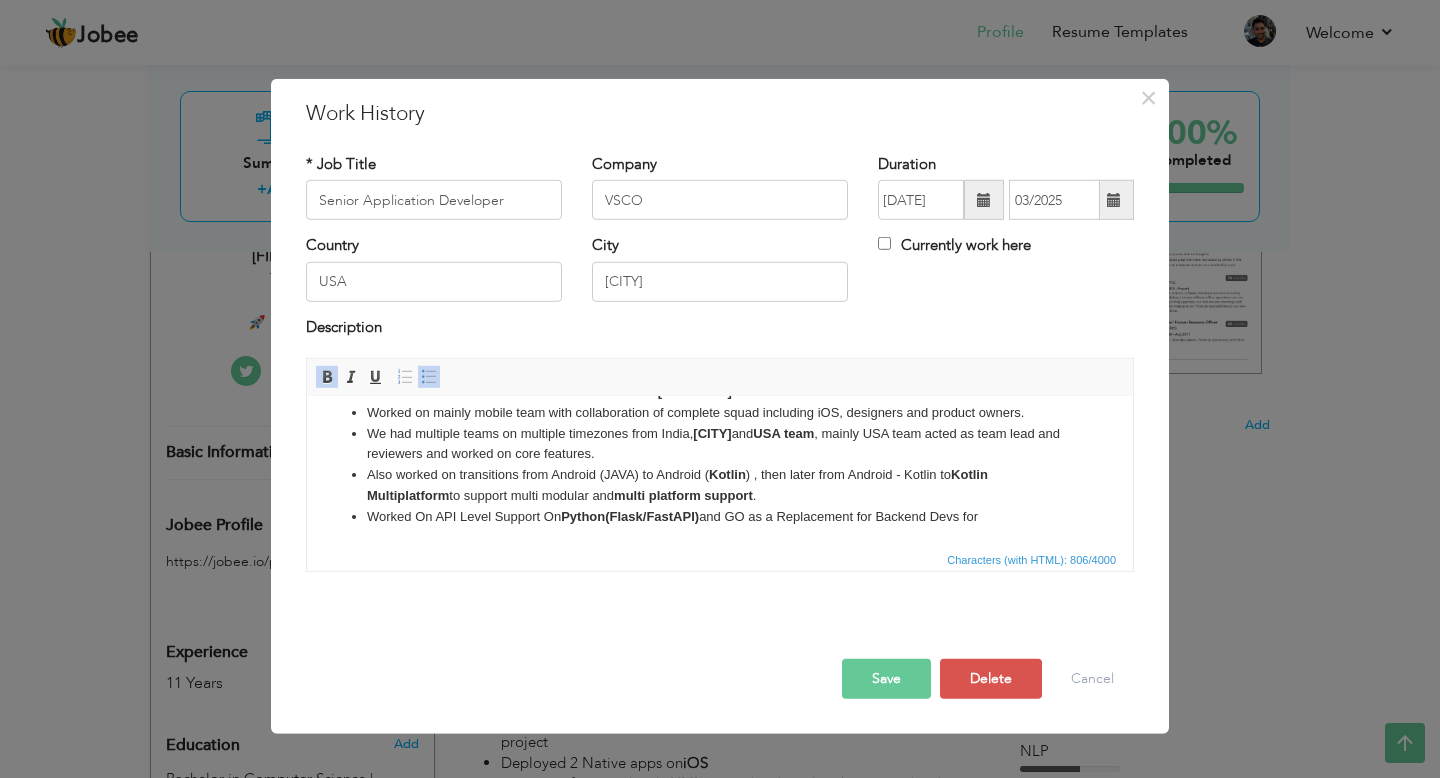 click on "Worked On API Level Support On  Python(Flask/FastAPI)  and GO as a Replacement for Backend Devs for" at bounding box center (720, 517) 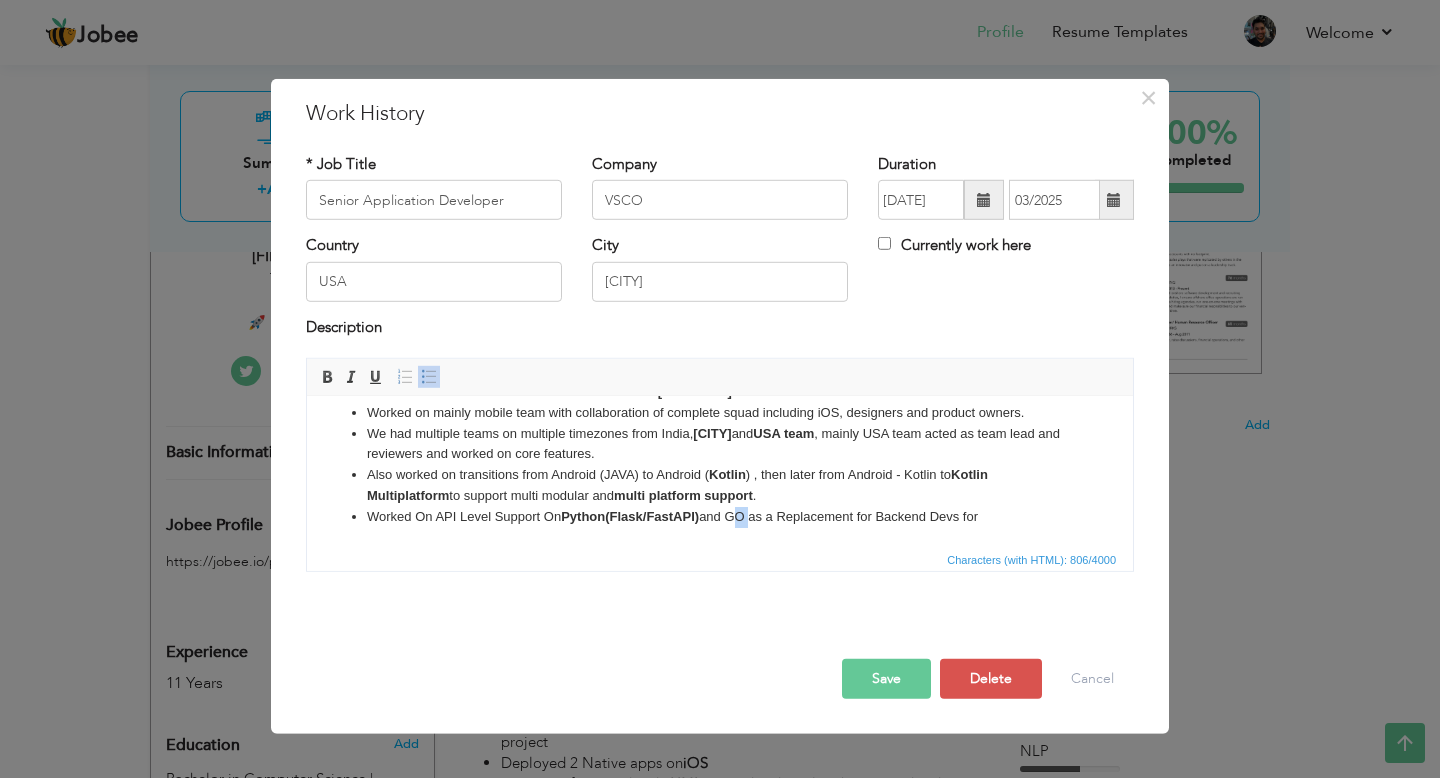 click on "Worked On API Level Support On  Python(Flask/FastAPI)  and GO as a Replacement for Backend Devs for" at bounding box center (720, 517) 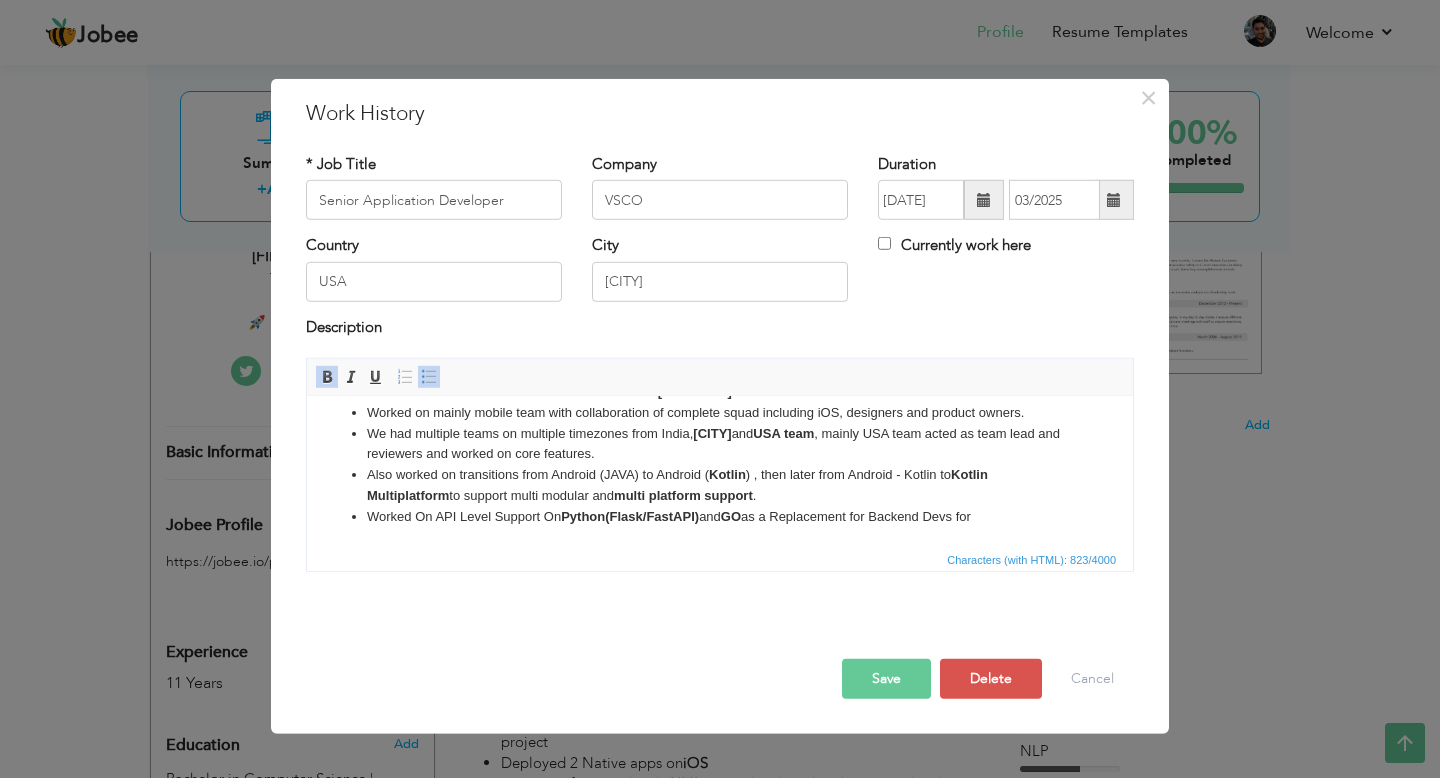 click on "Worked On API Level Support On  Python(Flask/FastAPI)  and  GO  as a Replacement for Backend Devs for" at bounding box center [720, 517] 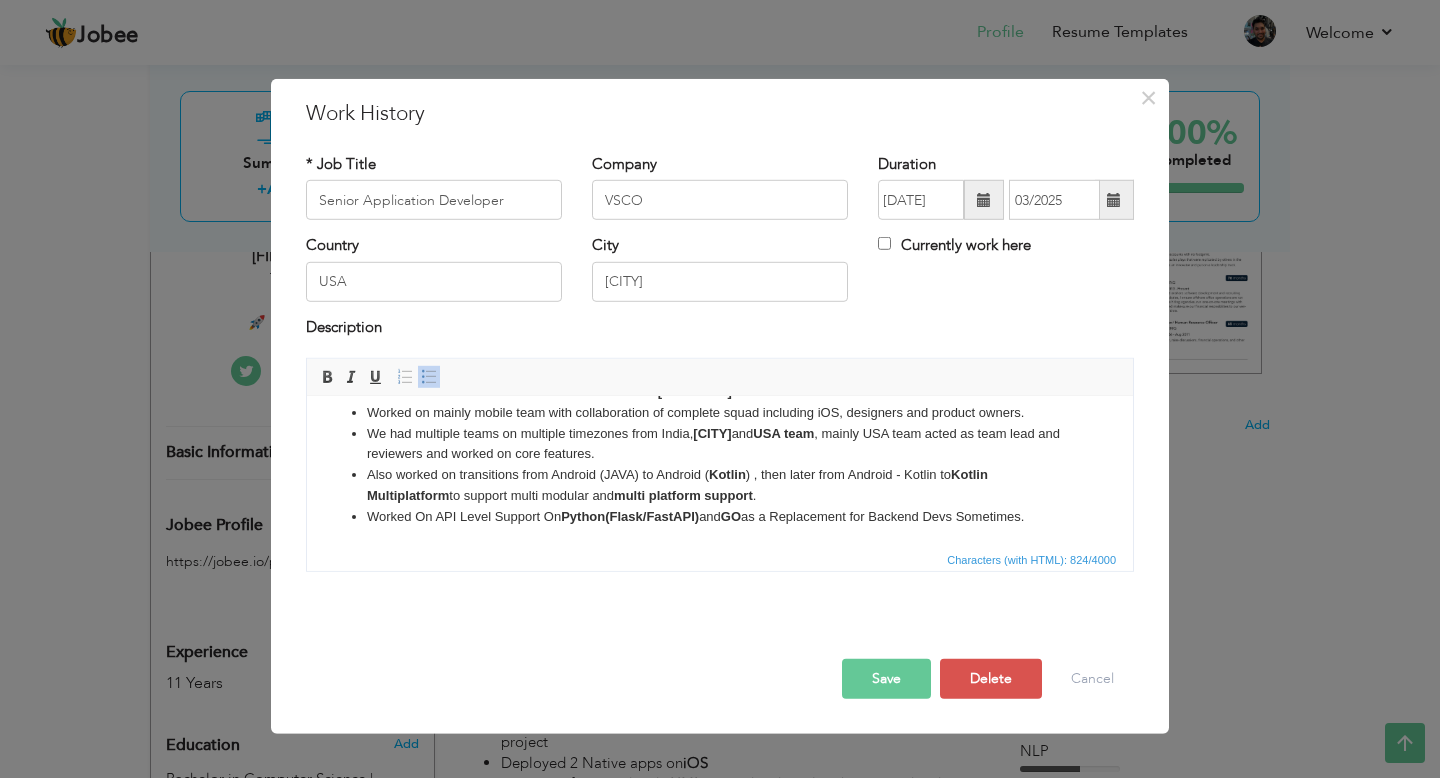 drag, startPoint x: 970, startPoint y: 515, endPoint x: 1064, endPoint y: 515, distance: 94 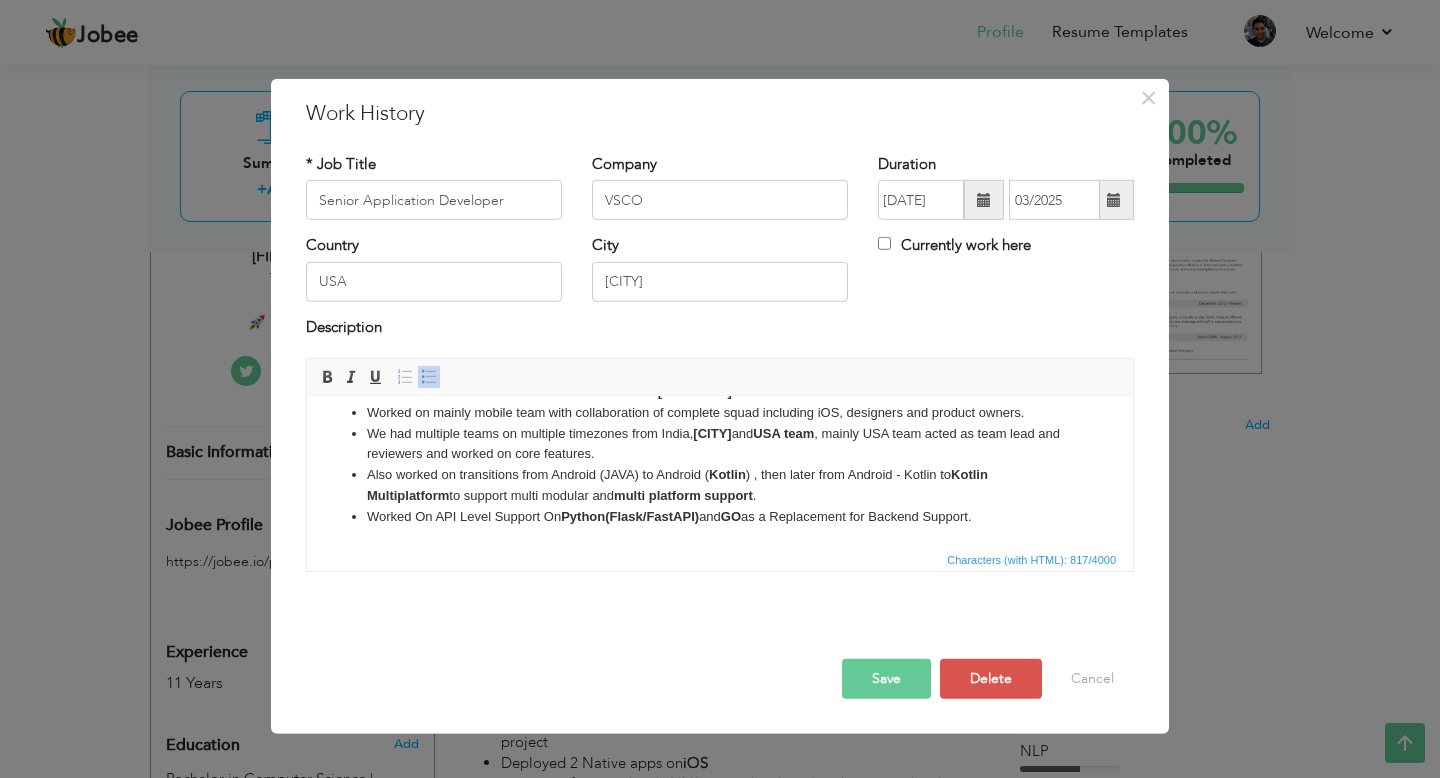 drag, startPoint x: 1001, startPoint y: 514, endPoint x: 371, endPoint y: 518, distance: 630.0127 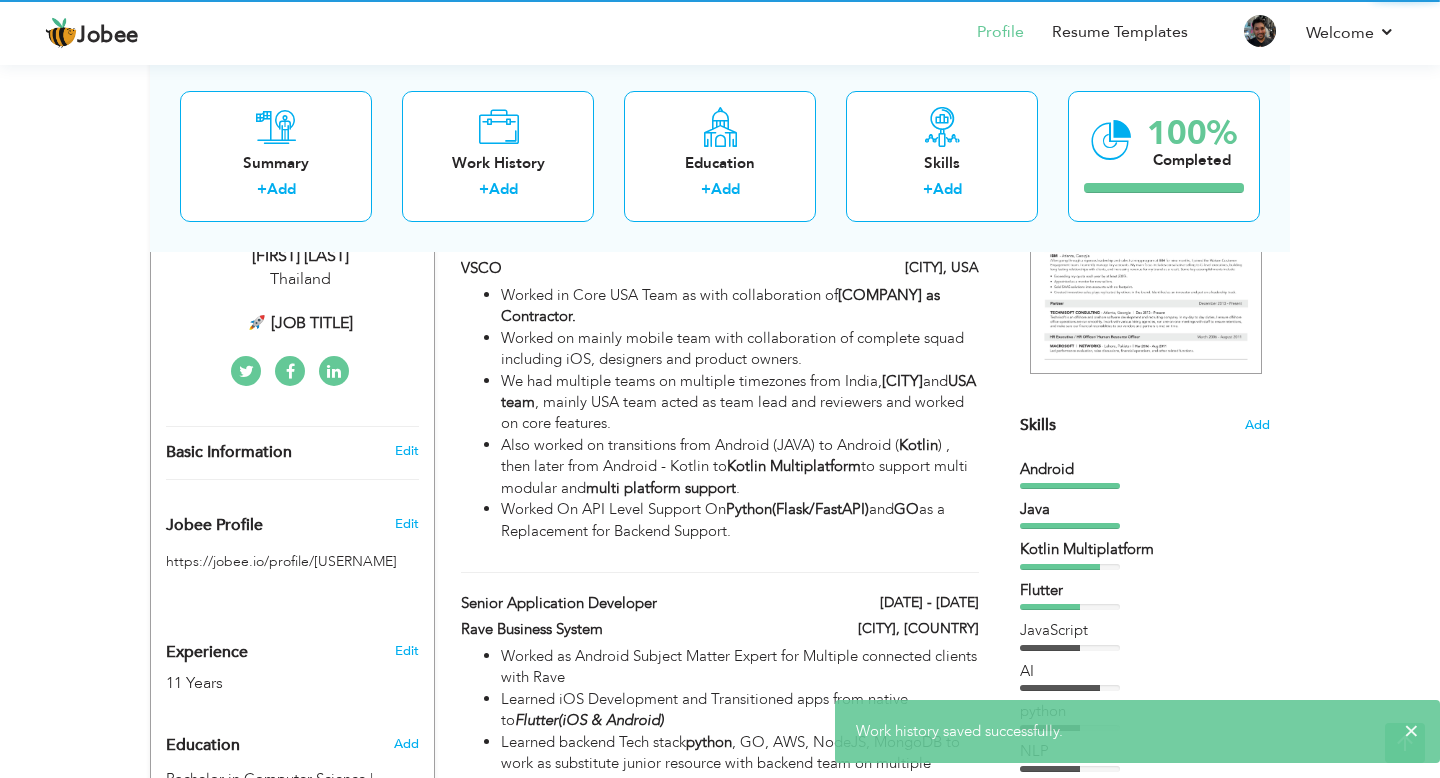 scroll, scrollTop: 0, scrollLeft: 0, axis: both 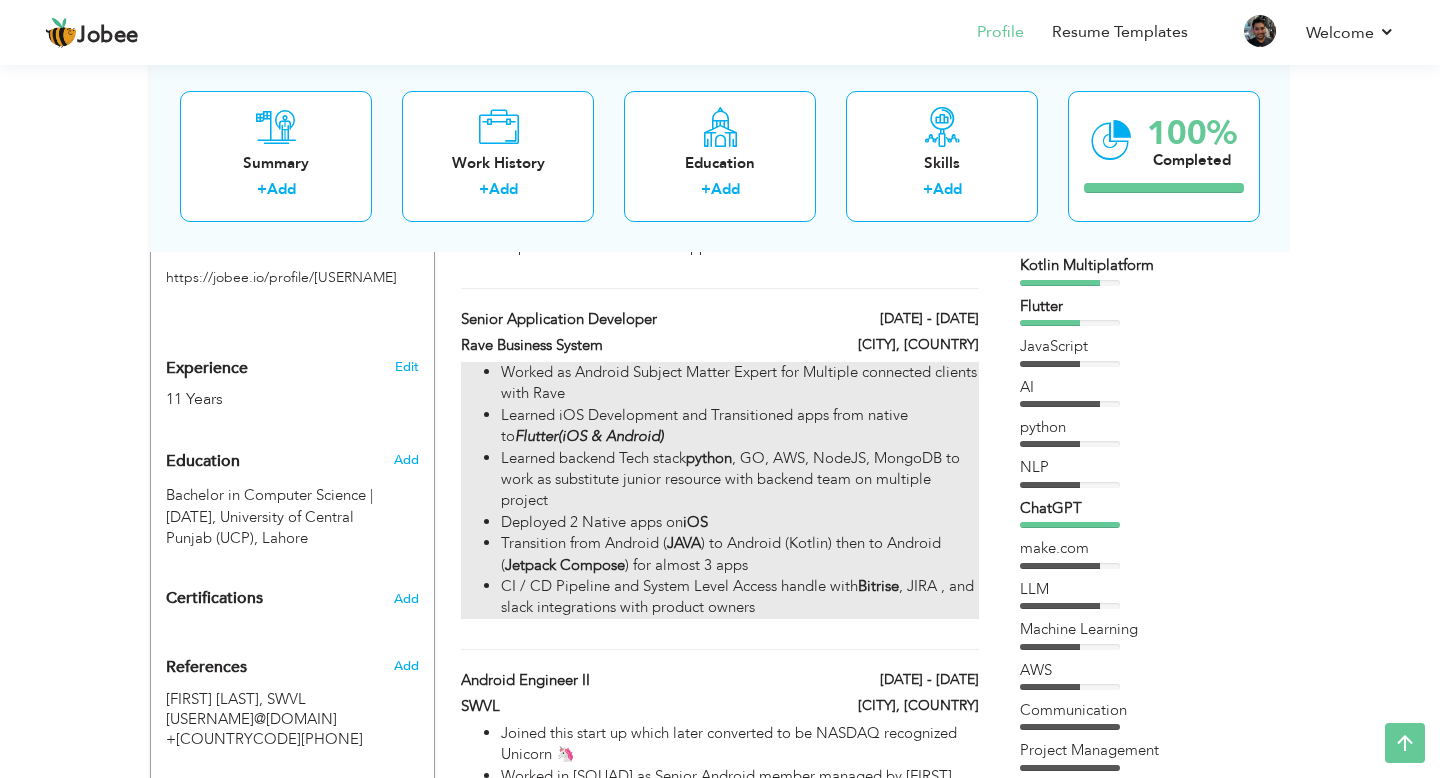 click on "Learned iOS Development and Transitioned apps from native to  Flutter(iOS & Android)" at bounding box center [740, 426] 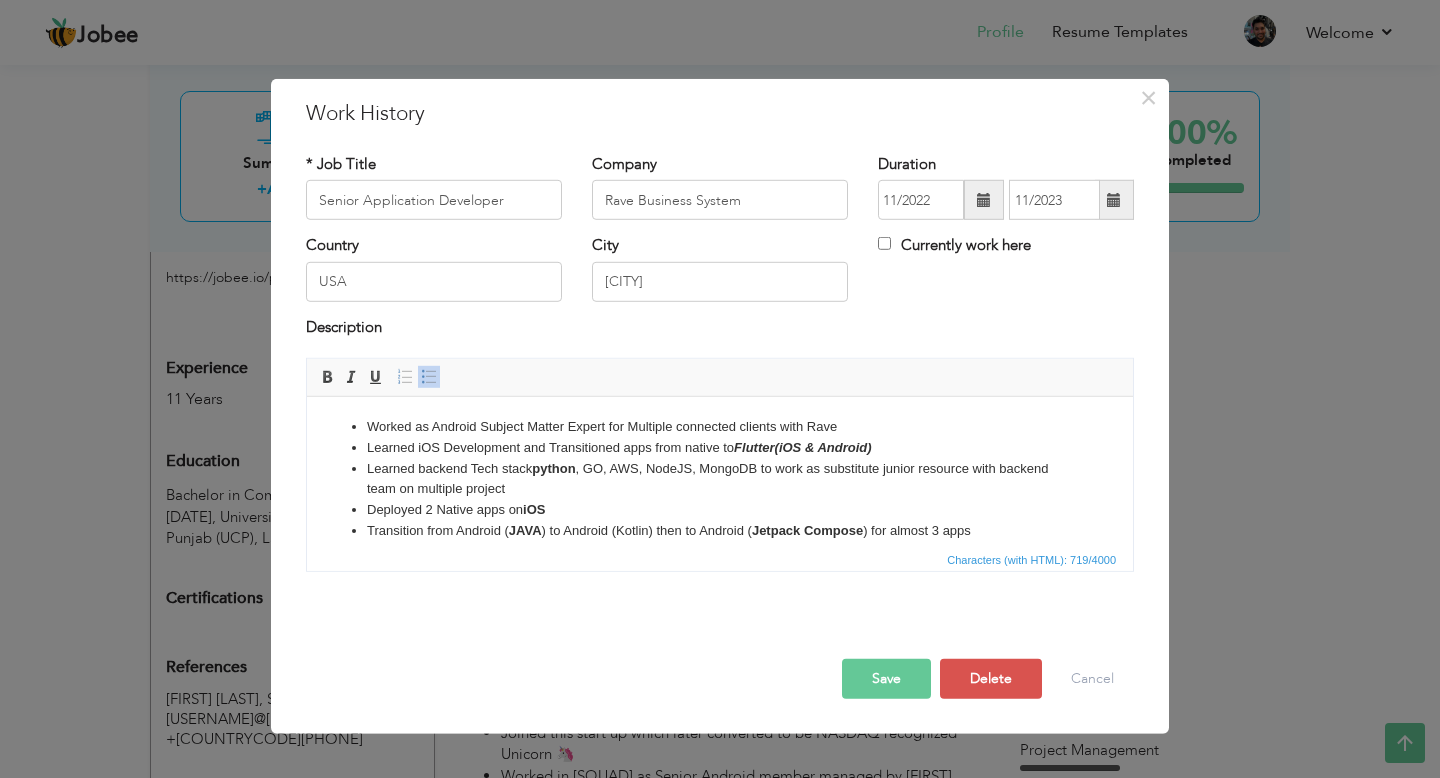 click on "Transition from Android ( JAVA ) to Android (Kotlin) then to Android ( Jetpack Compose ) for almost 3 apps" at bounding box center [720, 531] 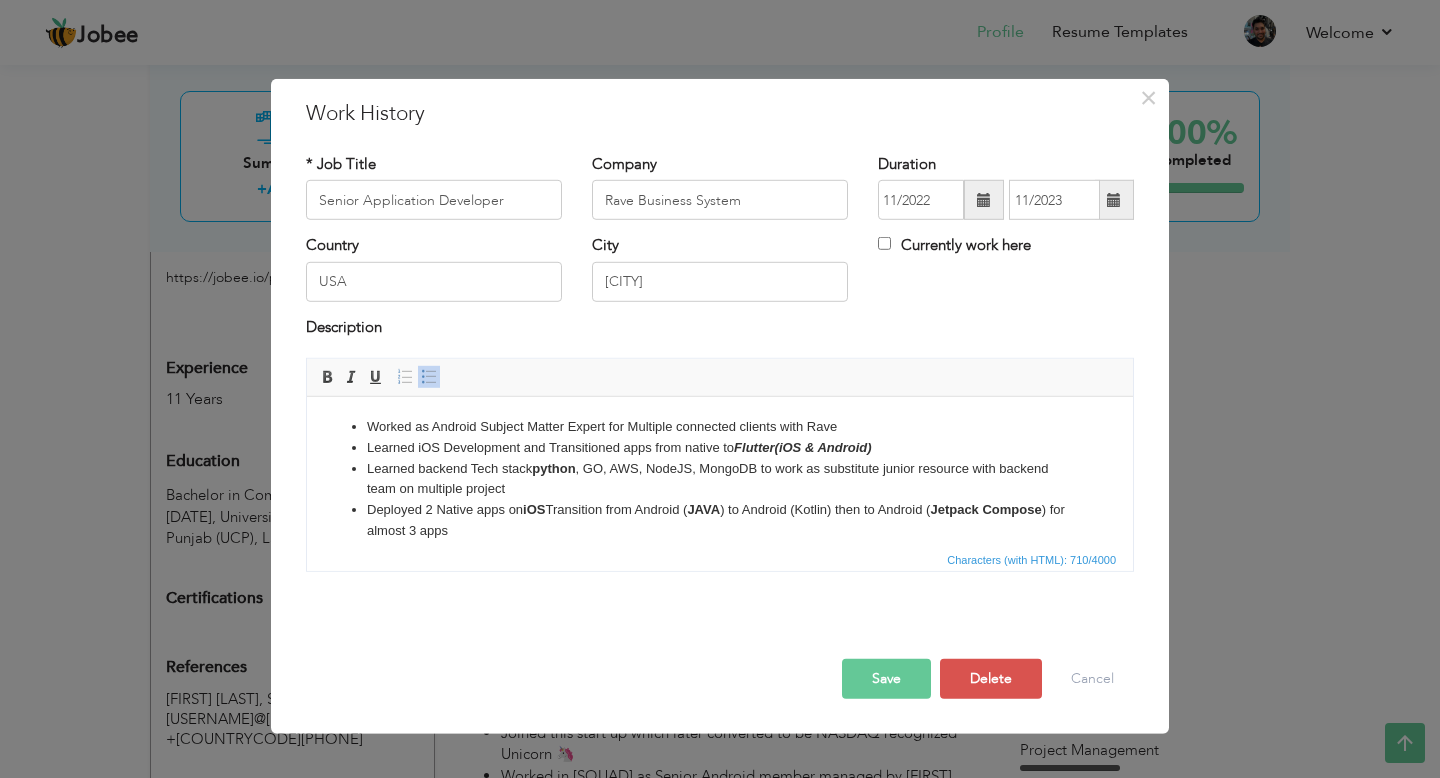 type 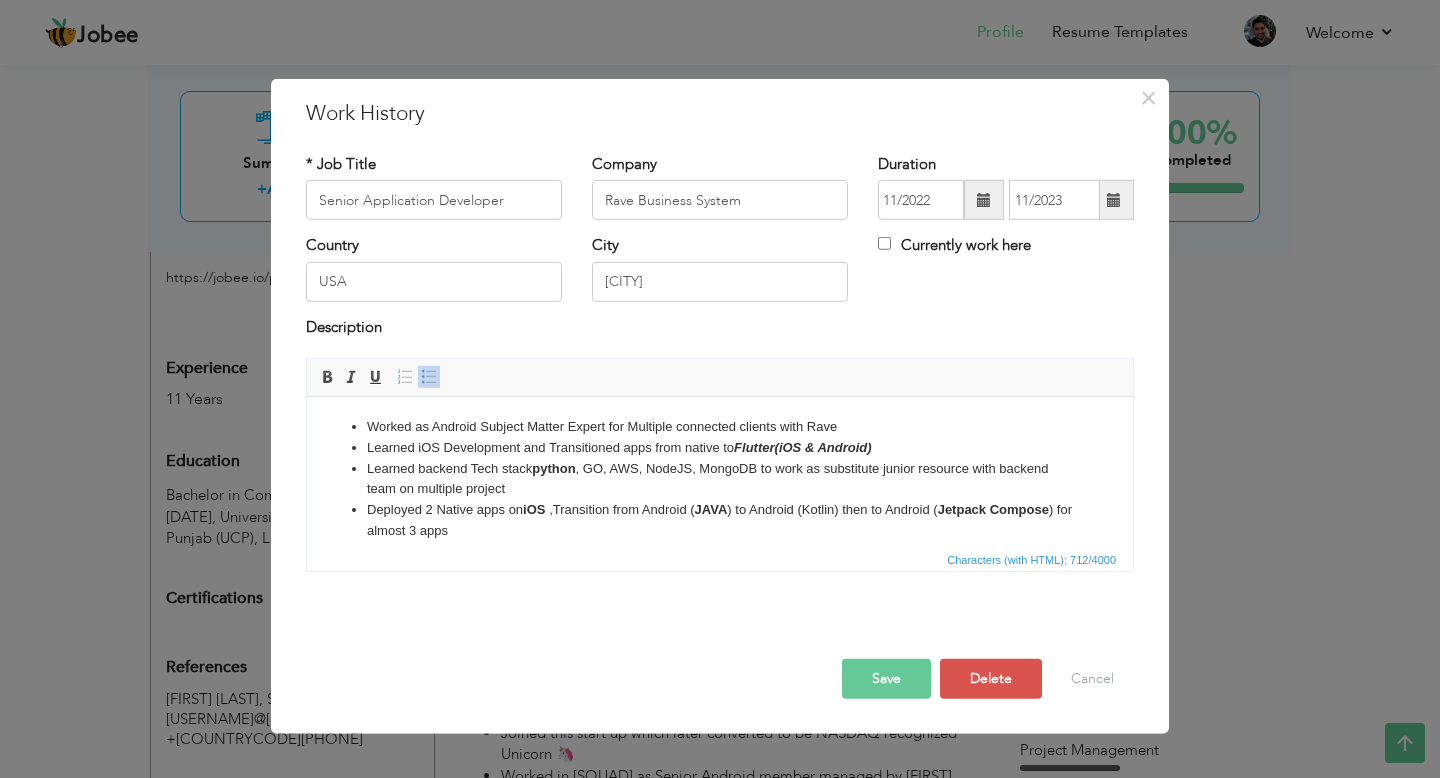 click on "python" at bounding box center [553, 468] 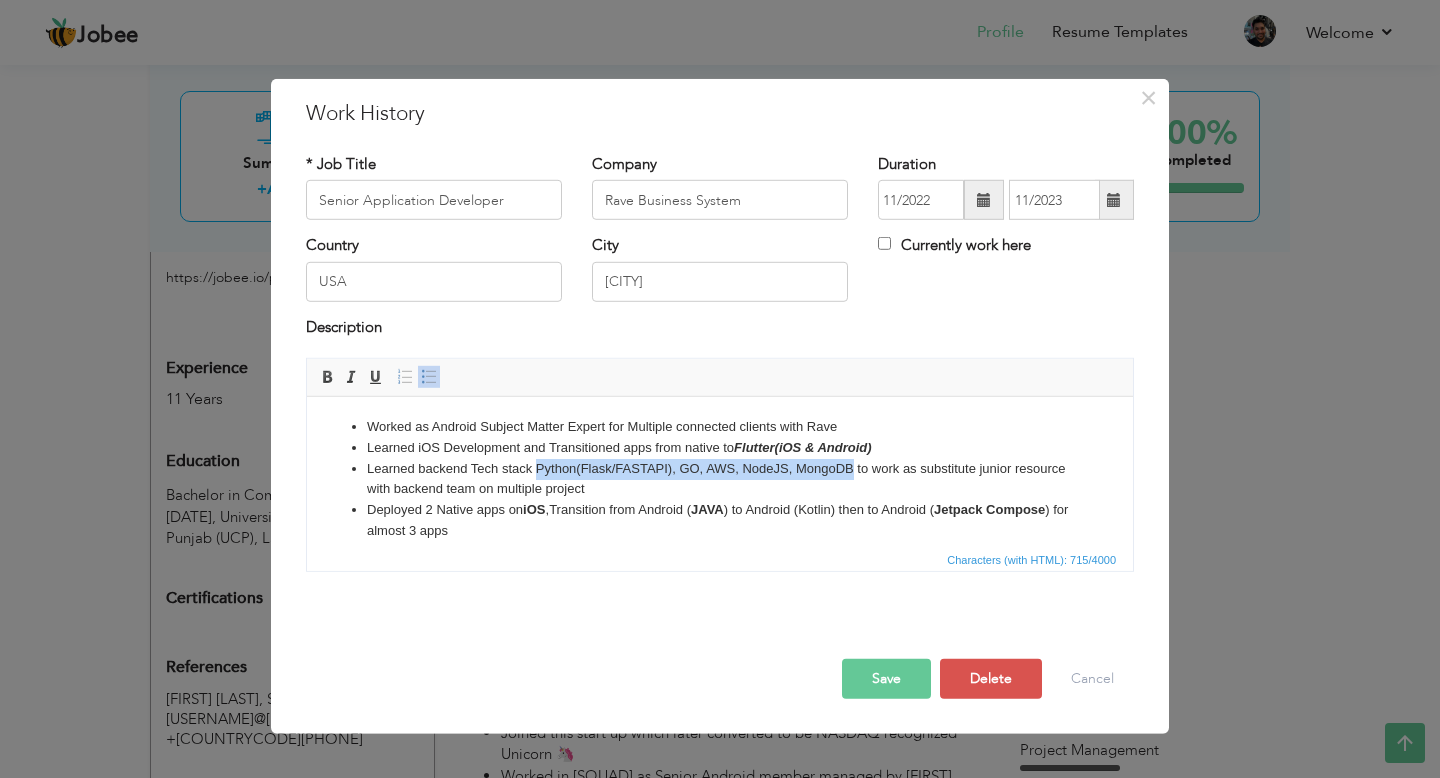 drag, startPoint x: 537, startPoint y: 466, endPoint x: 851, endPoint y: 471, distance: 314.0398 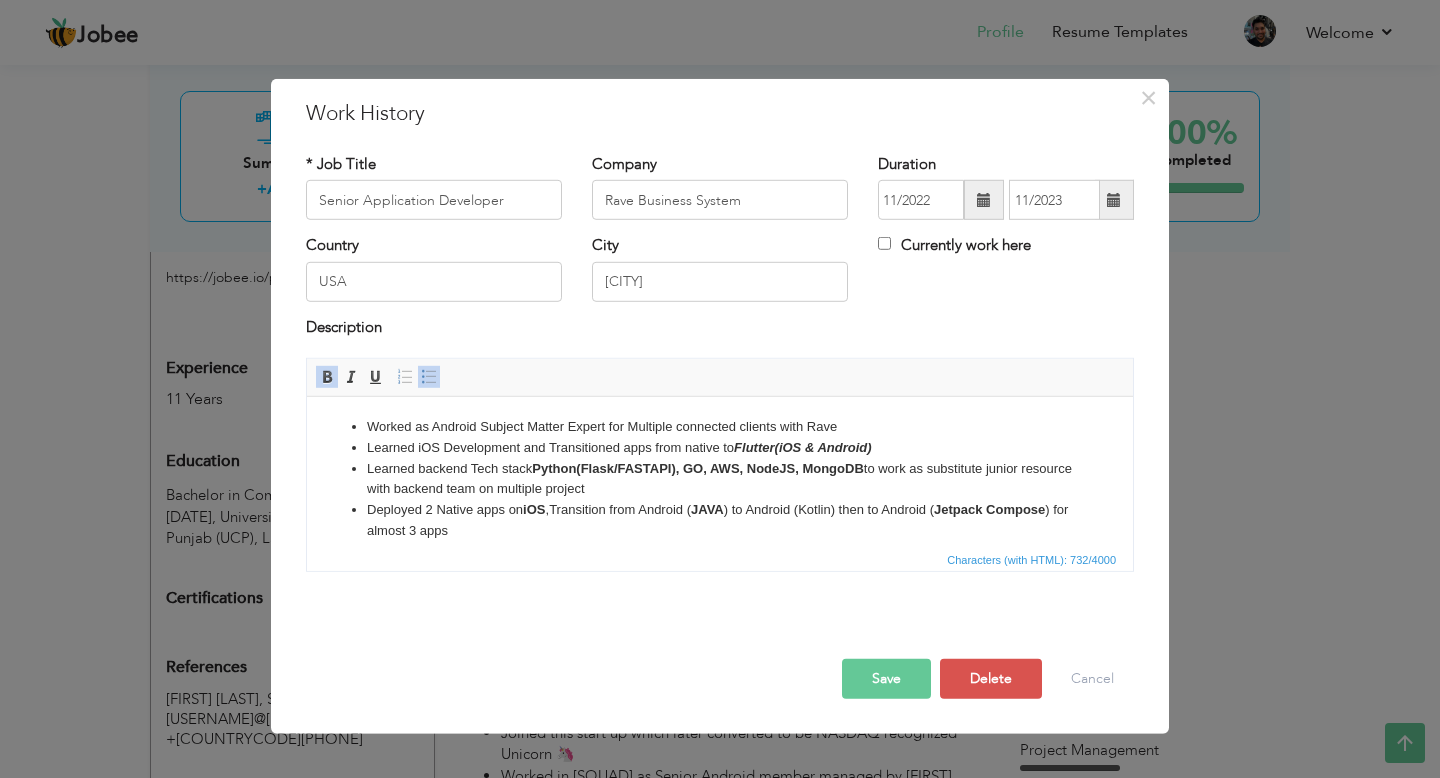 click on "Learned backend Tech stack  Python(Flask/FASTAPI), GO, AWS, NodeJS, MongoDB  to work as substitute junior resource with backend team on multiple project" at bounding box center (720, 480) 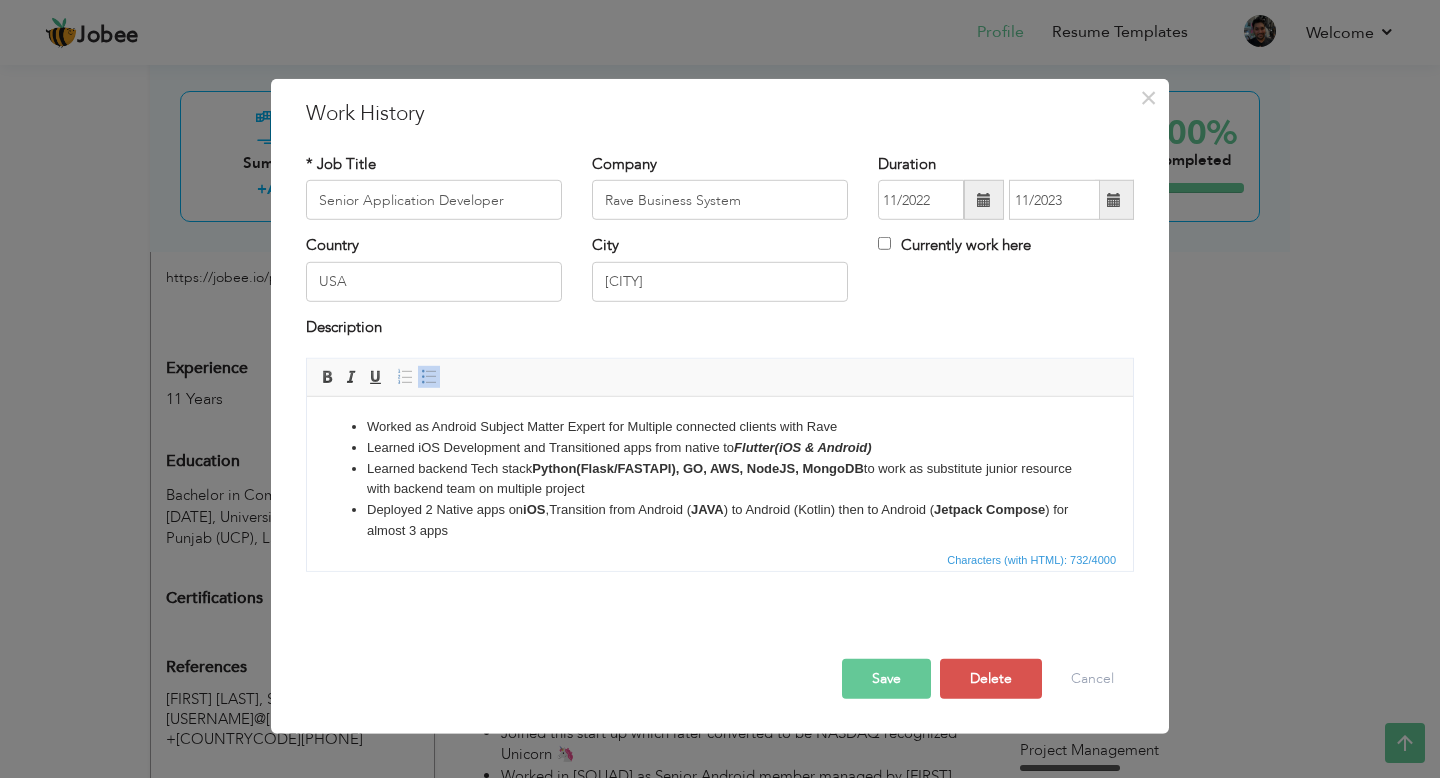 click on "Worked as Android Subject Matter Expert for Multiple connected clients with Rave" at bounding box center (720, 427) 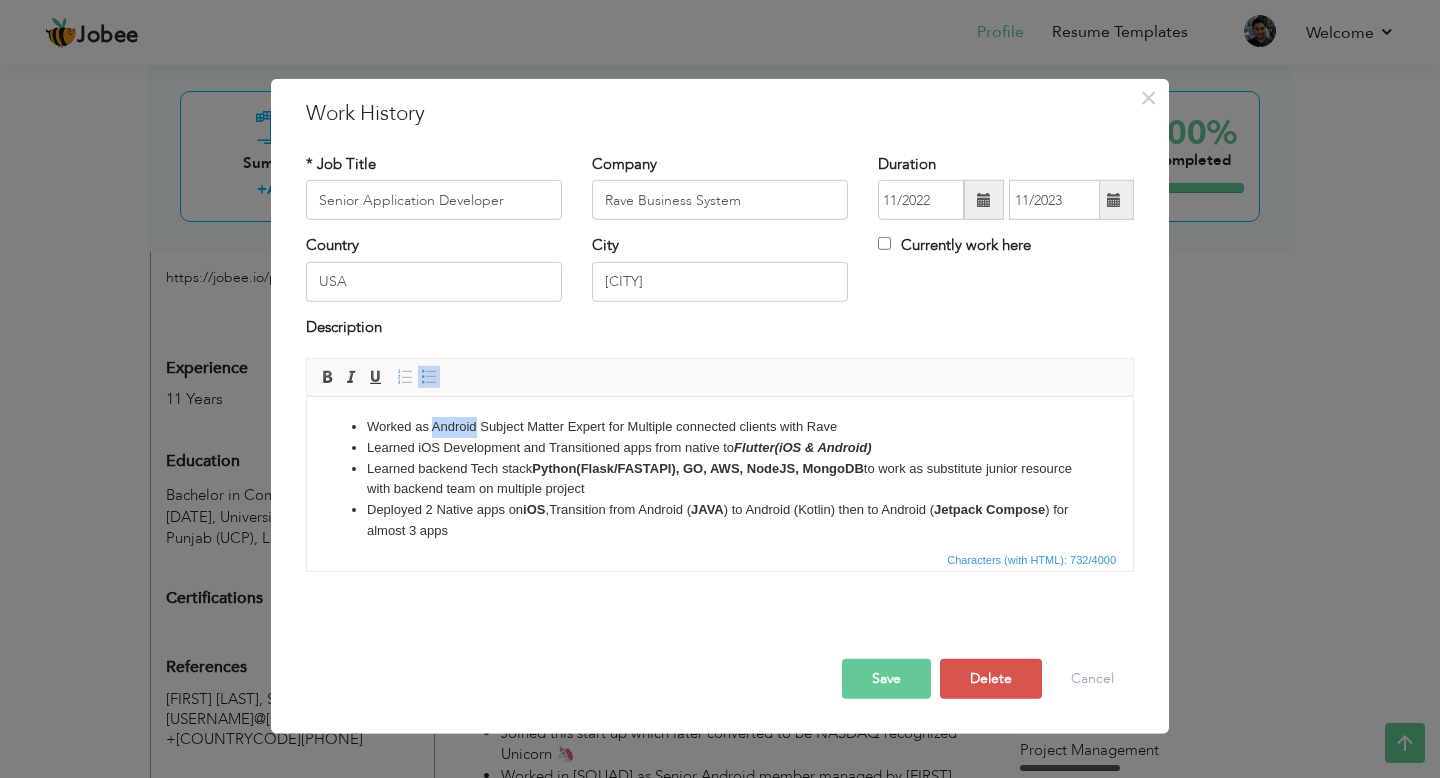 click on "Worked as Android Subject Matter Expert for Multiple connected clients with Rave" at bounding box center [720, 427] 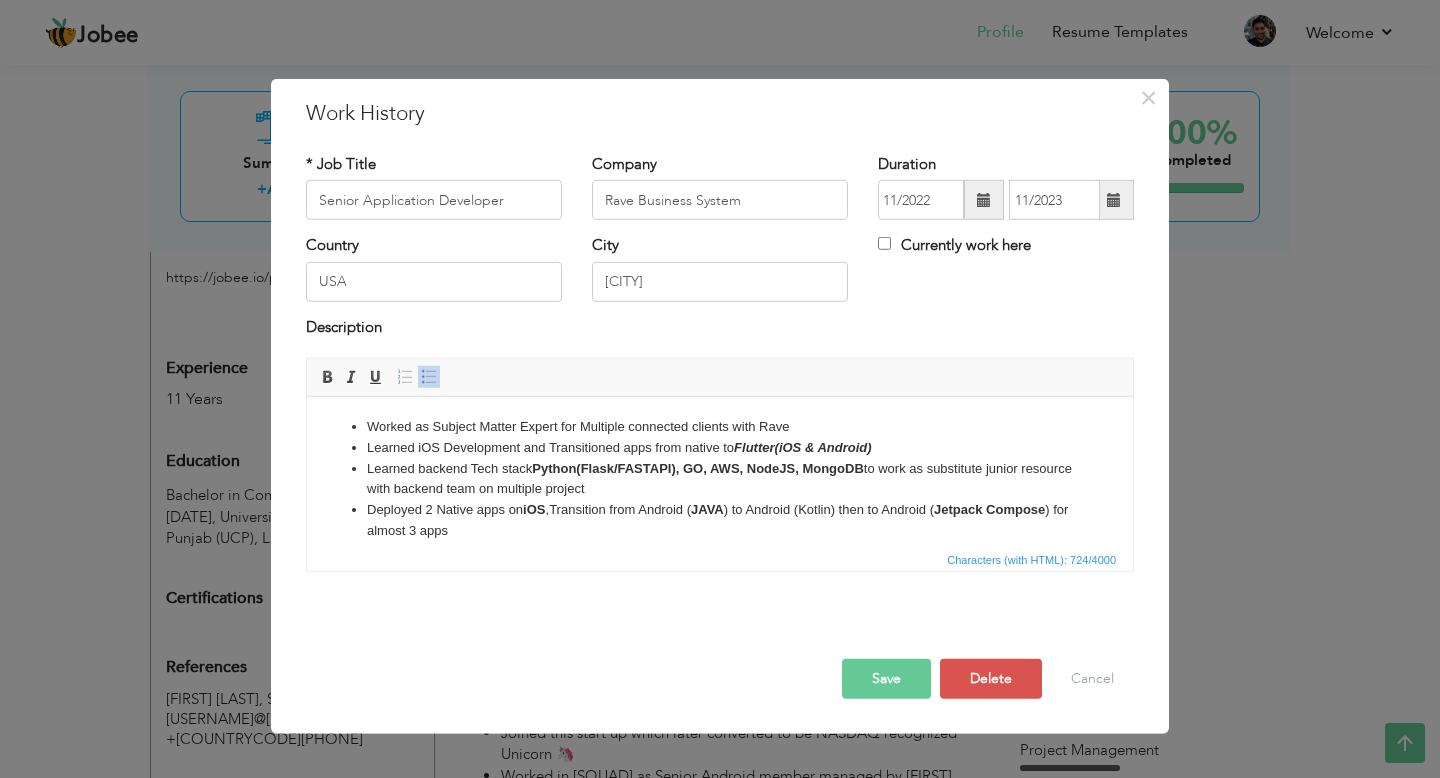 click on "Save" at bounding box center (886, 679) 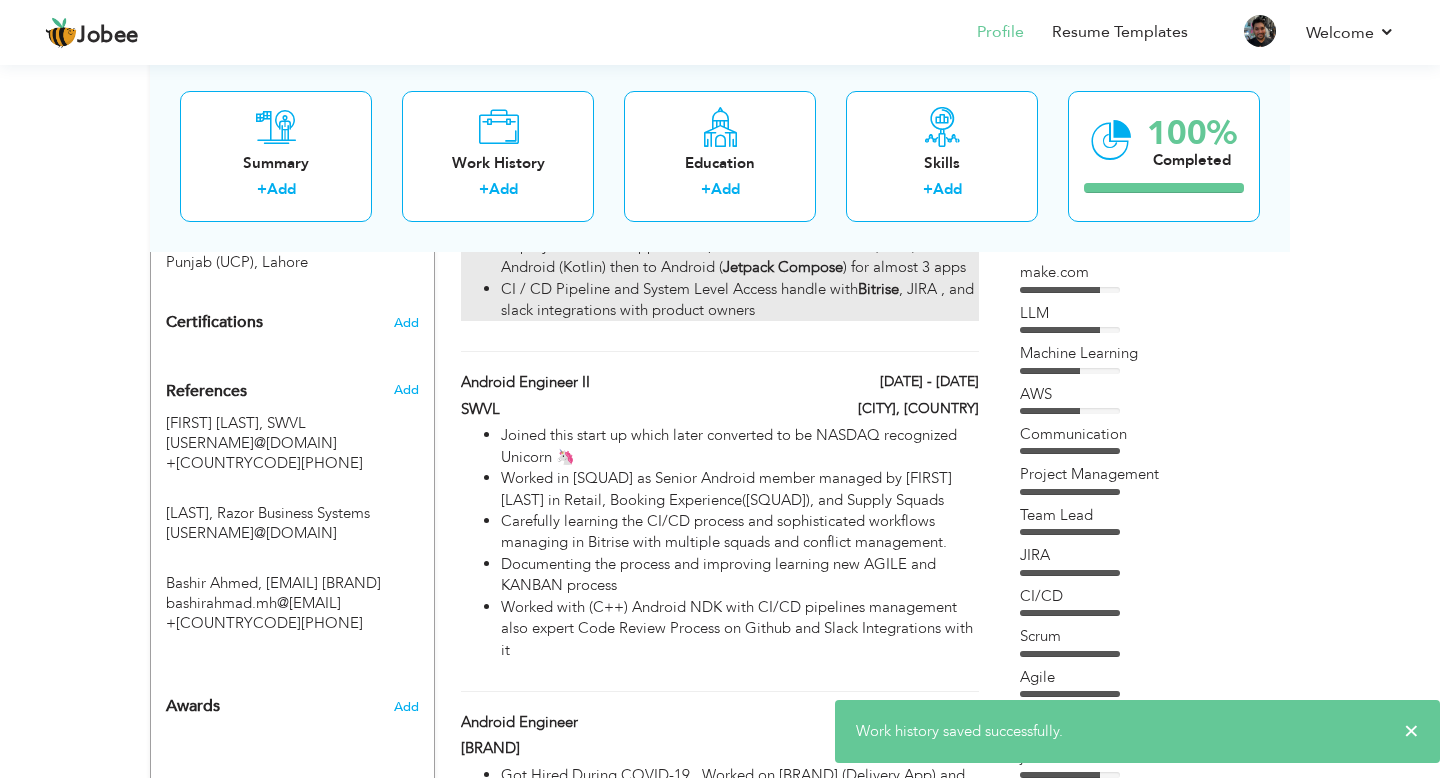 scroll, scrollTop: 997, scrollLeft: 0, axis: vertical 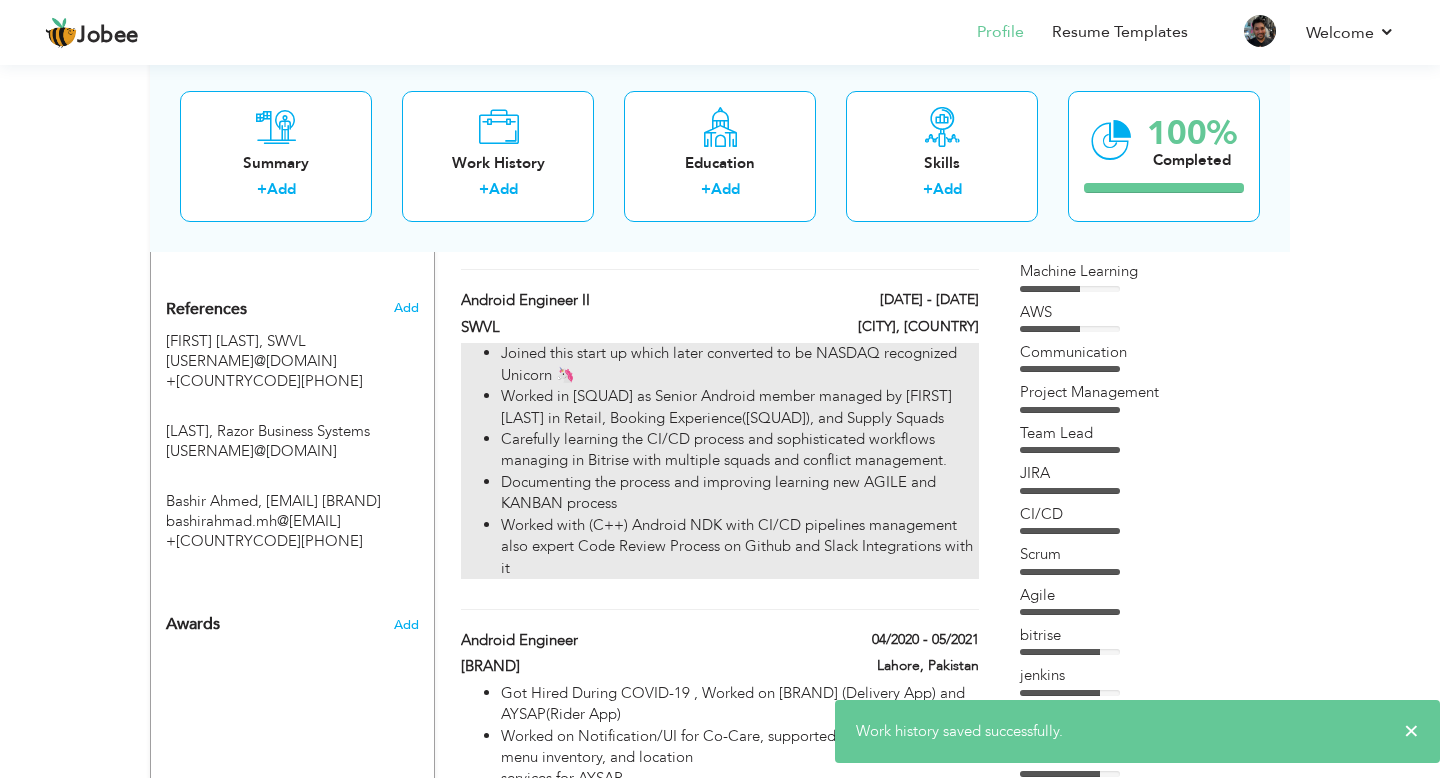 click on "Documenting the process and improving learning new AGILE and KANBAN process" at bounding box center [740, 493] 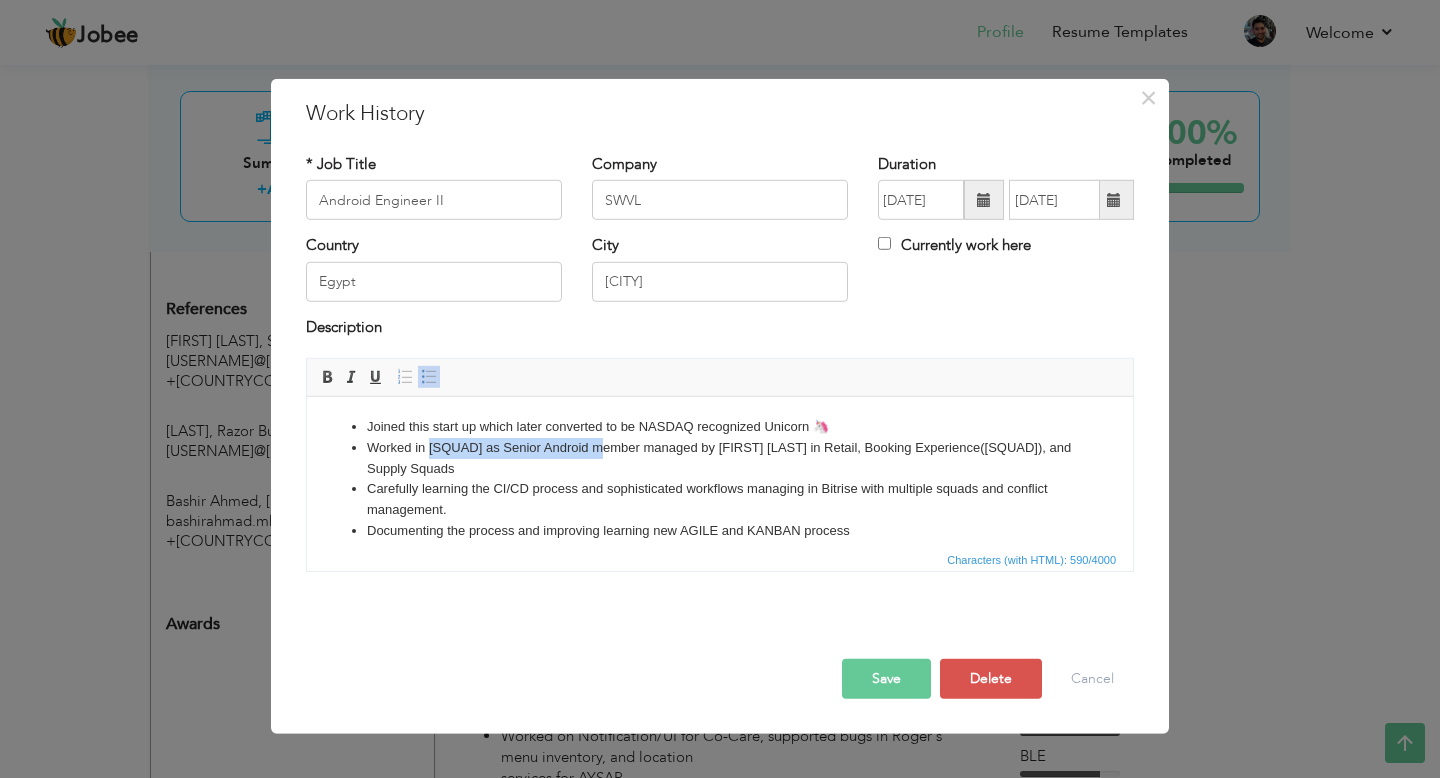 drag, startPoint x: 430, startPoint y: 447, endPoint x: 603, endPoint y: 440, distance: 173.14156 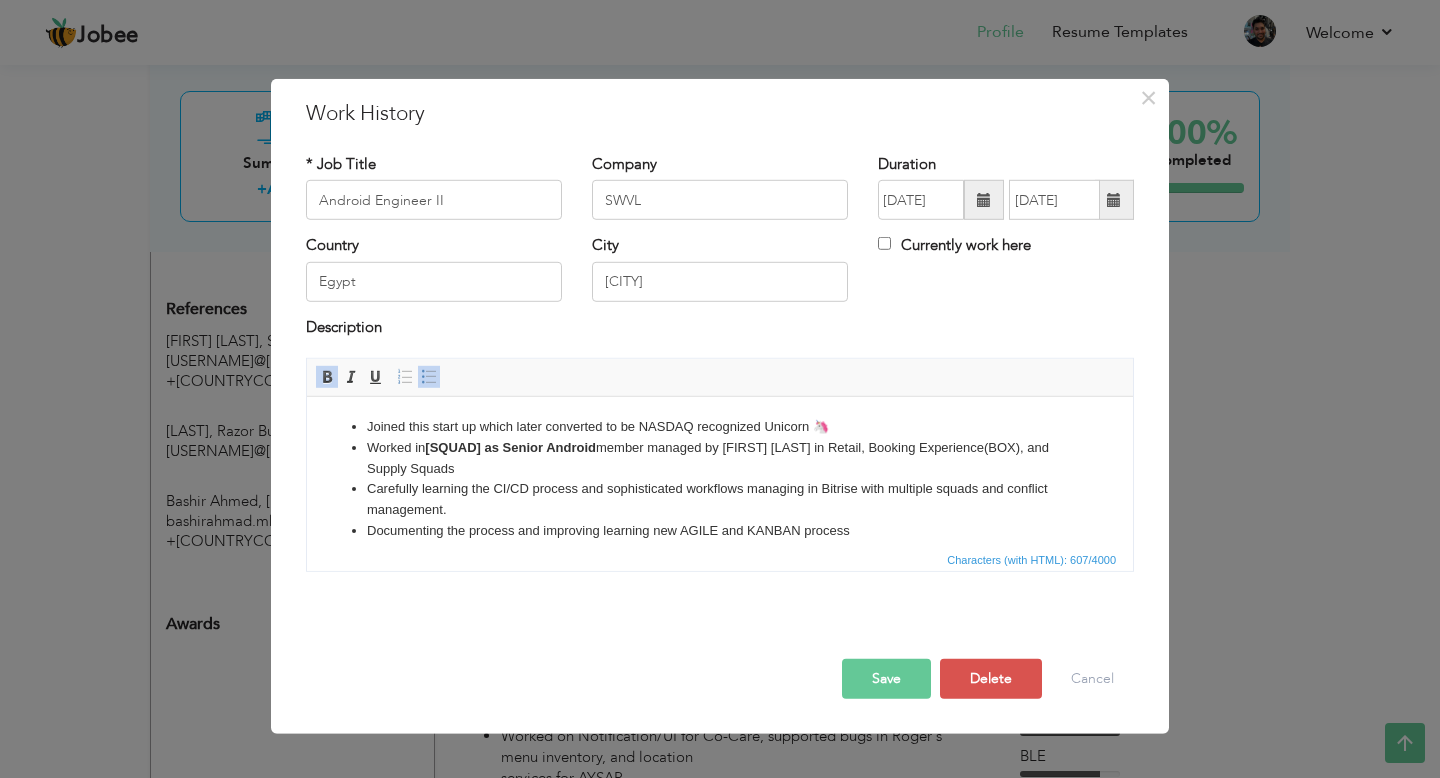 click on "Carefully learning the CI/CD process and sophisticated workflows managing in Bitrise with multiple squads and conflict management." at bounding box center (720, 500) 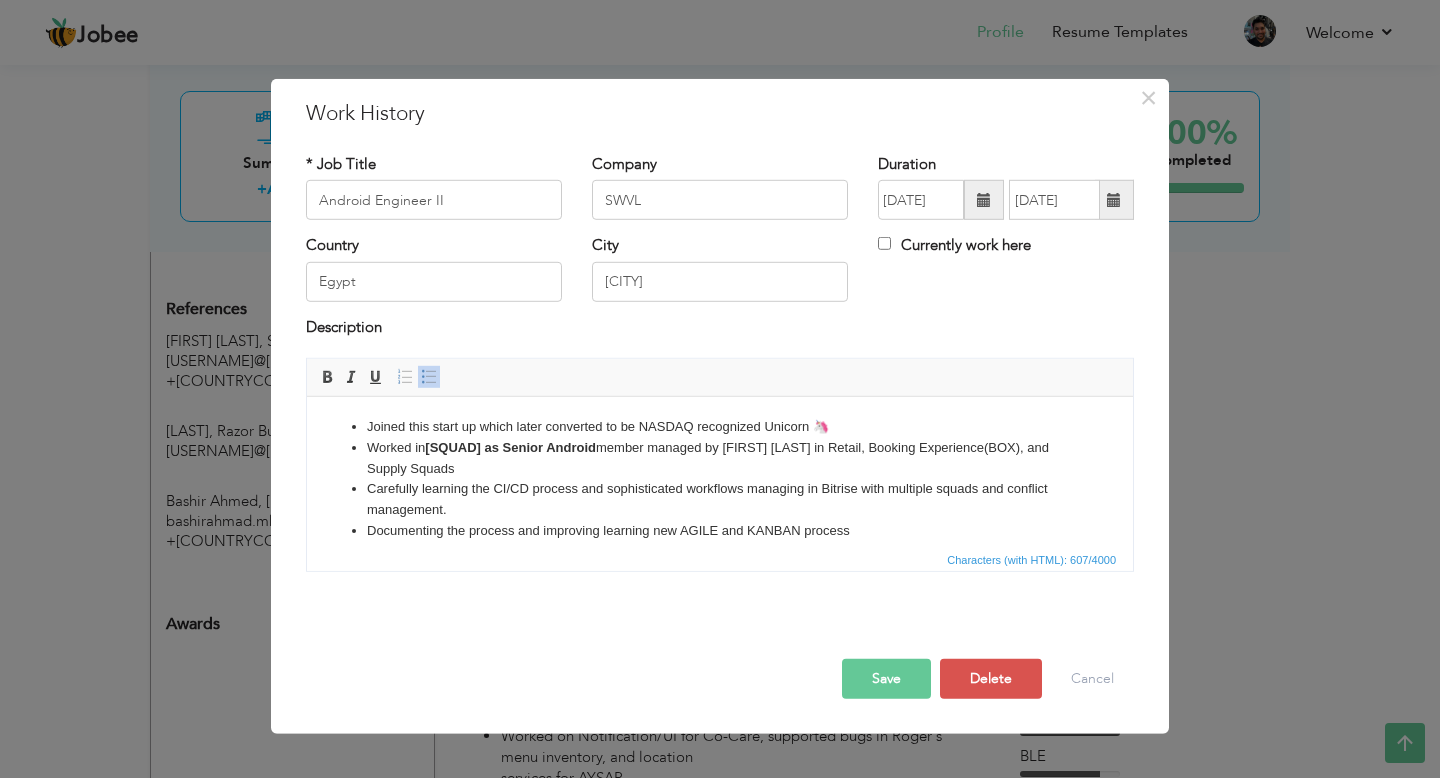 click on "Documenting the process and improving learning new AGILE and KANBAN process" at bounding box center (720, 531) 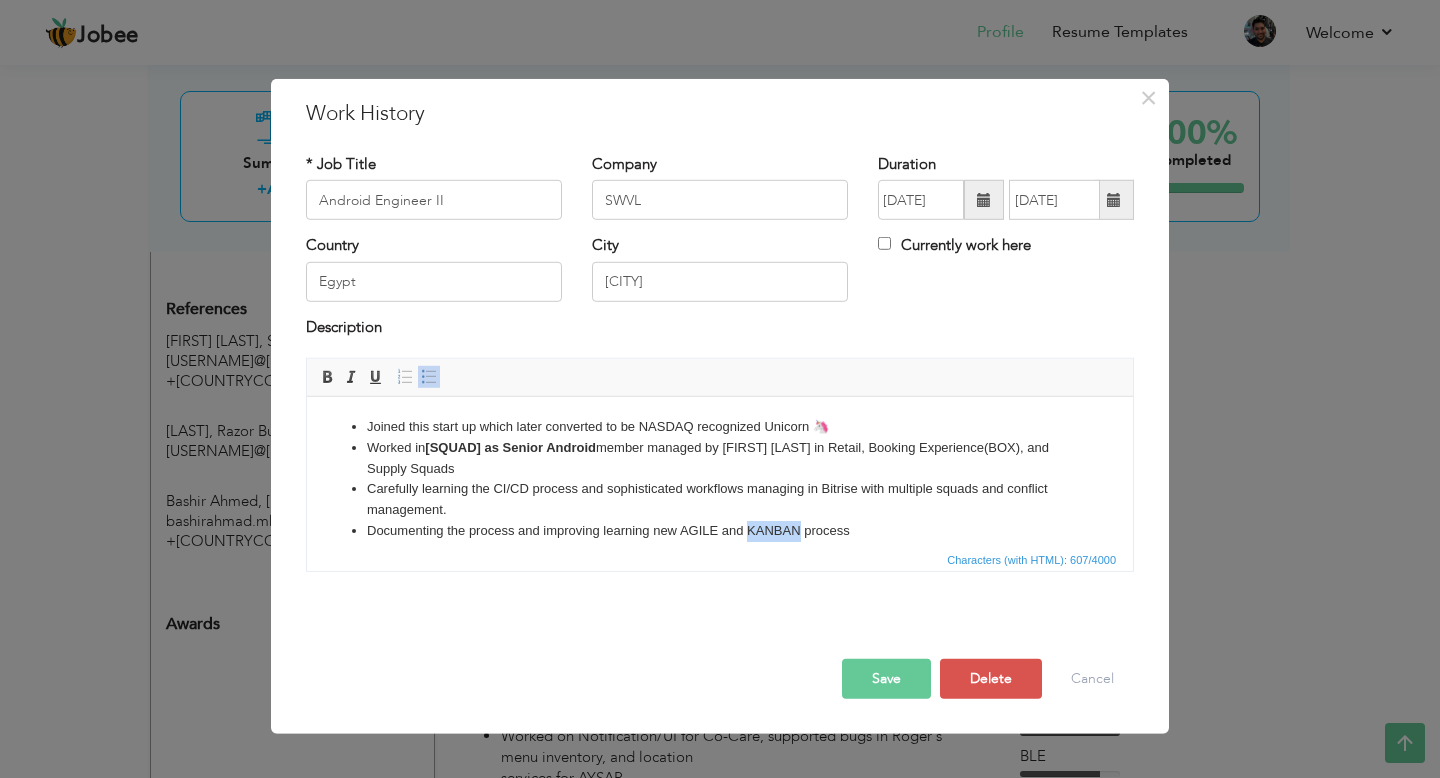 click on "Documenting the process and improving learning new AGILE and KANBAN process" at bounding box center [720, 531] 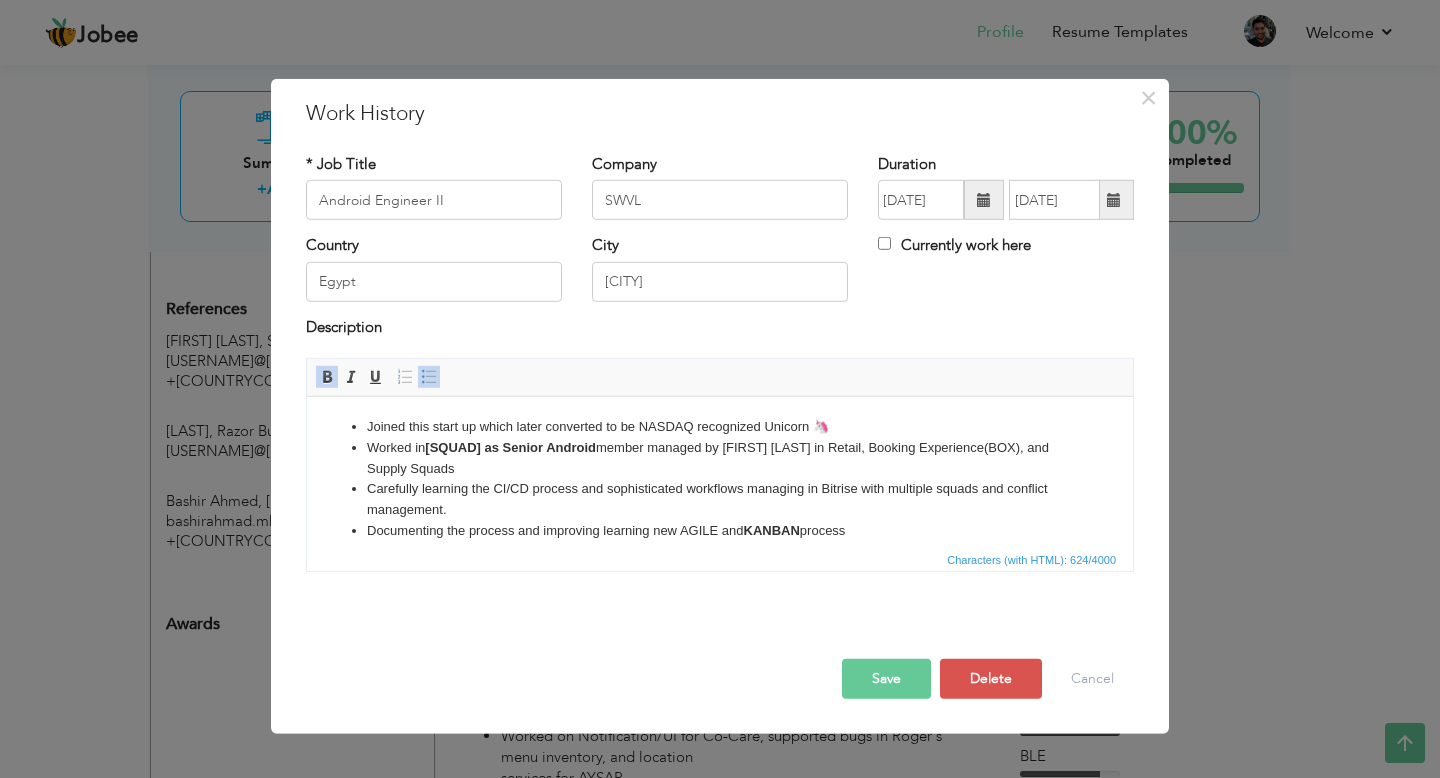 click on "Documenting the process and improving learning new AGILE and  KANBAN  process" at bounding box center [720, 531] 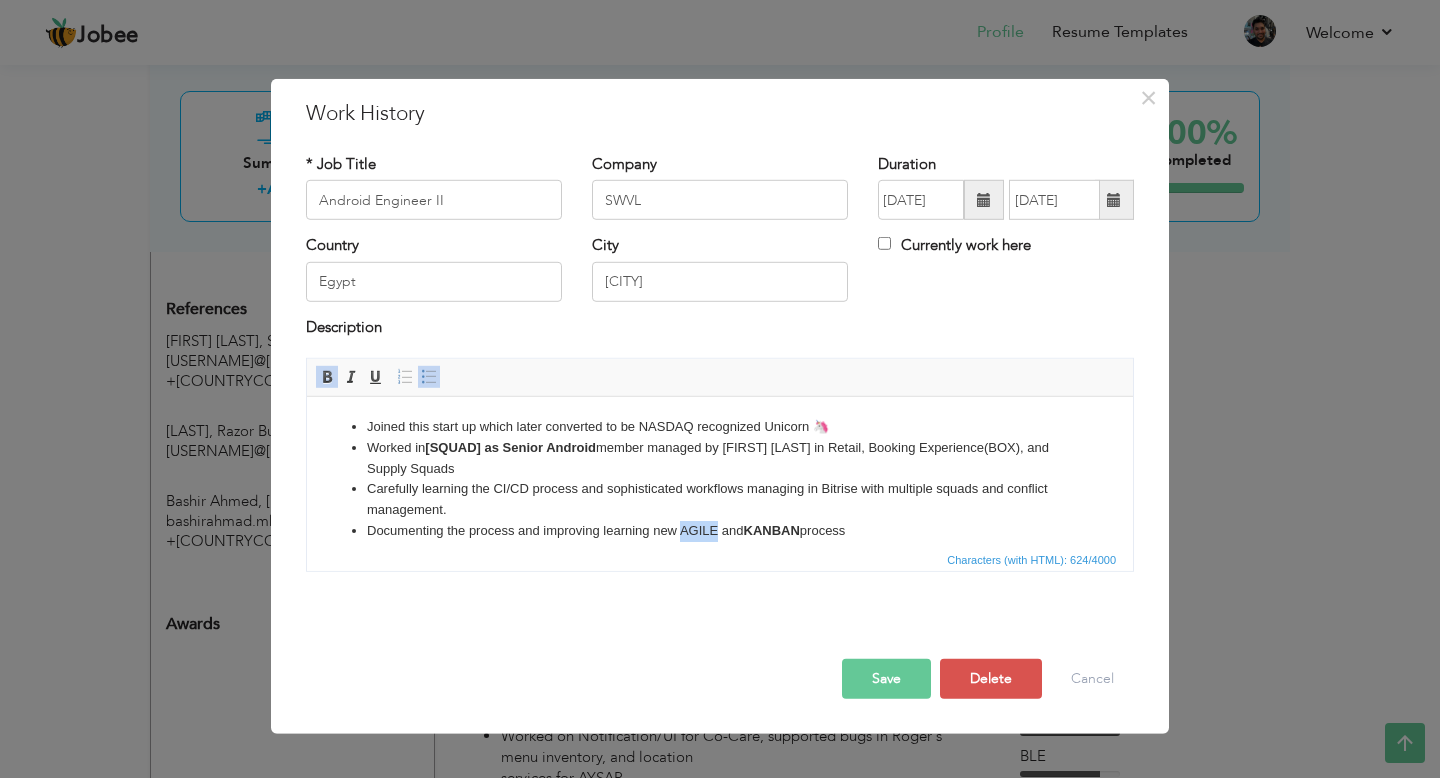 click on "Documenting the process and improving learning new AGILE and  KANBAN  process" at bounding box center (720, 531) 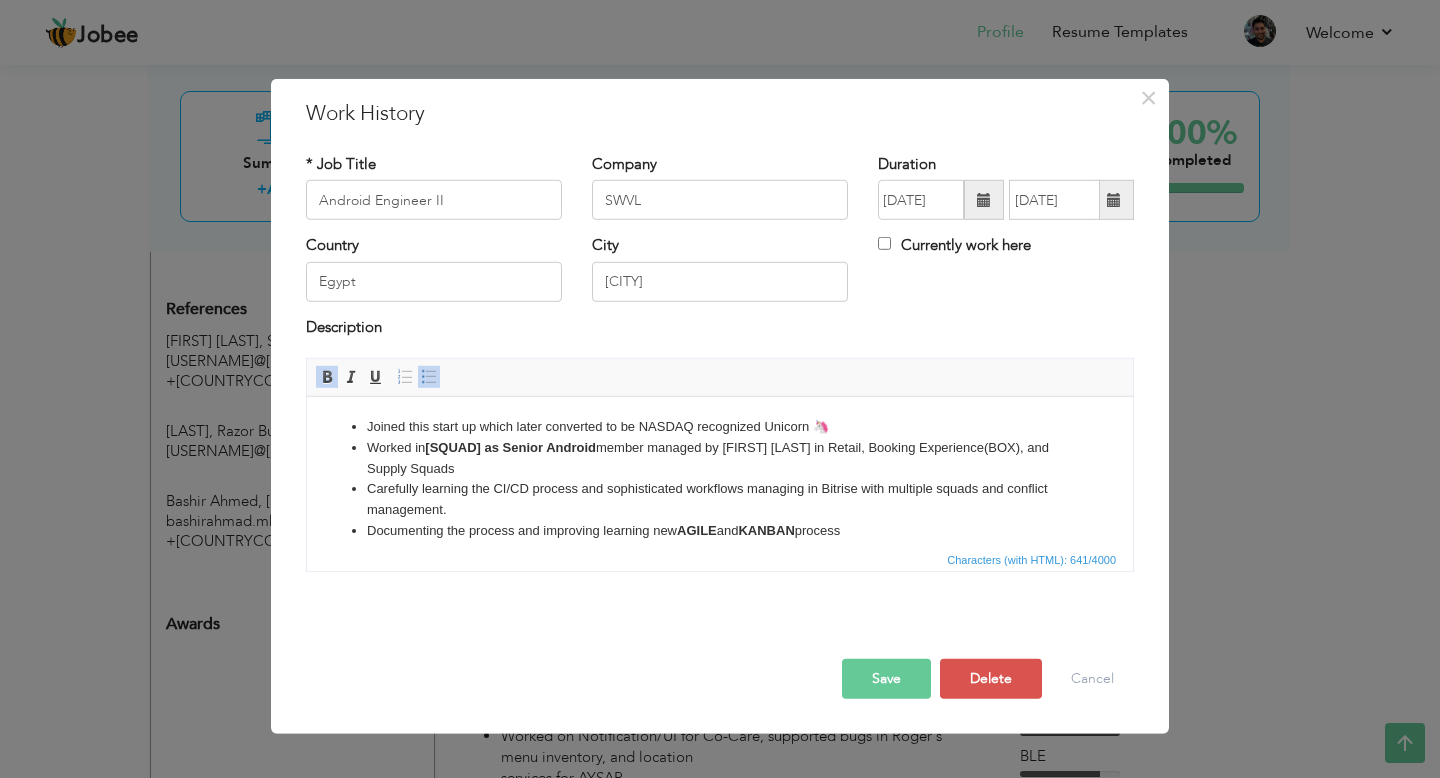 click on "Save" at bounding box center [886, 679] 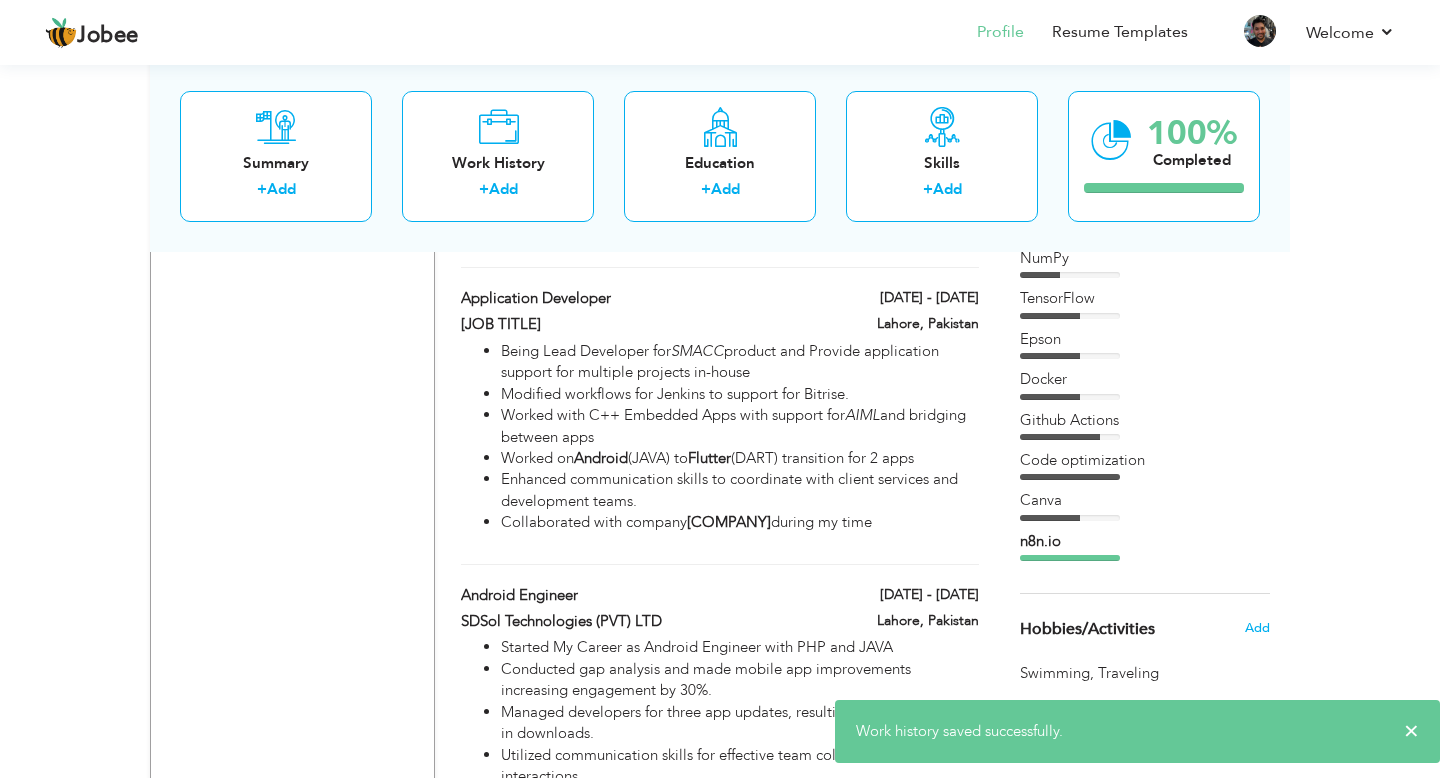 scroll, scrollTop: 1659, scrollLeft: 0, axis: vertical 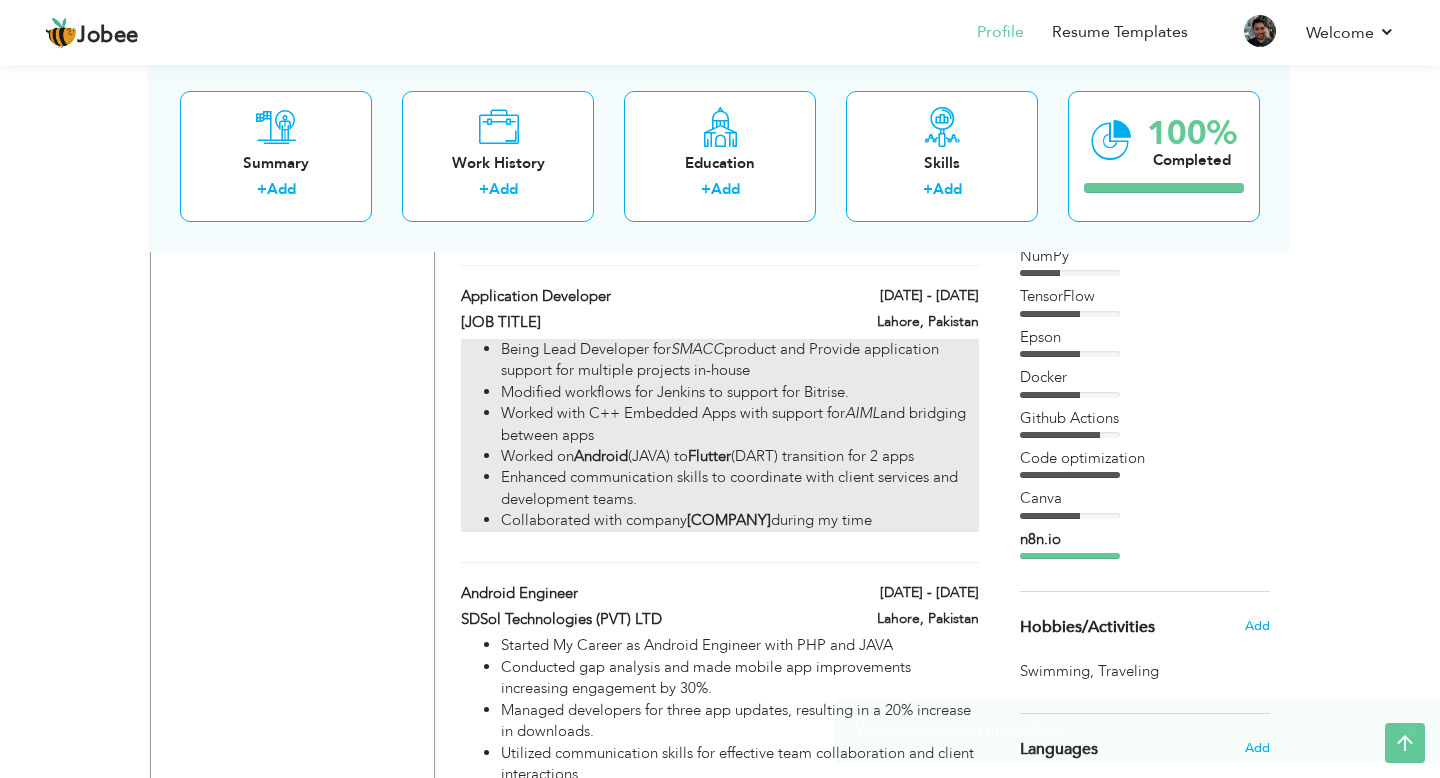 click on "Flutter" at bounding box center (709, 456) 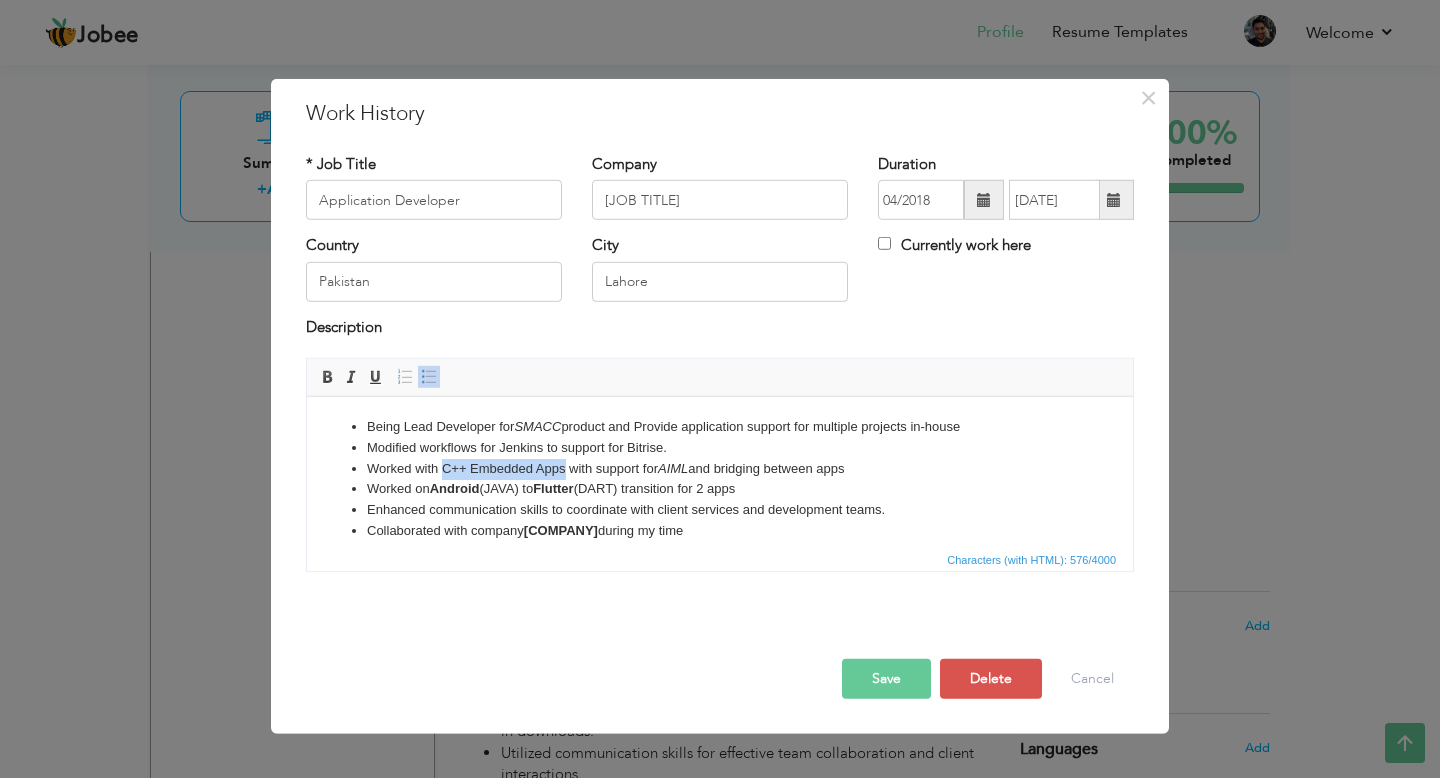drag, startPoint x: 443, startPoint y: 467, endPoint x: 563, endPoint y: 468, distance: 120.004166 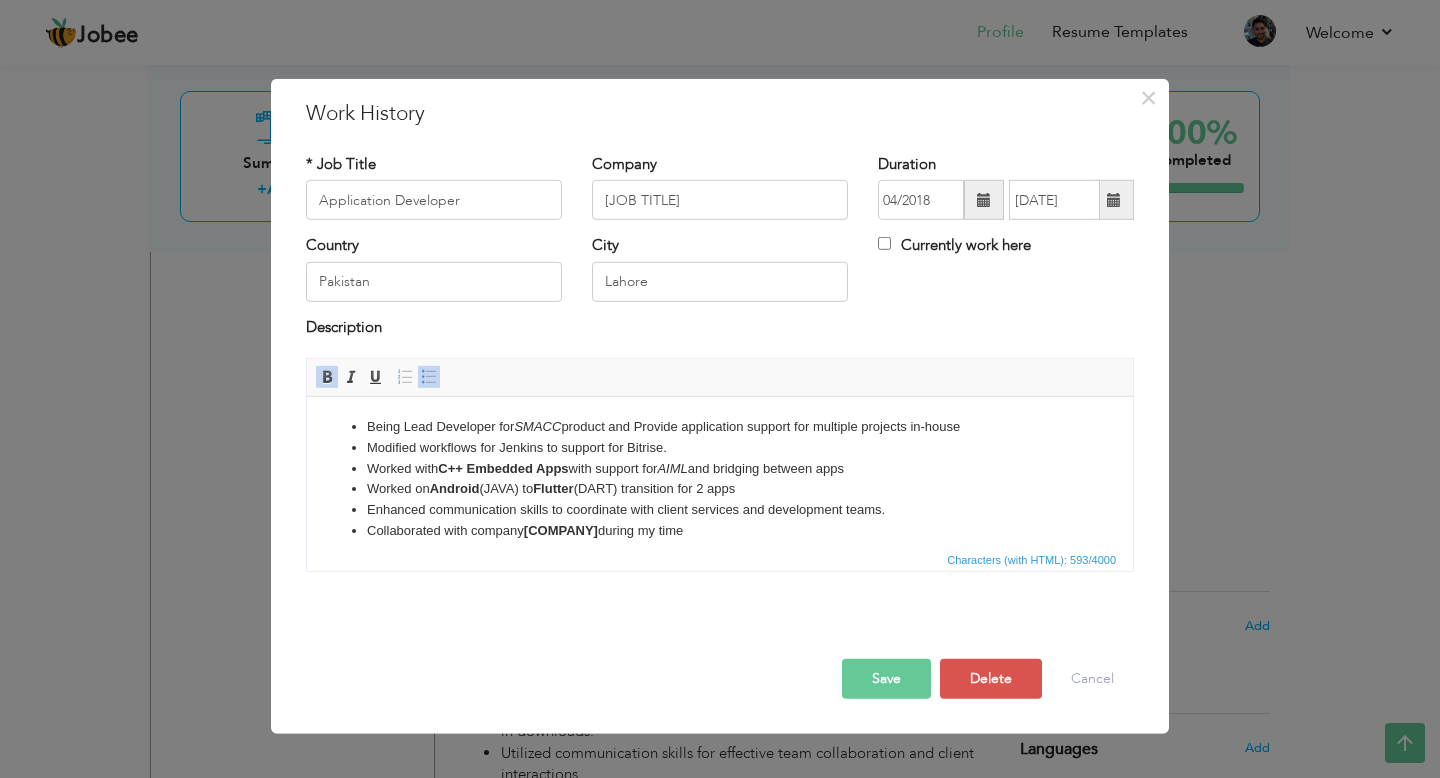click on "Worked on  Android  (JAVA) to  Flutter  (DART) transition for 2 apps" at bounding box center [720, 489] 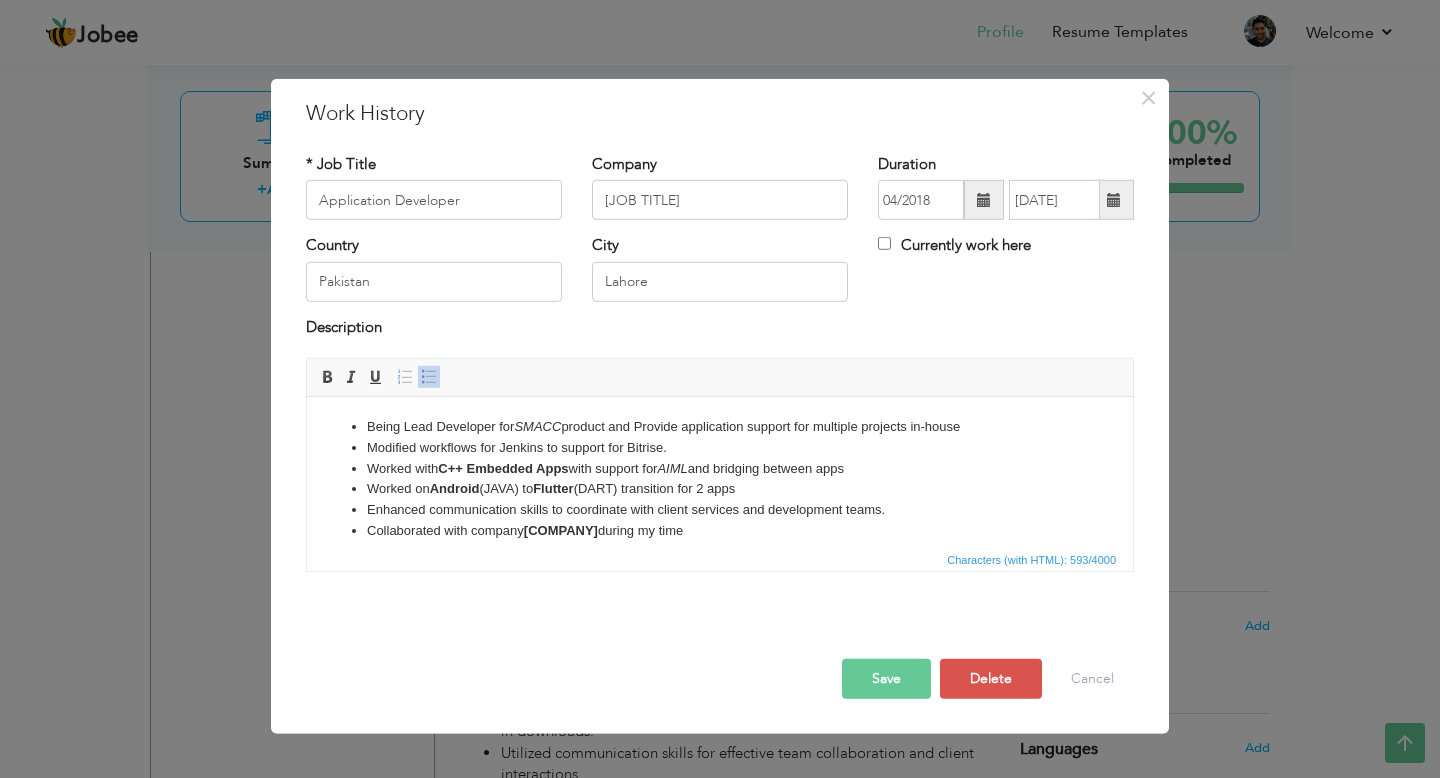 click on "AIML" at bounding box center [672, 468] 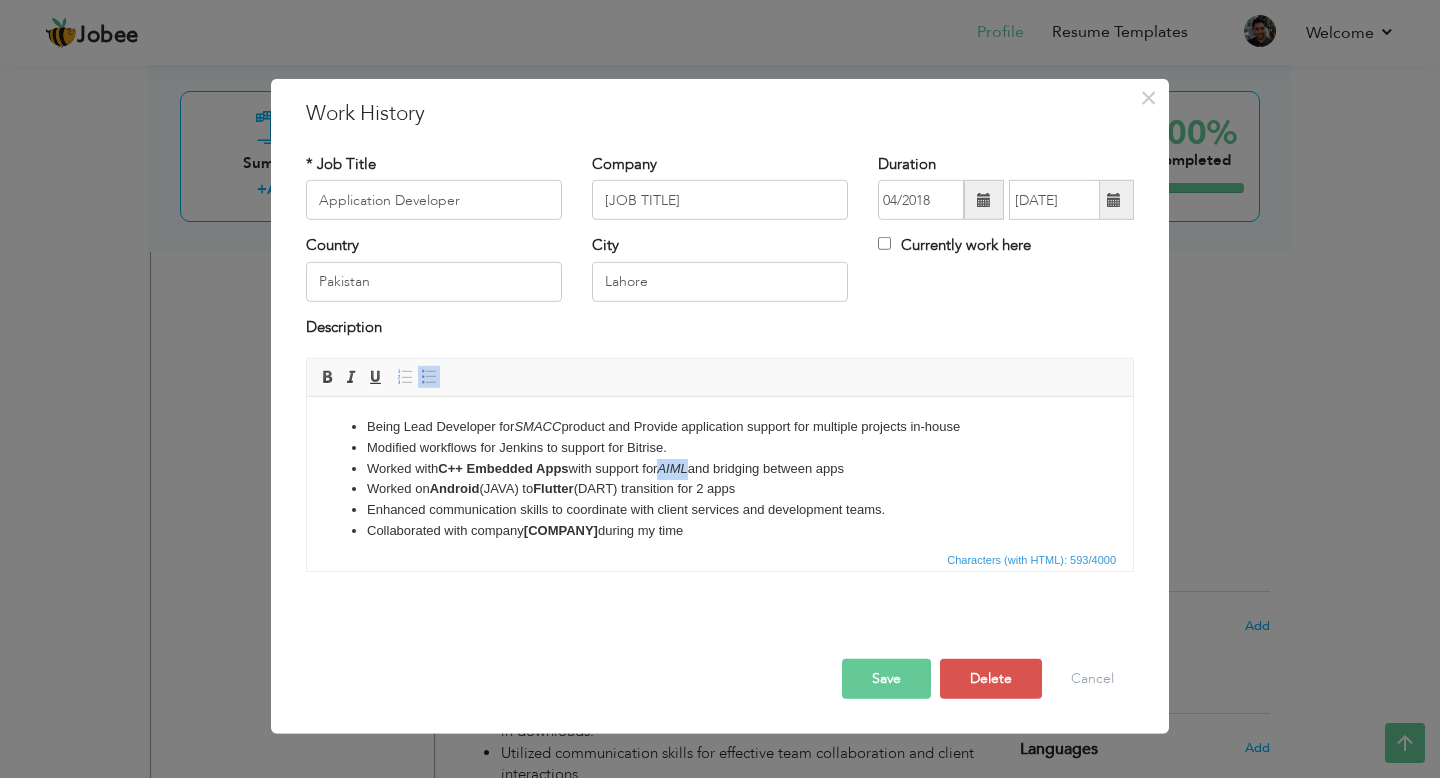 click on "AIML" at bounding box center [672, 468] 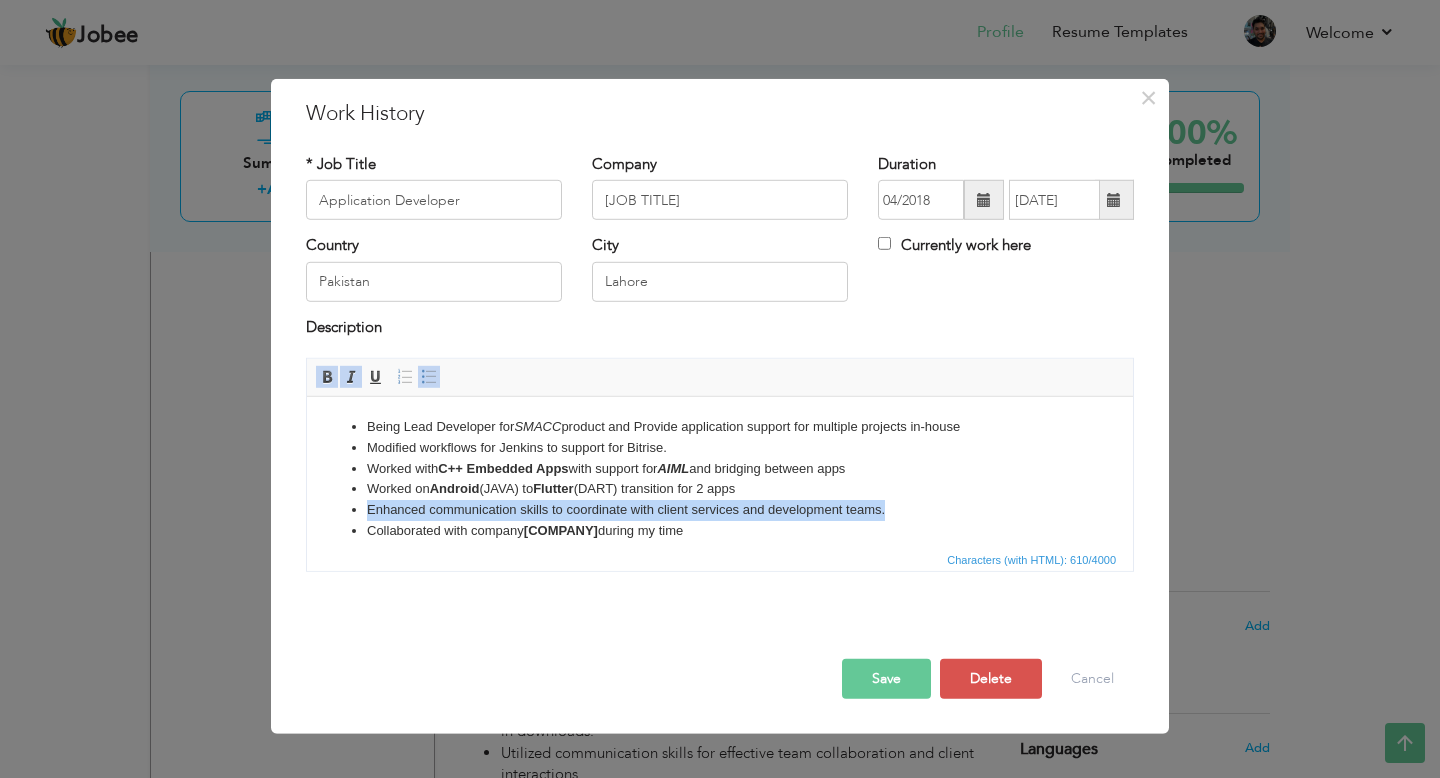 drag, startPoint x: 894, startPoint y: 511, endPoint x: 371, endPoint y: 513, distance: 523.00385 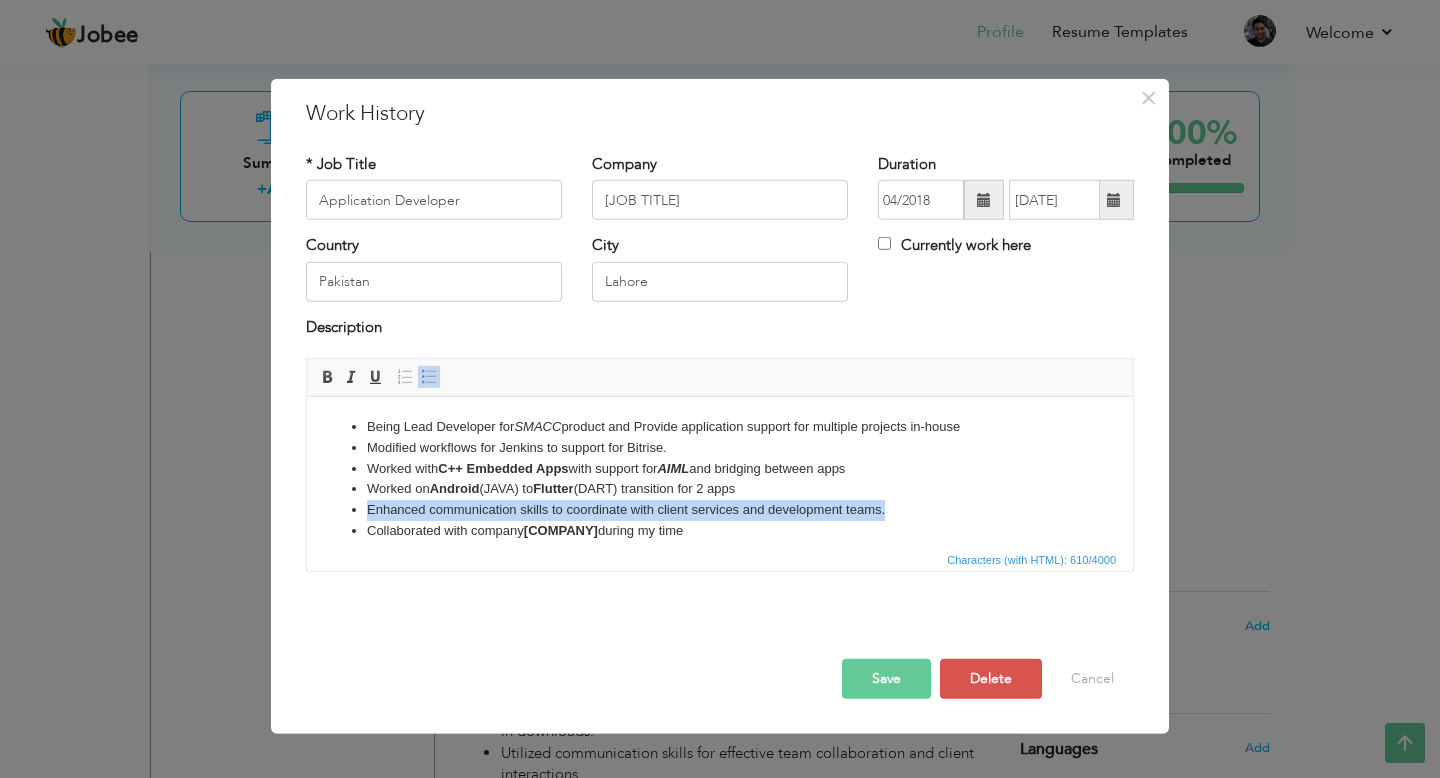 type 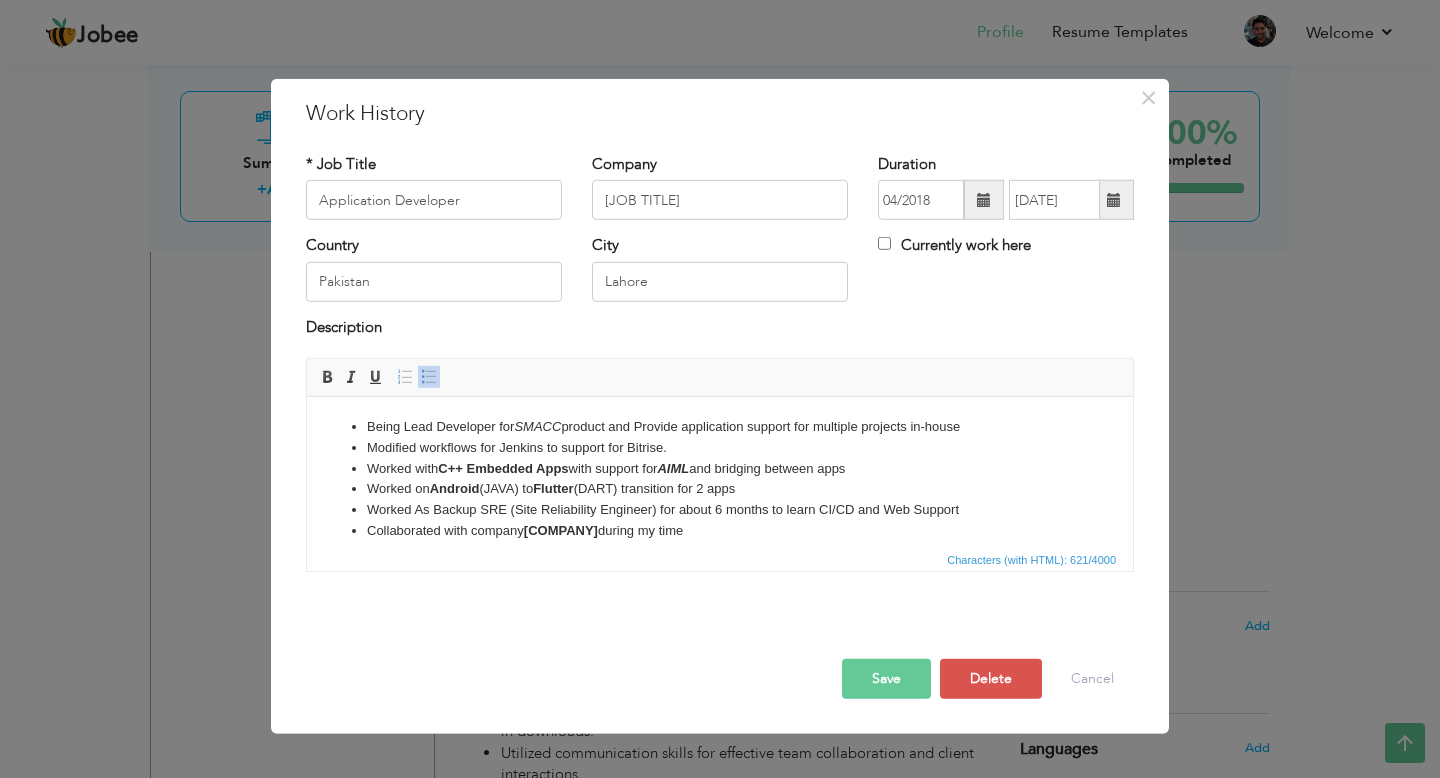 click on "Save" at bounding box center (886, 679) 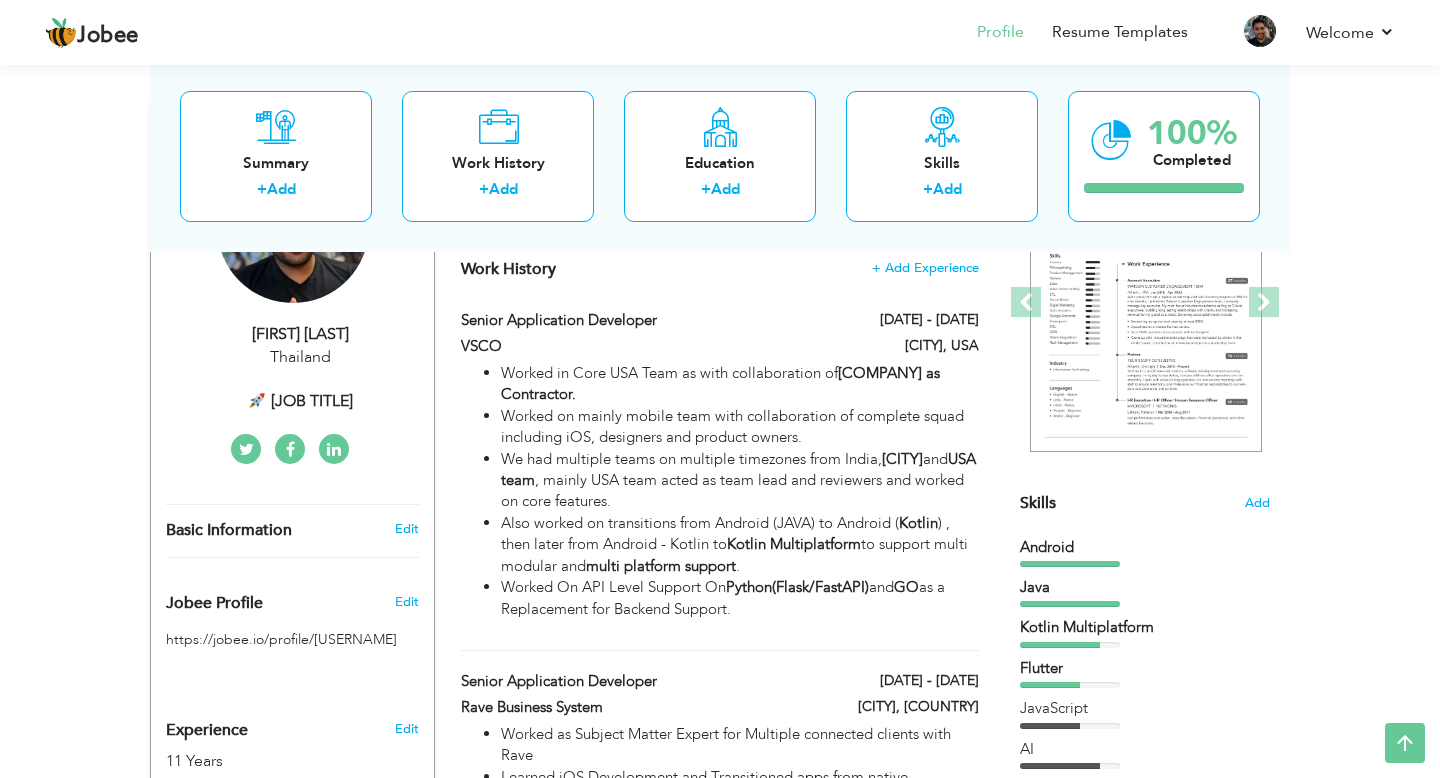 scroll, scrollTop: 266, scrollLeft: 0, axis: vertical 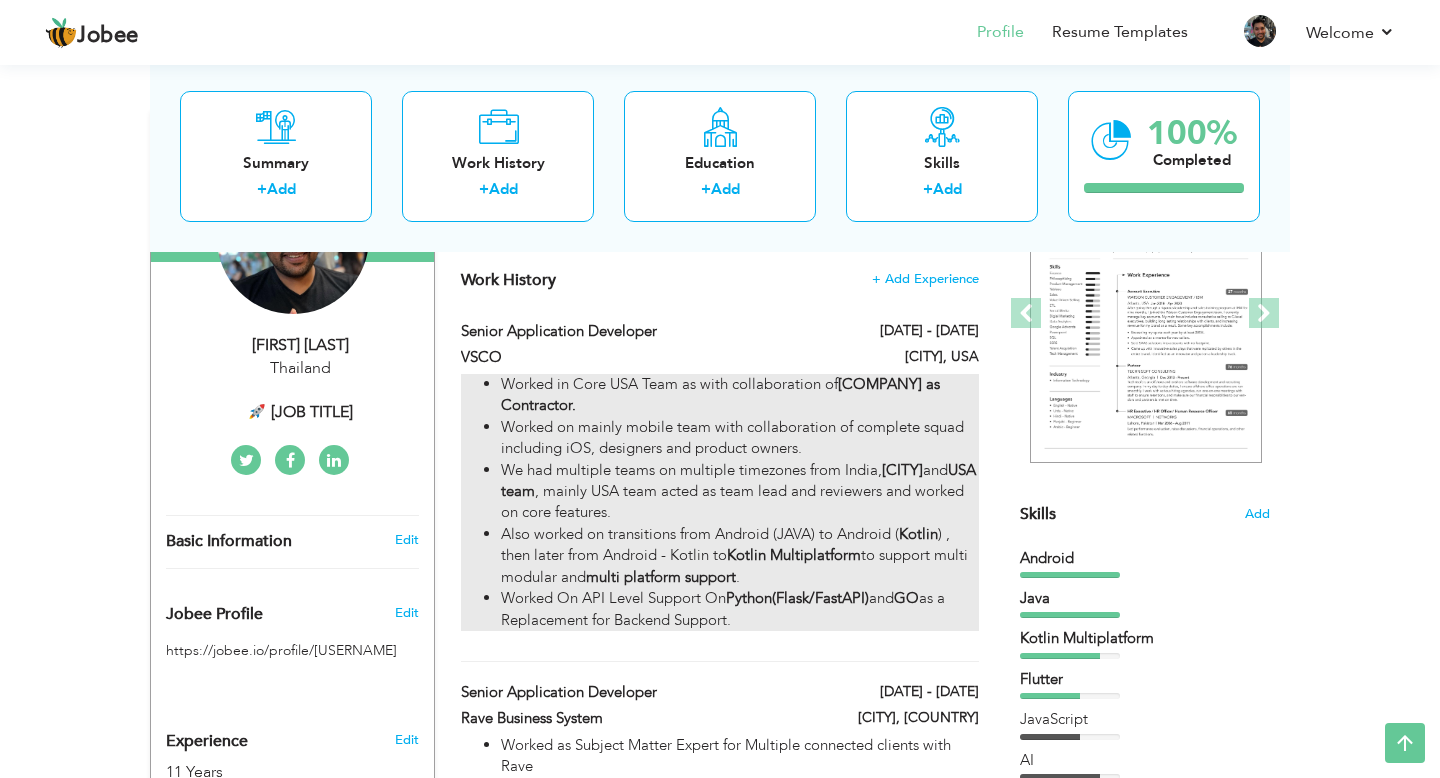 click on "We had multiple teams on multiple timezones from India,  Bangalore  and  USA team , mainly USA team acted as team lead and reviewers and worked on core features." at bounding box center (740, 492) 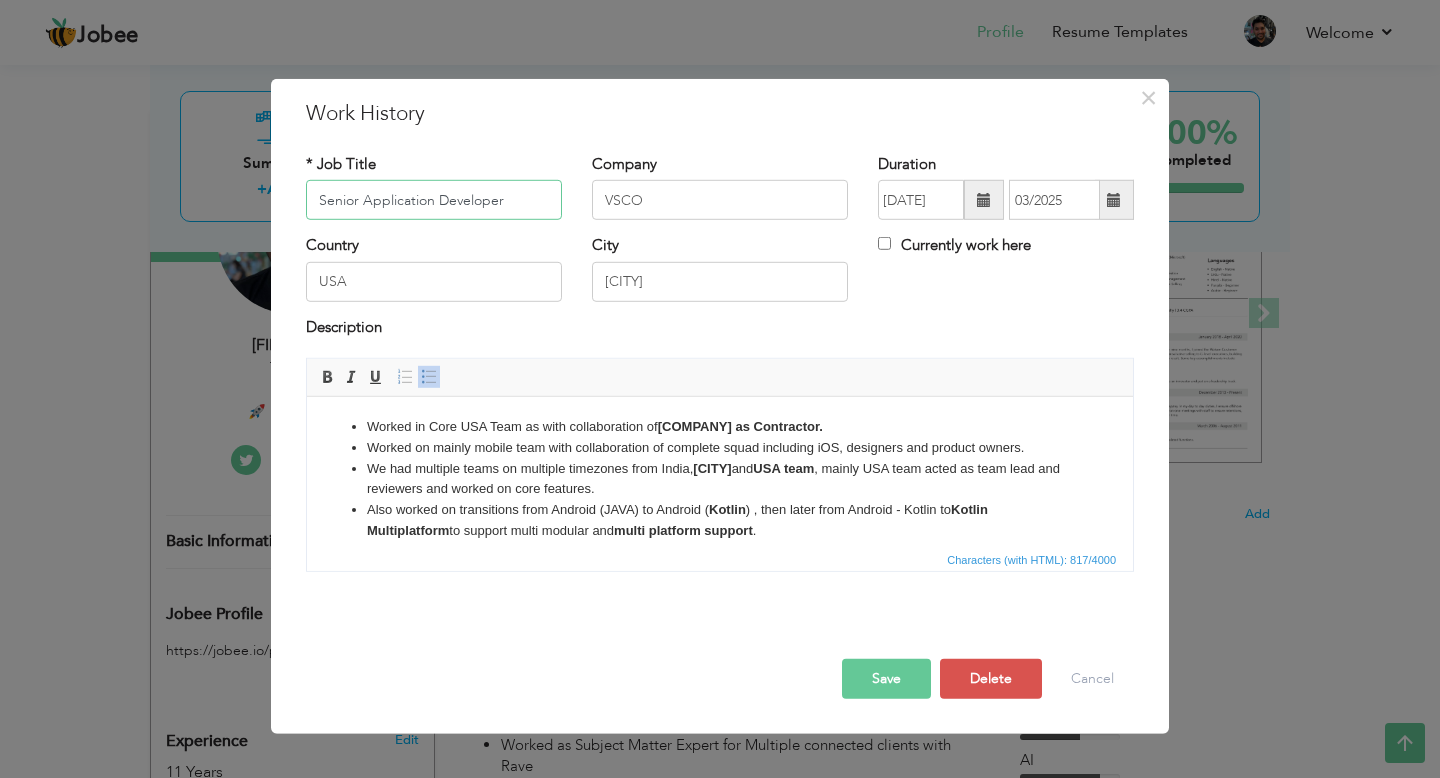 scroll, scrollTop: 35, scrollLeft: 0, axis: vertical 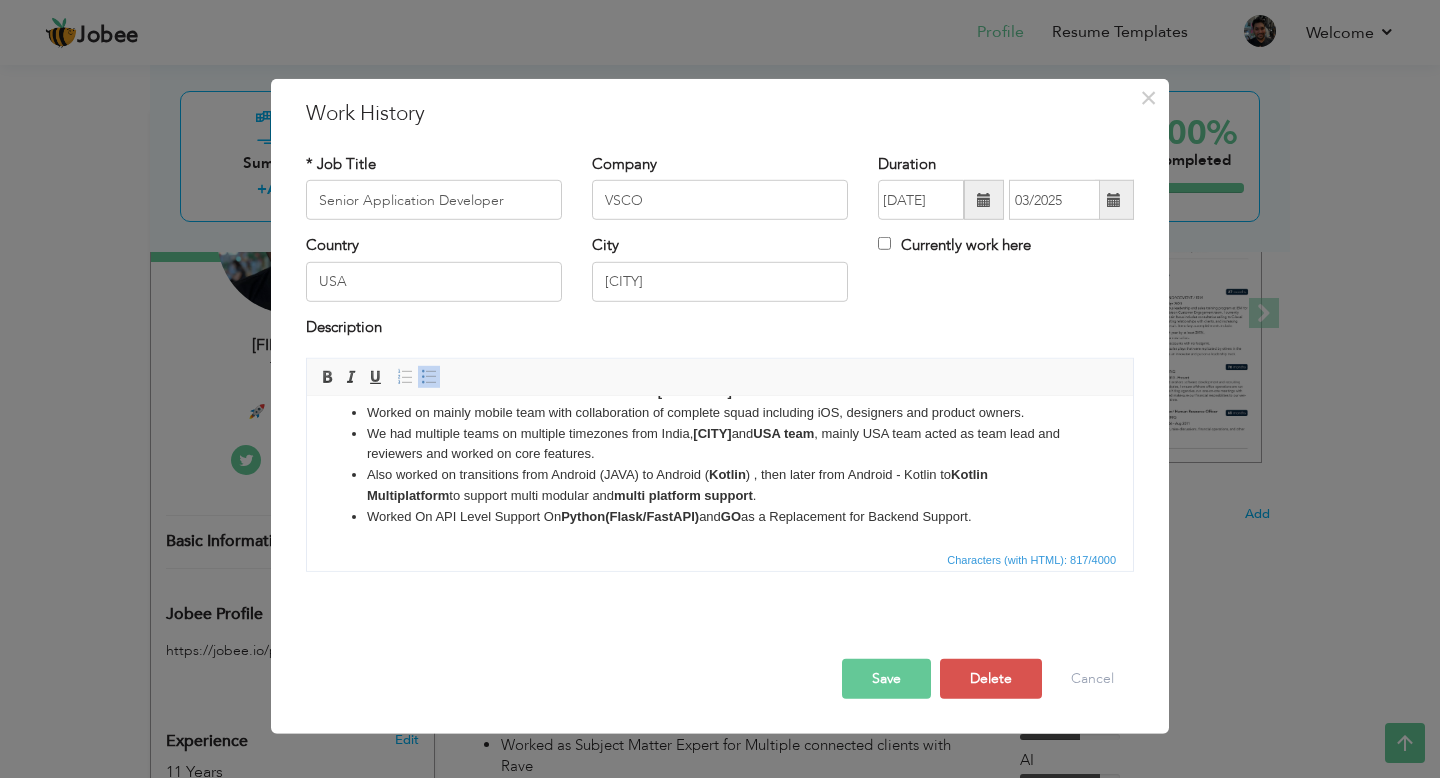 drag, startPoint x: 988, startPoint y: 514, endPoint x: 369, endPoint y: 522, distance: 619.0517 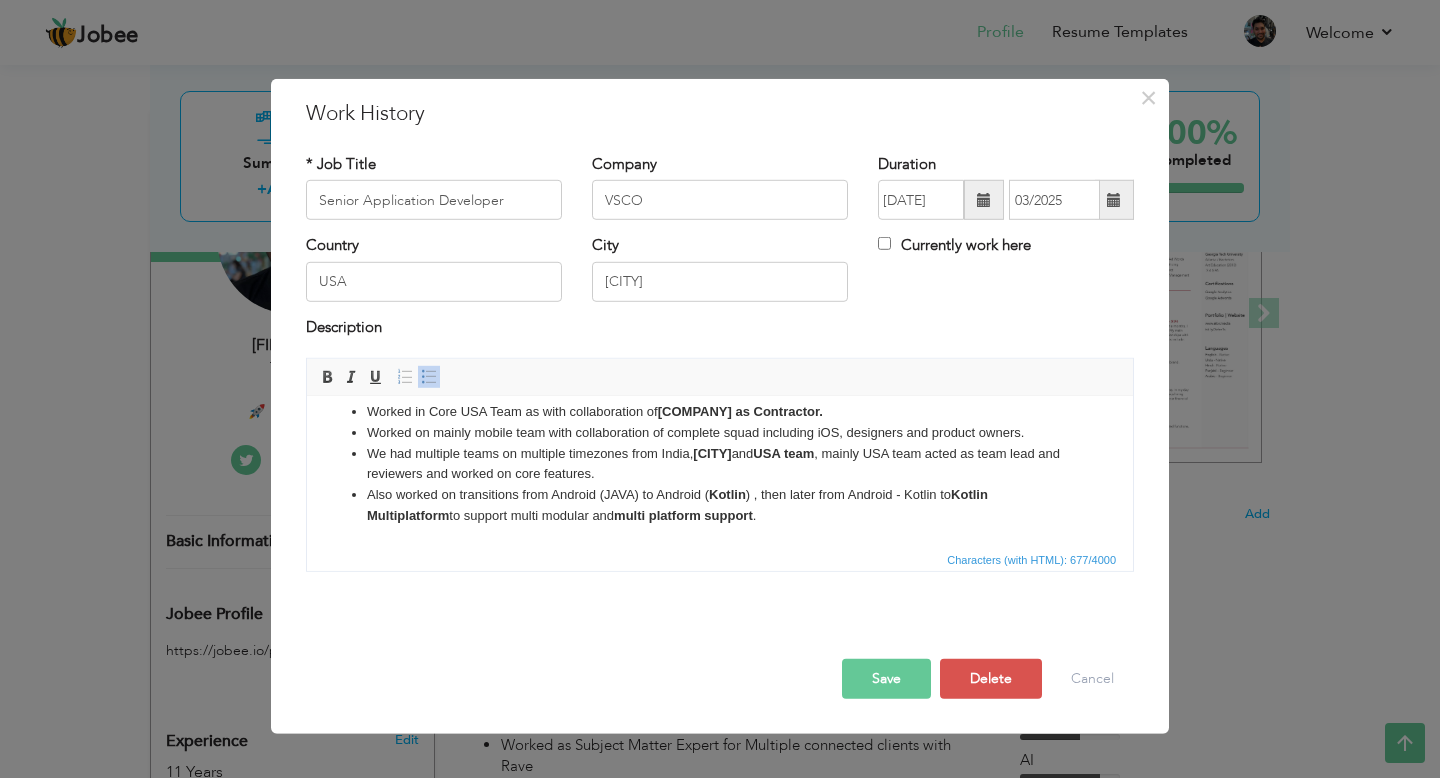 scroll, scrollTop: 0, scrollLeft: 0, axis: both 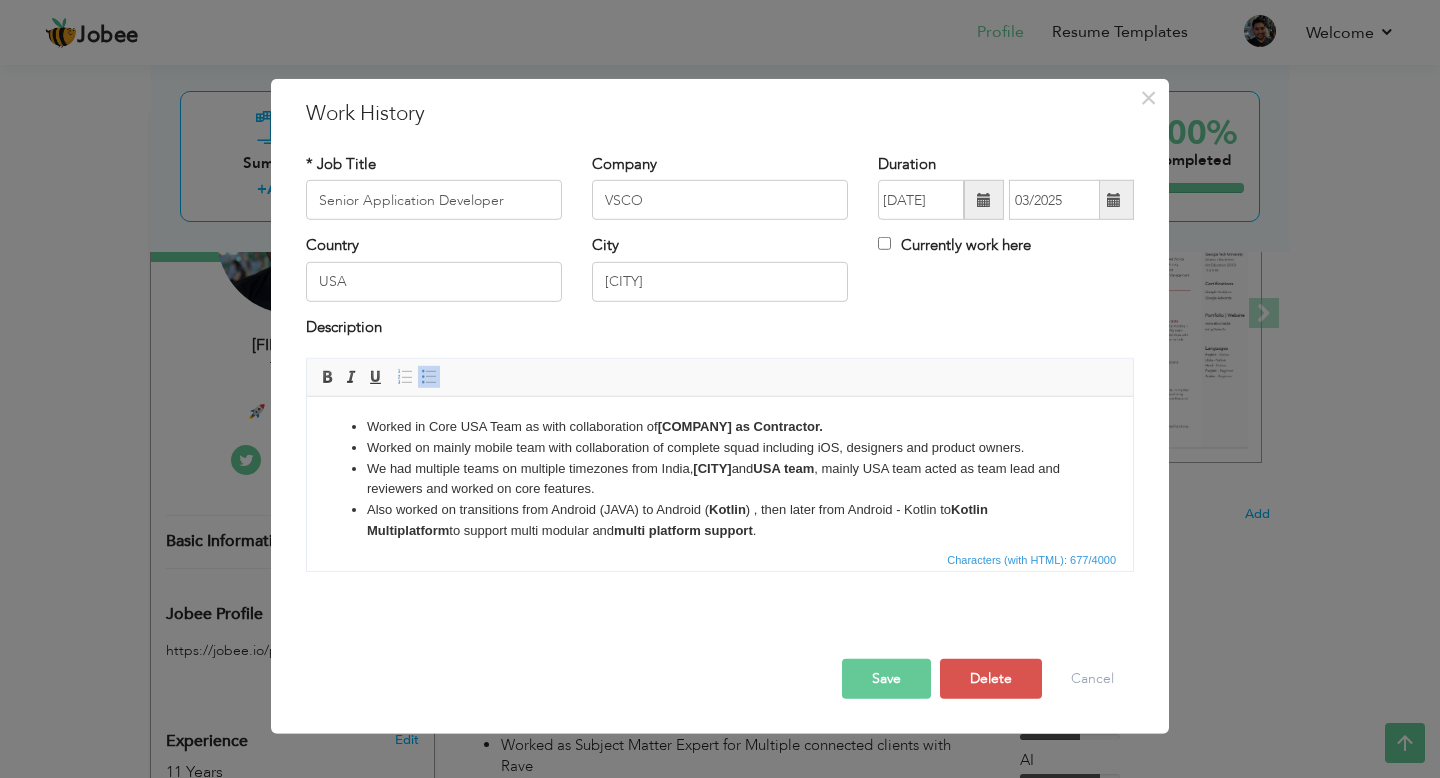 click on "Worked on mainly mobile team with collaboration of complete squad including iOS, designers and product owners." at bounding box center [720, 448] 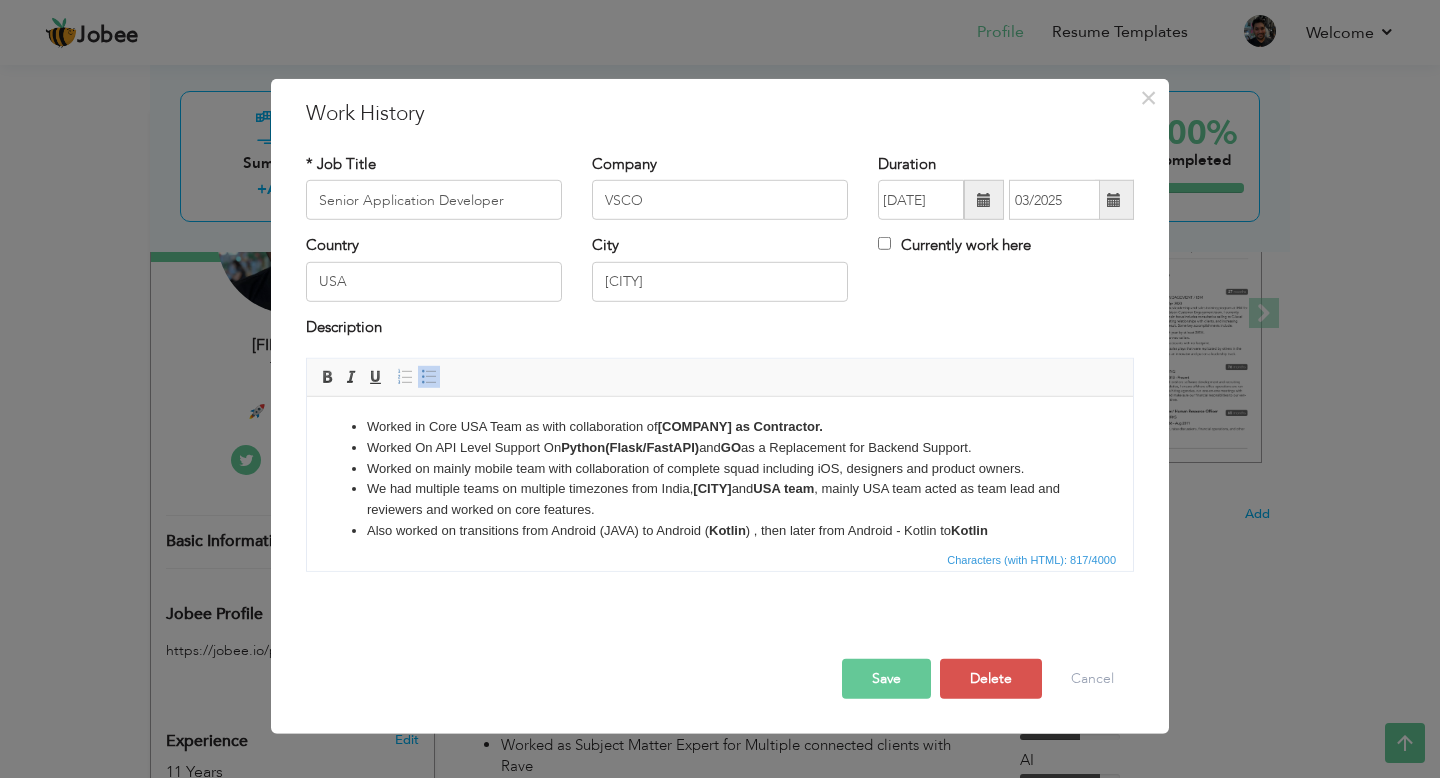 click on "Worked On API Level Support On  Python(Flask/FastAPI)  and  GO  as a Replacement for Backend Support." at bounding box center (720, 448) 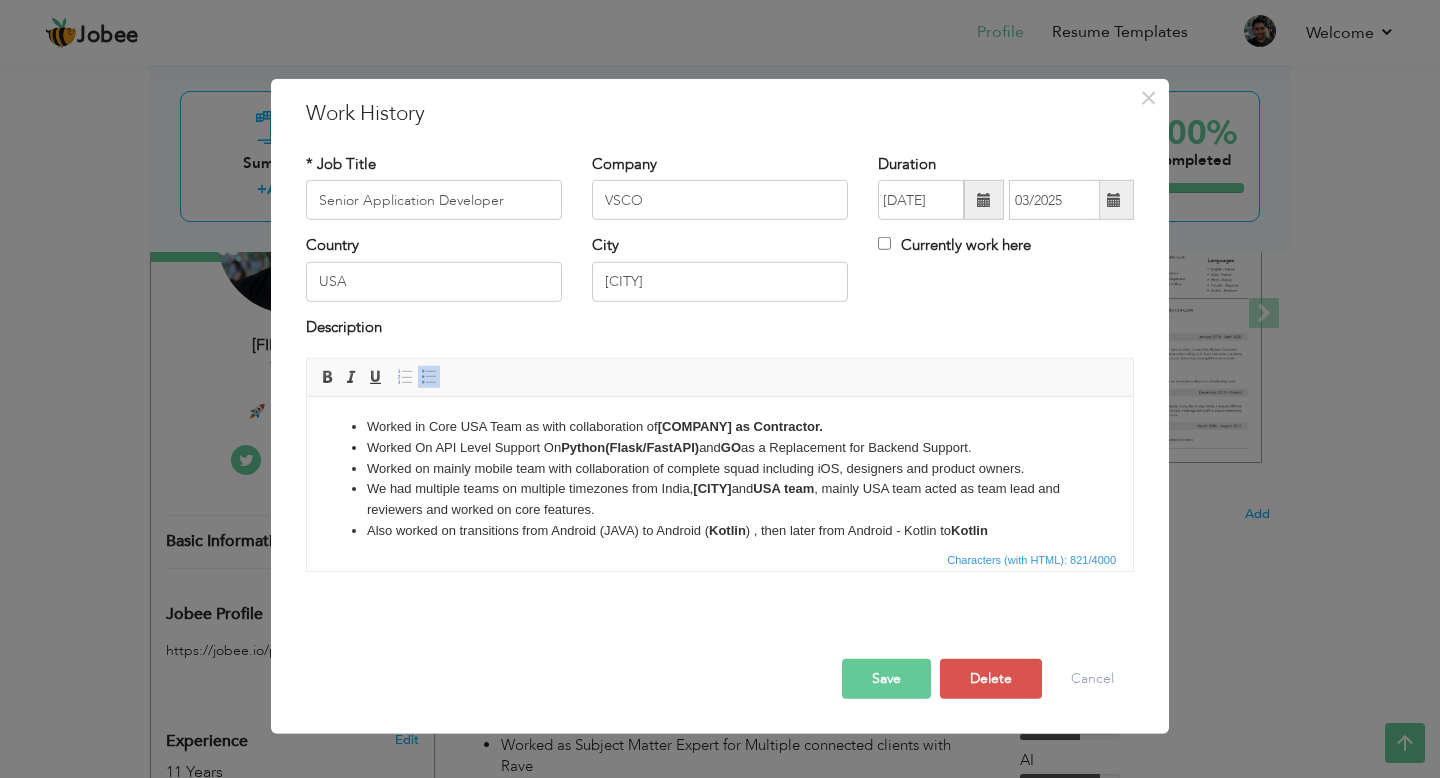 click on "Save" at bounding box center [886, 679] 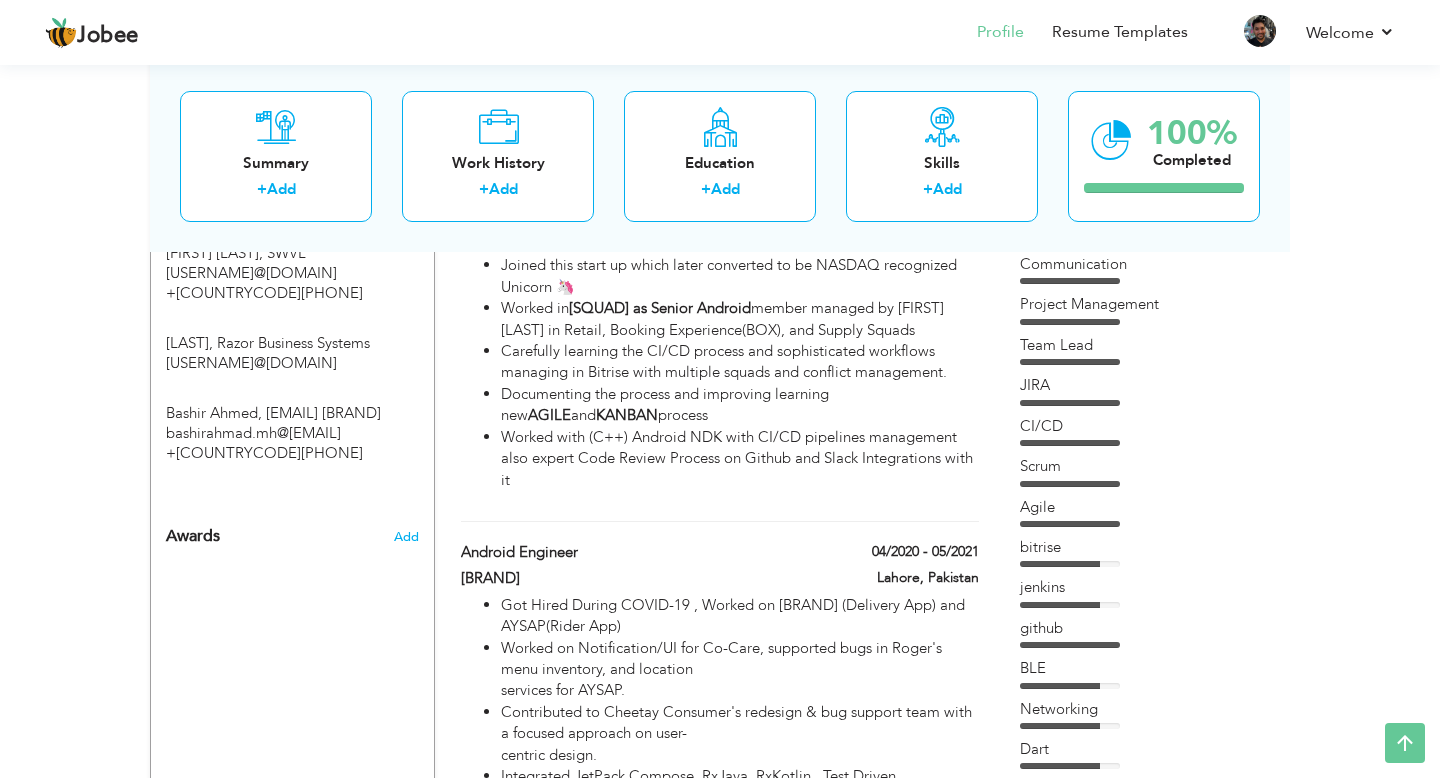 scroll, scrollTop: 1086, scrollLeft: 0, axis: vertical 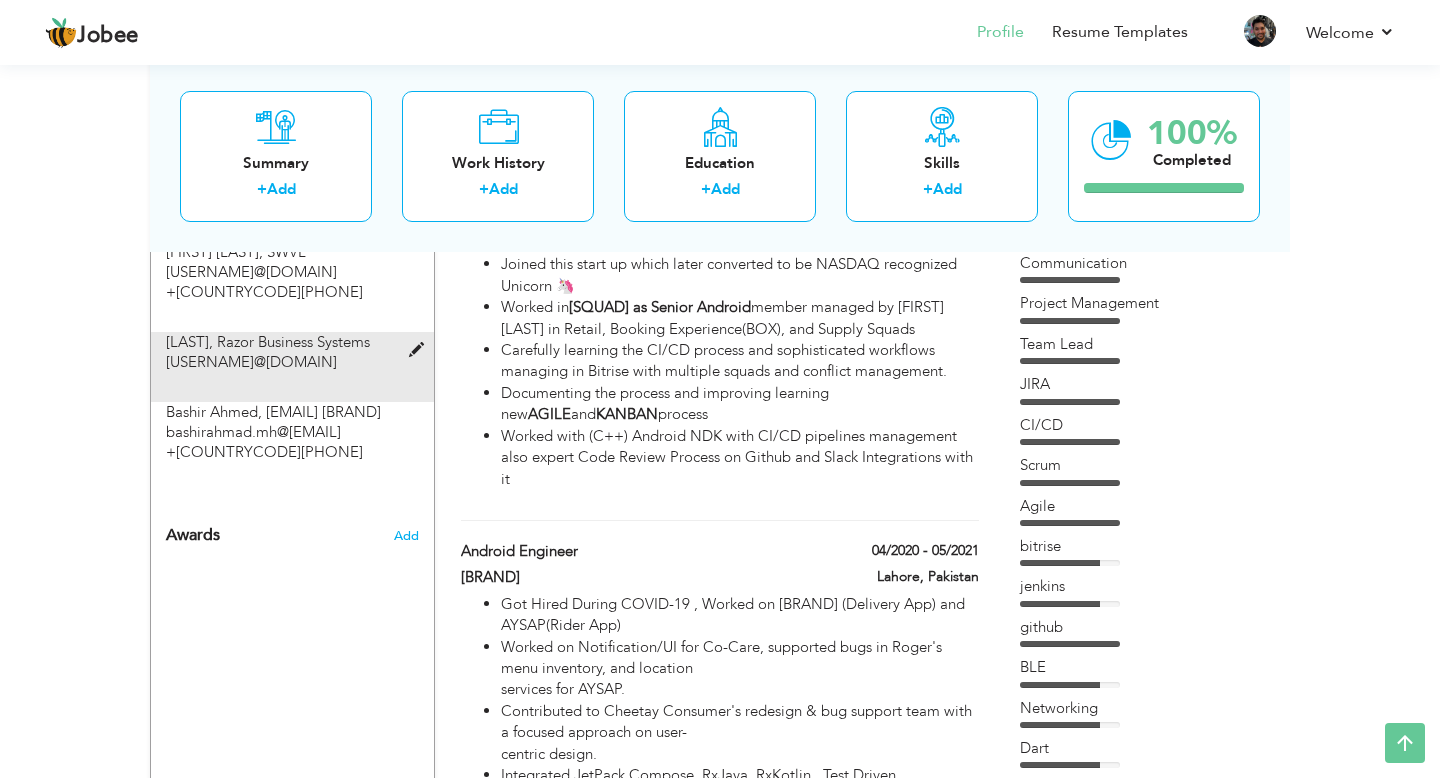 click on "Razor Business Systems" at bounding box center (293, 342) 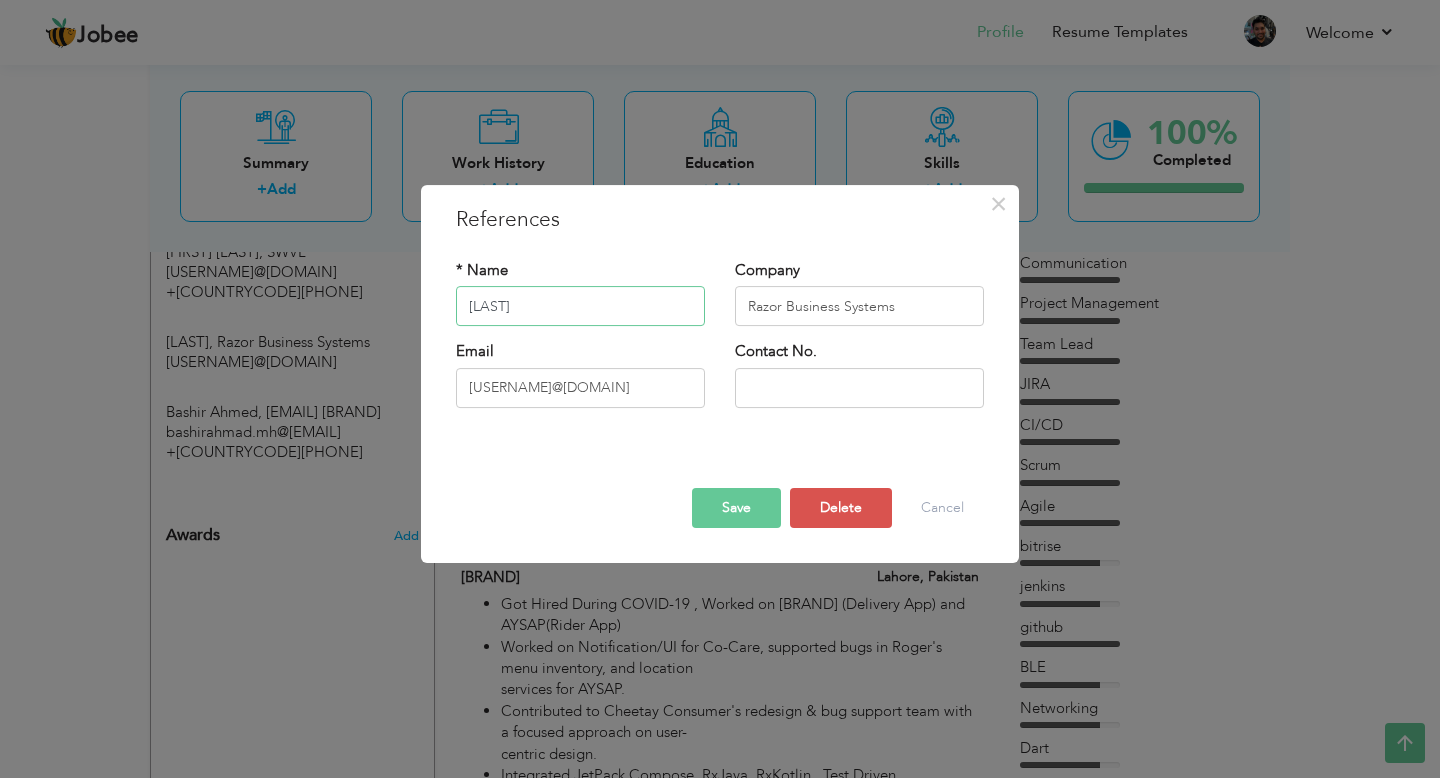 drag, startPoint x: 506, startPoint y: 308, endPoint x: 441, endPoint y: 308, distance: 65 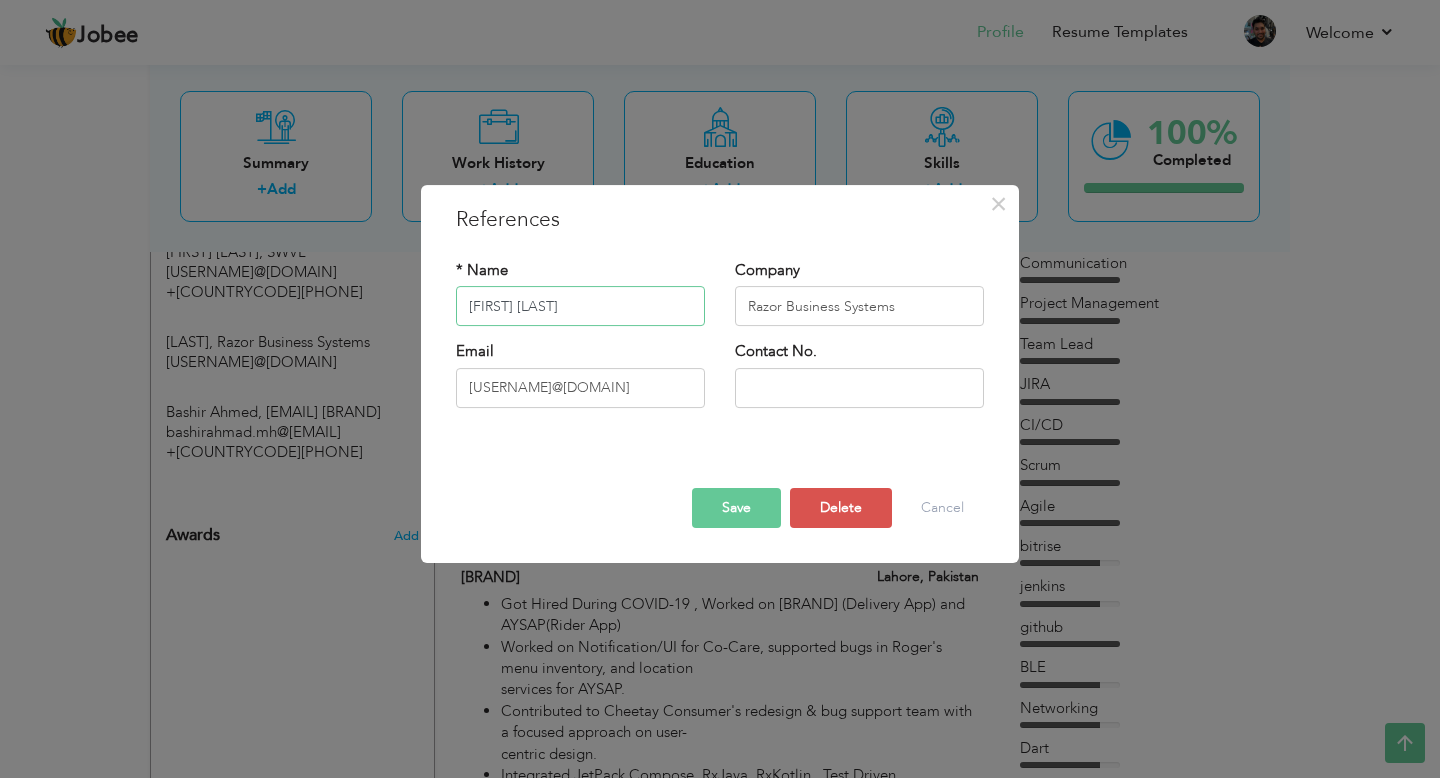 drag, startPoint x: 582, startPoint y: 306, endPoint x: 470, endPoint y: 305, distance: 112.00446 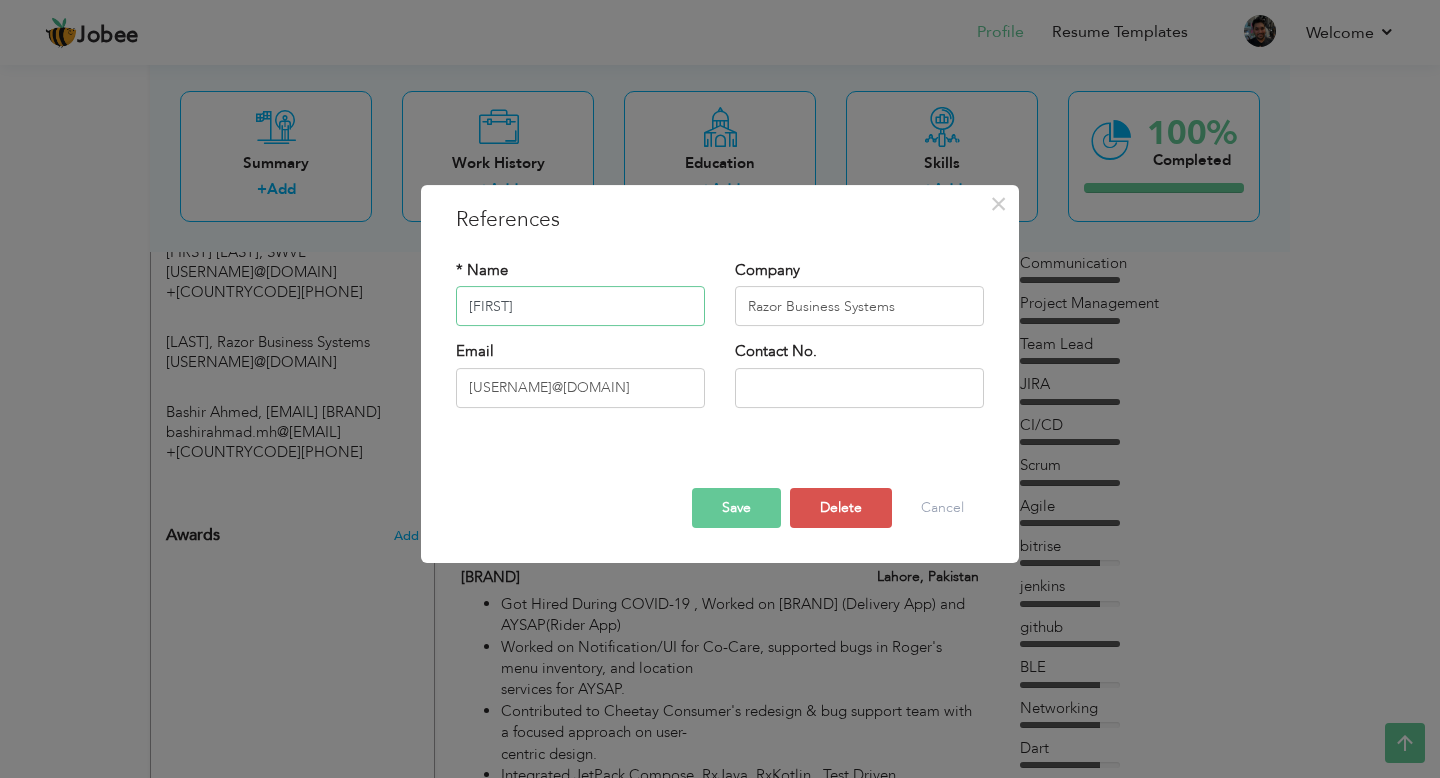 type on "Kinza" 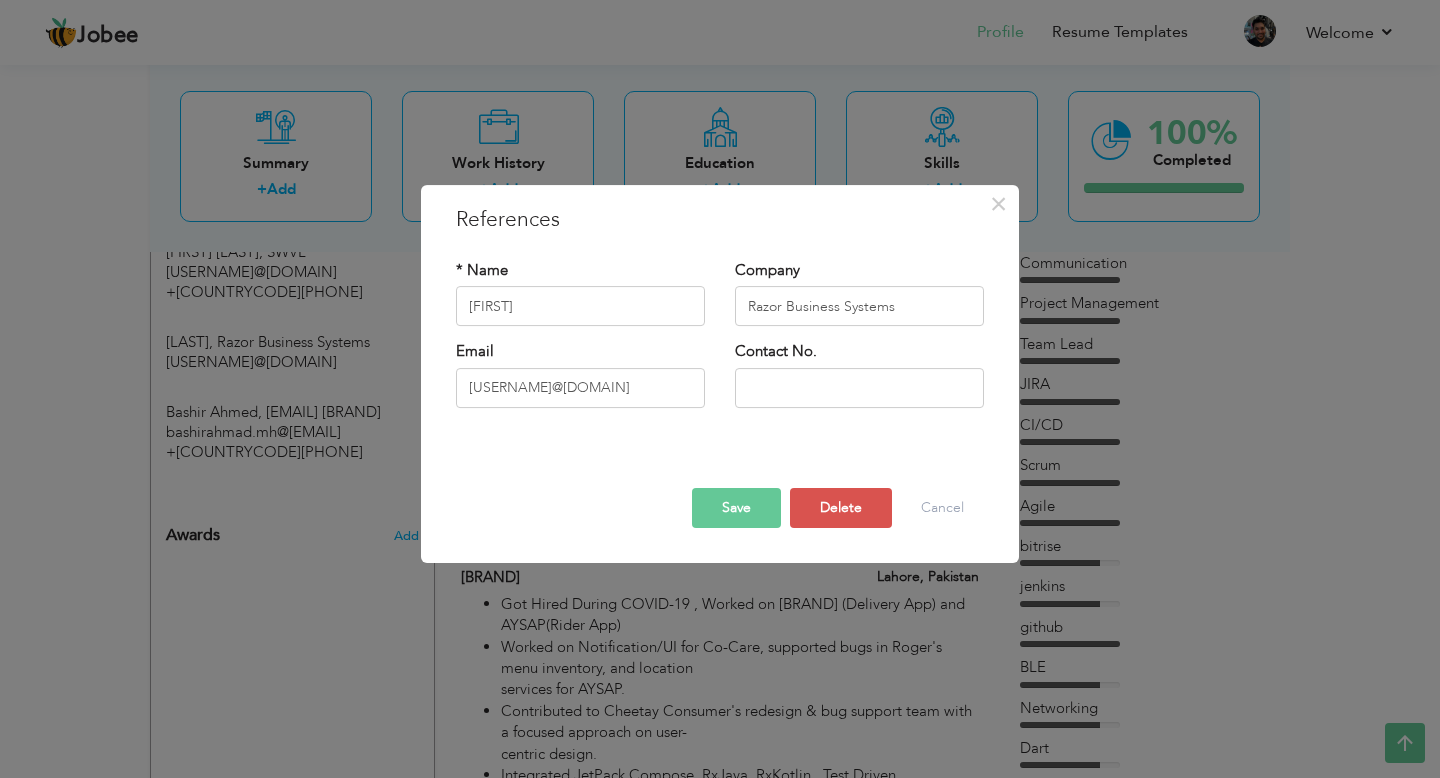 click on "Save" at bounding box center [736, 508] 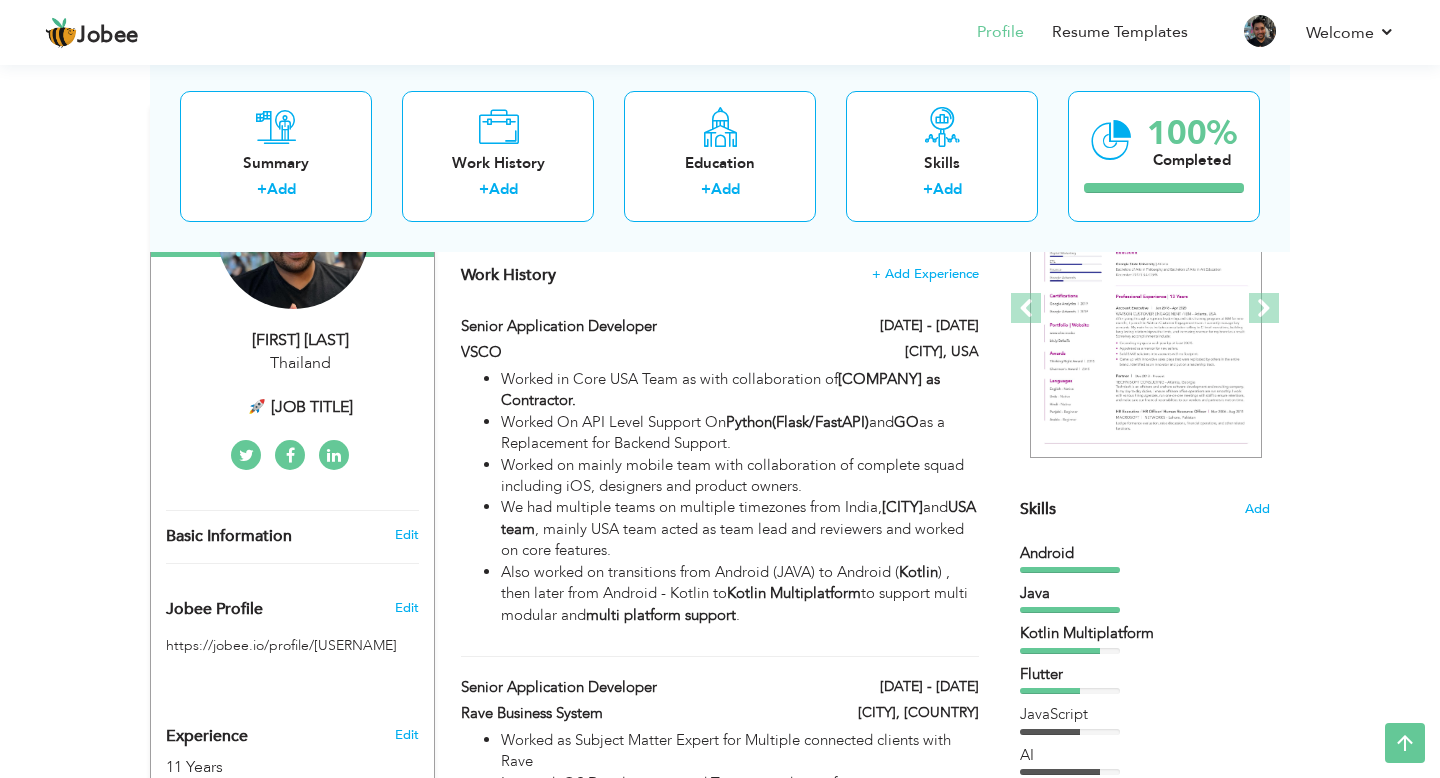 scroll, scrollTop: 0, scrollLeft: 0, axis: both 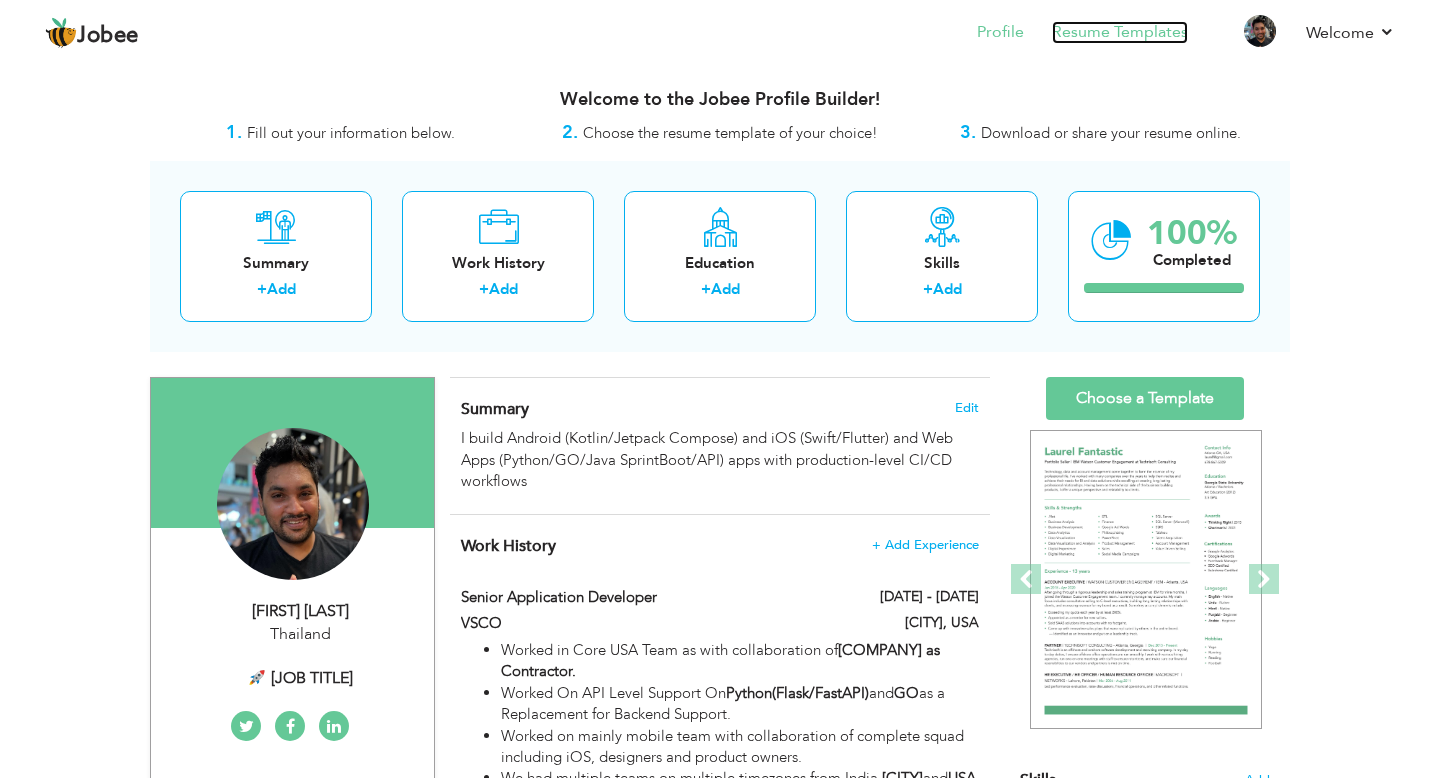 click on "Resume Templates" at bounding box center [1120, 32] 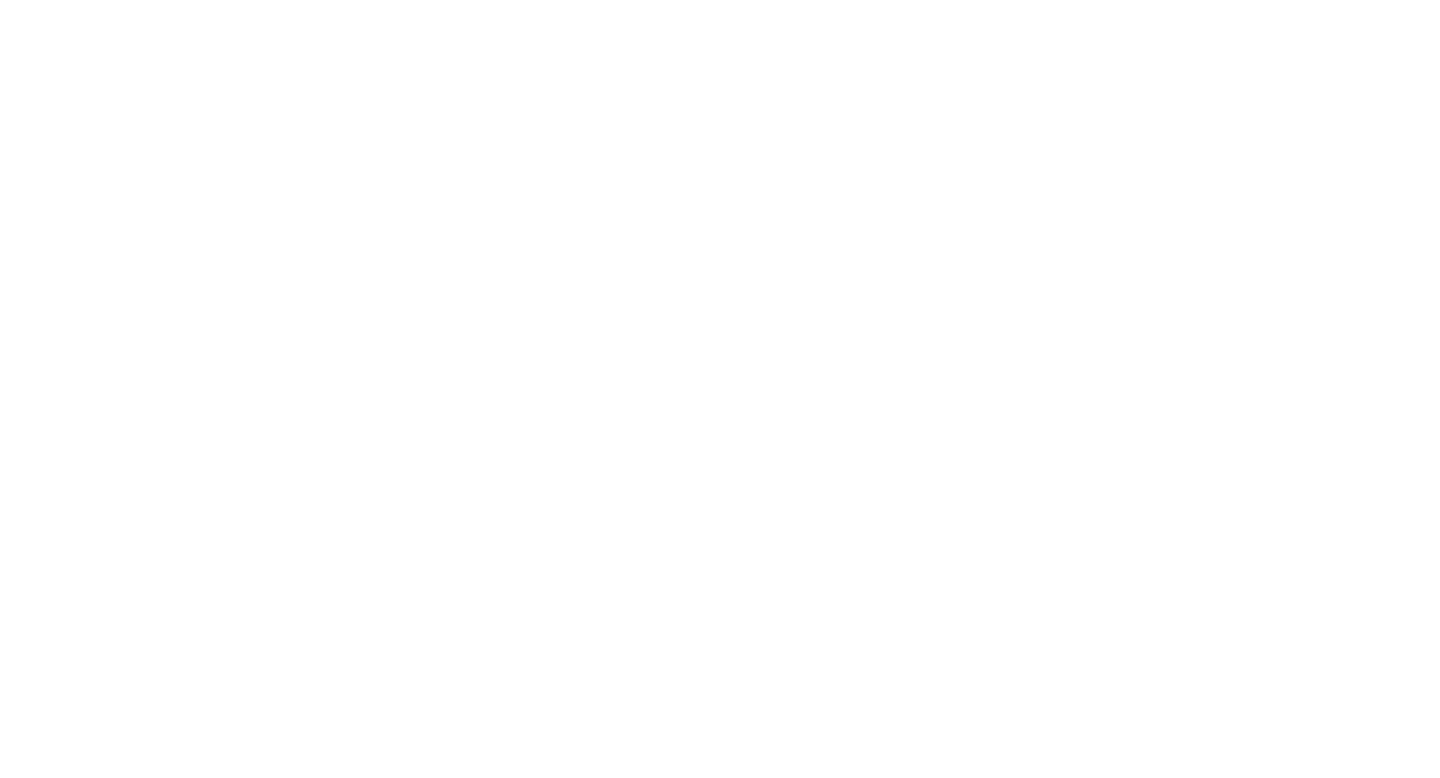 scroll, scrollTop: 0, scrollLeft: 0, axis: both 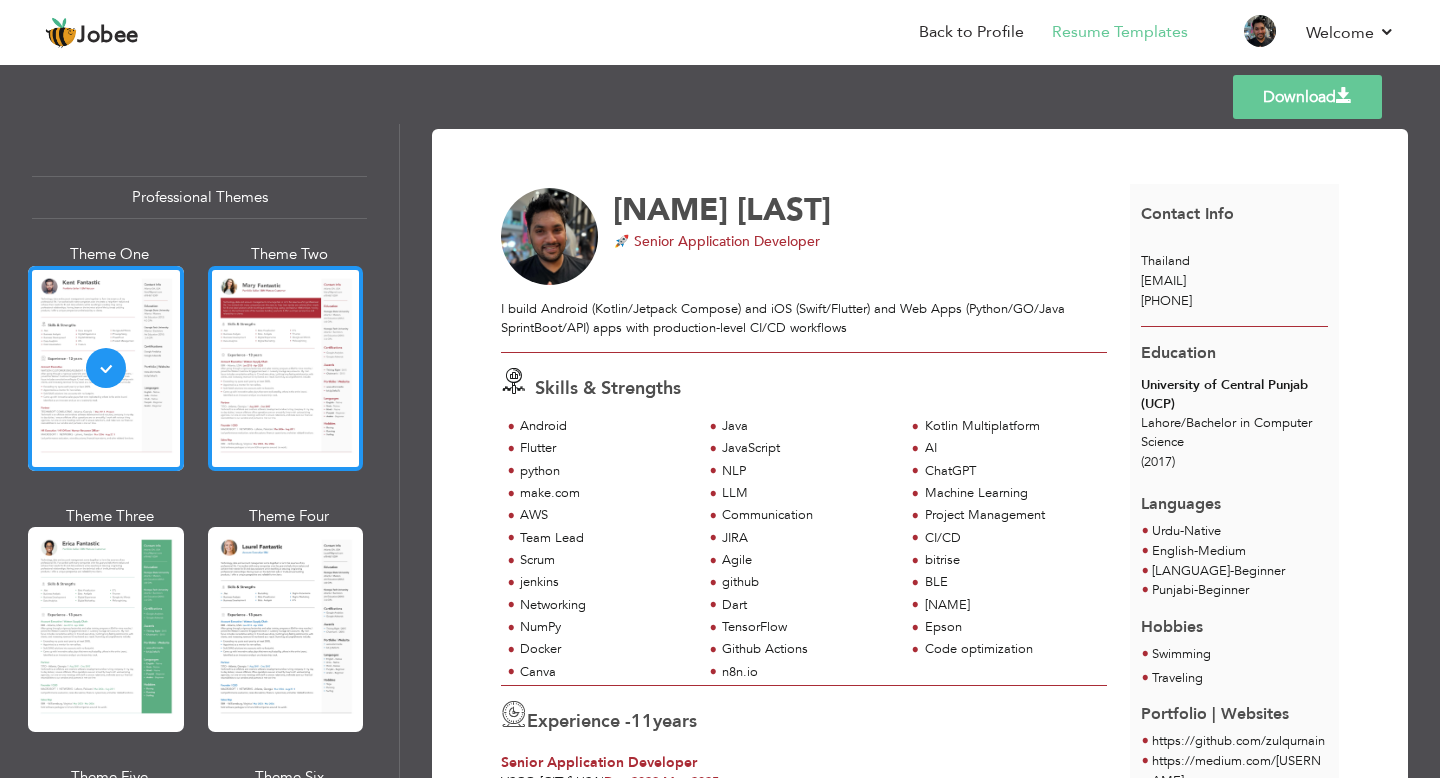 click at bounding box center (286, 368) 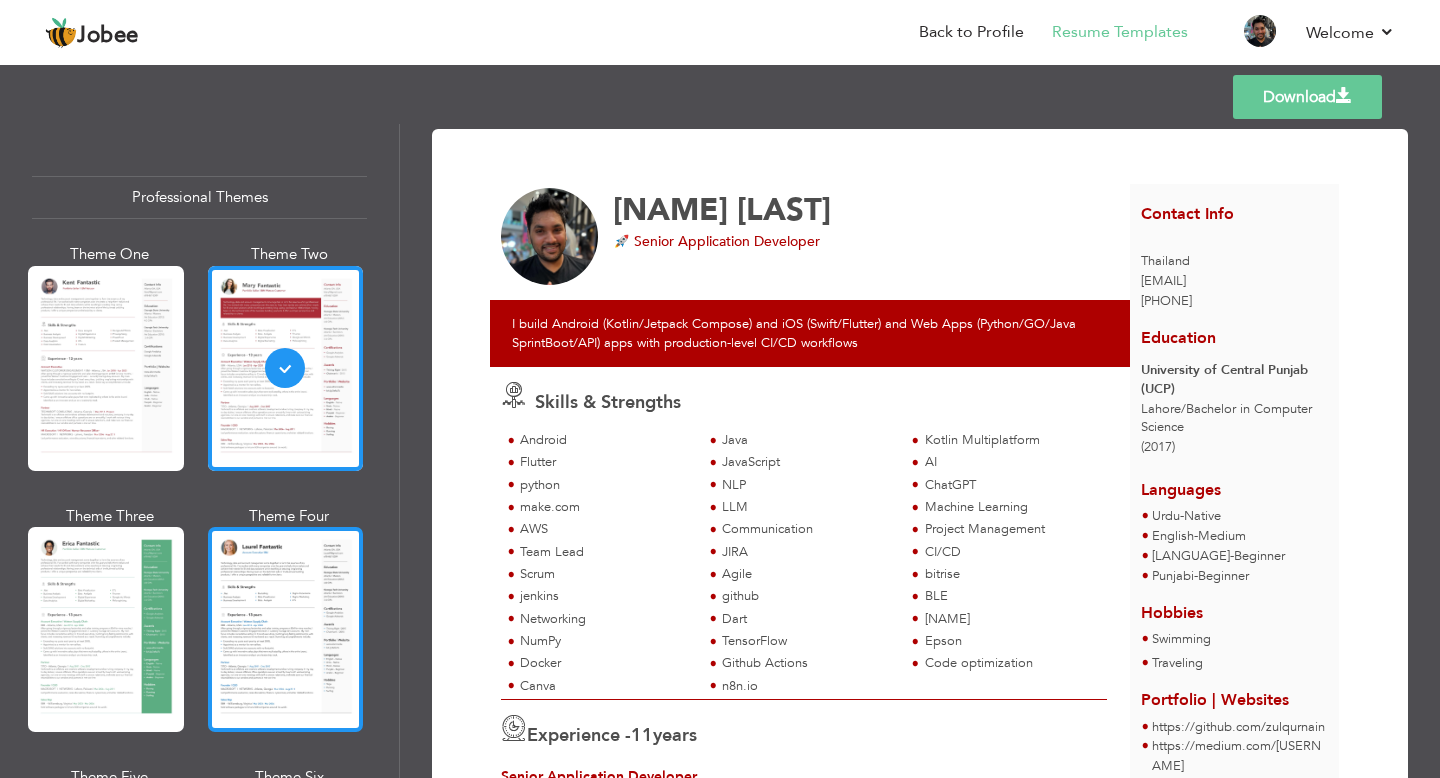 click at bounding box center [286, 629] 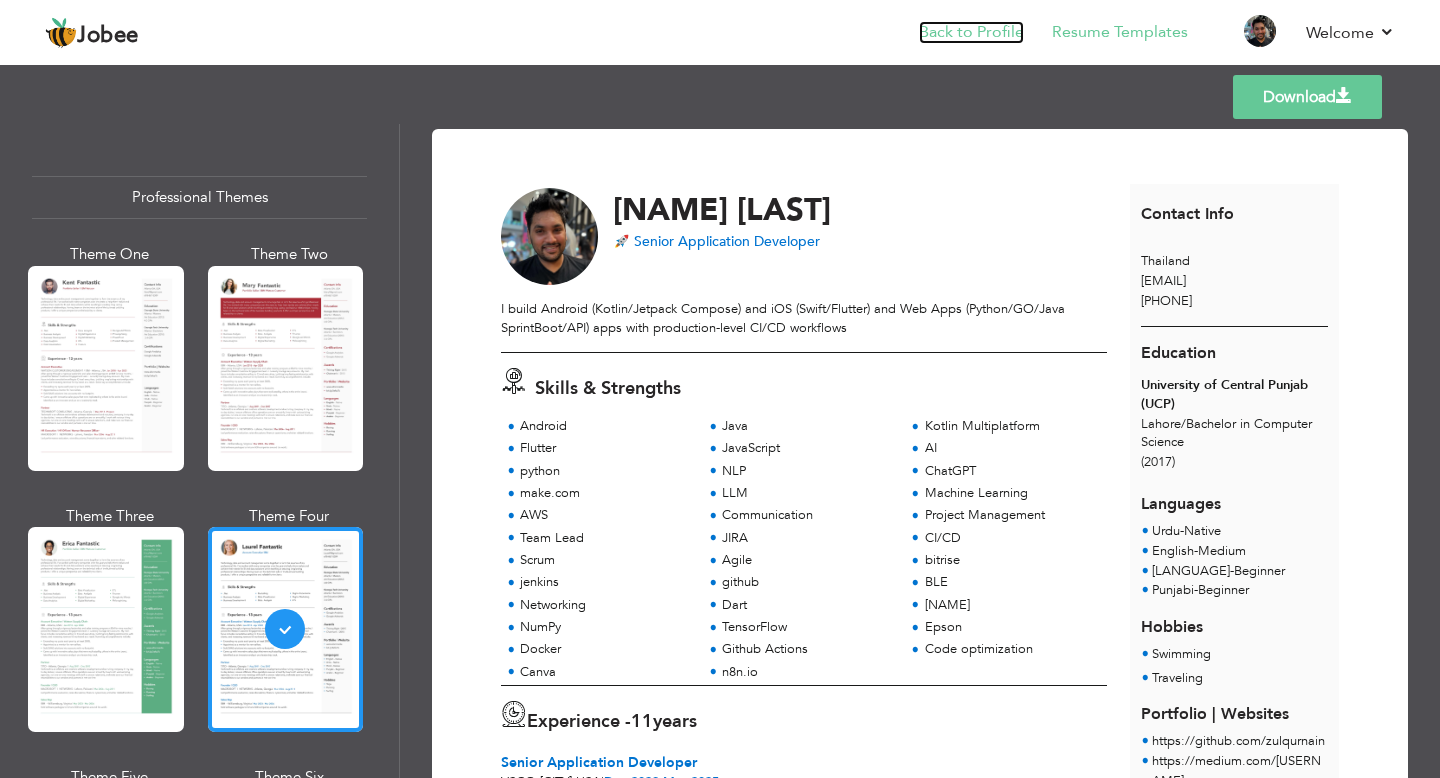 click on "Back to Profile" at bounding box center (971, 32) 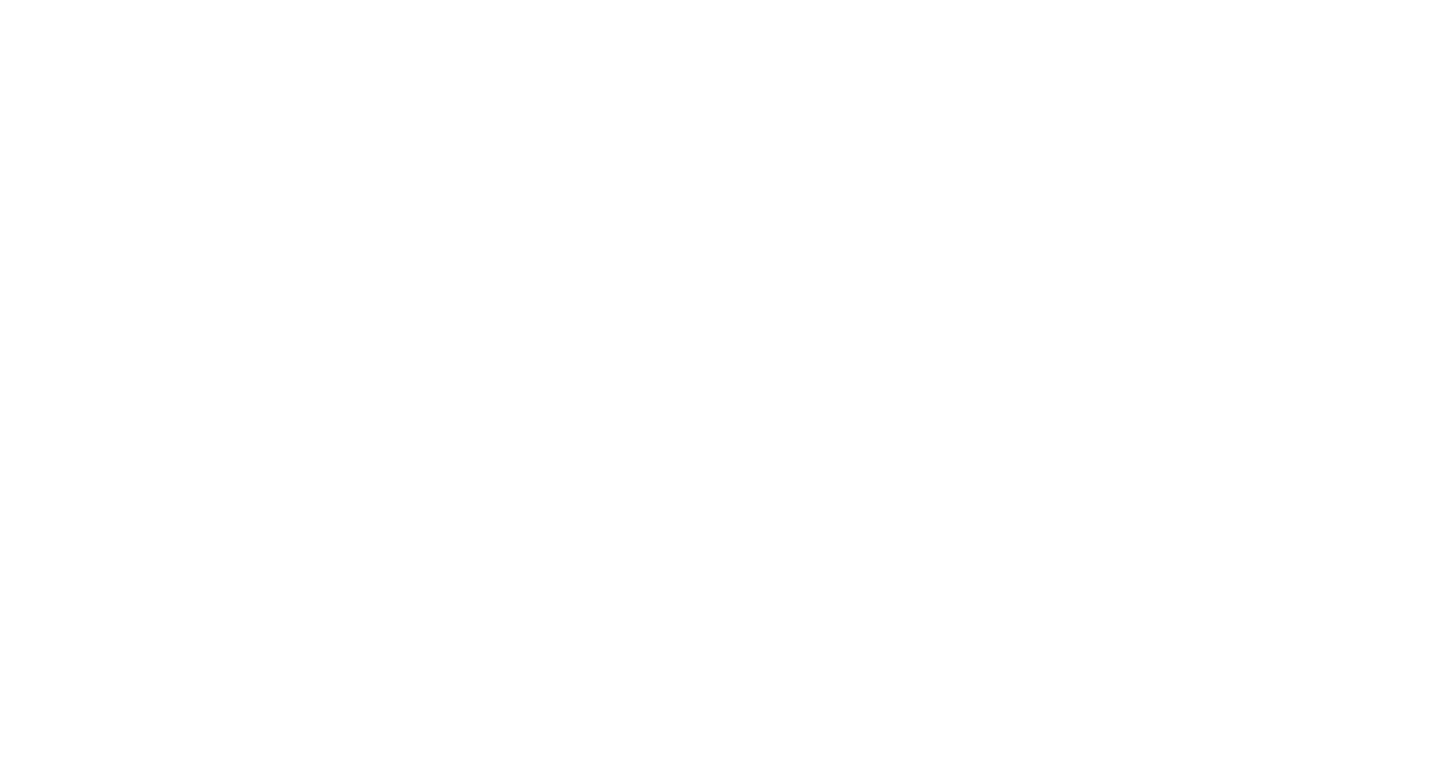 scroll, scrollTop: 0, scrollLeft: 0, axis: both 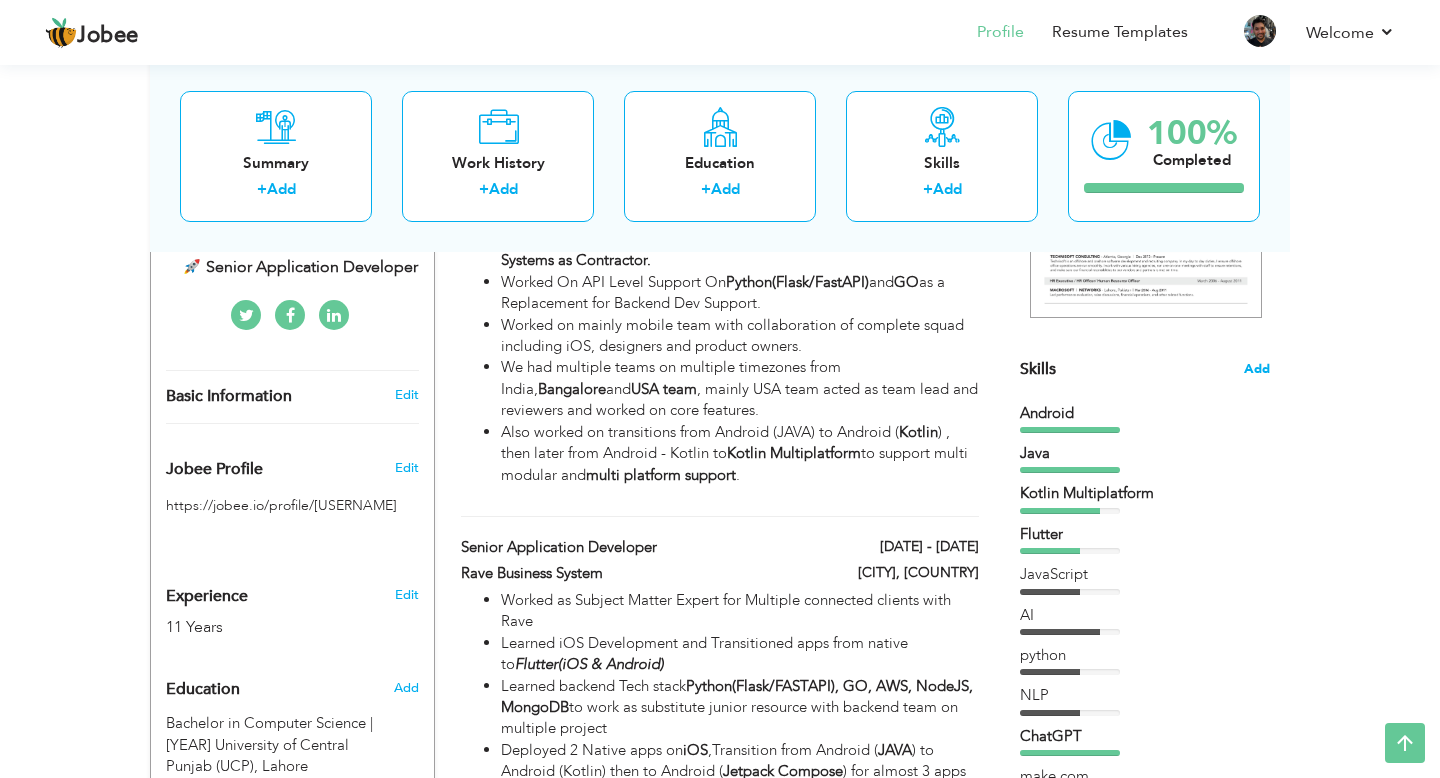 click on "Add" at bounding box center [1257, 369] 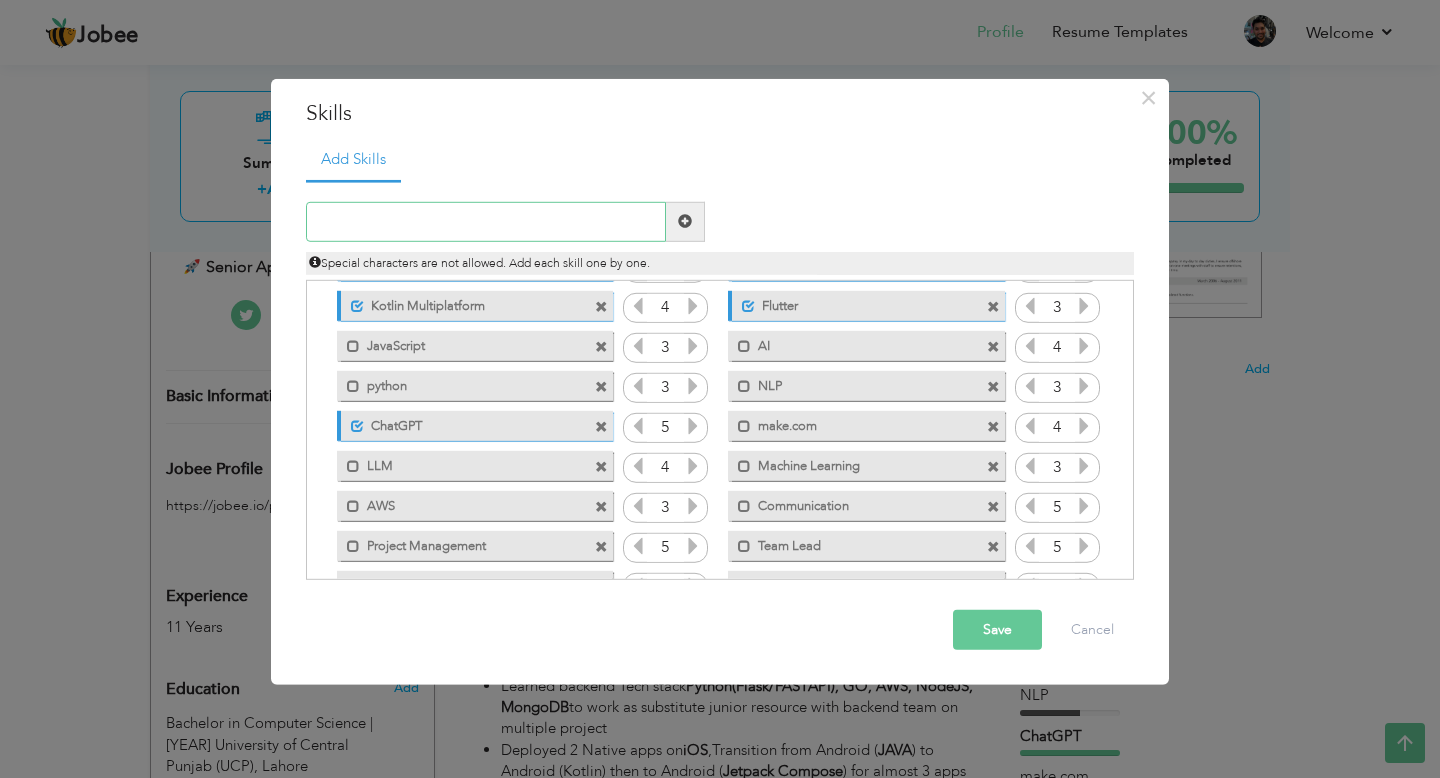 scroll, scrollTop: 77, scrollLeft: 0, axis: vertical 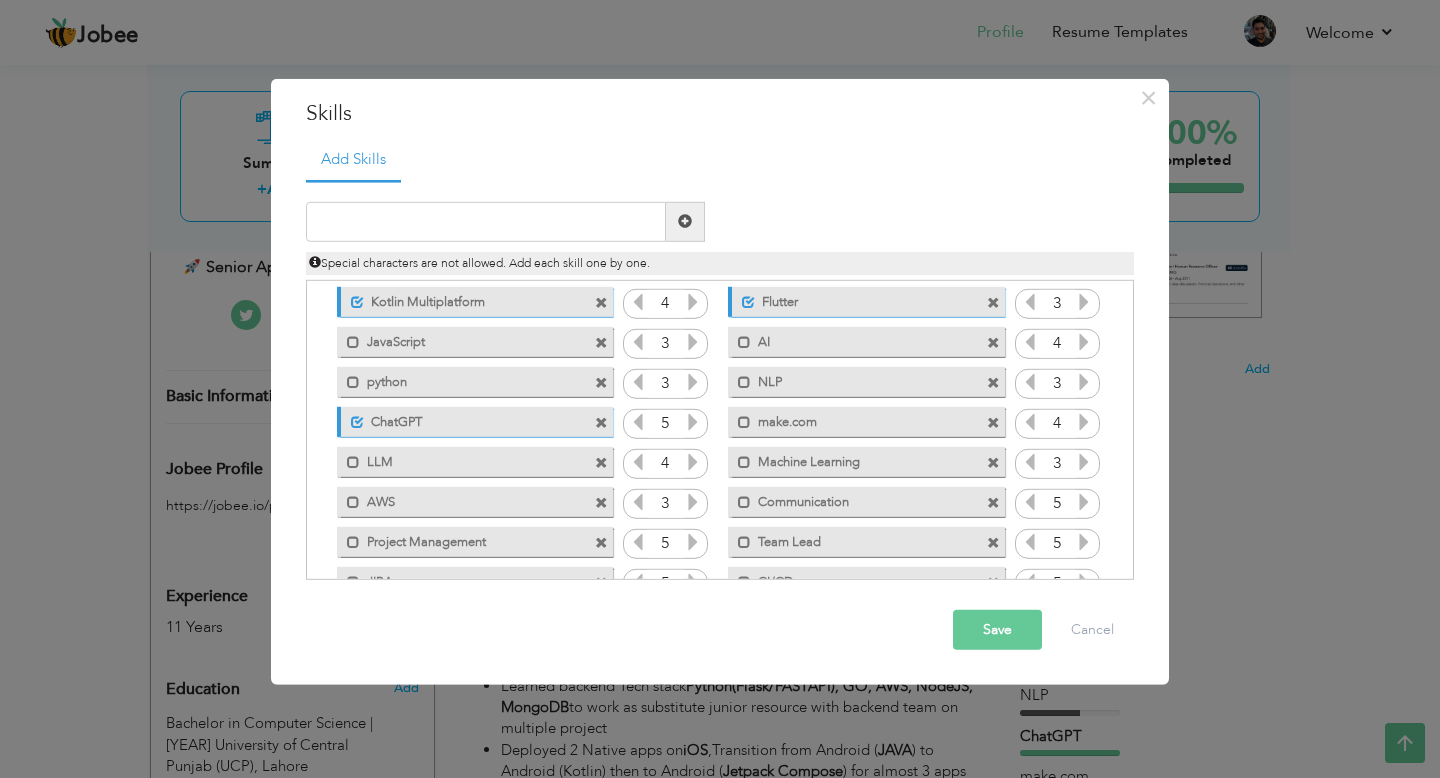 click at bounding box center [993, 383] 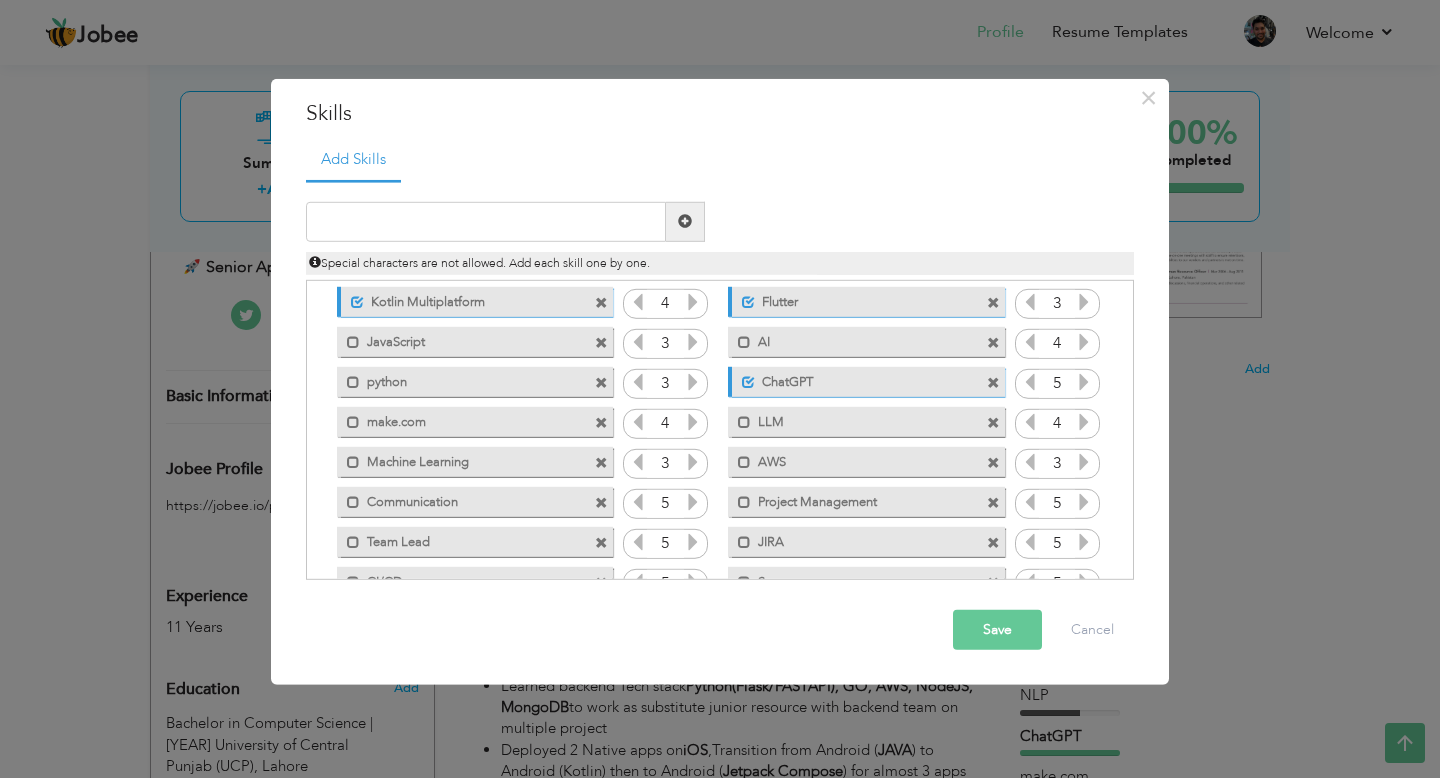 scroll, scrollTop: 58, scrollLeft: 0, axis: vertical 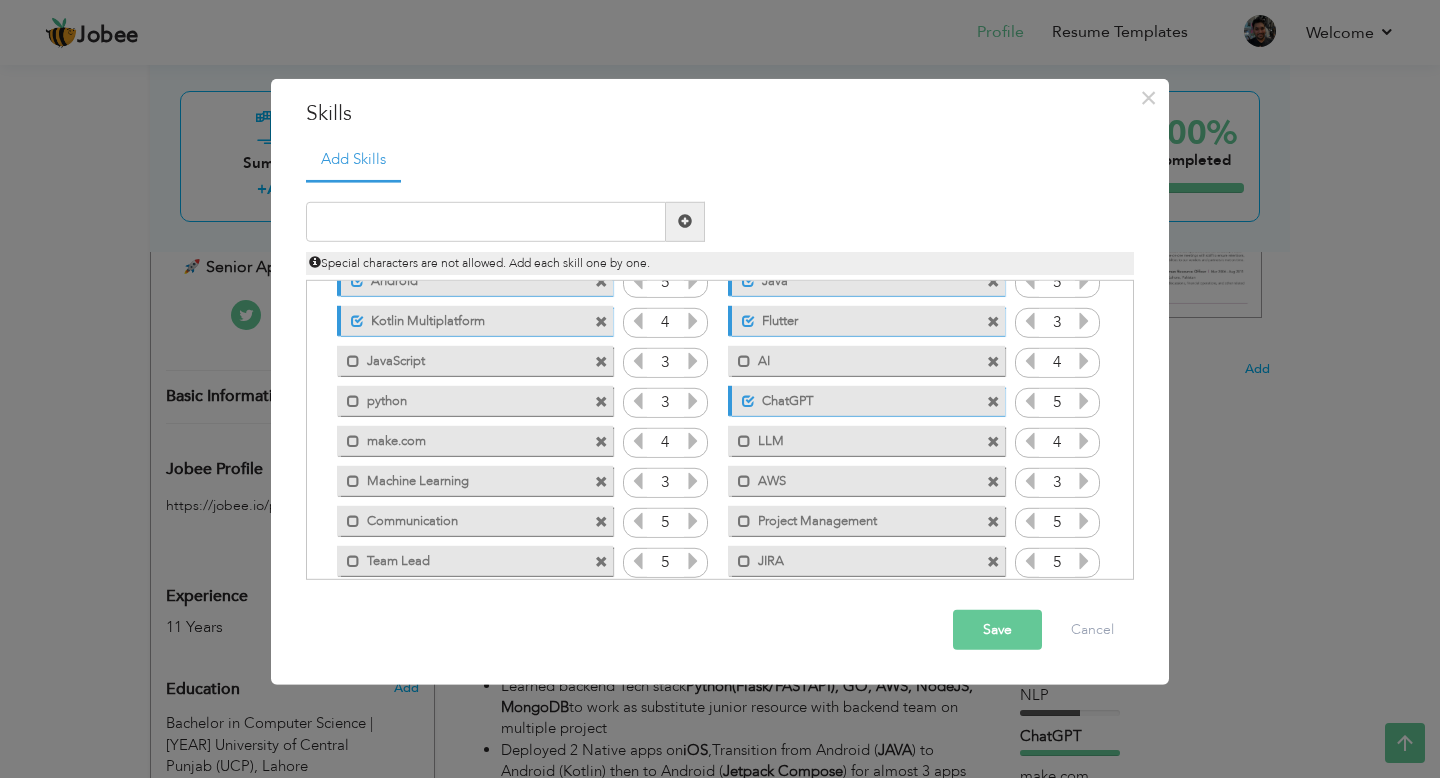 click at bounding box center (601, 522) 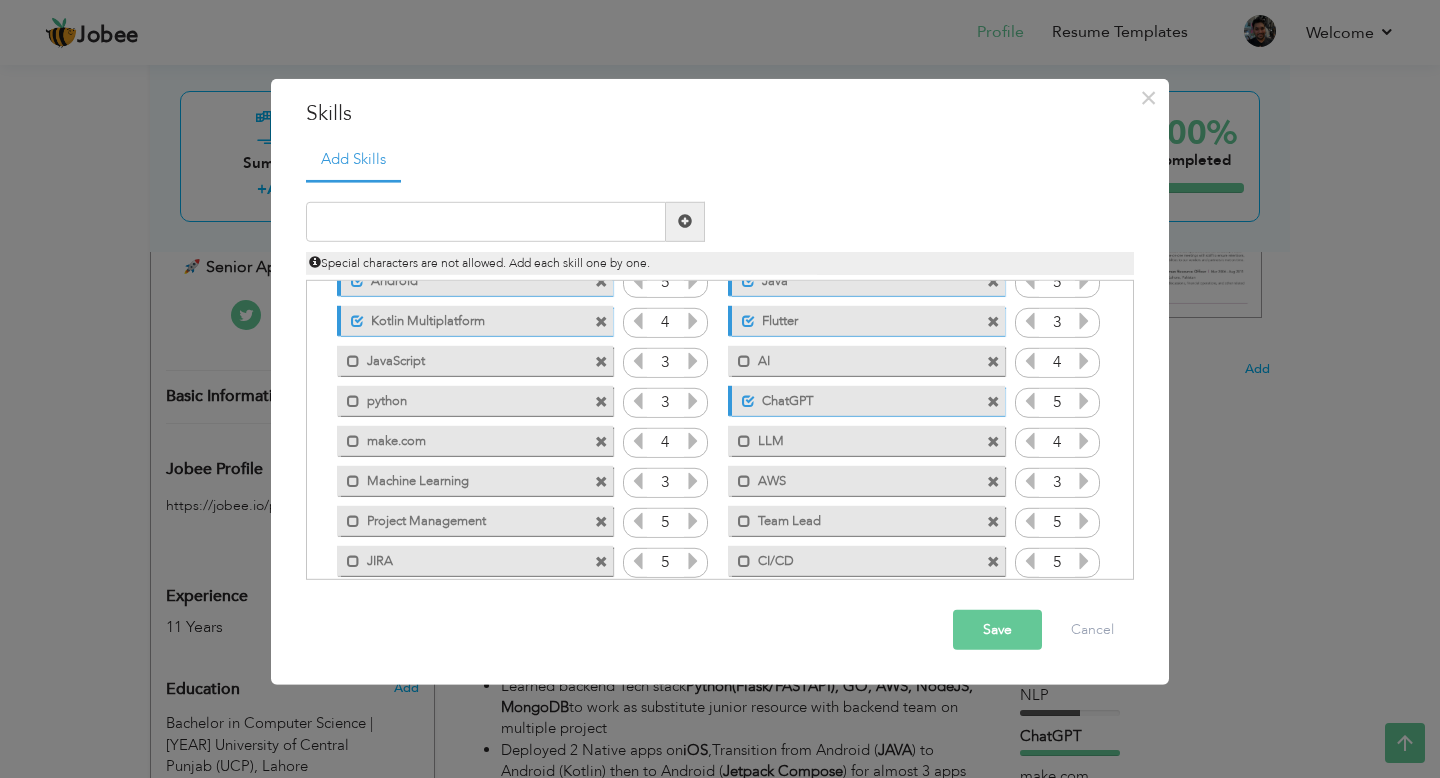 click on "python" at bounding box center (461, 398) 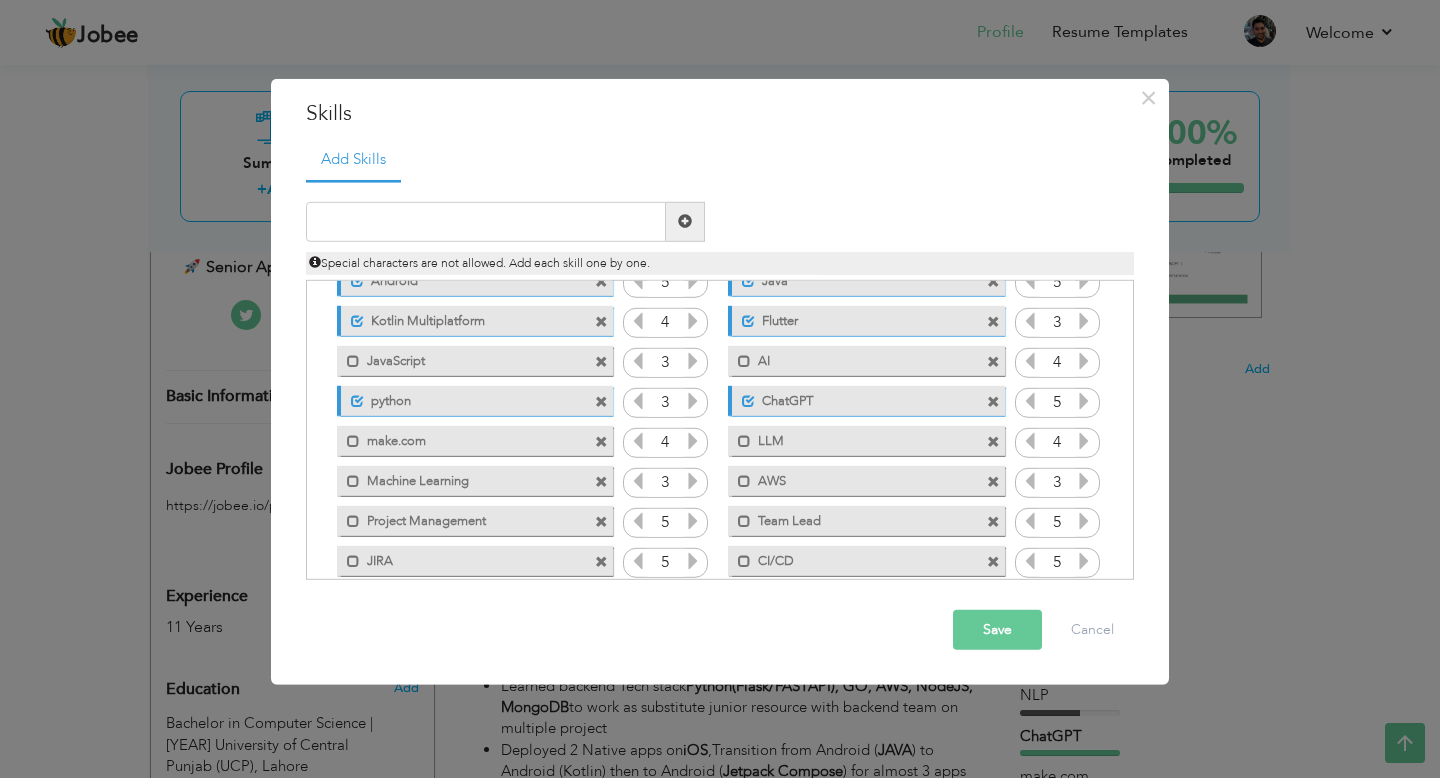 click on "python" at bounding box center (463, 398) 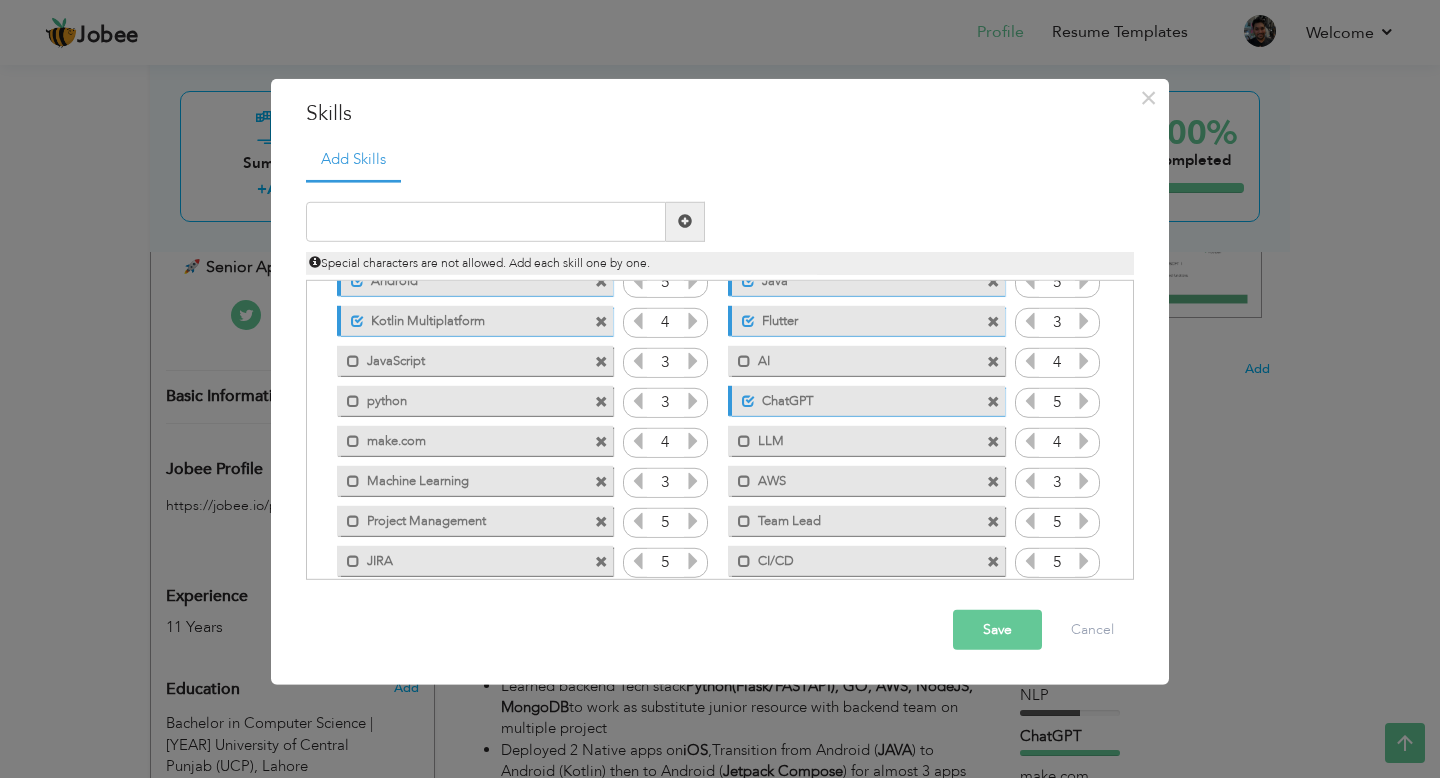 click on "python" at bounding box center (461, 398) 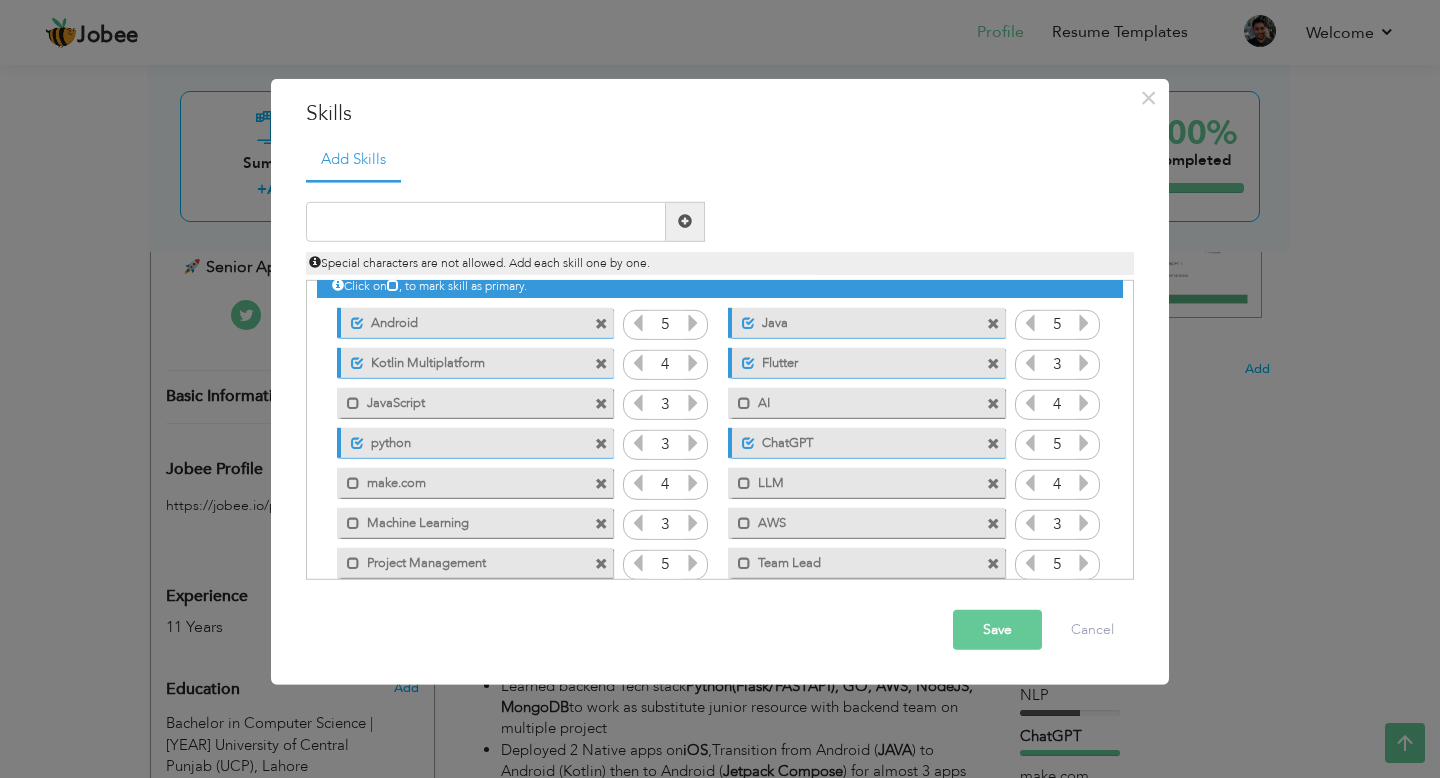 scroll, scrollTop: 0, scrollLeft: 0, axis: both 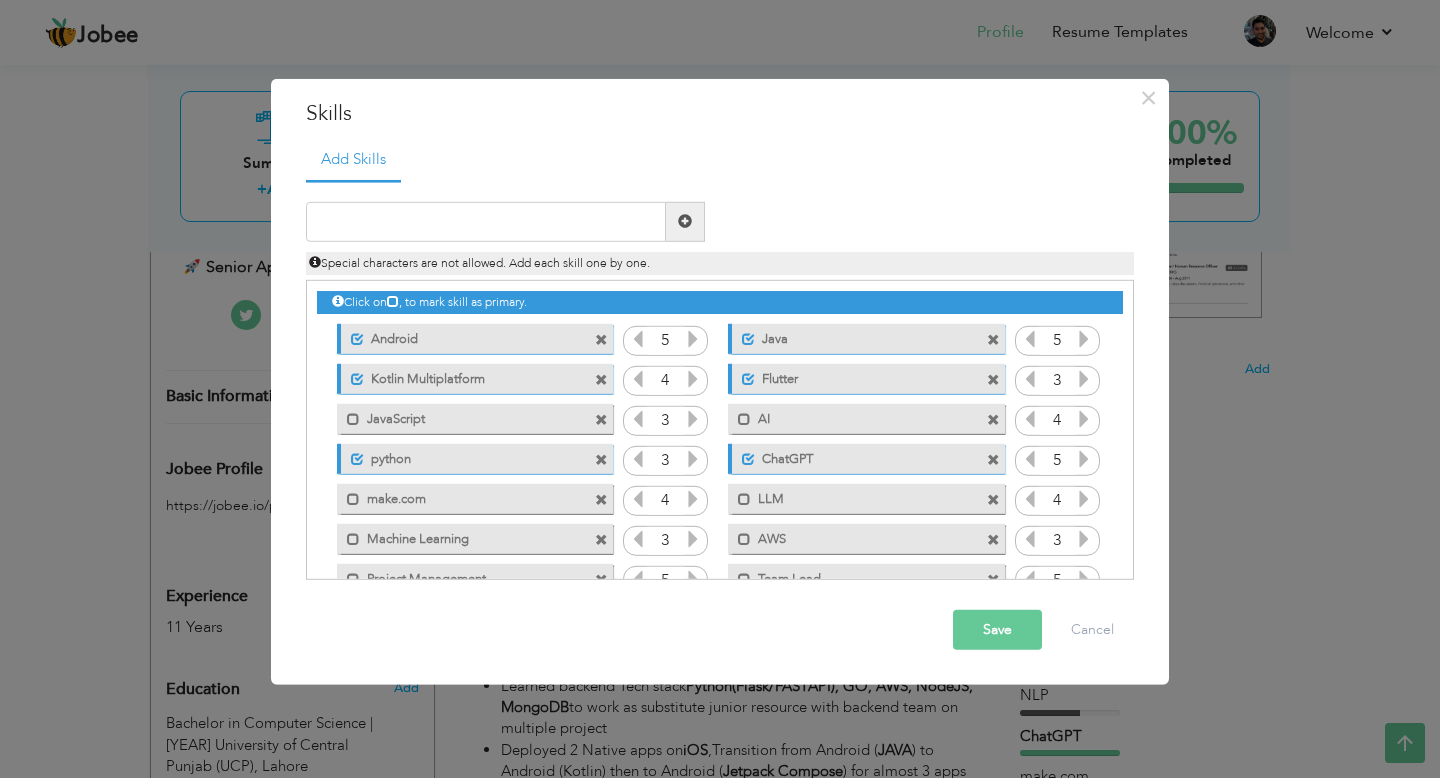 click at bounding box center (693, 459) 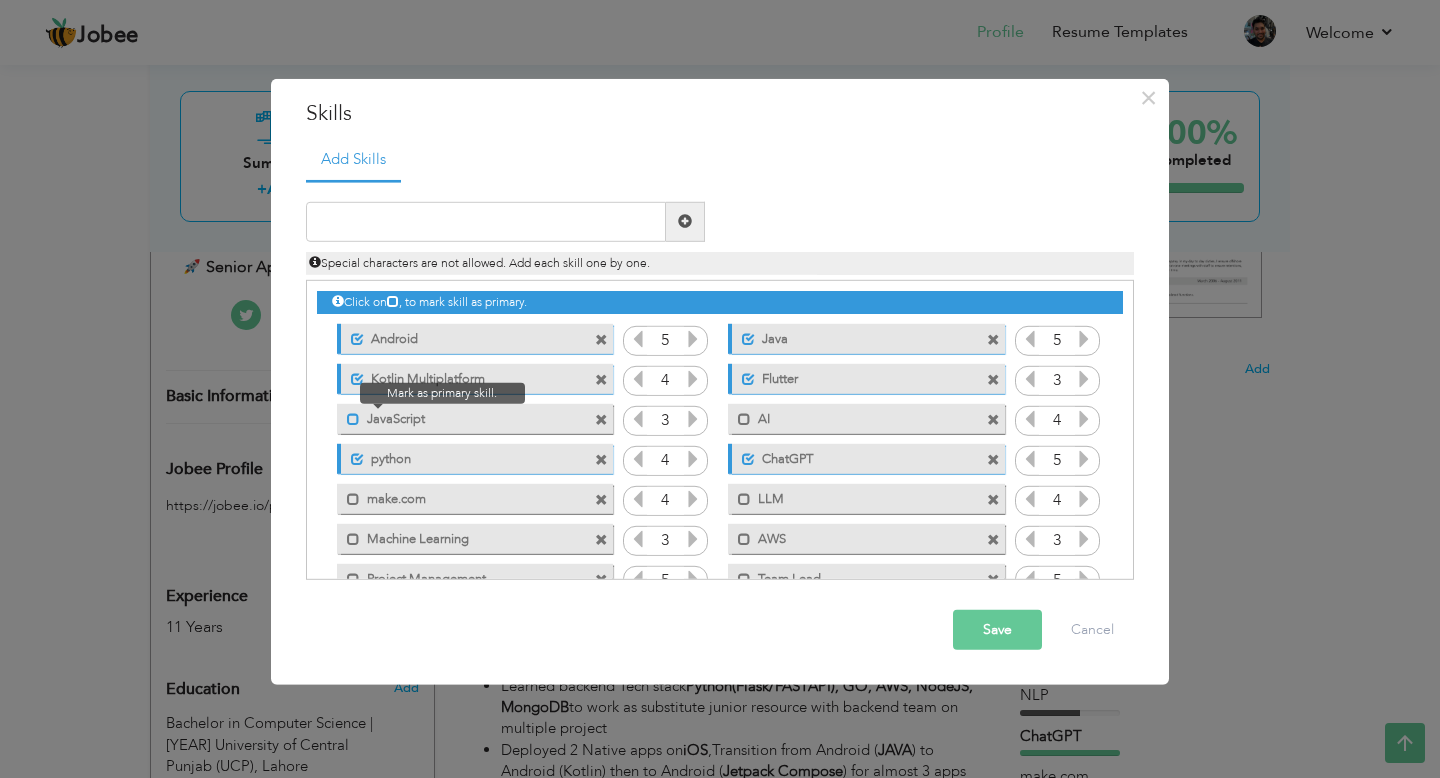 click at bounding box center [353, 419] 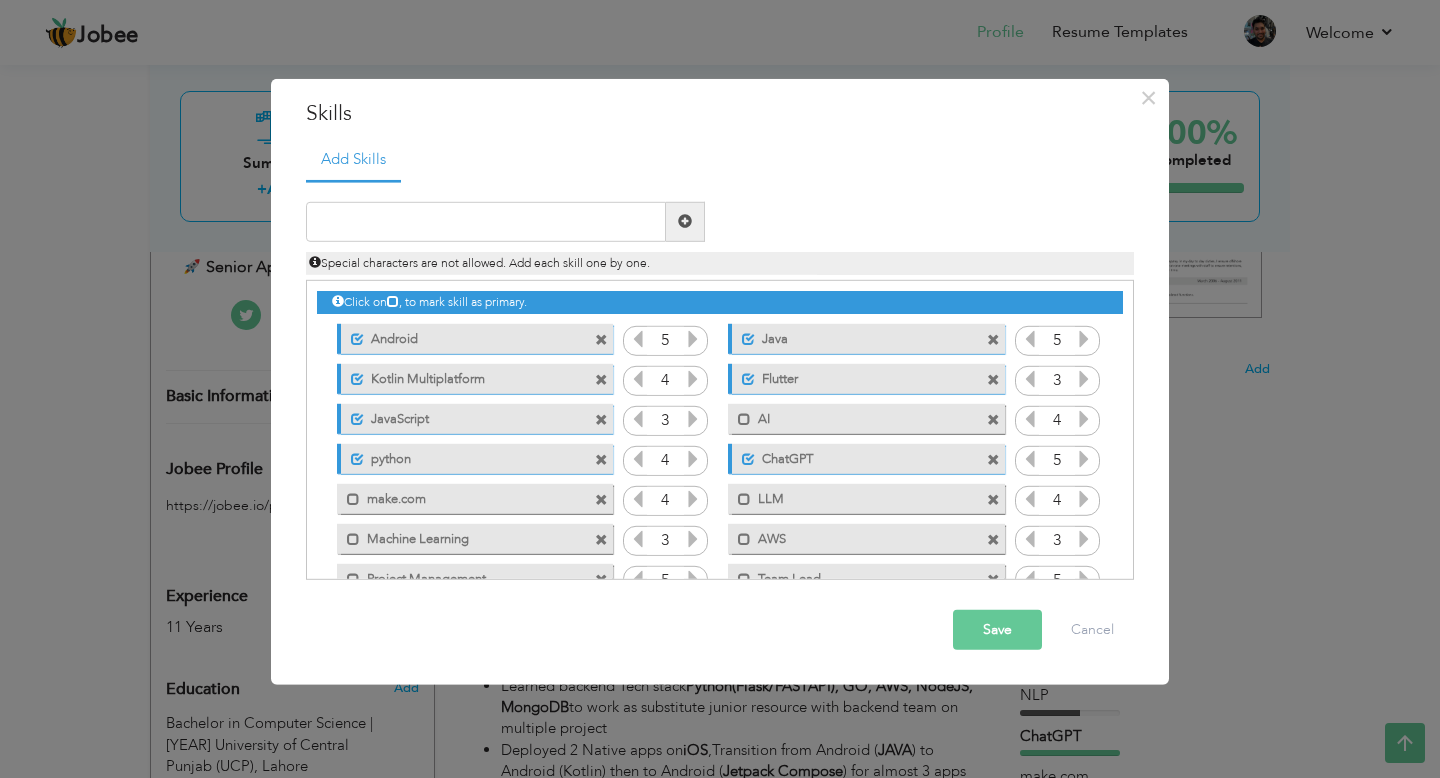 click at bounding box center [693, 419] 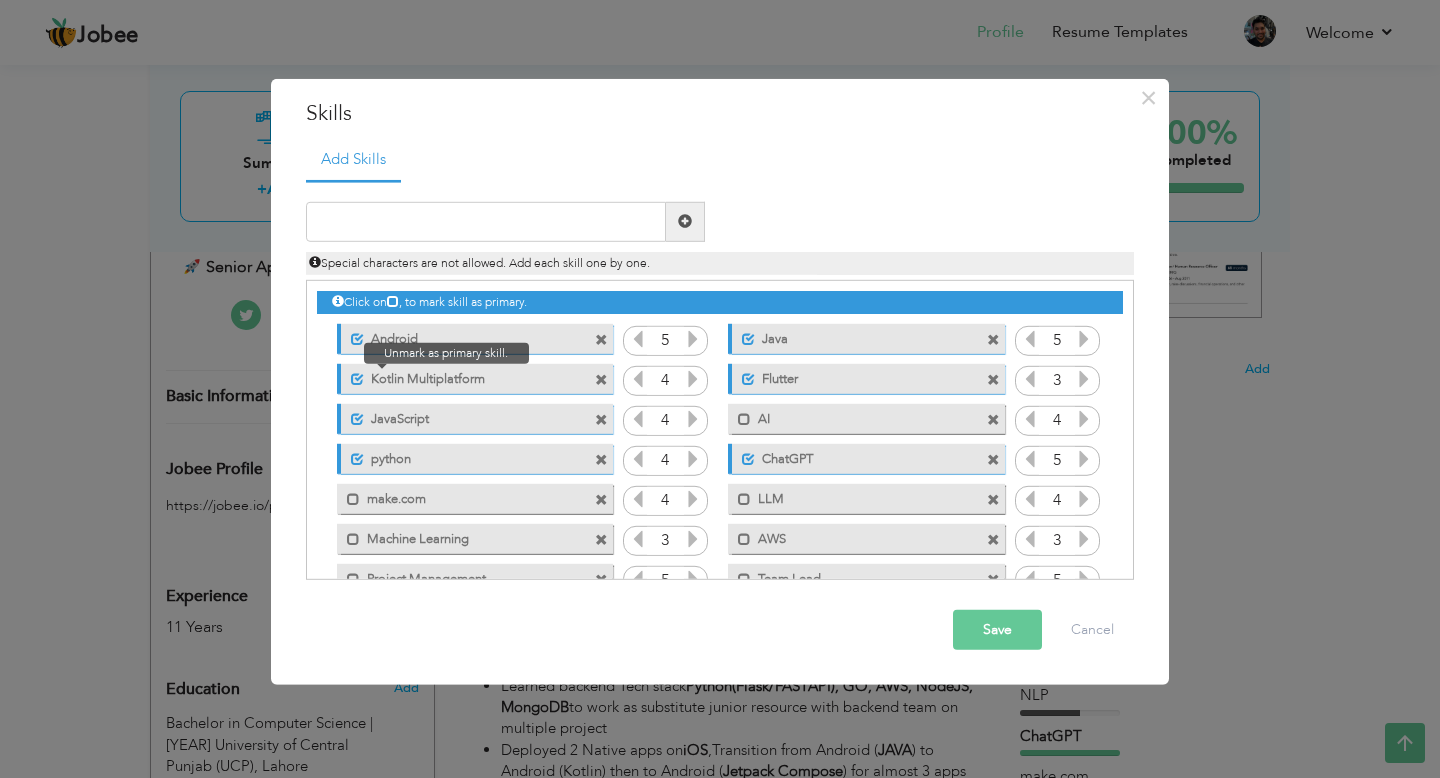 click at bounding box center [357, 379] 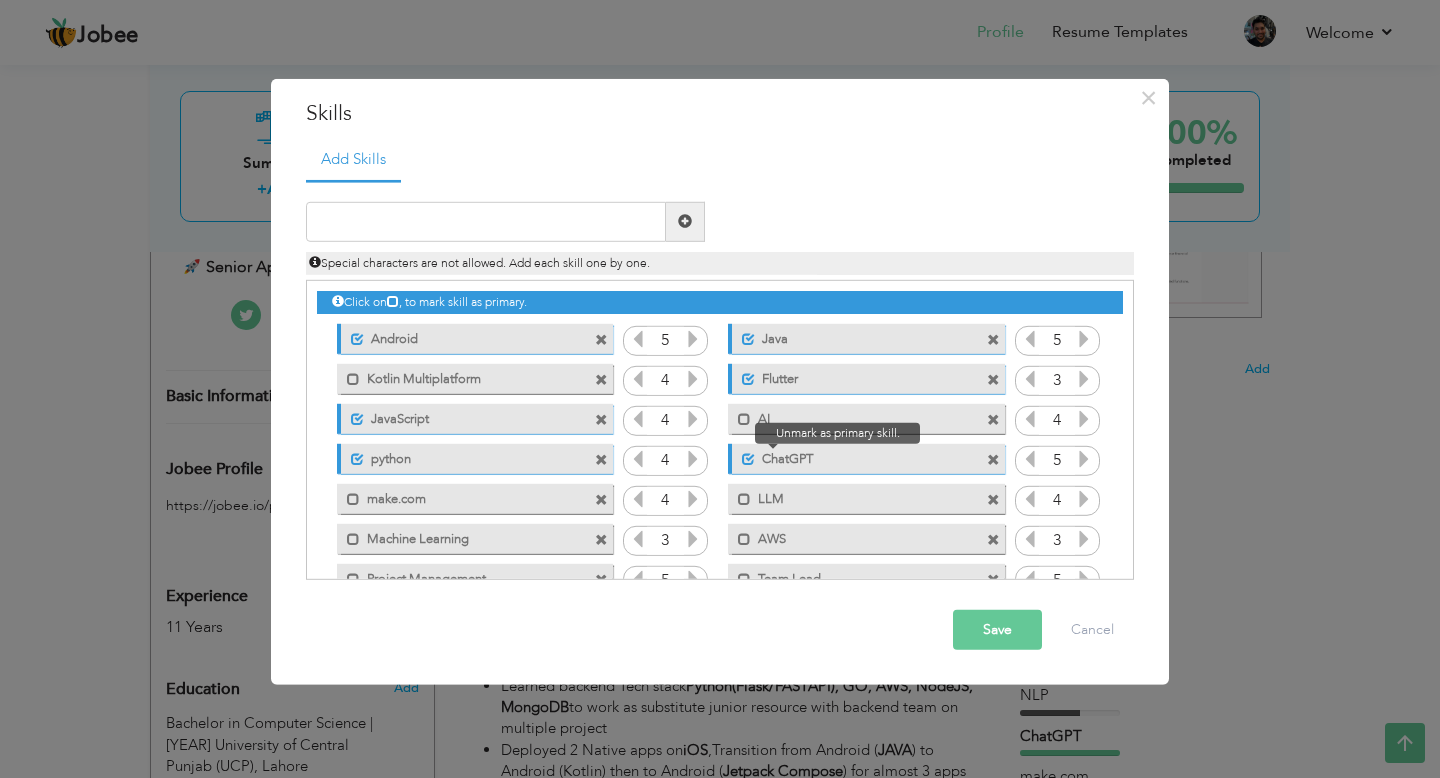 click at bounding box center (748, 459) 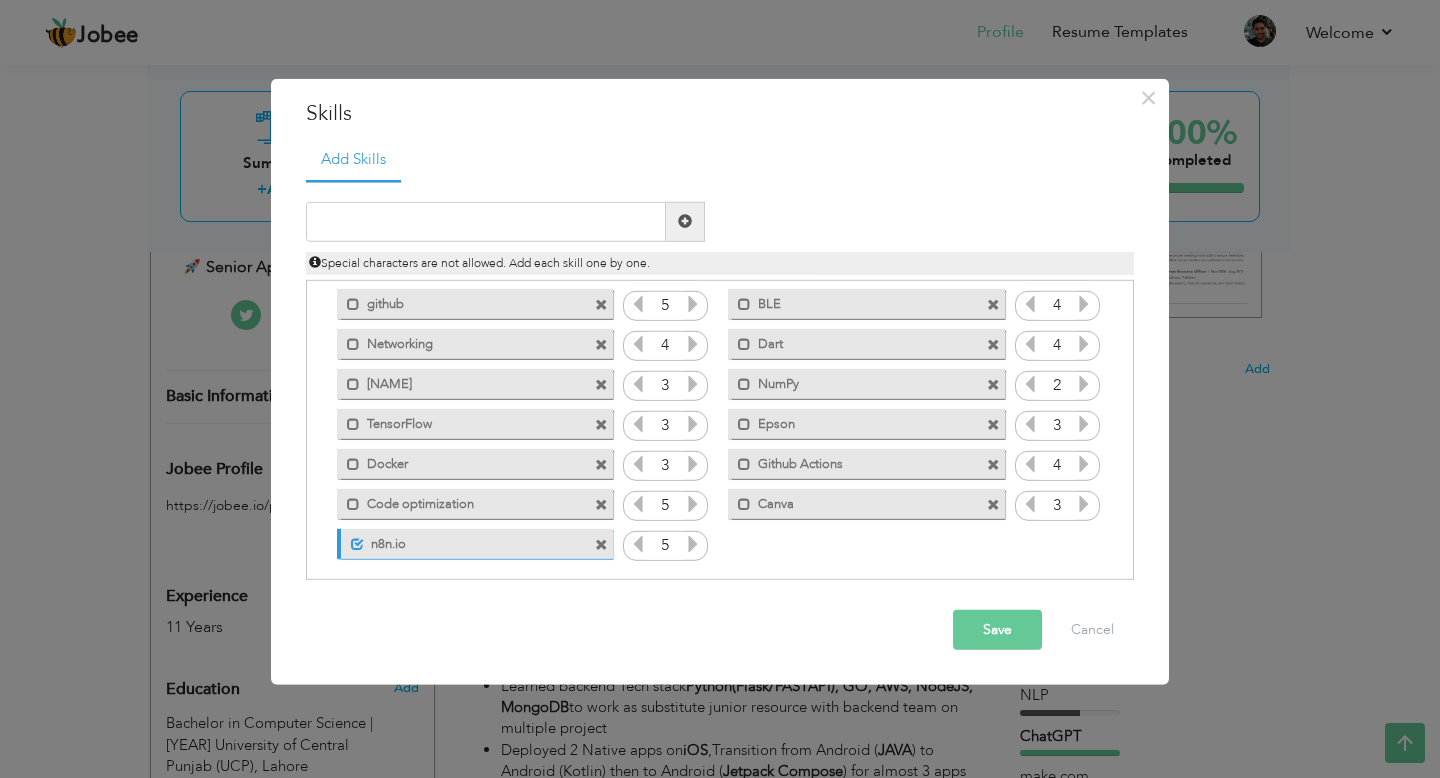 scroll, scrollTop: 437, scrollLeft: 0, axis: vertical 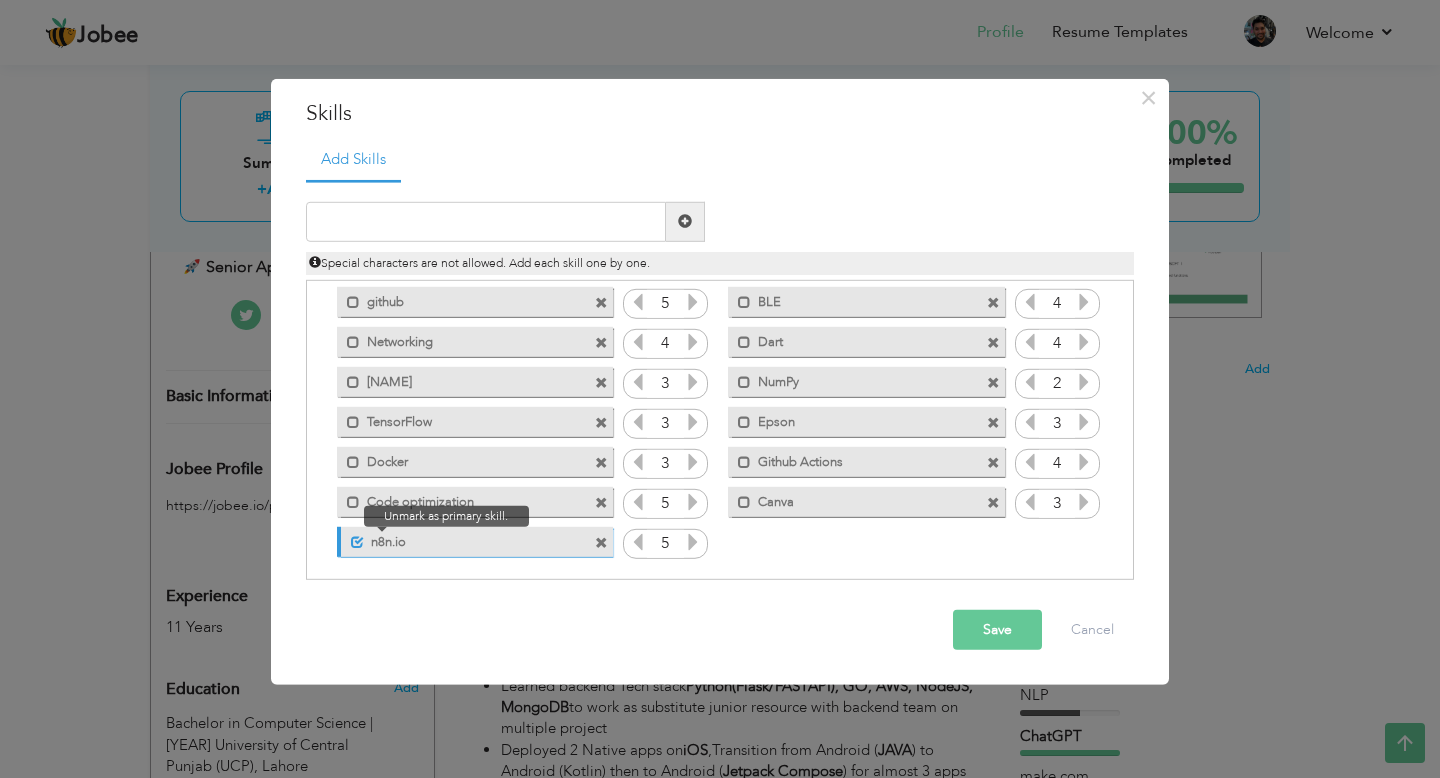 click at bounding box center [357, 542] 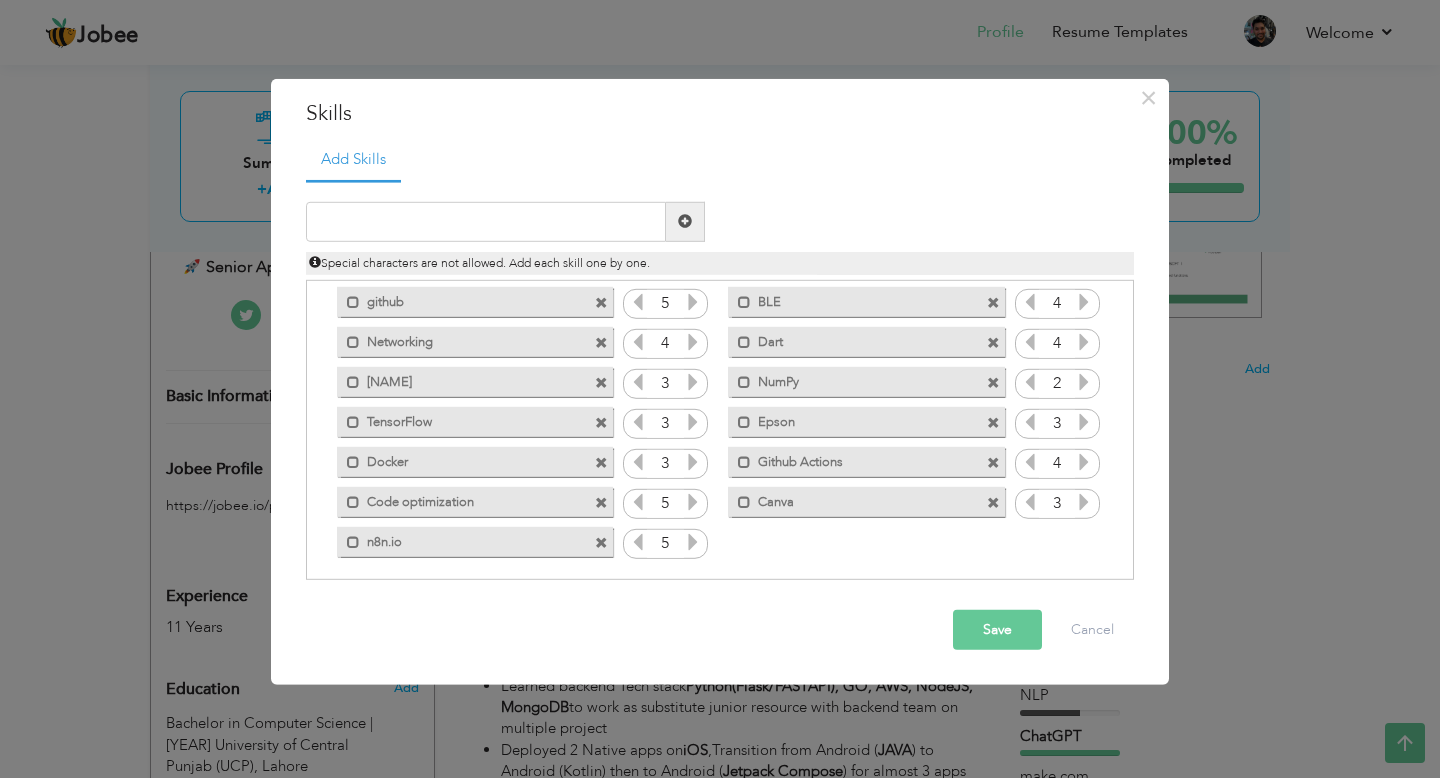 click at bounding box center (601, 503) 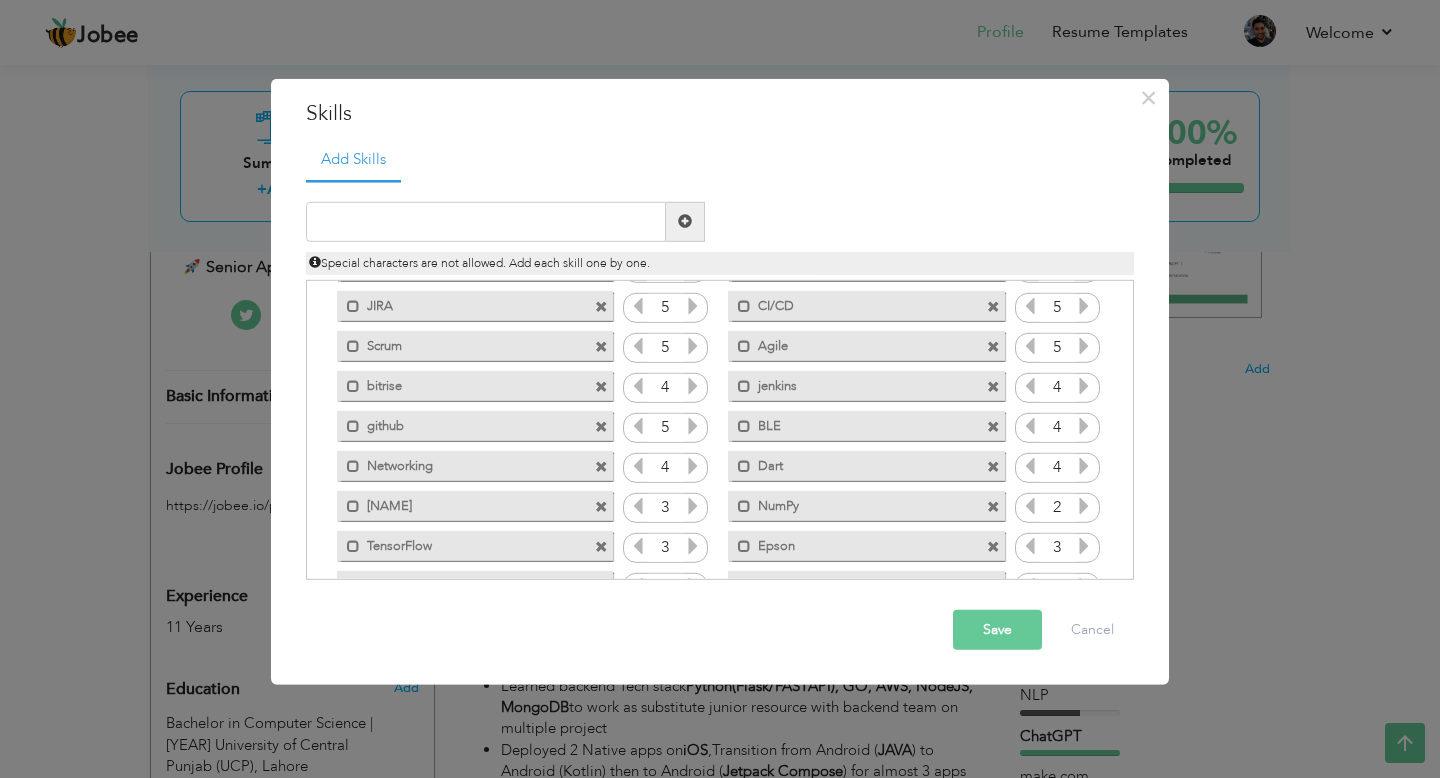 scroll, scrollTop: 312, scrollLeft: 0, axis: vertical 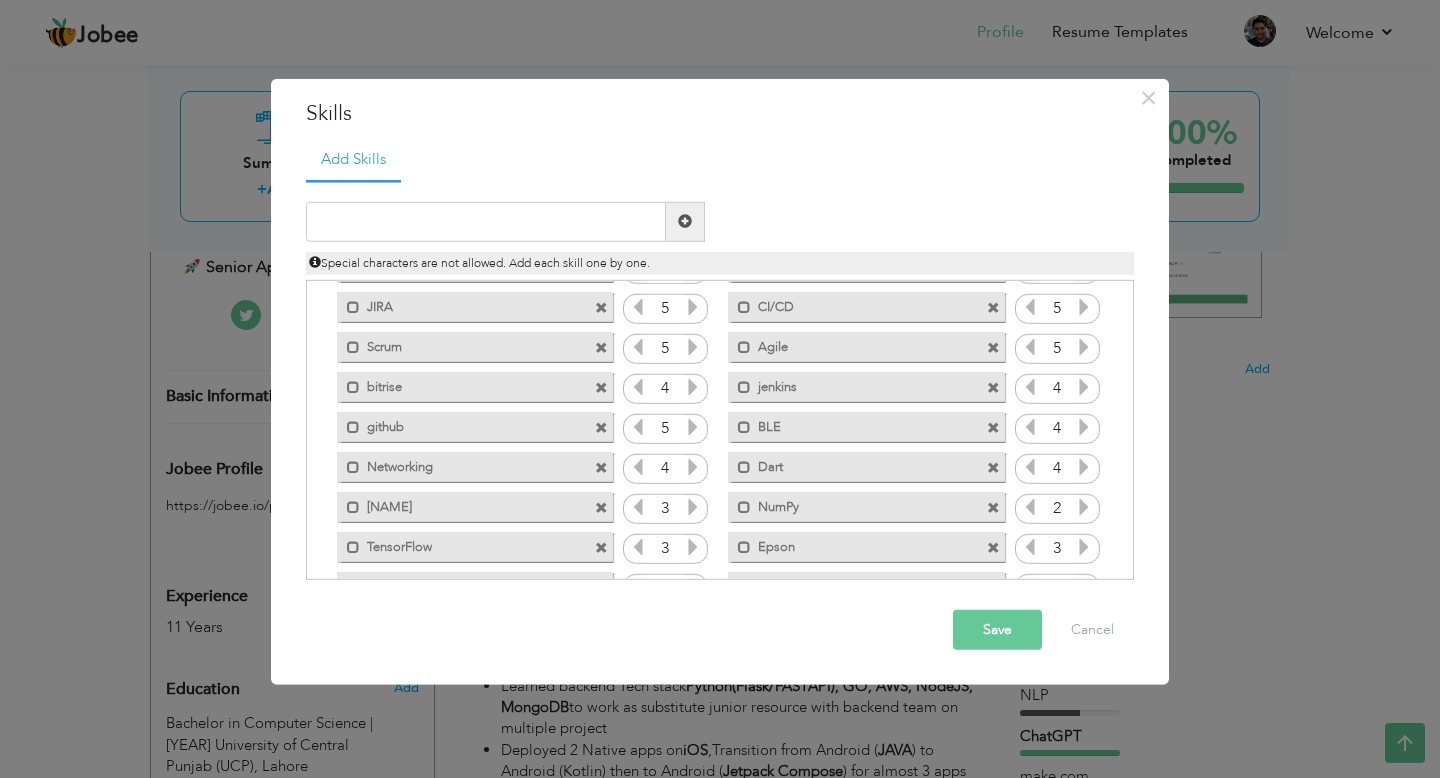 click at bounding box center (601, 428) 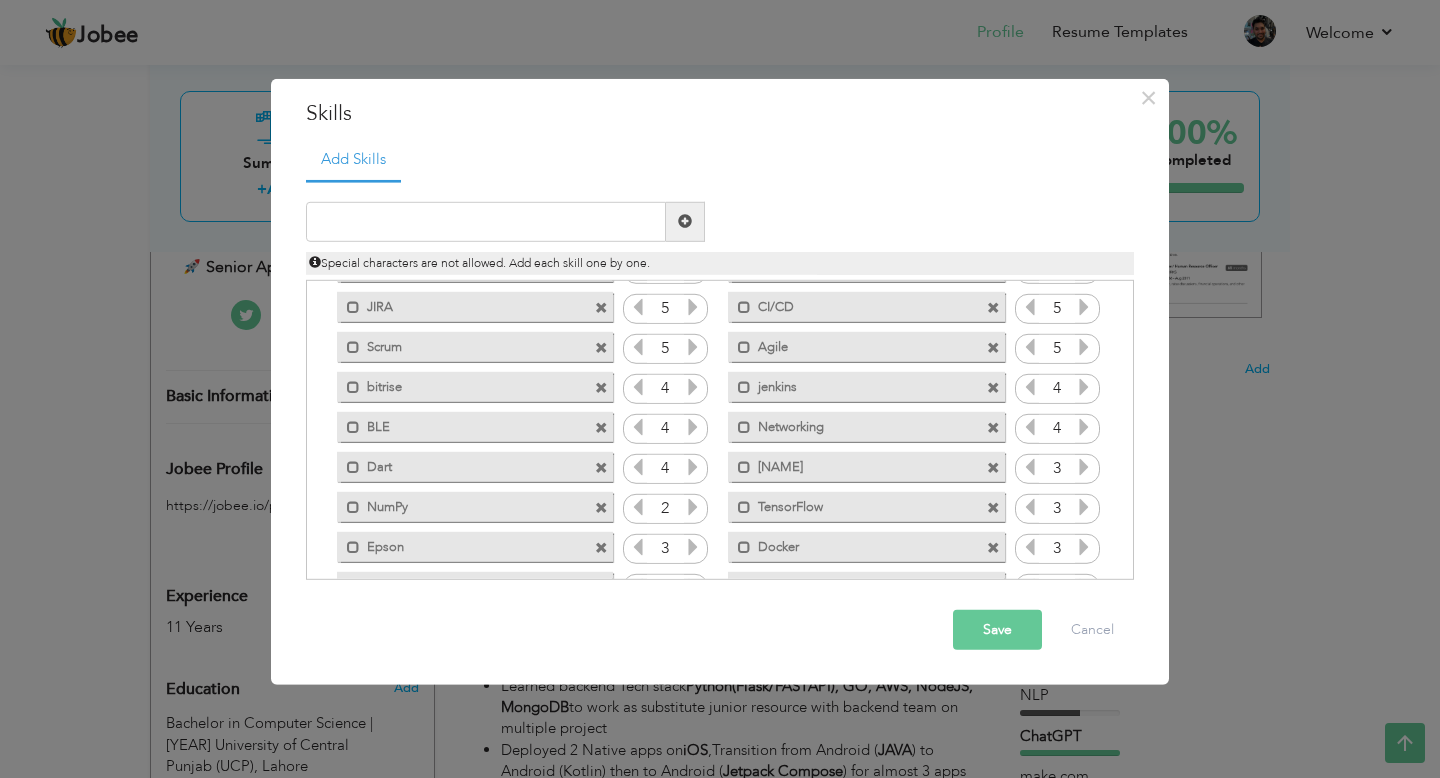 click at bounding box center (993, 468) 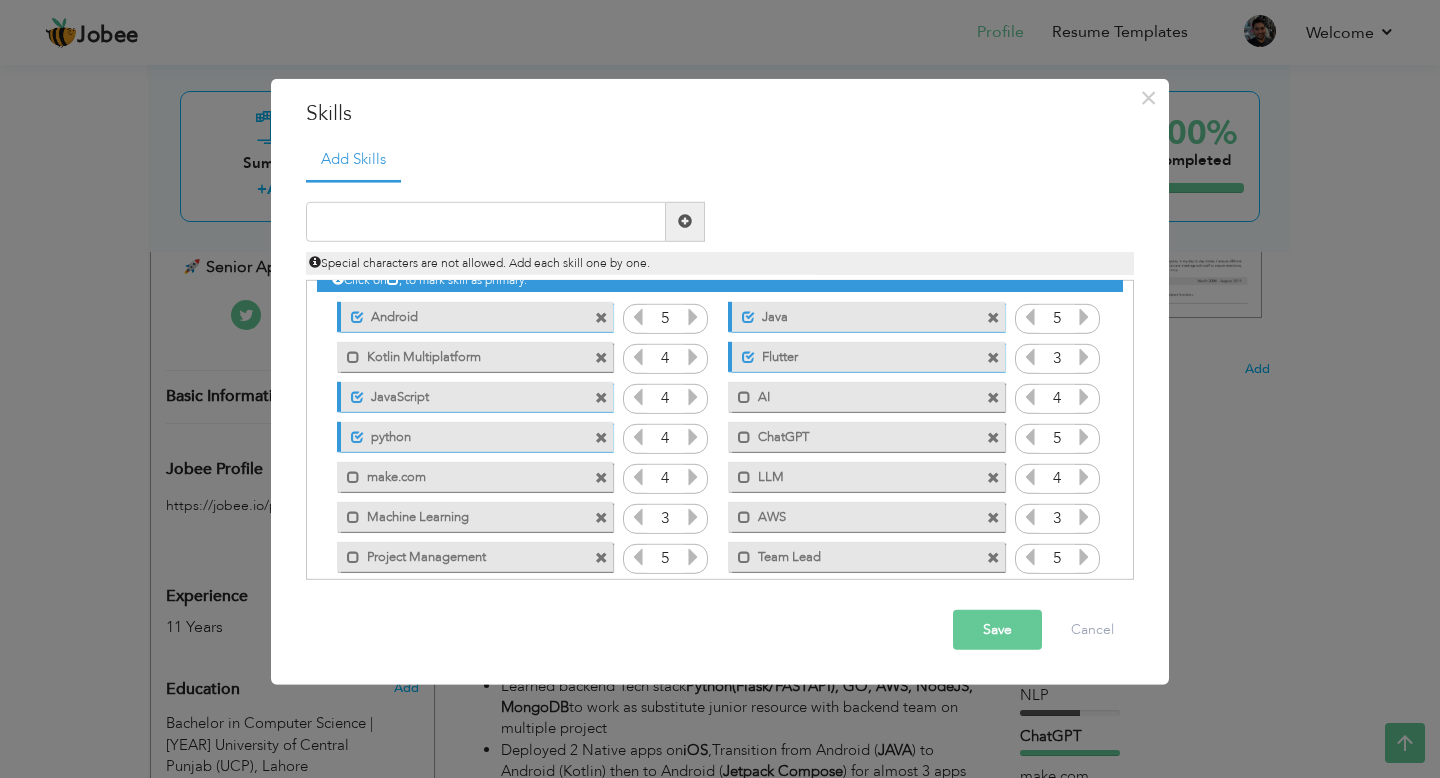 scroll, scrollTop: 21, scrollLeft: 0, axis: vertical 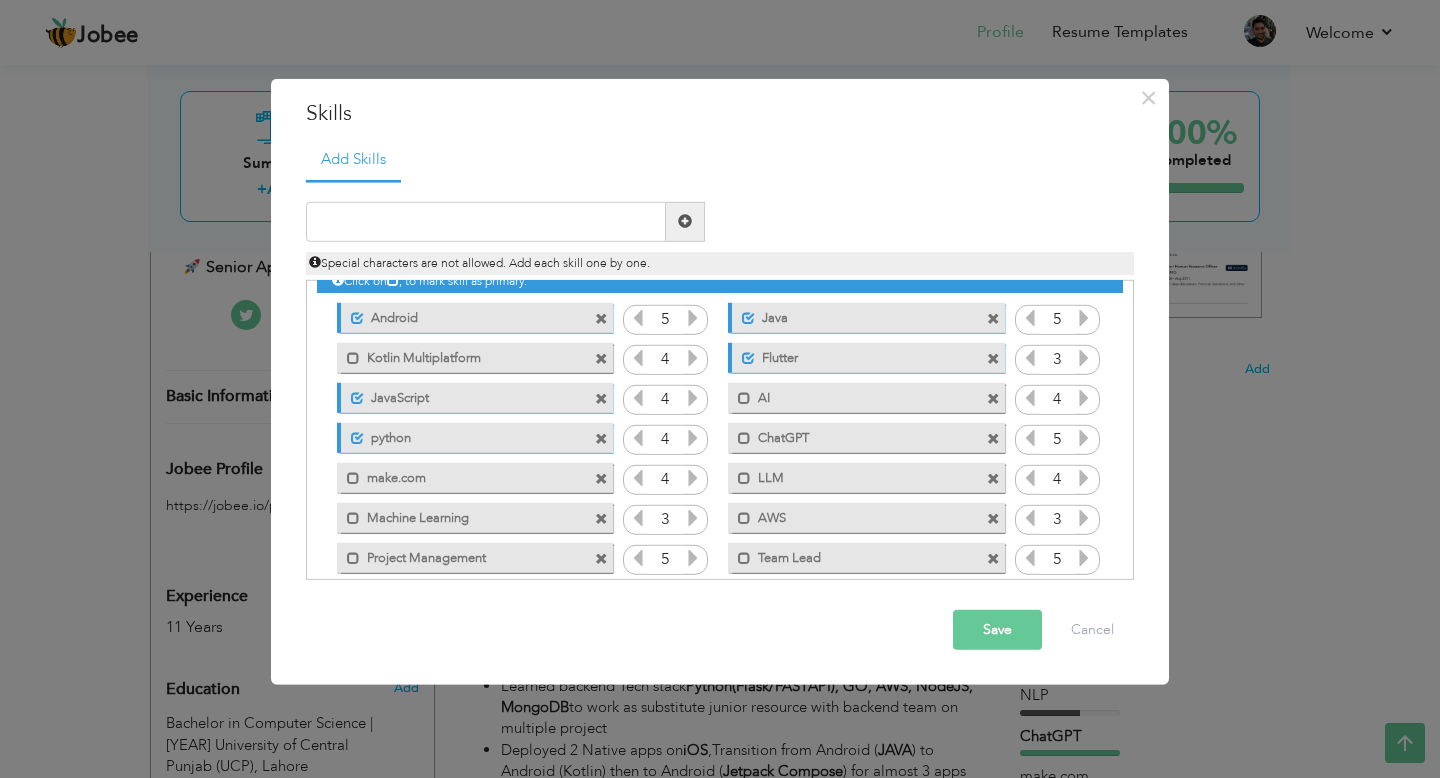 click at bounding box center (993, 559) 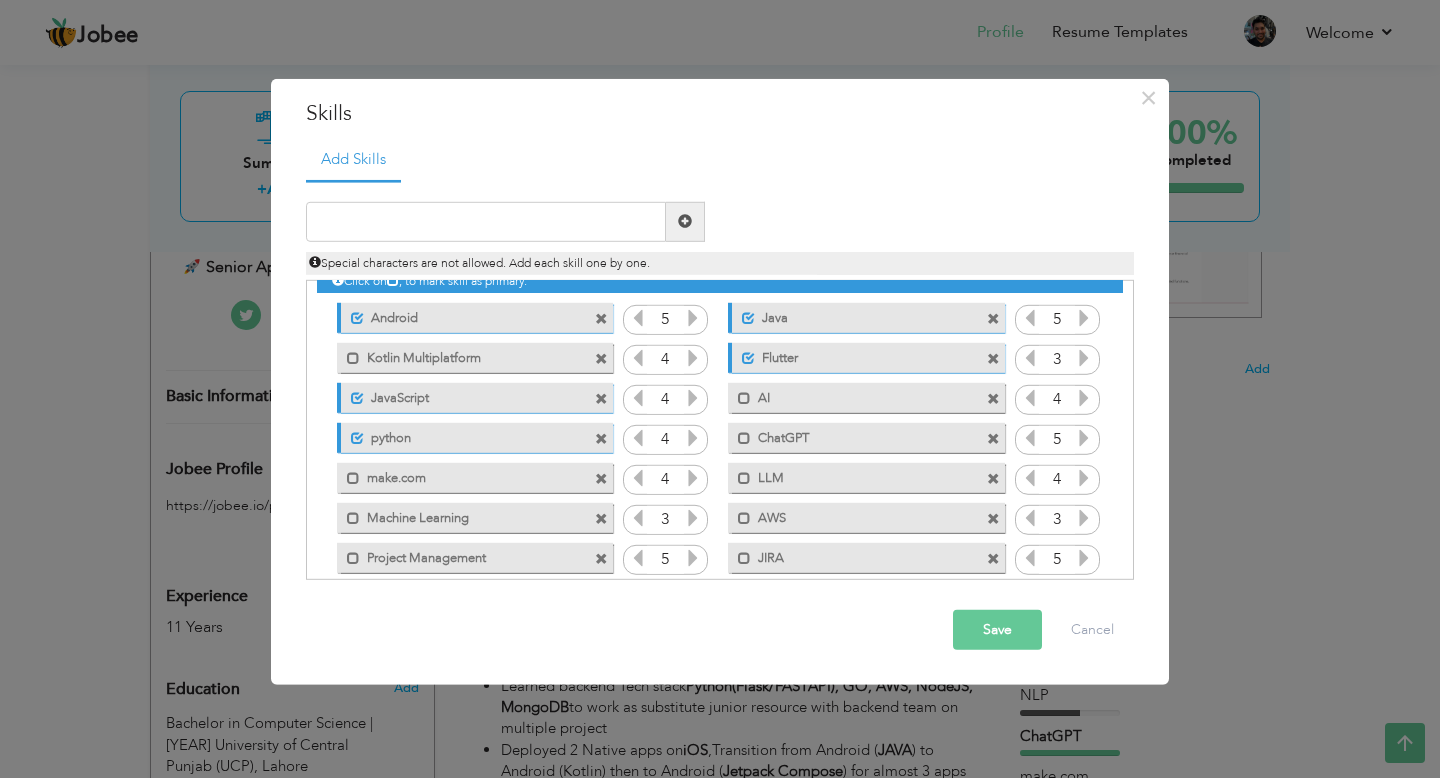click at bounding box center (993, 439) 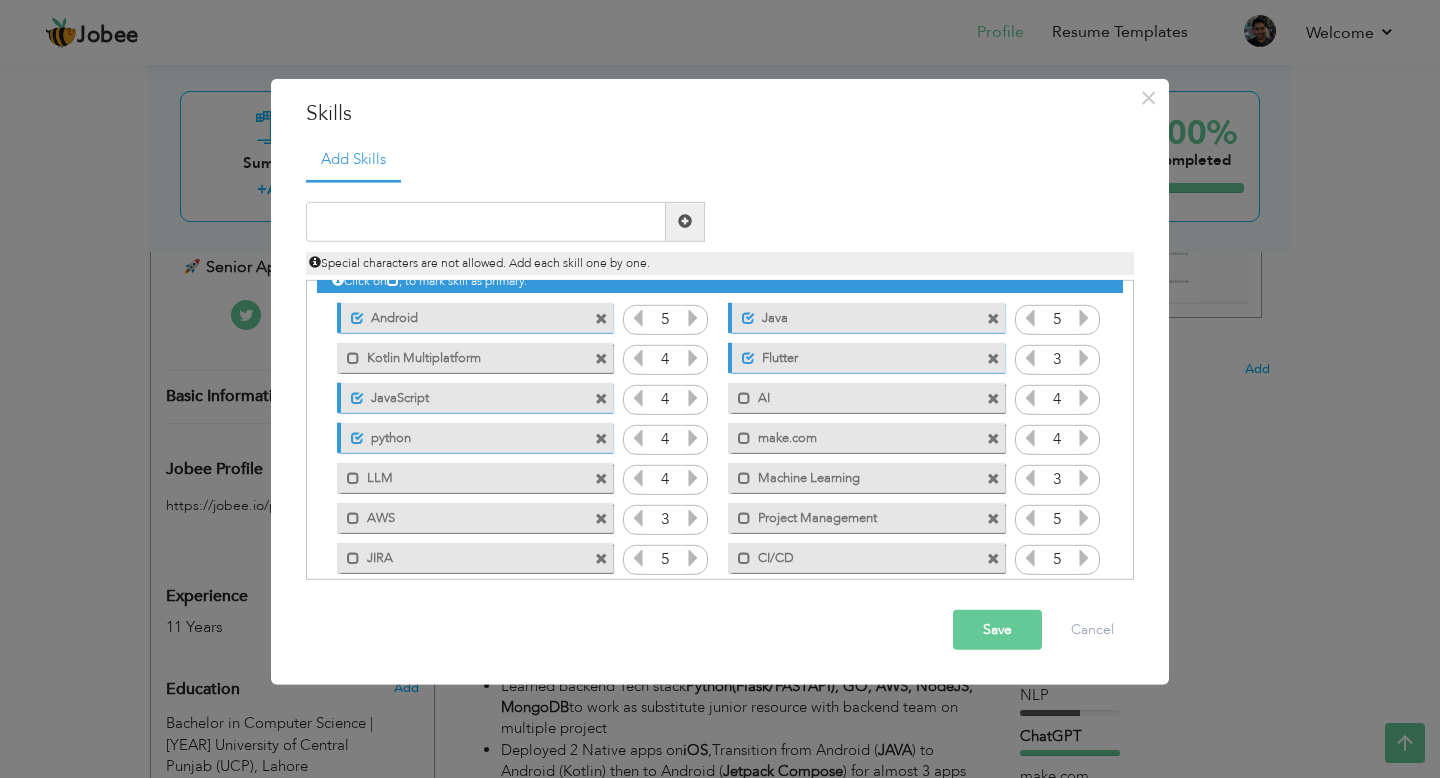 scroll, scrollTop: 0, scrollLeft: 0, axis: both 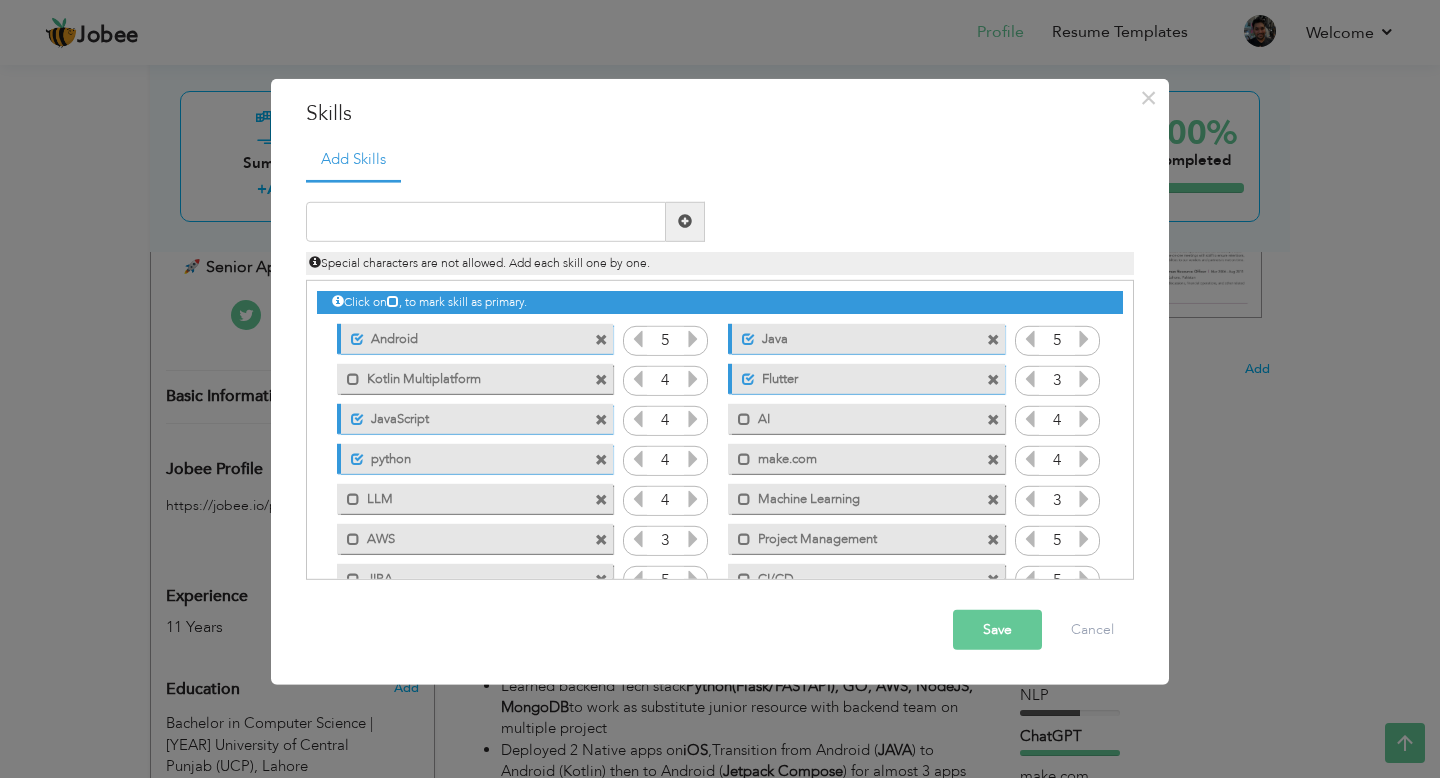 click on "python" at bounding box center (463, 456) 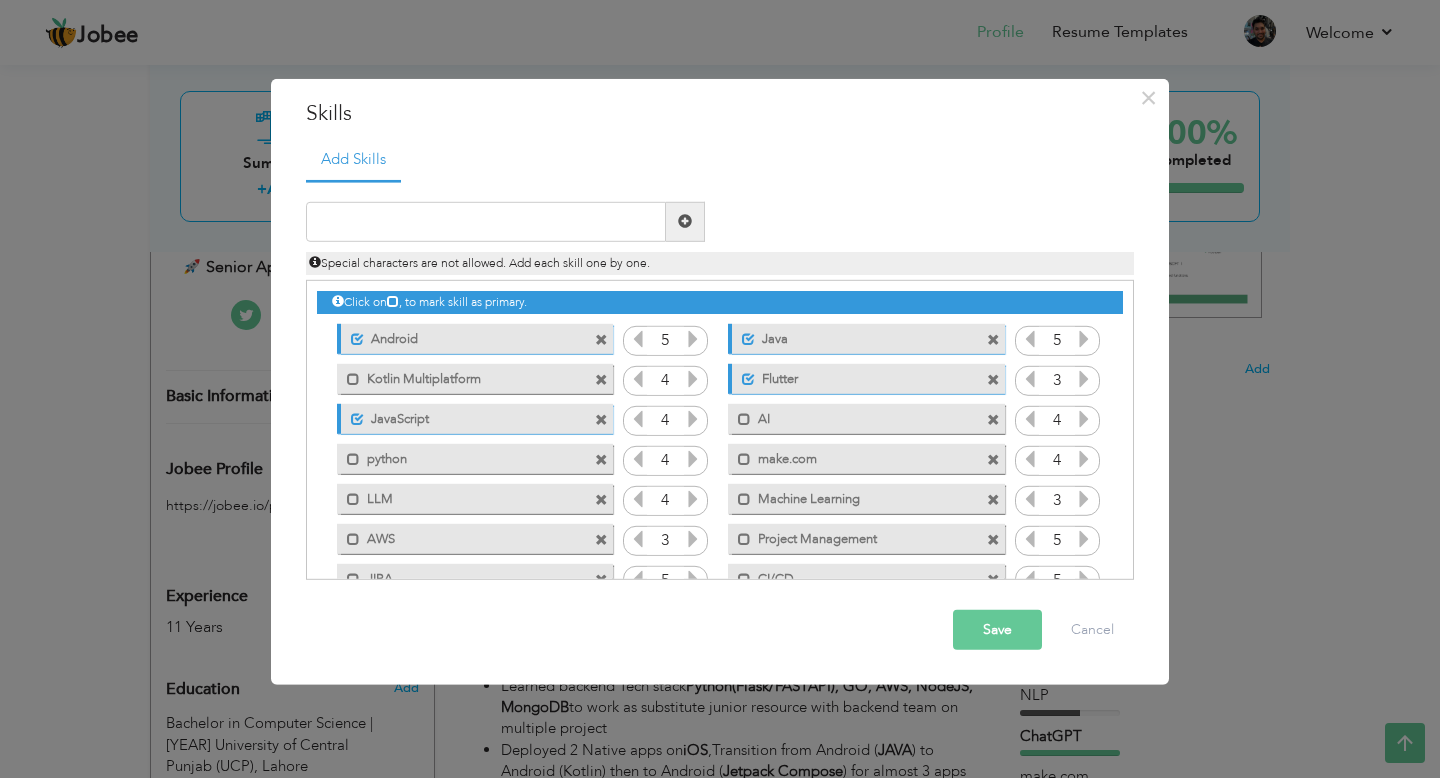 click on "python" at bounding box center [461, 456] 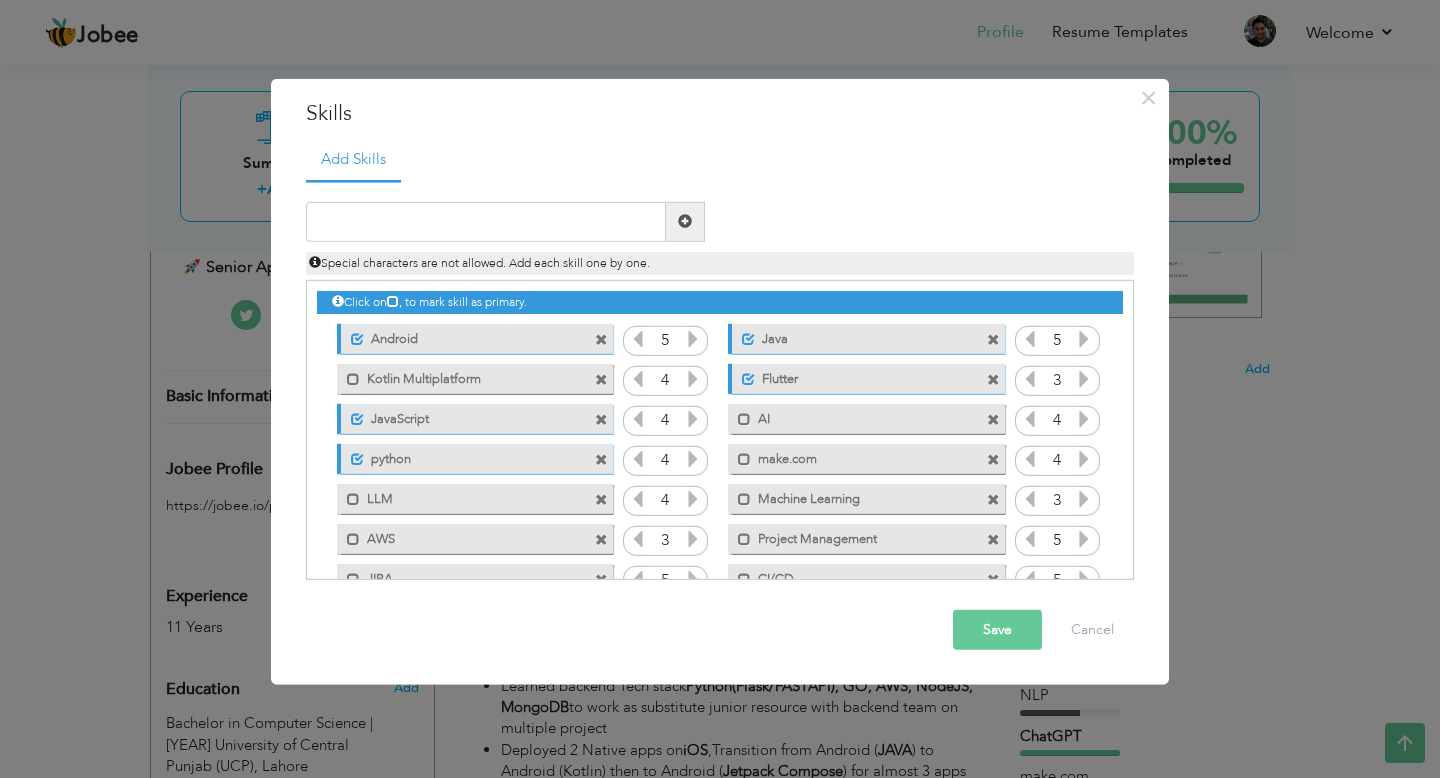 click on "python" at bounding box center (463, 456) 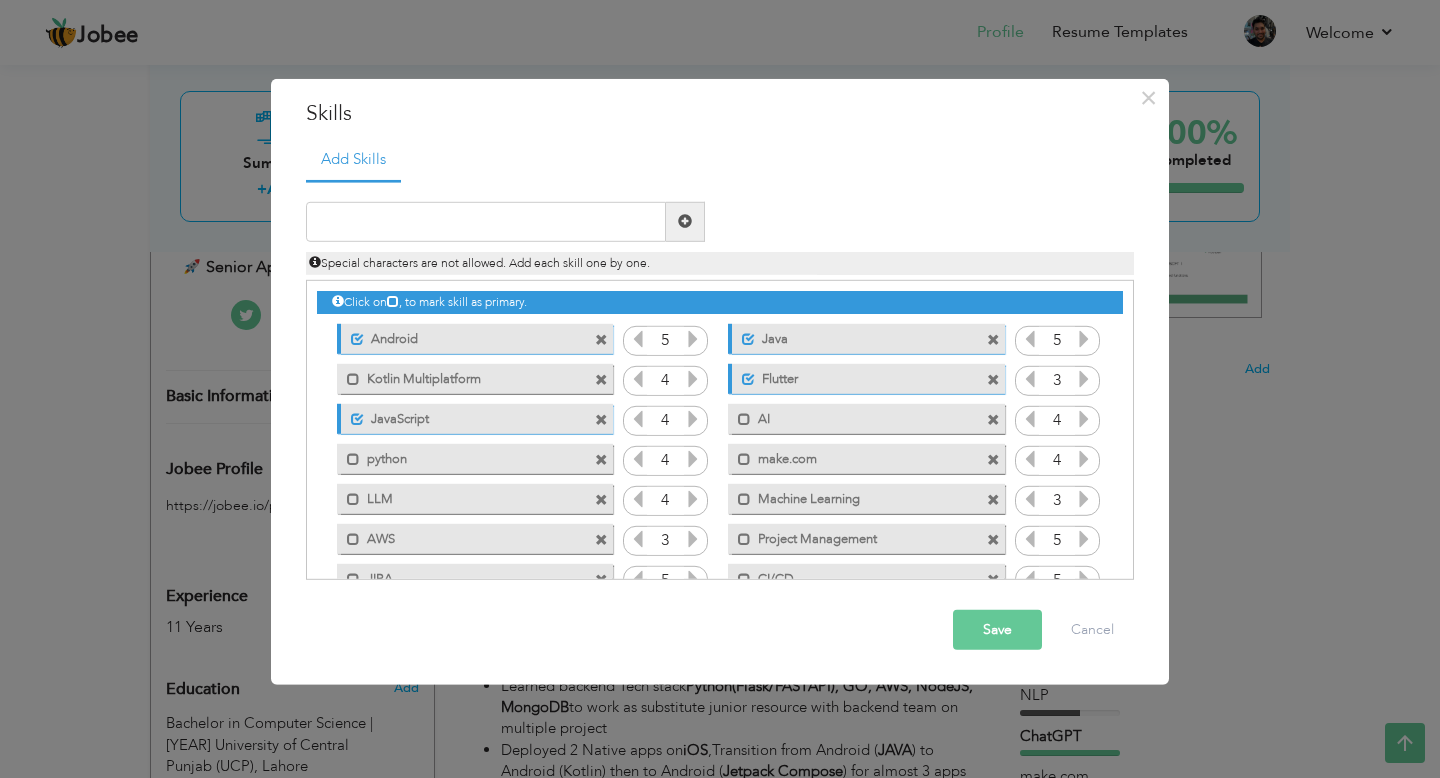 click at bounding box center (601, 460) 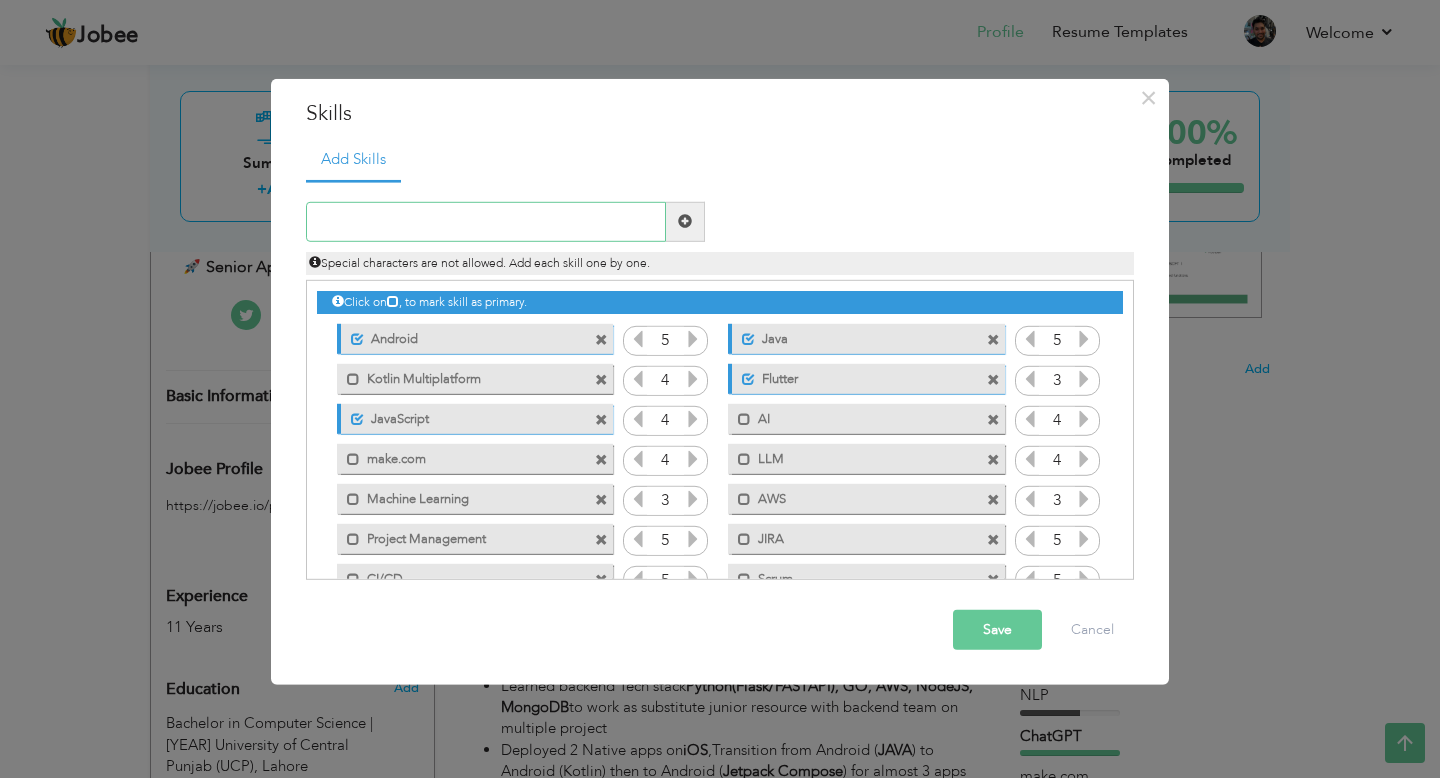 click at bounding box center [486, 222] 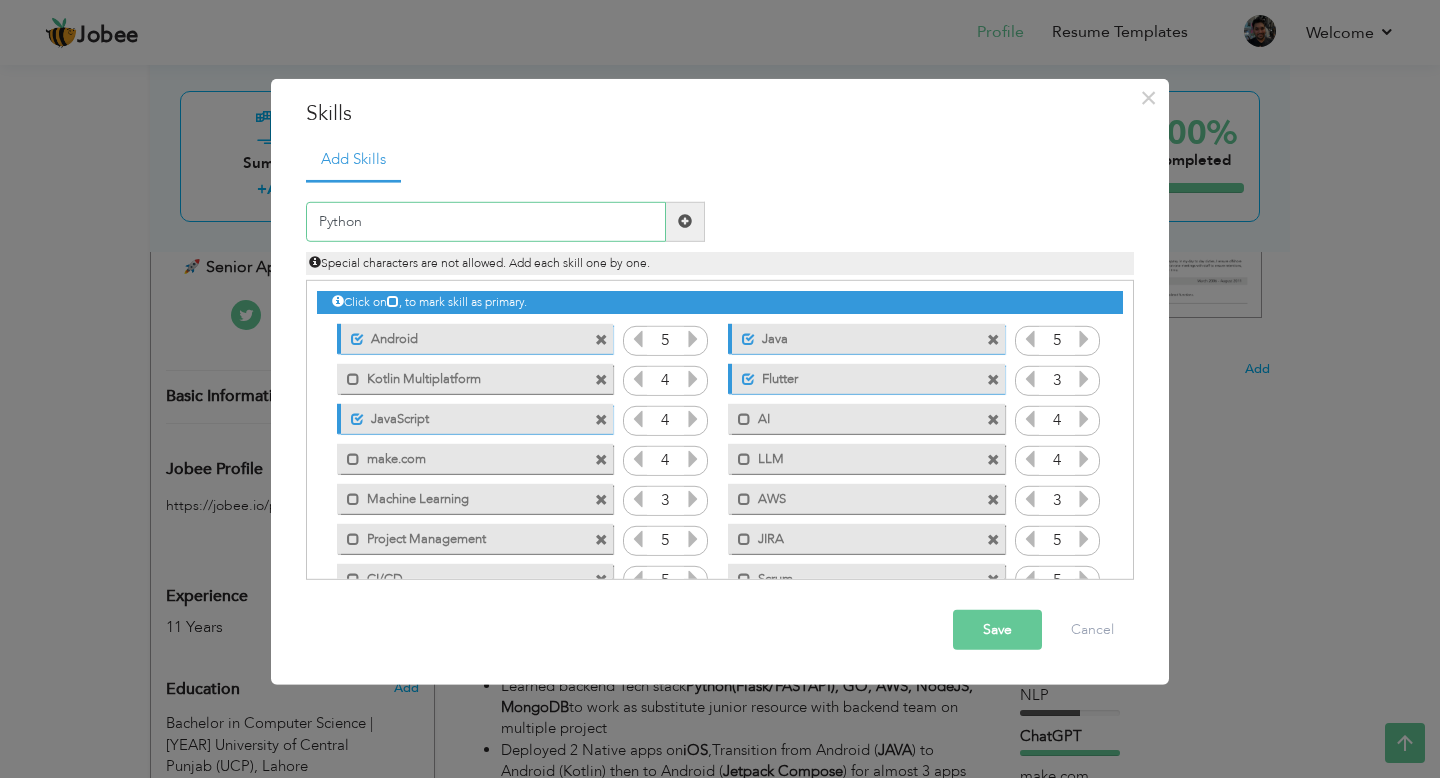 type on "Python" 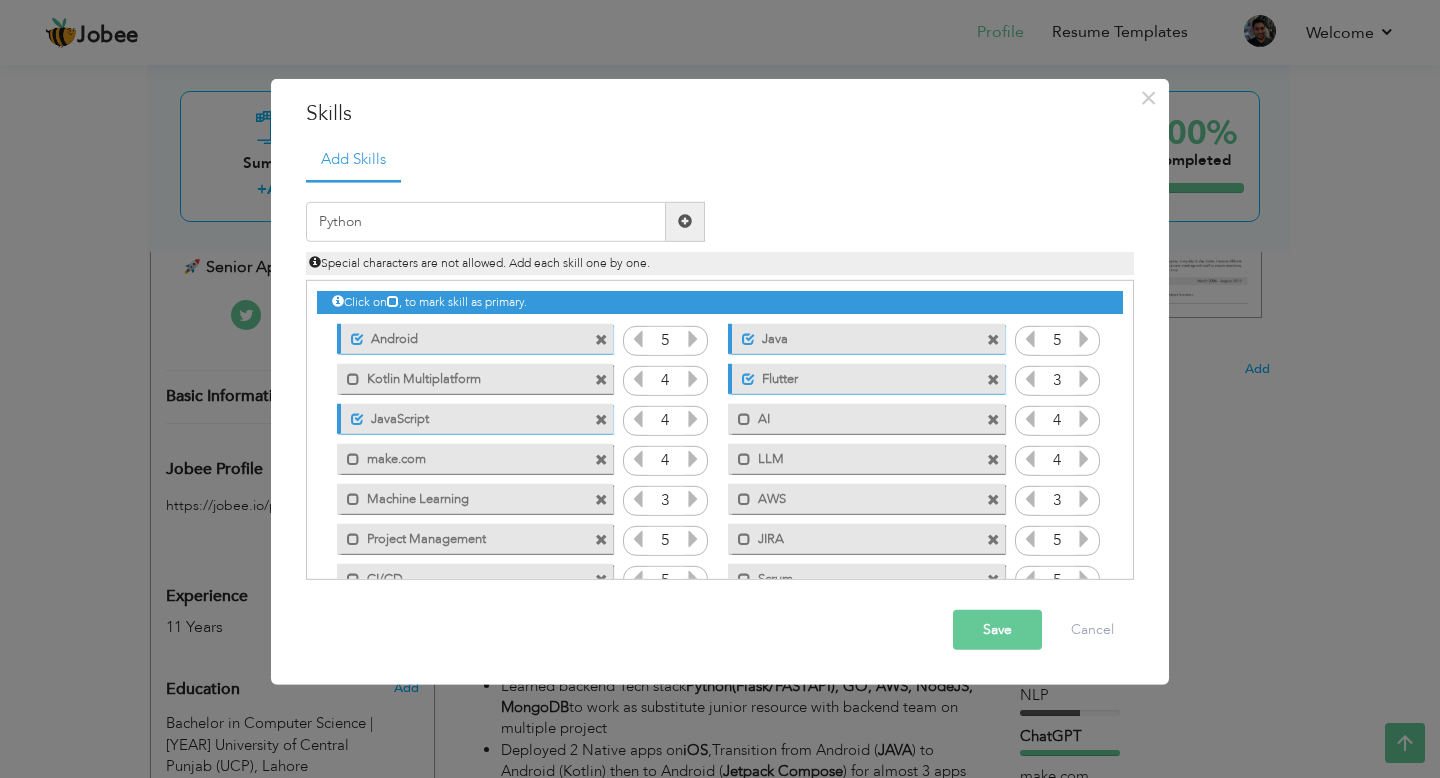 click at bounding box center (685, 221) 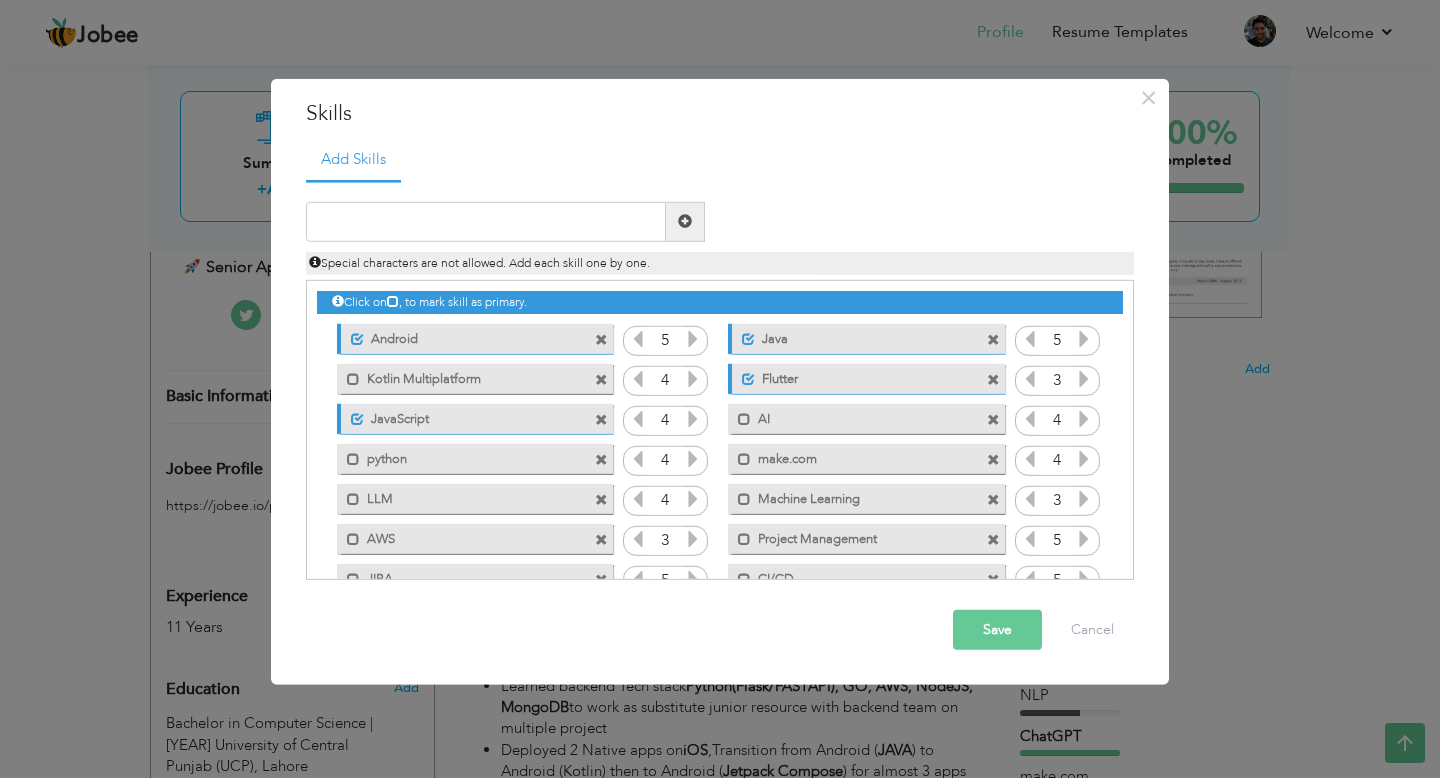 click at bounding box center (693, 459) 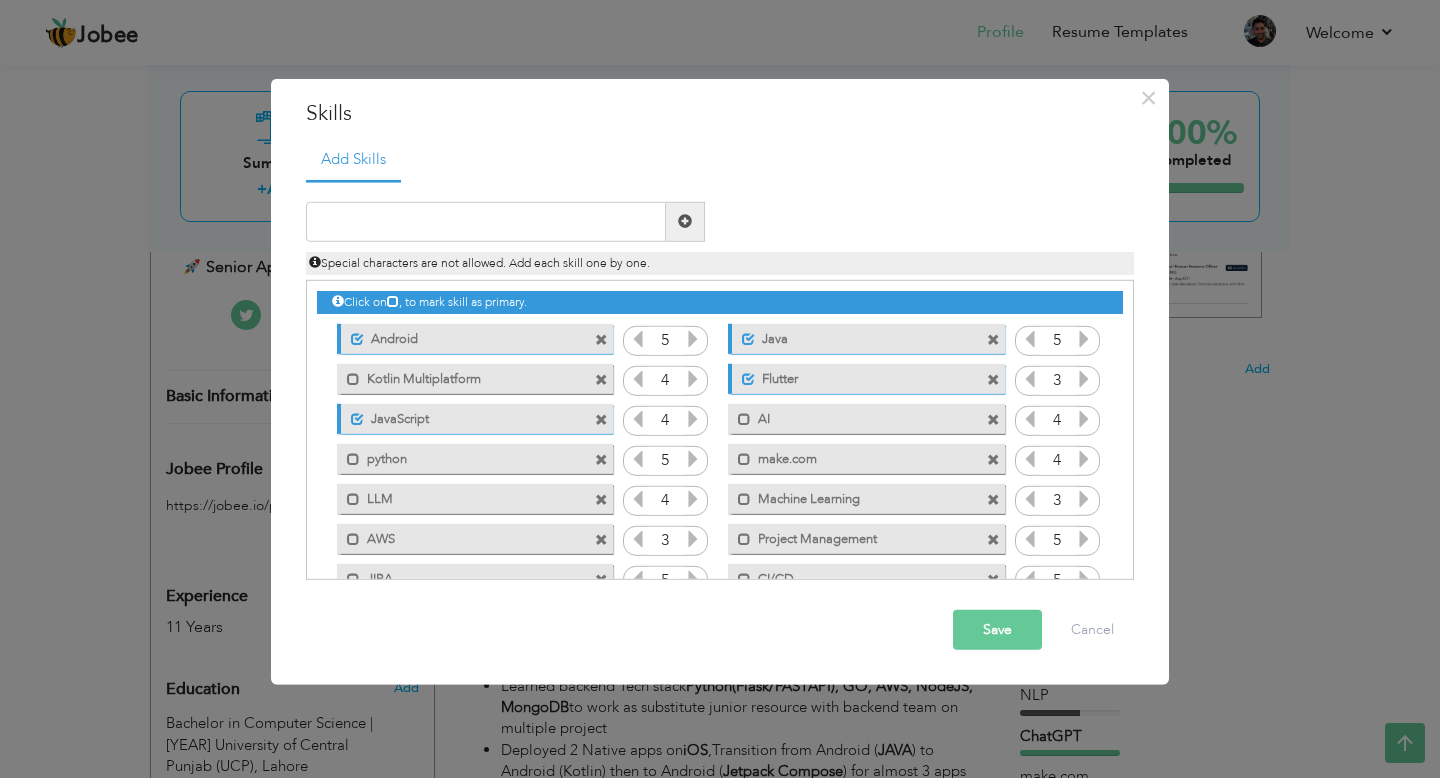 click at bounding box center [638, 459] 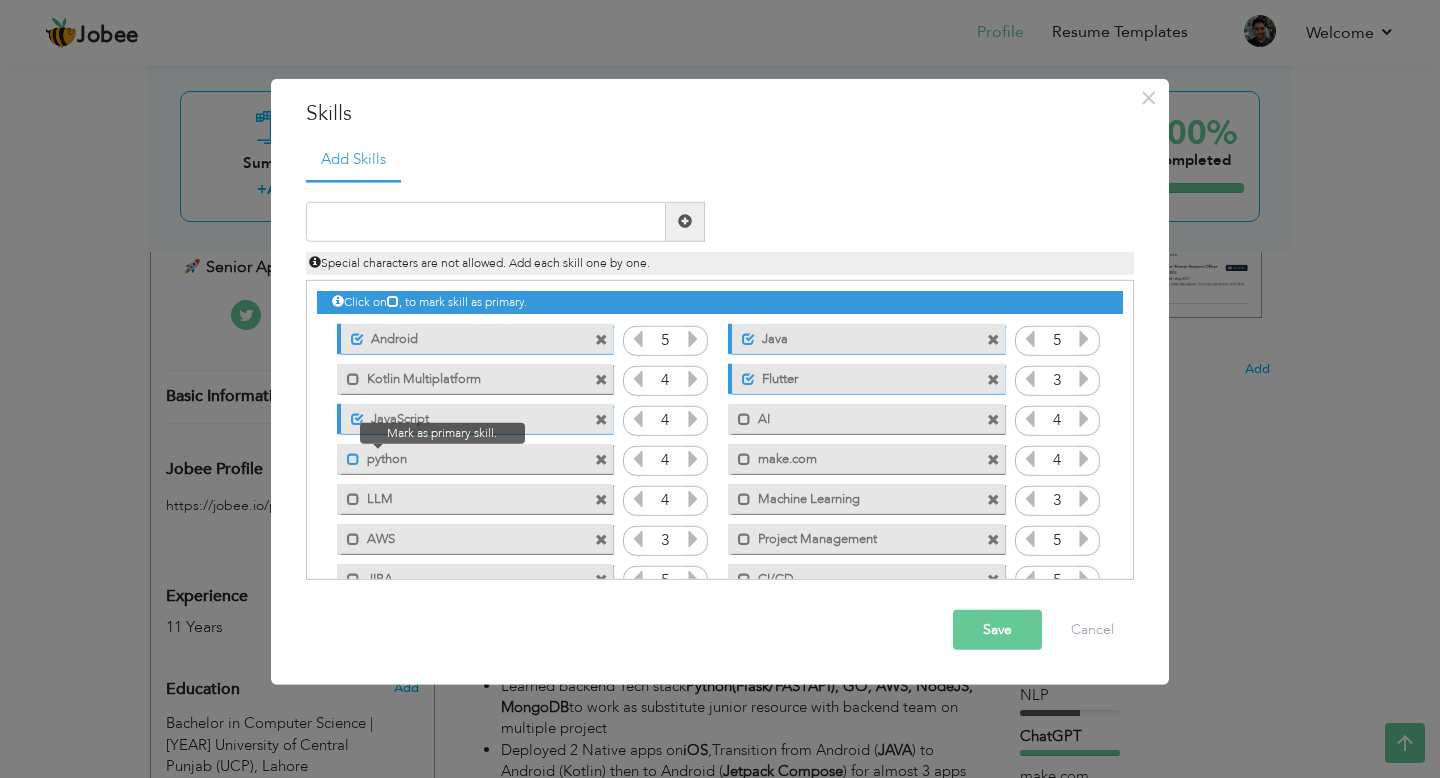 click at bounding box center [353, 459] 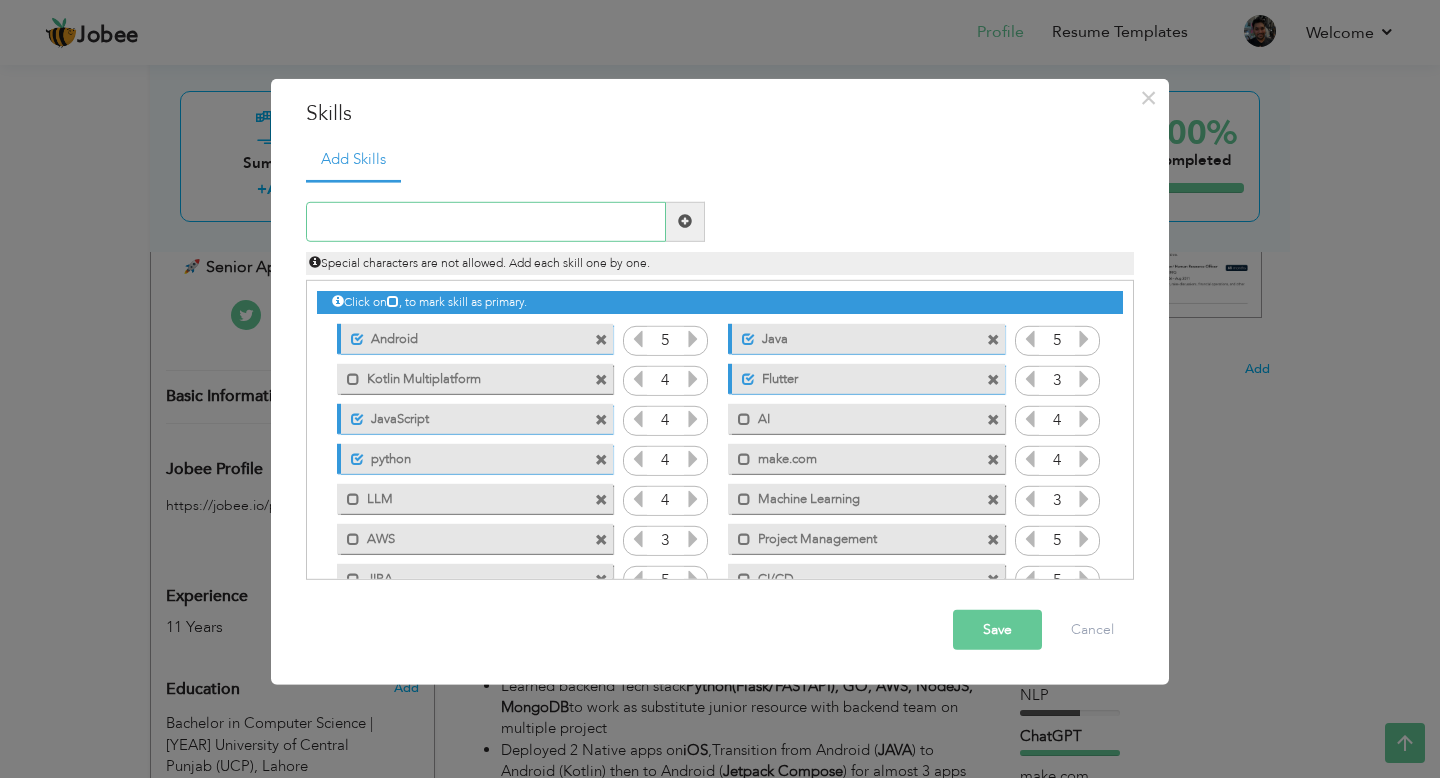 click at bounding box center (486, 222) 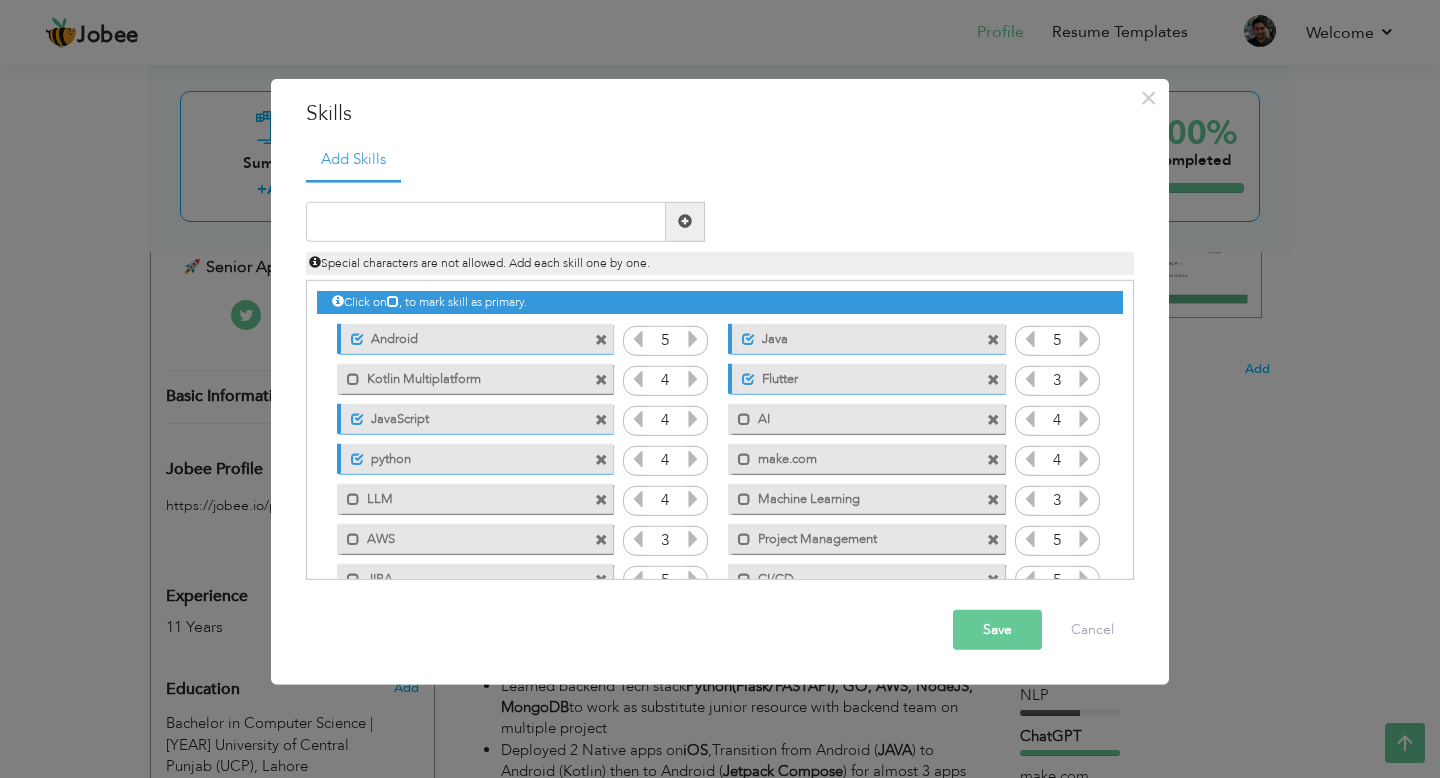 click on "Java" at bounding box center (854, 336) 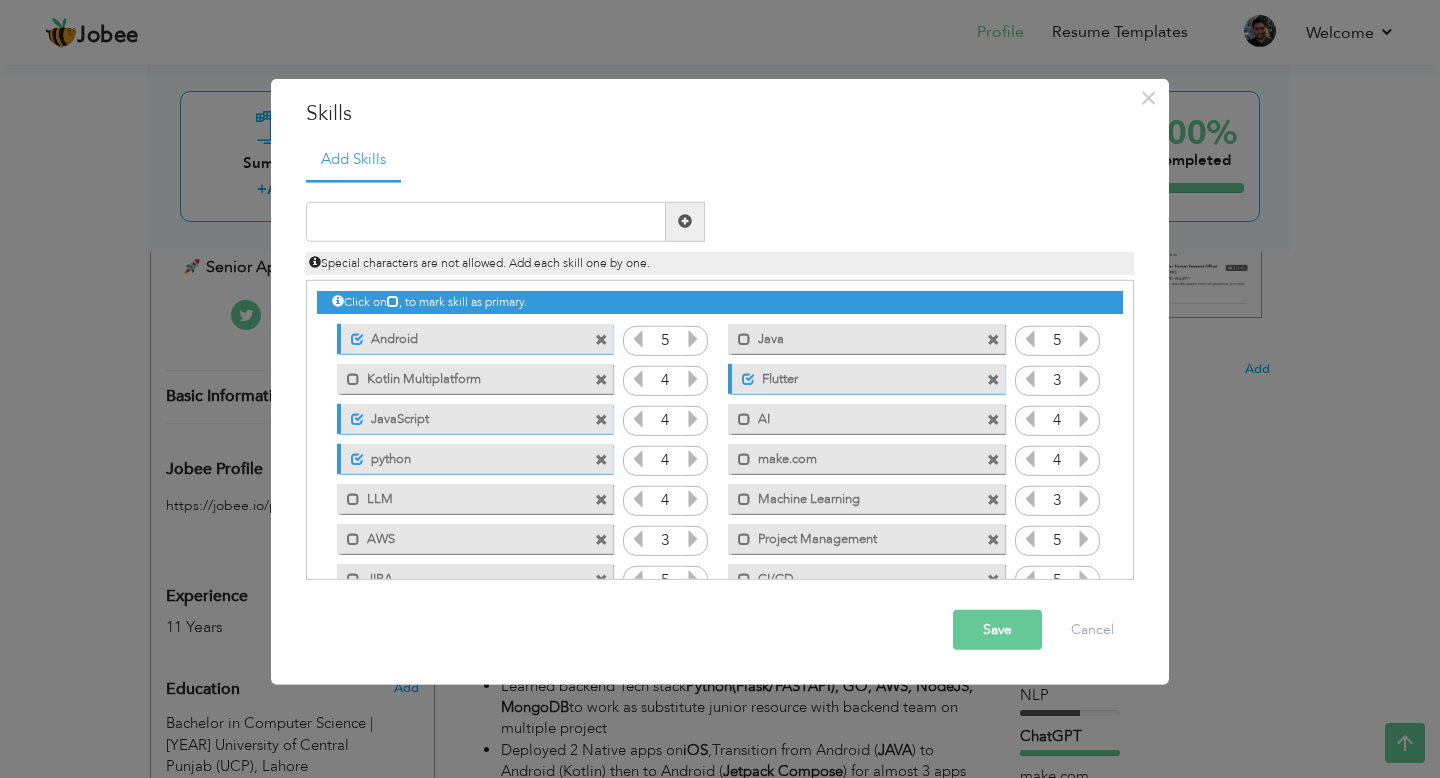 click on "Java" at bounding box center [852, 336] 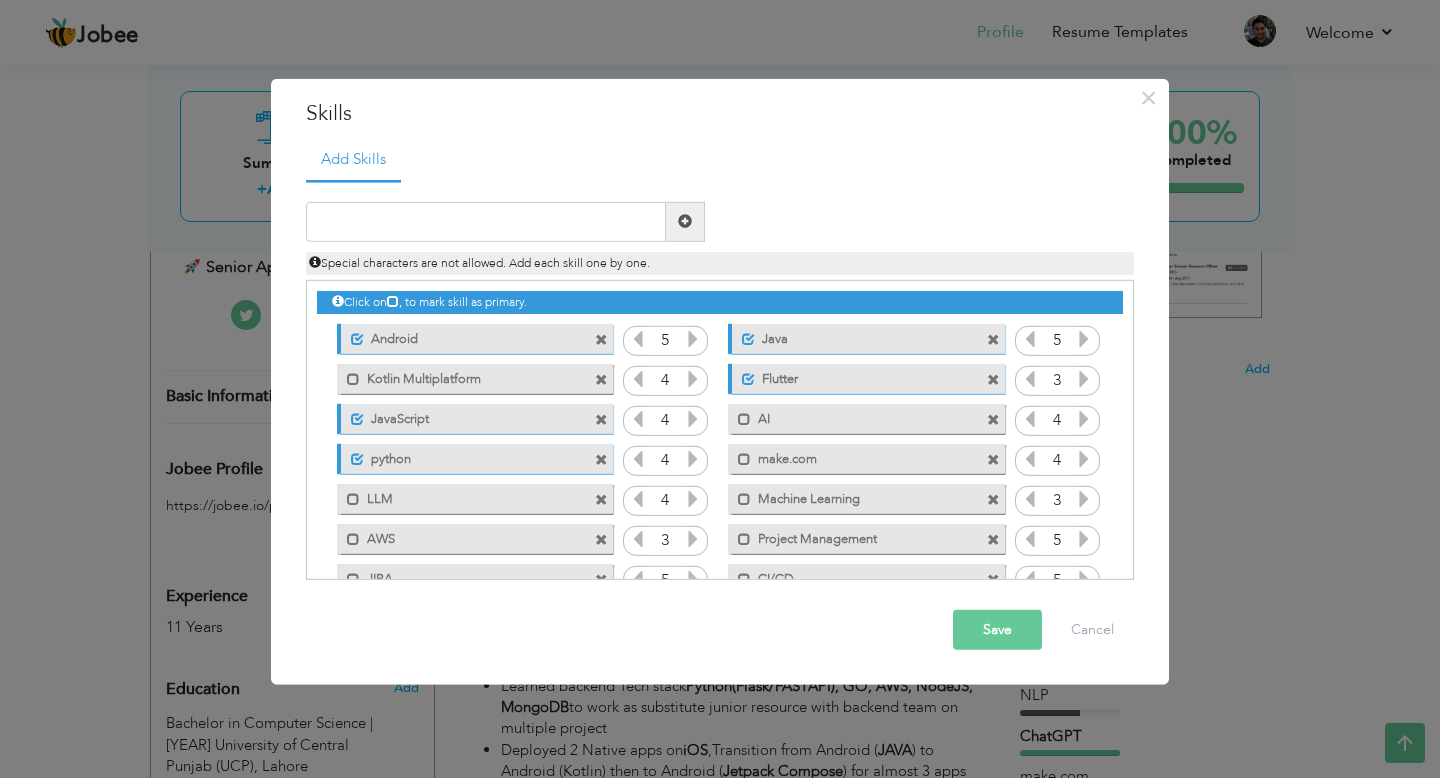 click on "Save" at bounding box center (997, 630) 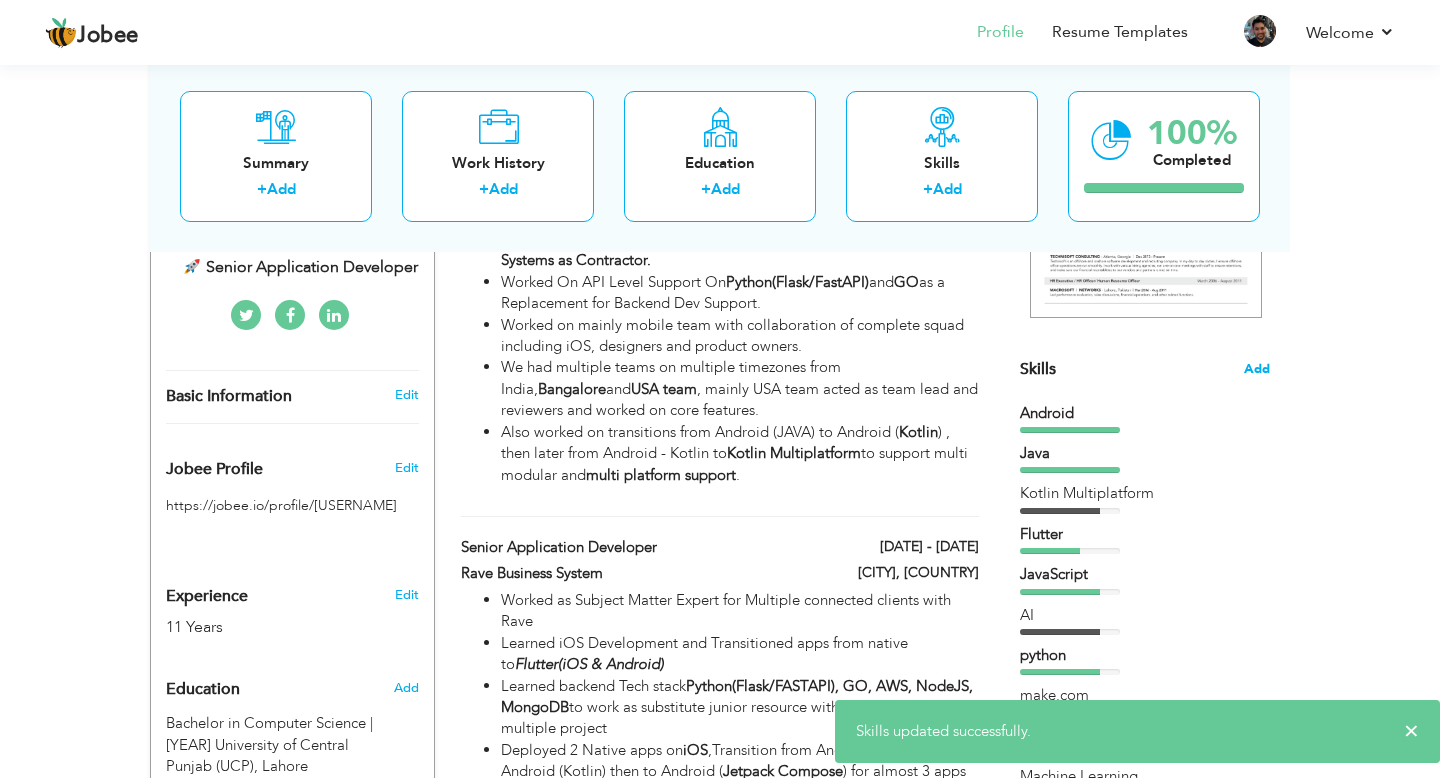 click on "Add" at bounding box center [1257, 369] 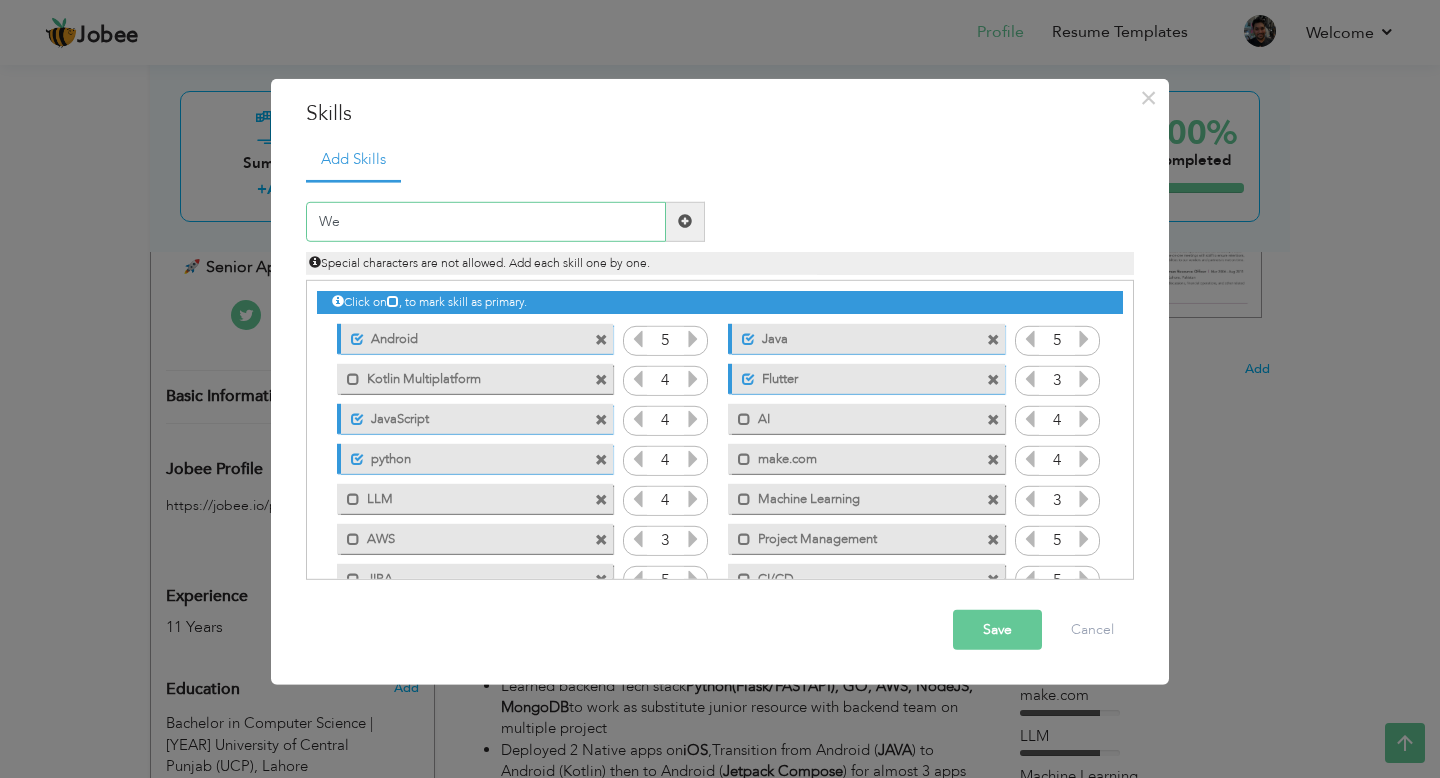 type on "W" 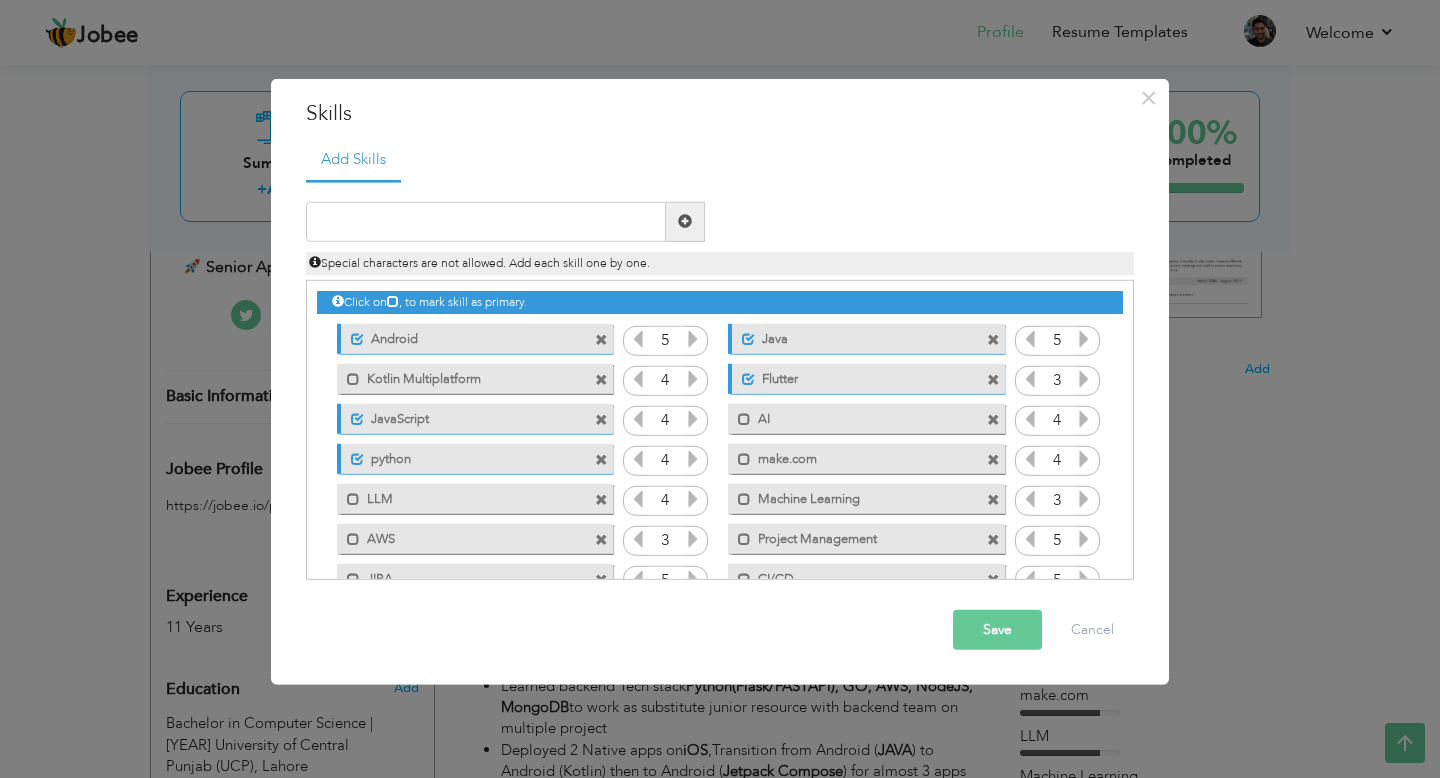 click at bounding box center [601, 460] 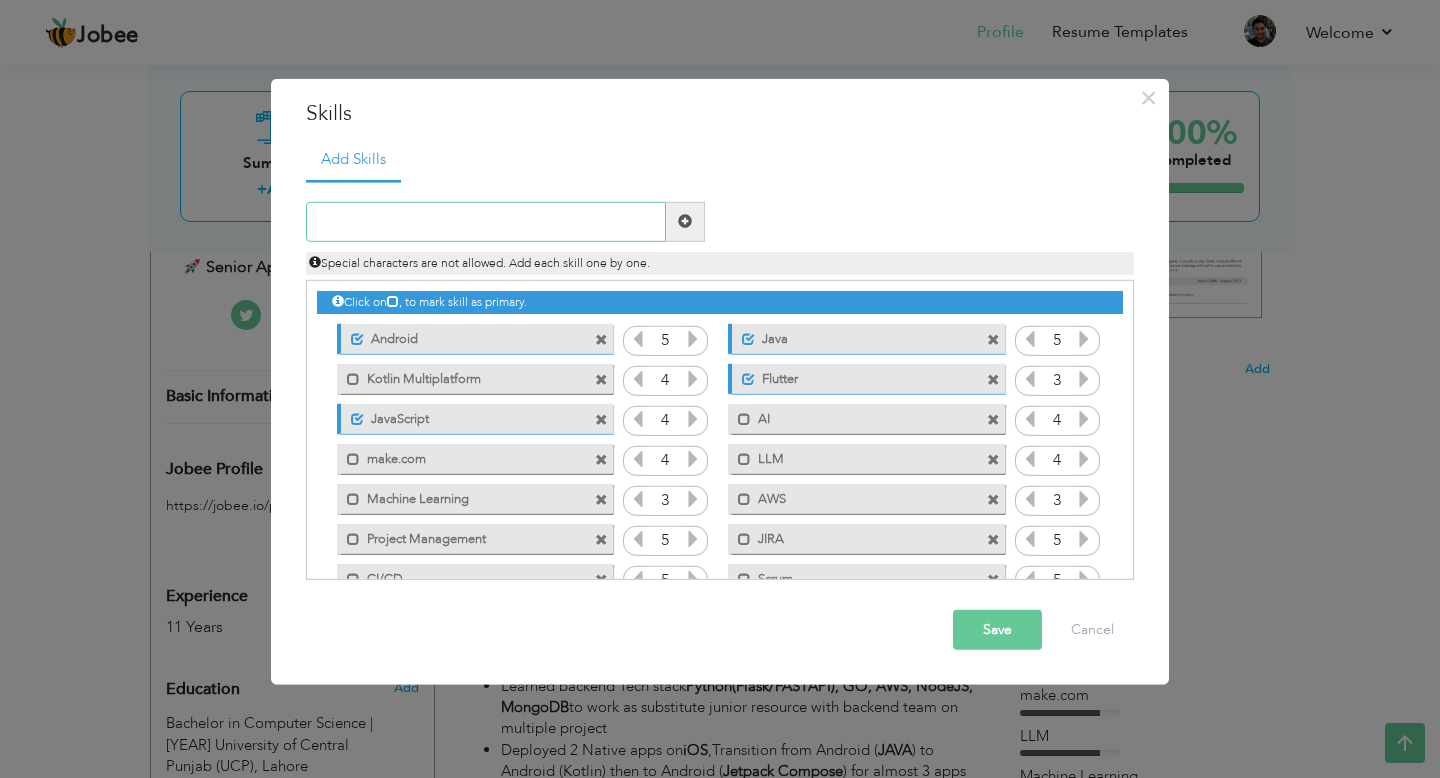 click at bounding box center (486, 222) 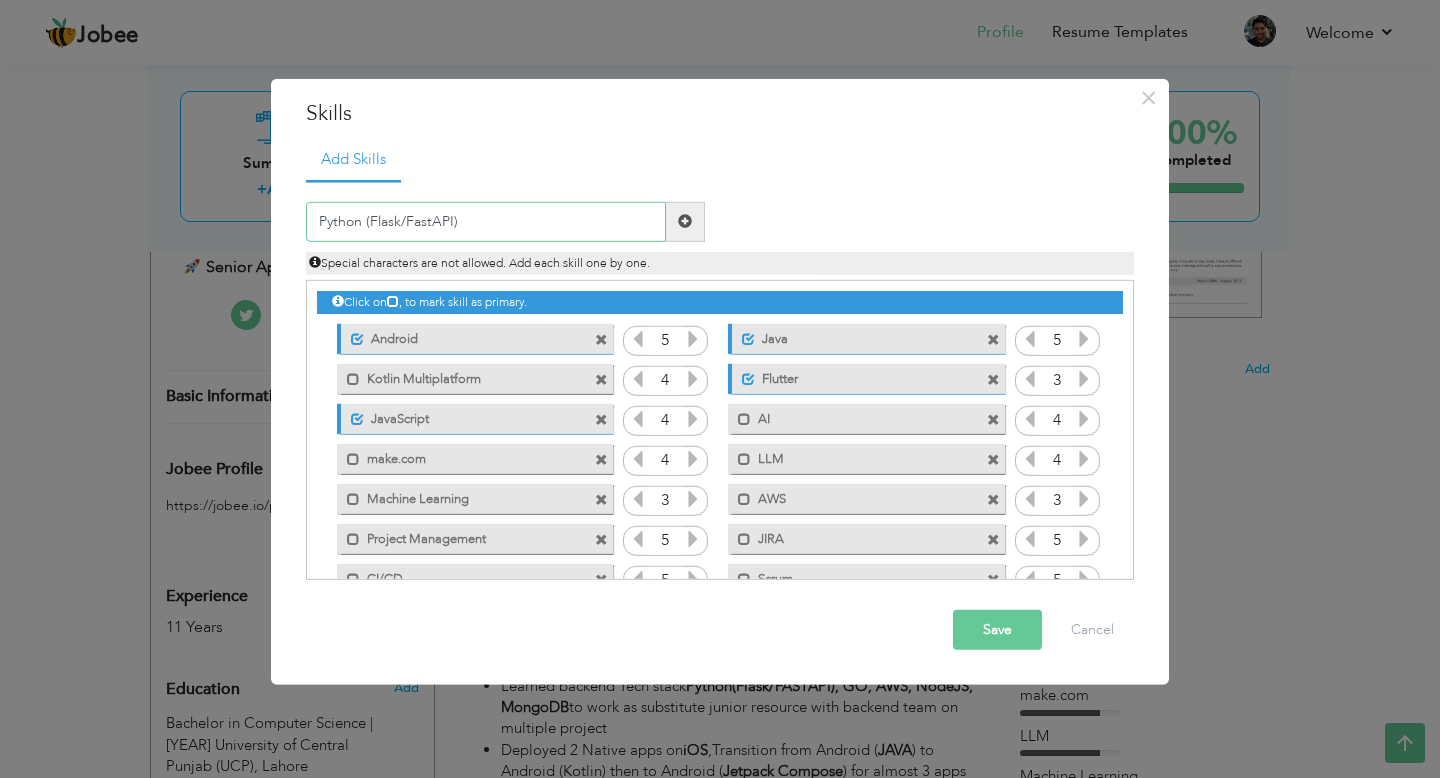type on "Python (Flask/FastAPI)" 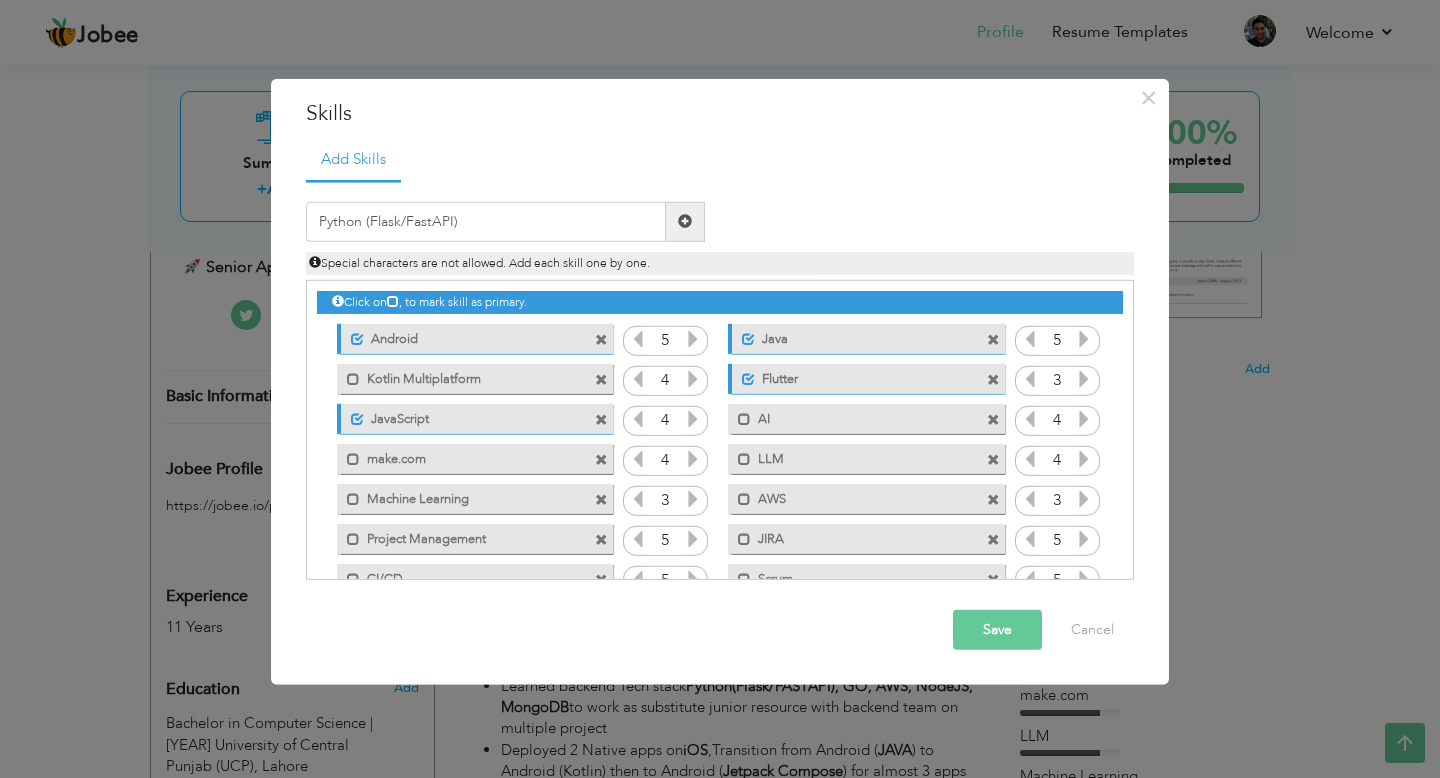 click at bounding box center [685, 221] 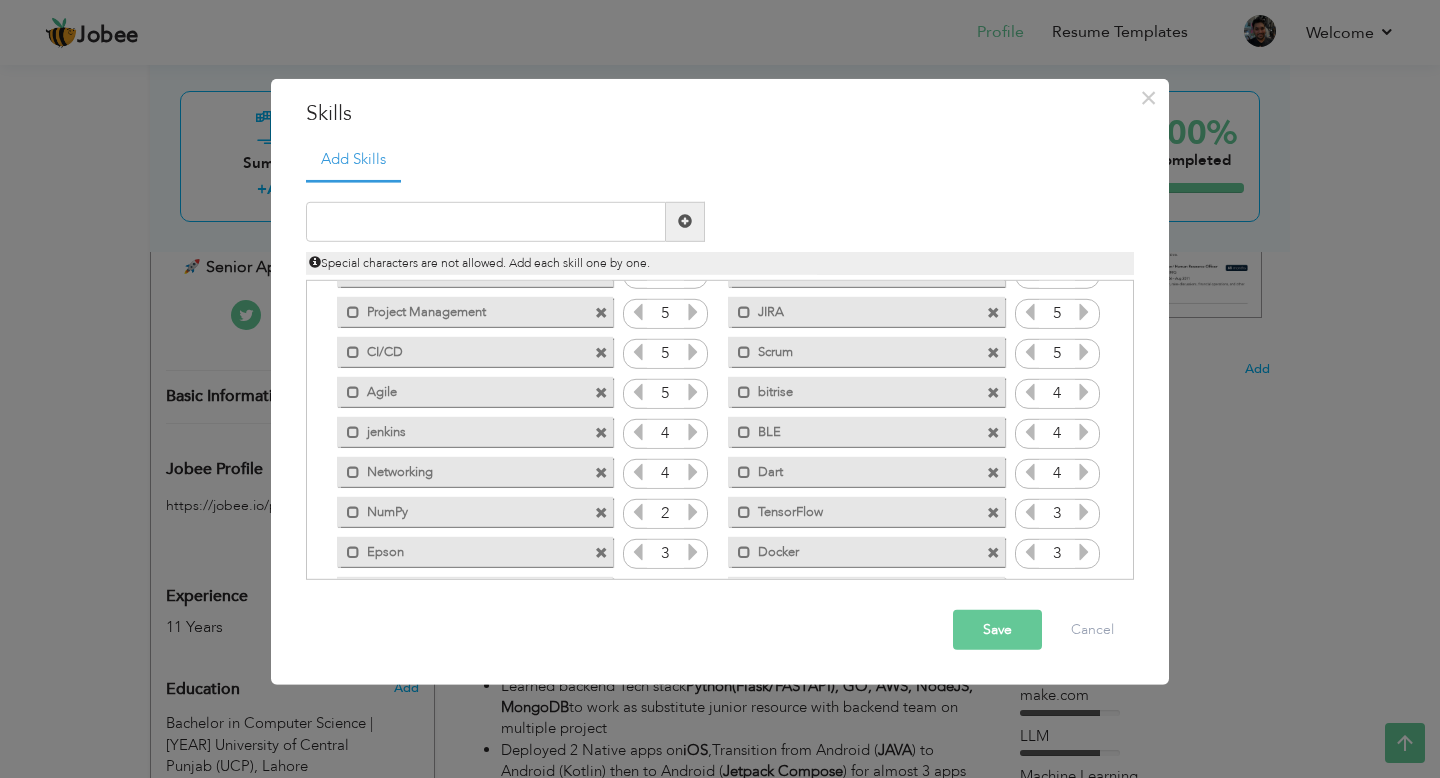 scroll, scrollTop: 325, scrollLeft: 0, axis: vertical 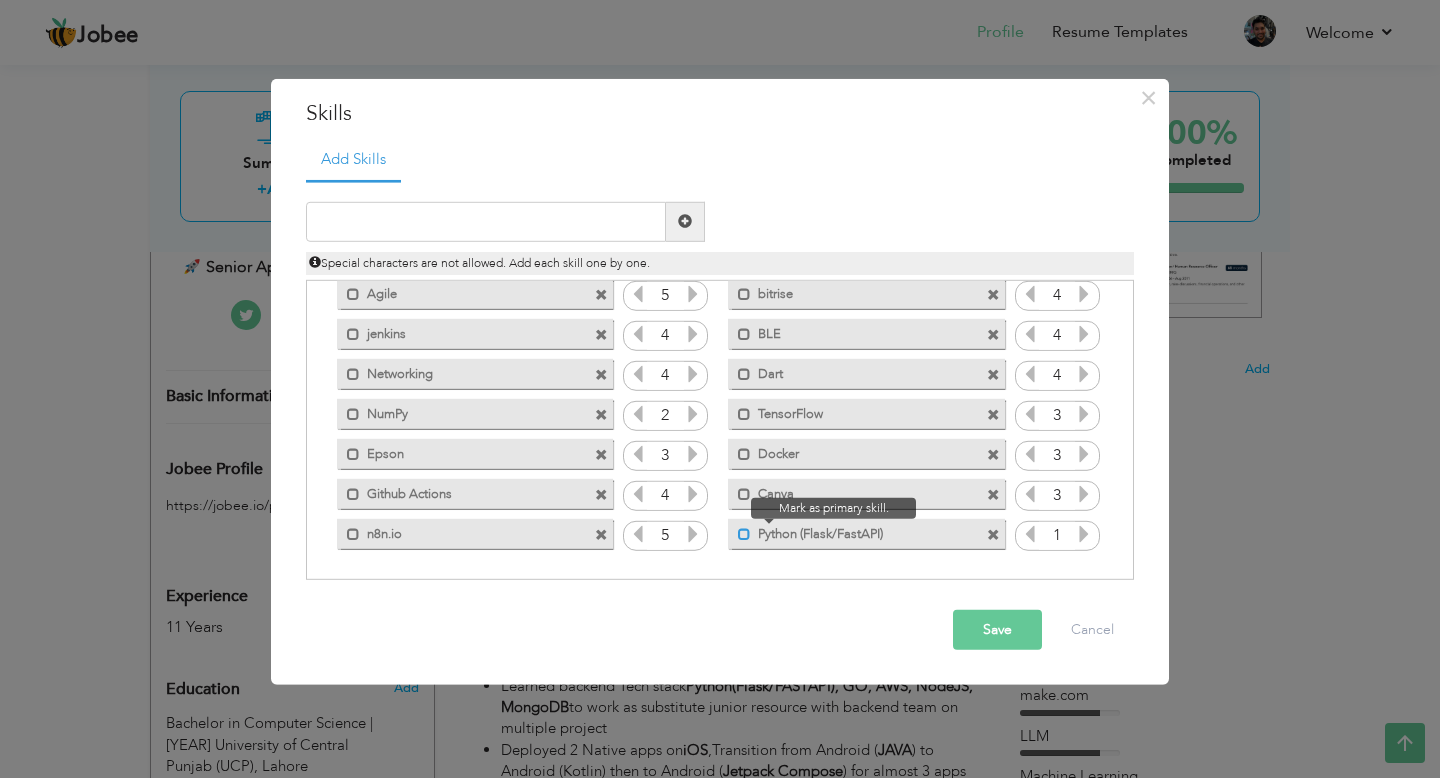 click at bounding box center (744, 534) 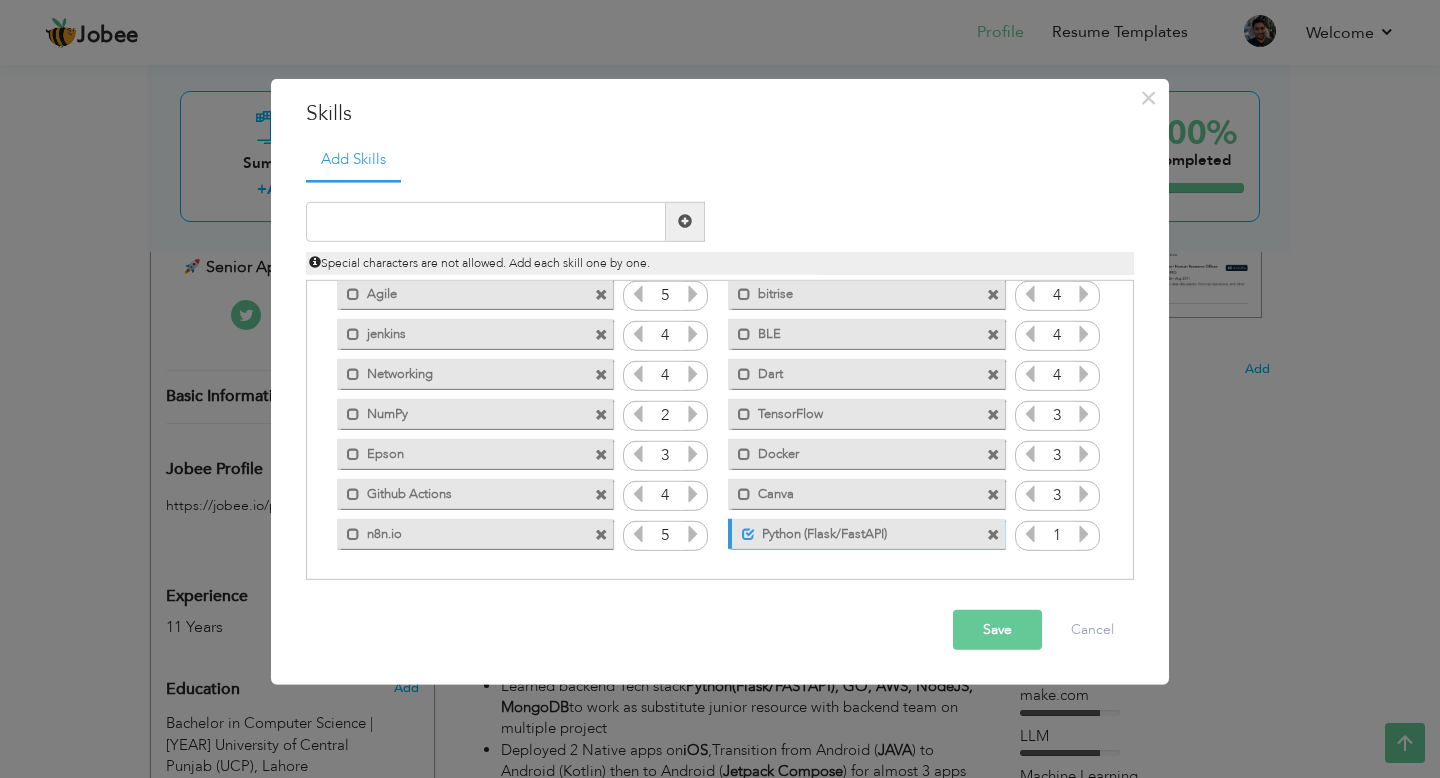 click at bounding box center [1084, 534] 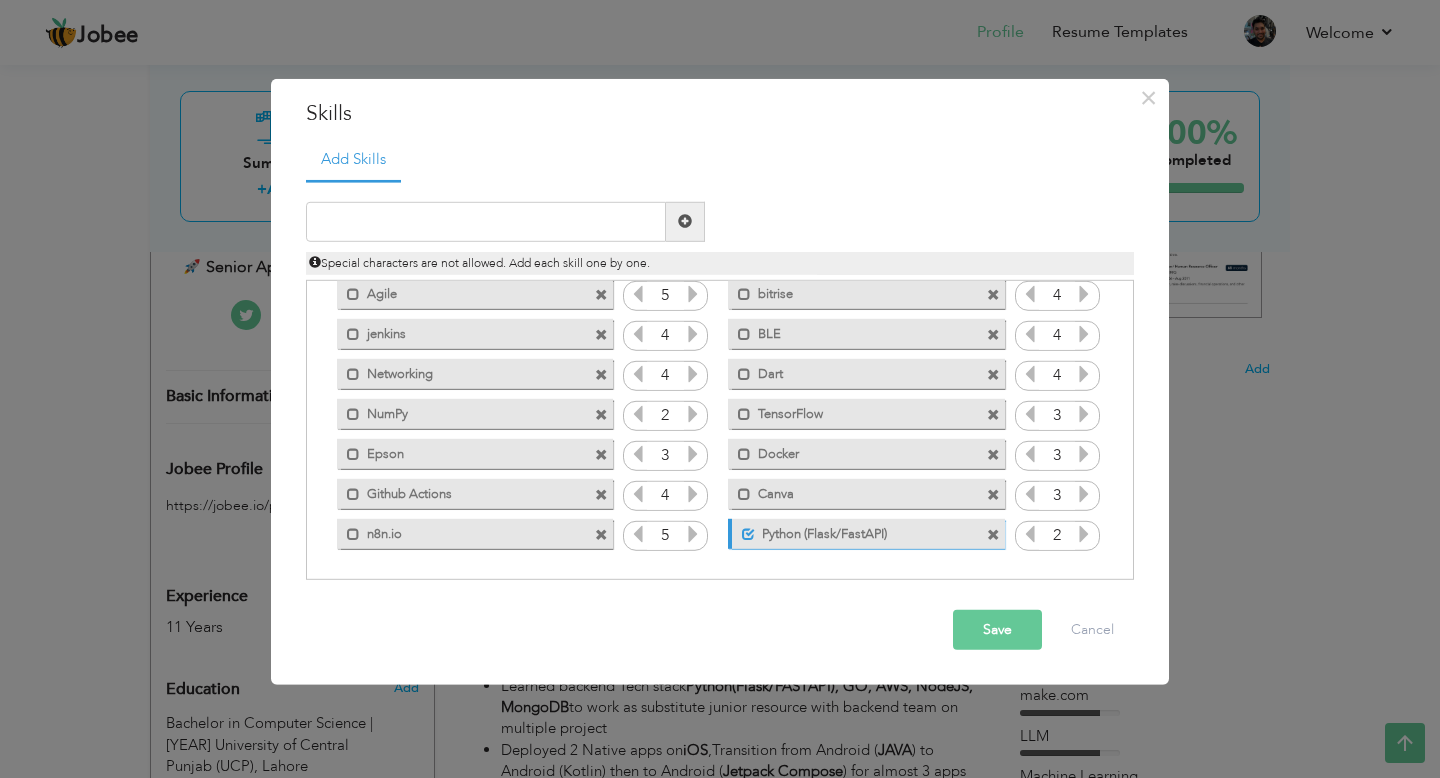 click at bounding box center (1084, 534) 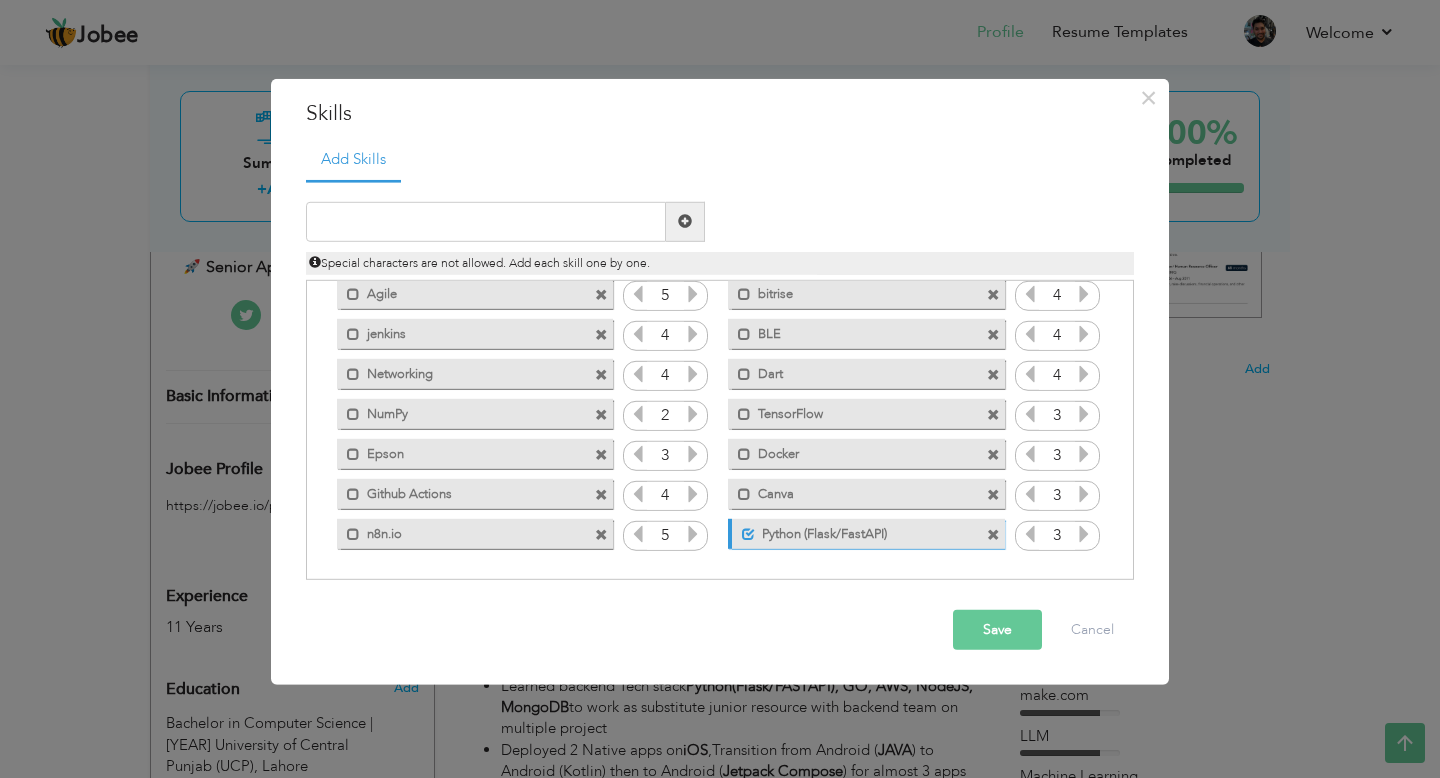 click at bounding box center [1084, 534] 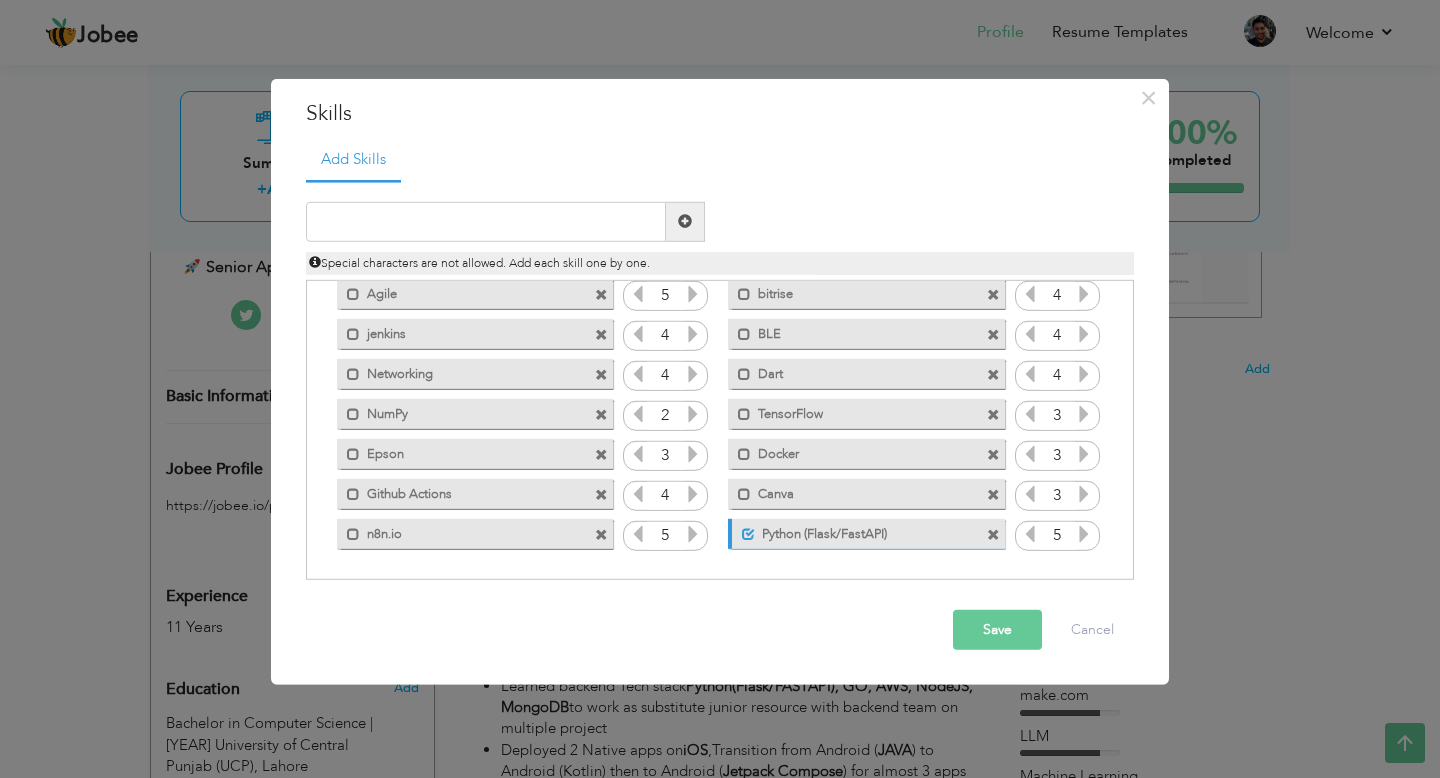 click at bounding box center [1030, 534] 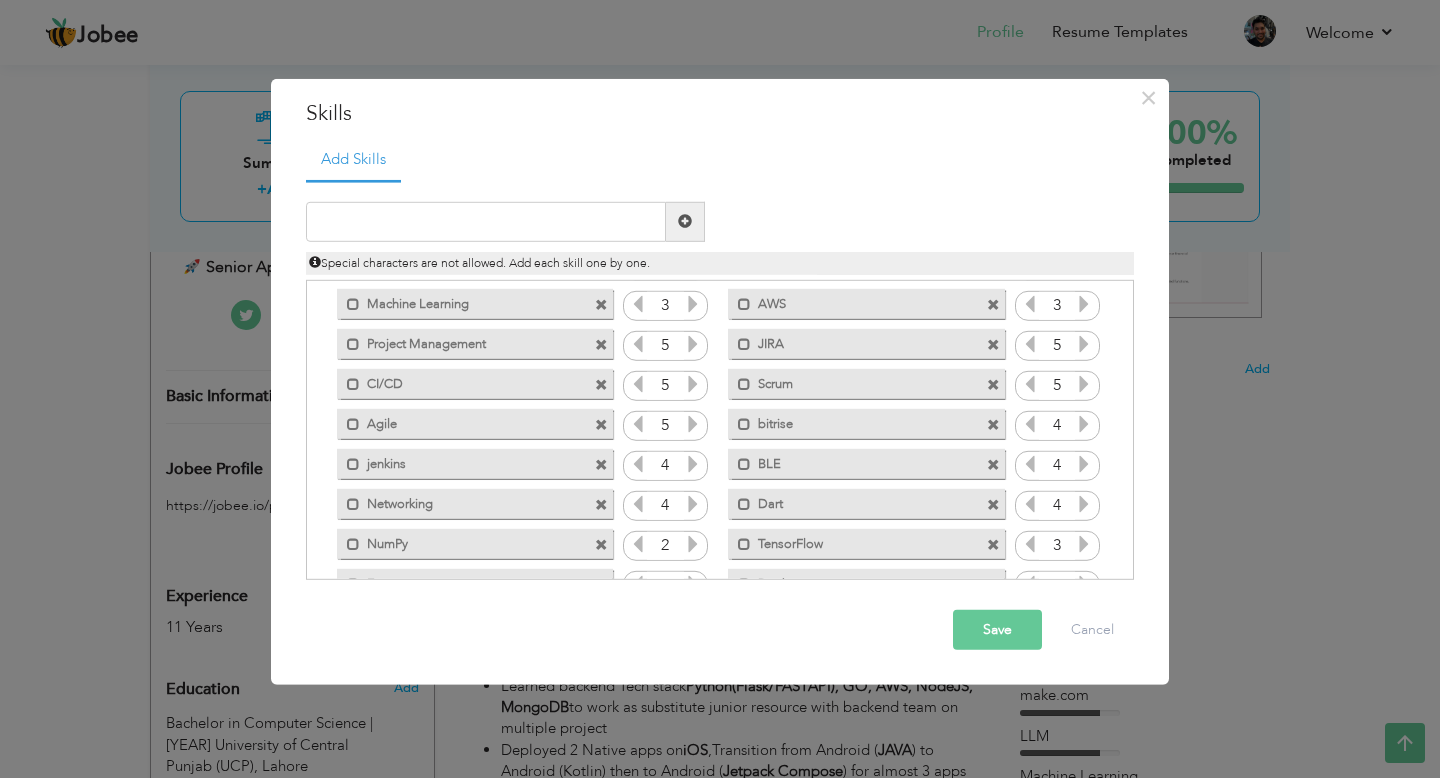 scroll, scrollTop: 0, scrollLeft: 0, axis: both 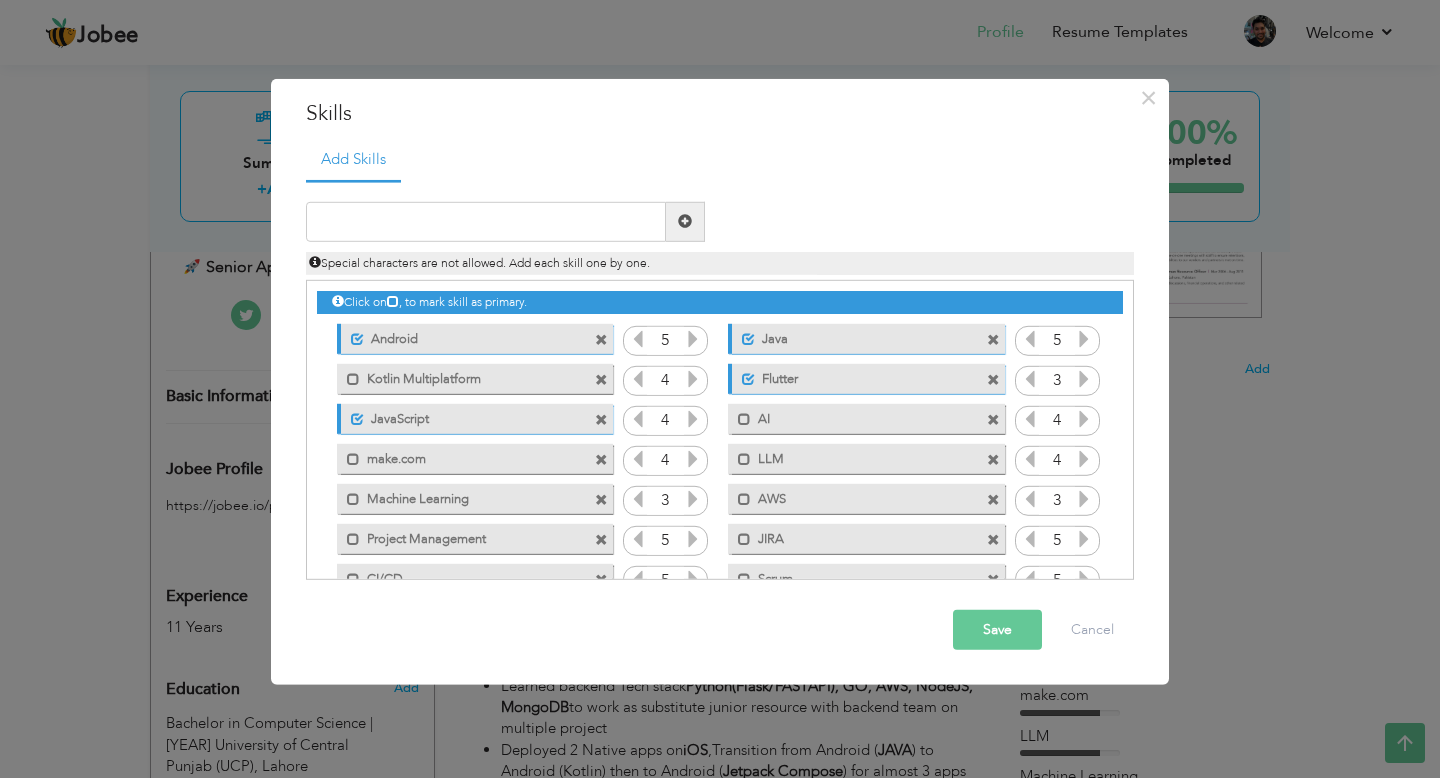 click at bounding box center (993, 340) 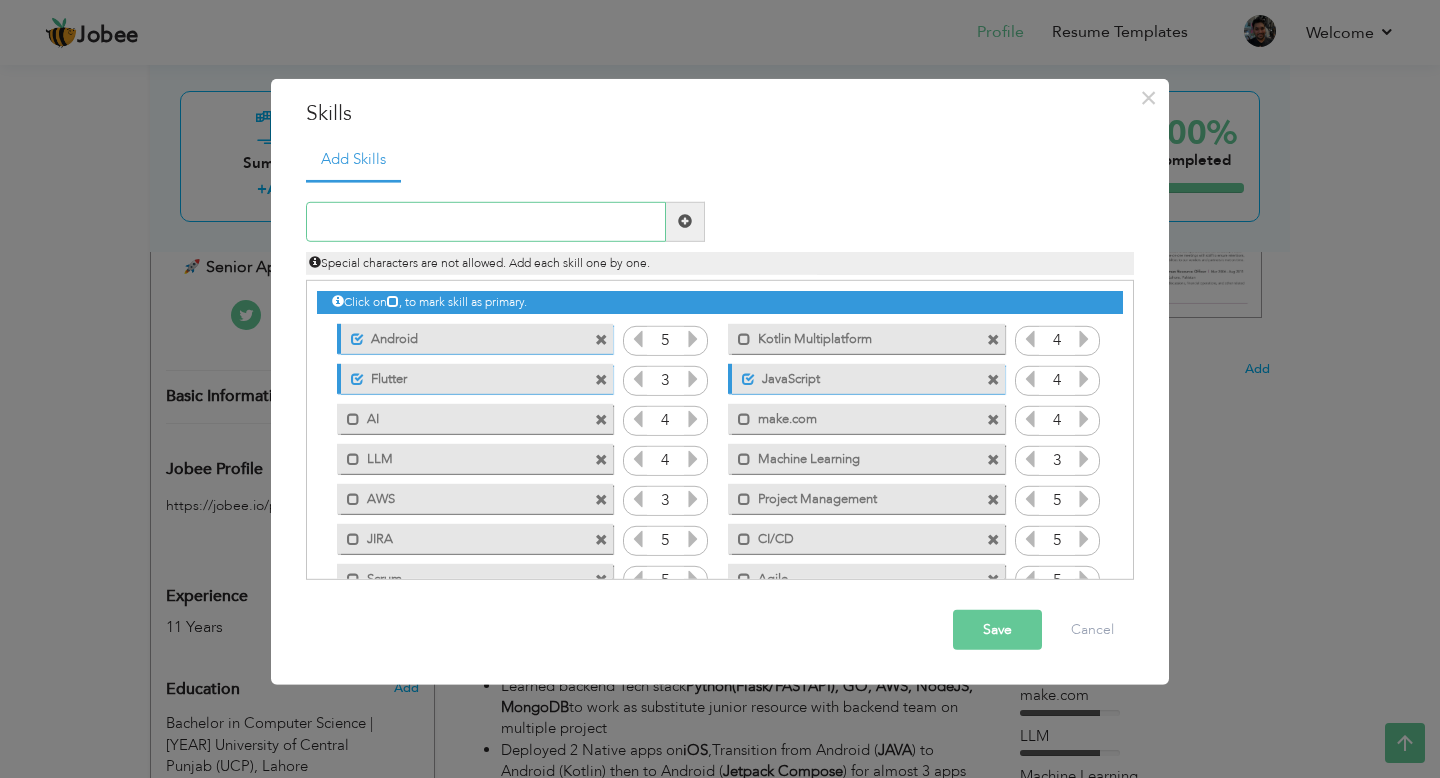 click at bounding box center [486, 222] 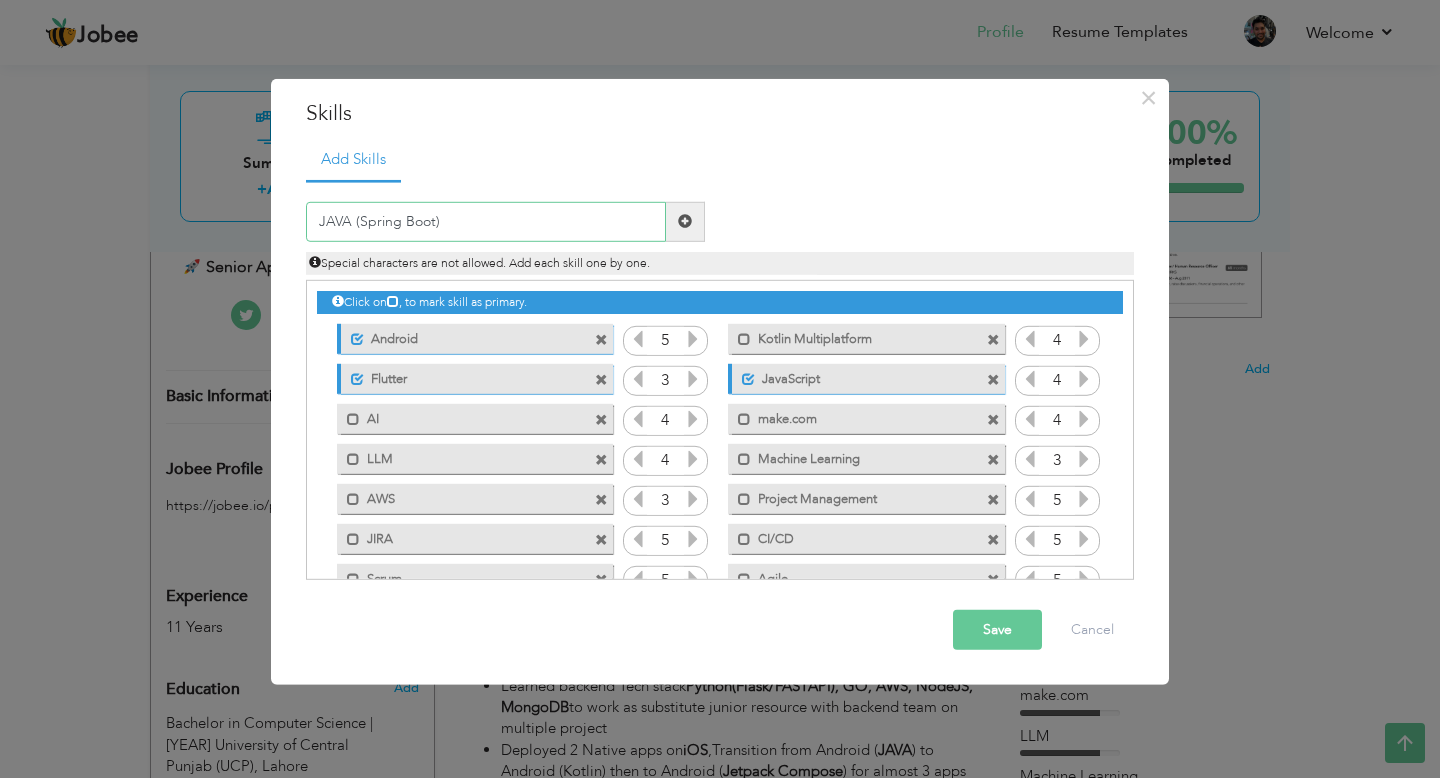 type on "JAVA (Spring Boot)" 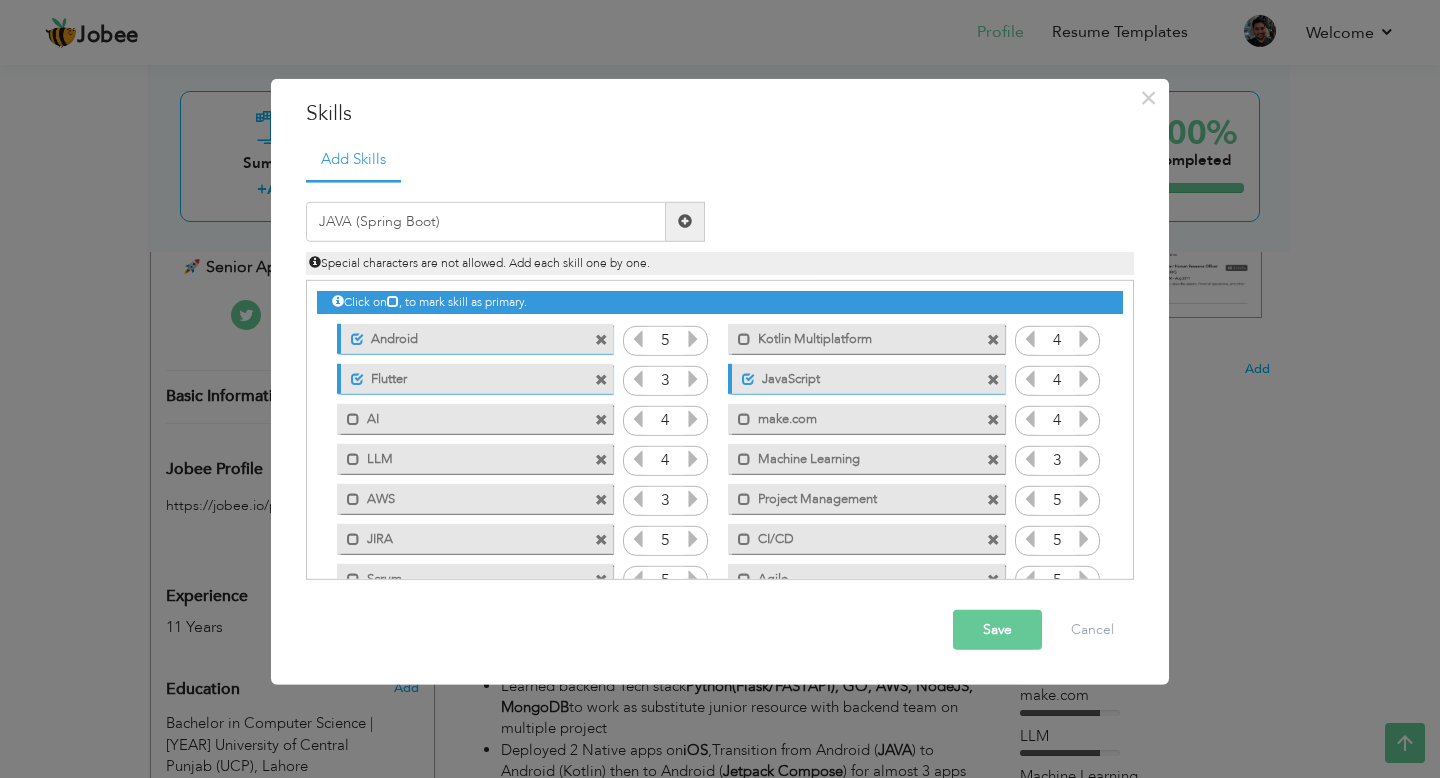 click at bounding box center (685, 222) 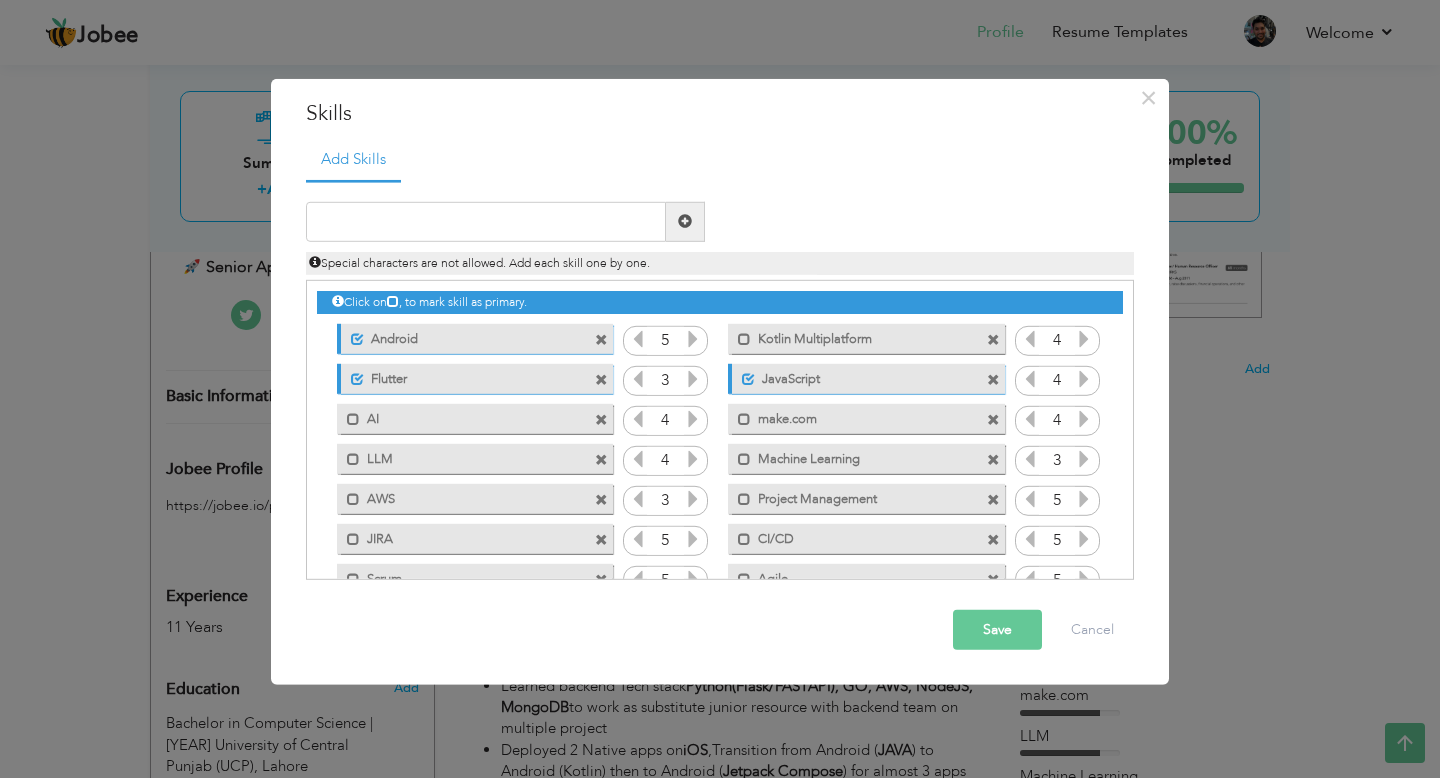 scroll, scrollTop: 325, scrollLeft: 0, axis: vertical 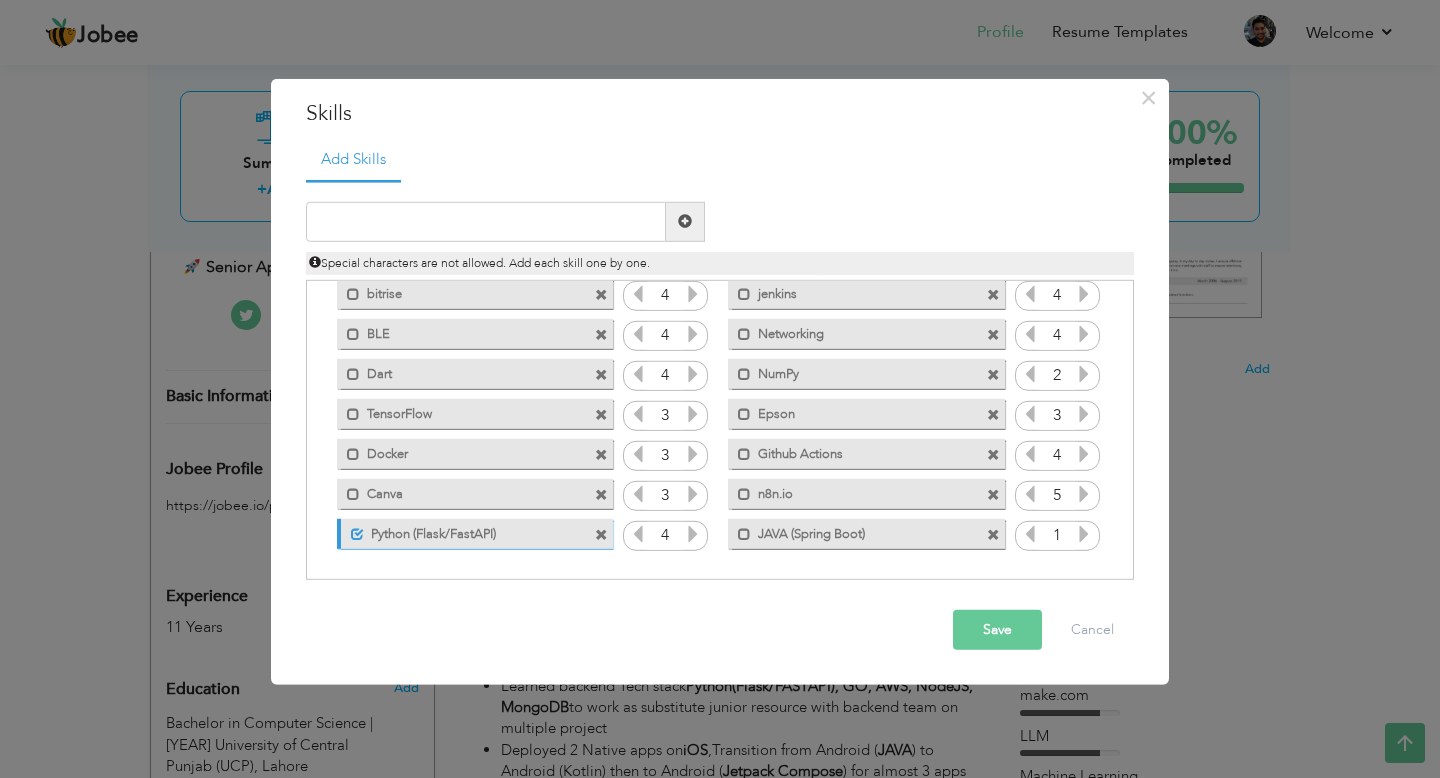 click at bounding box center [1084, 534] 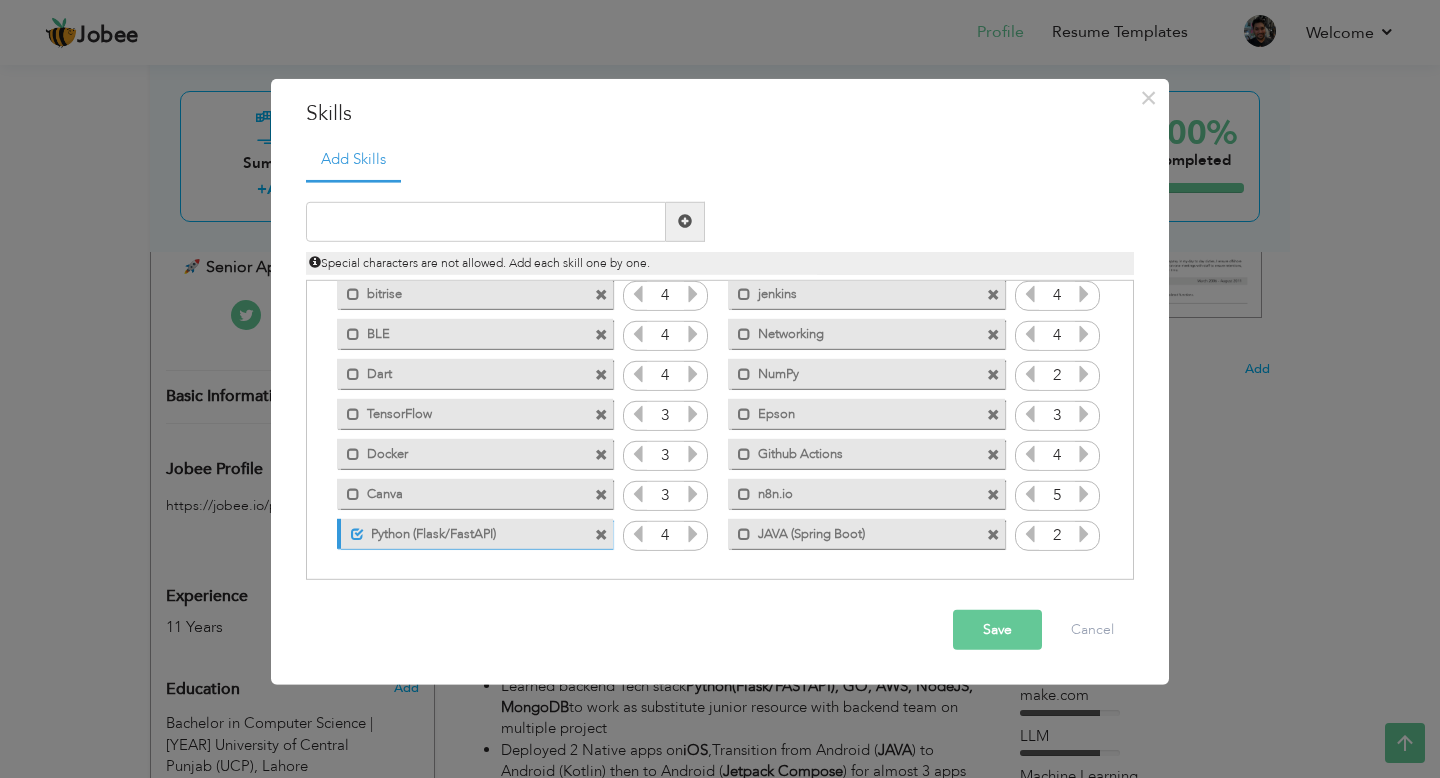 click at bounding box center (1084, 534) 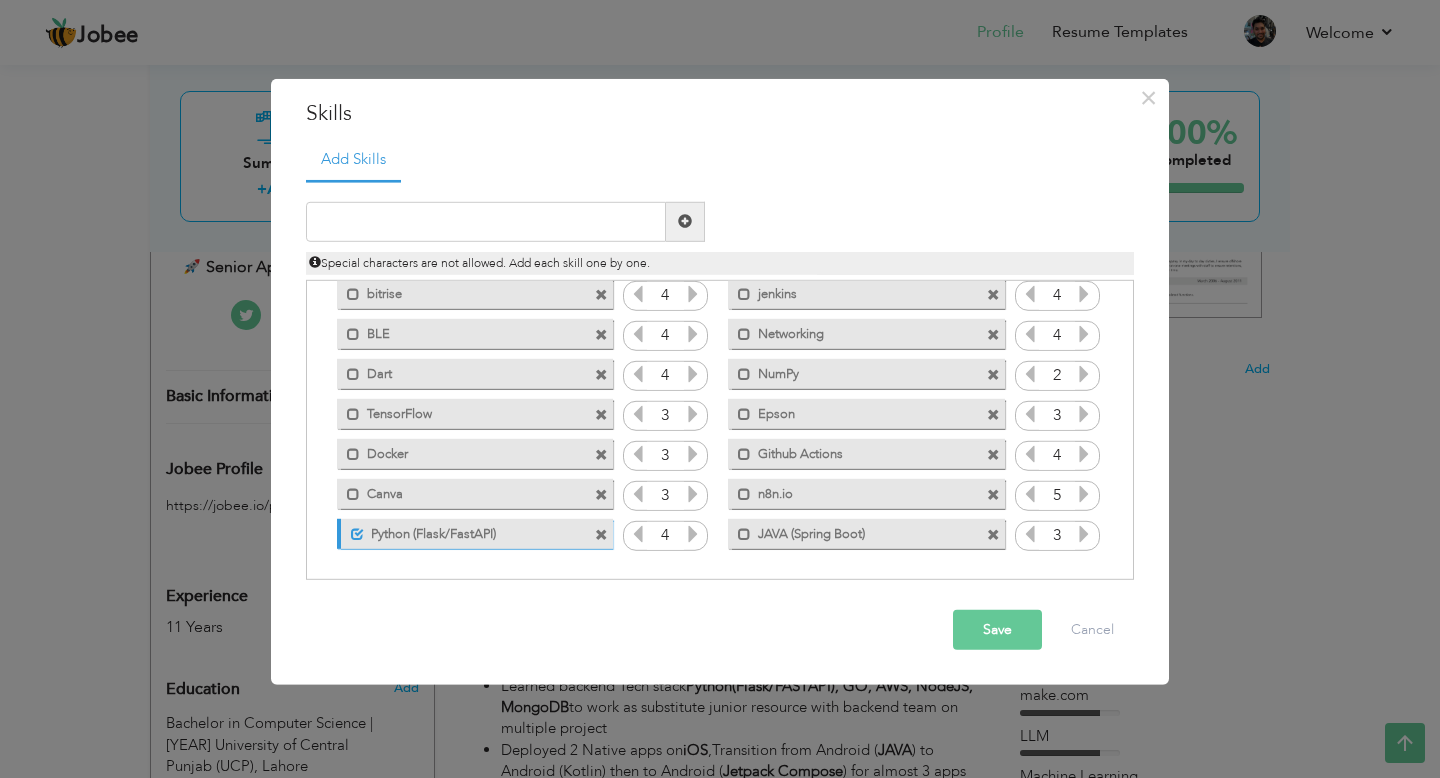 click at bounding box center (1084, 534) 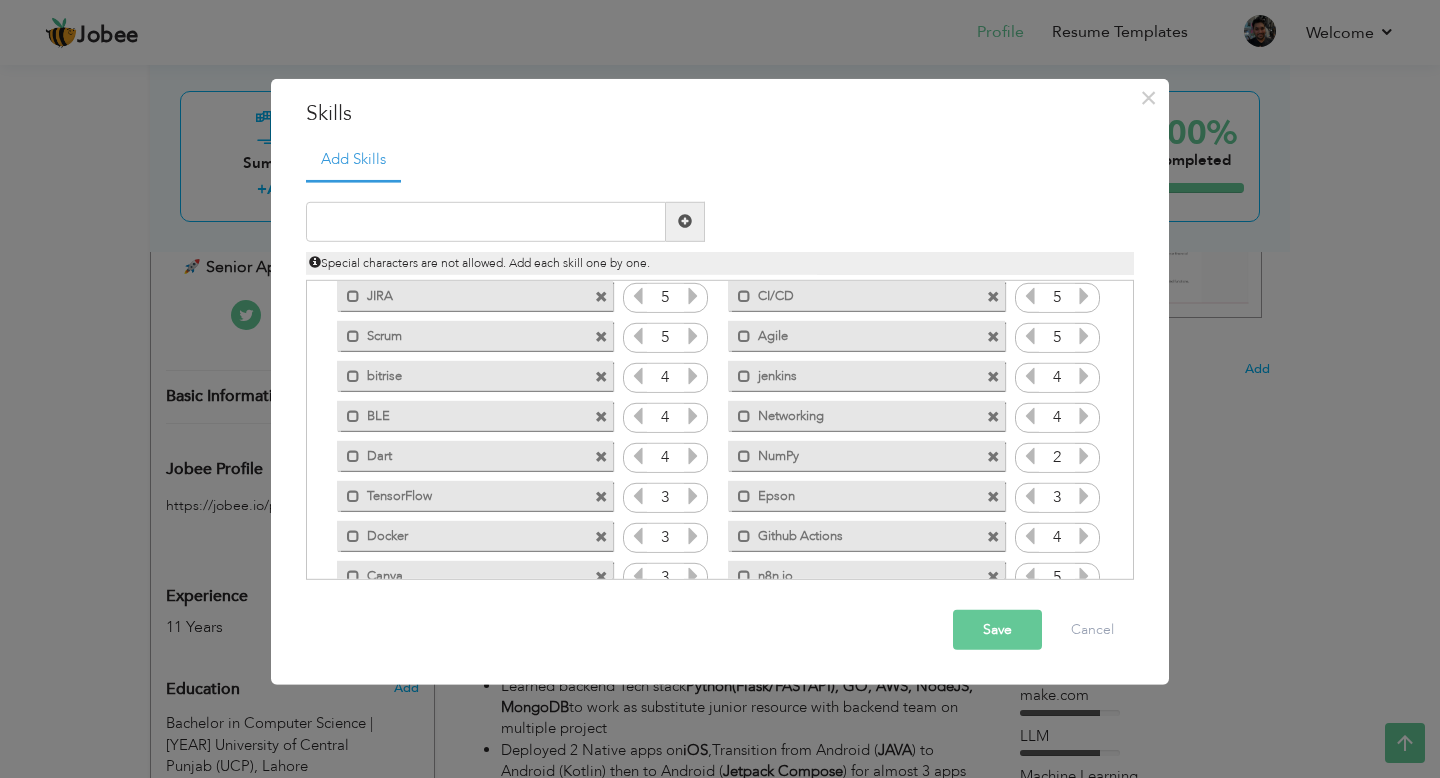 scroll, scrollTop: 0, scrollLeft: 0, axis: both 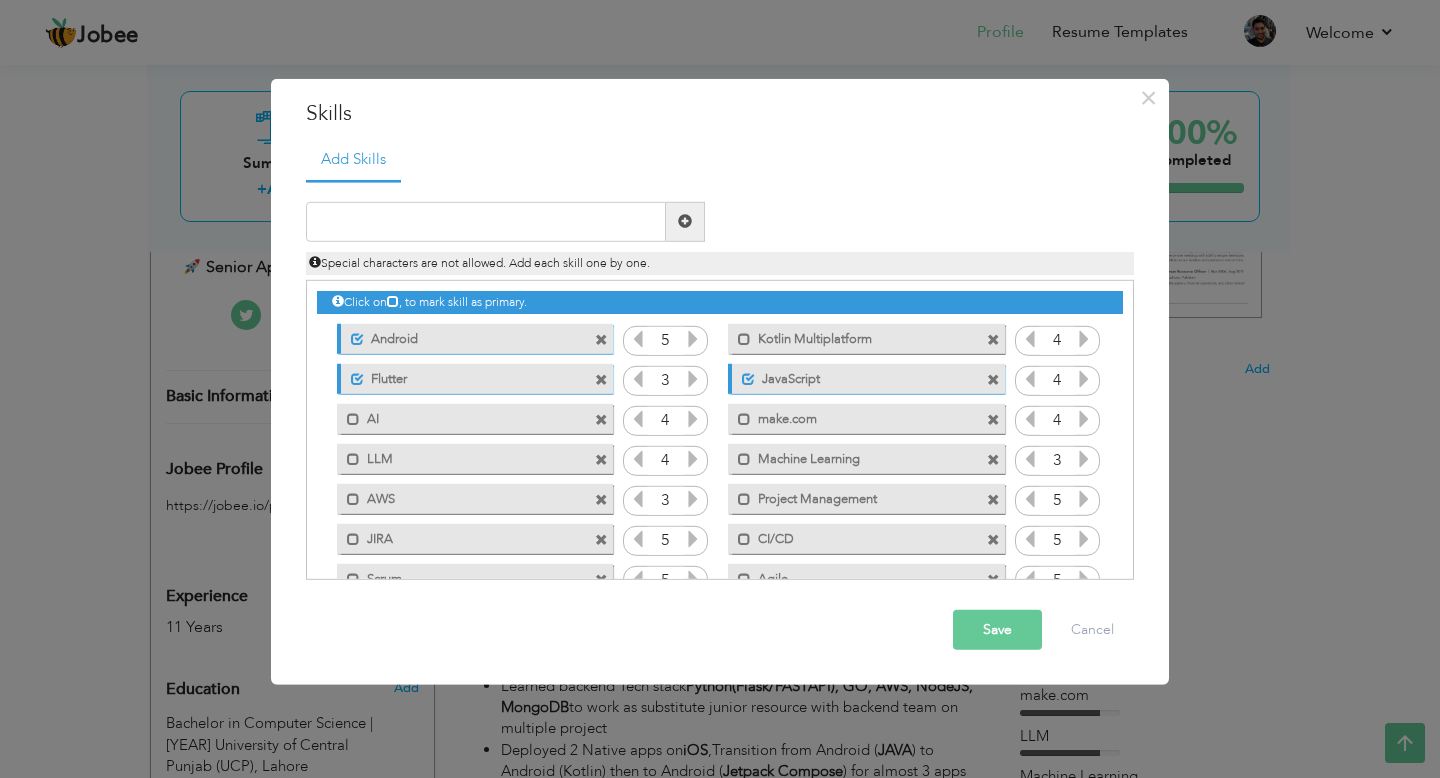 click at bounding box center [693, 379] 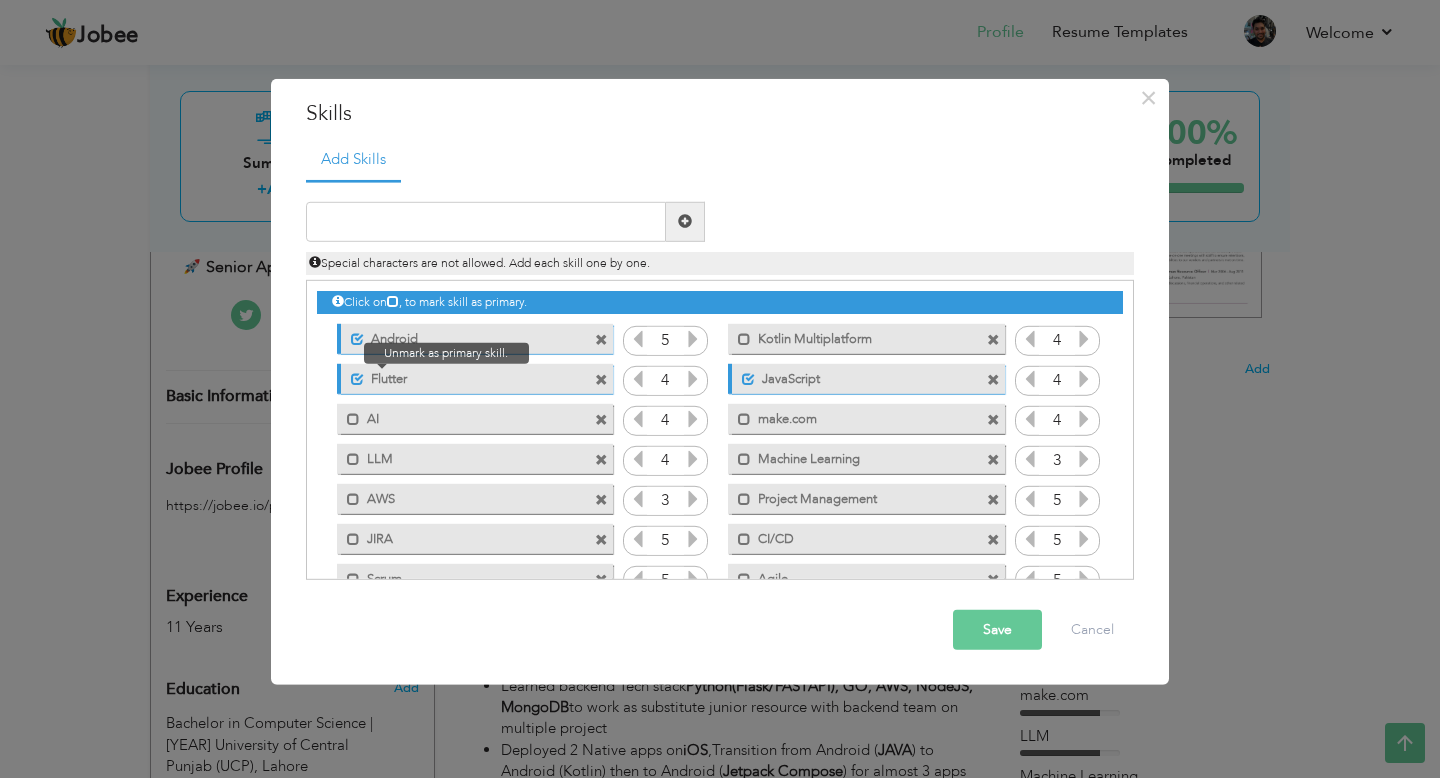 click at bounding box center [357, 379] 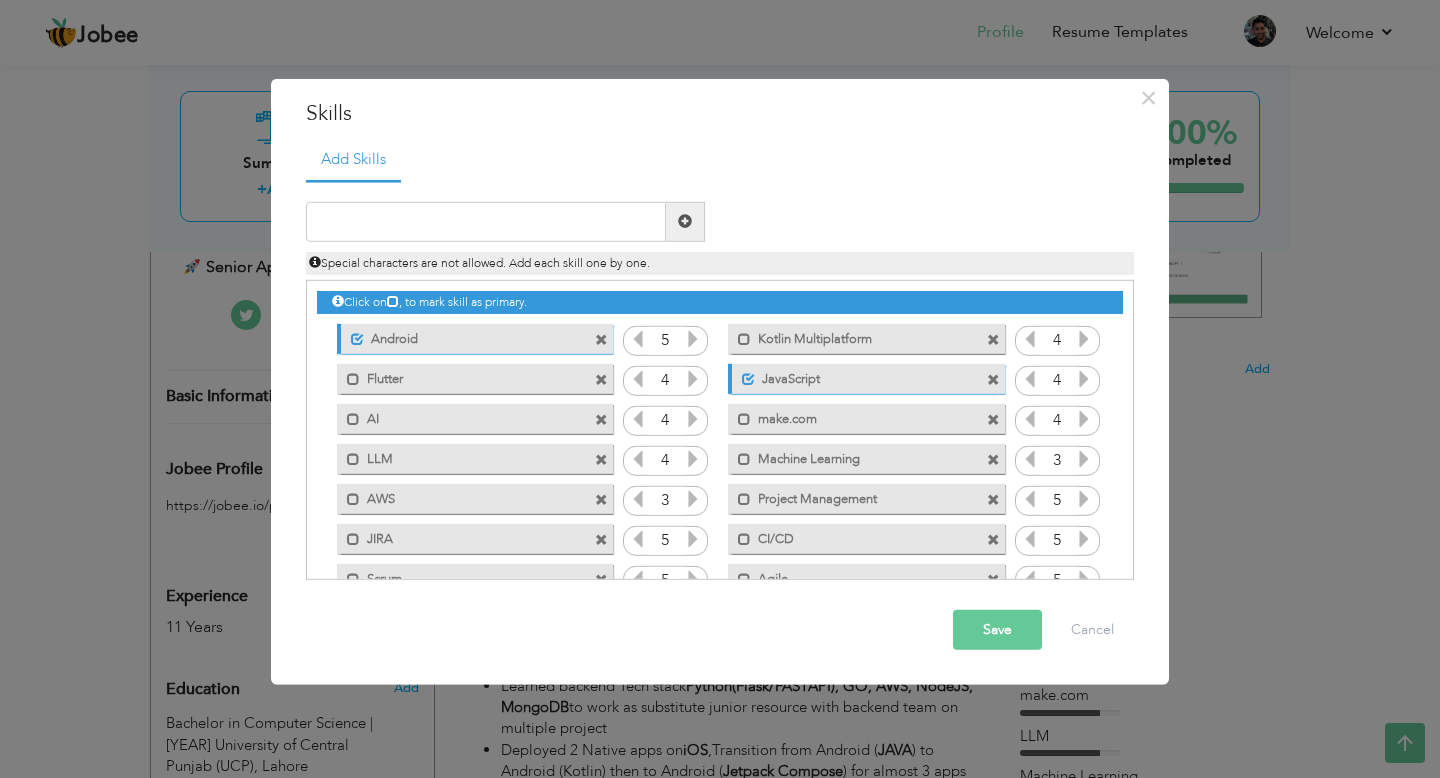 scroll, scrollTop: 325, scrollLeft: 0, axis: vertical 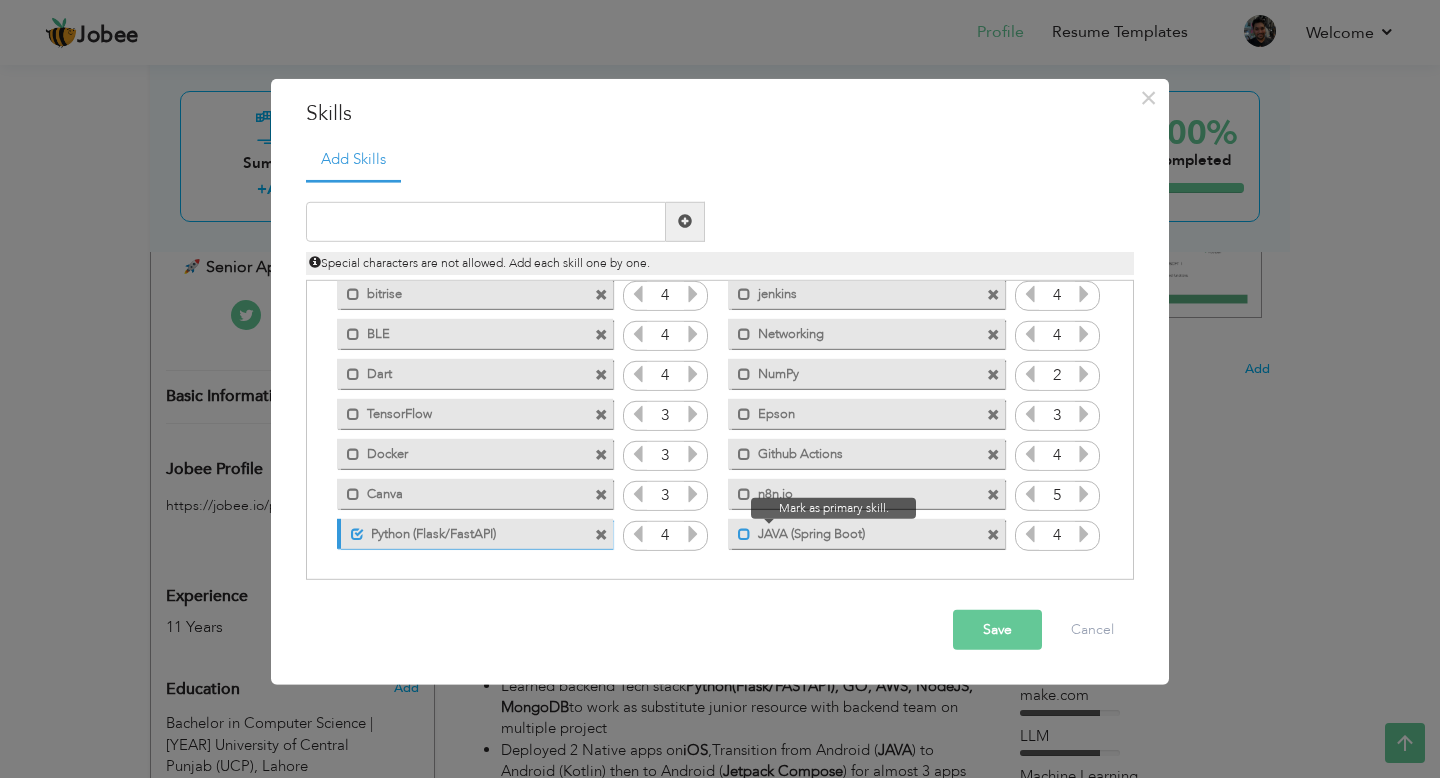 click at bounding box center [744, 534] 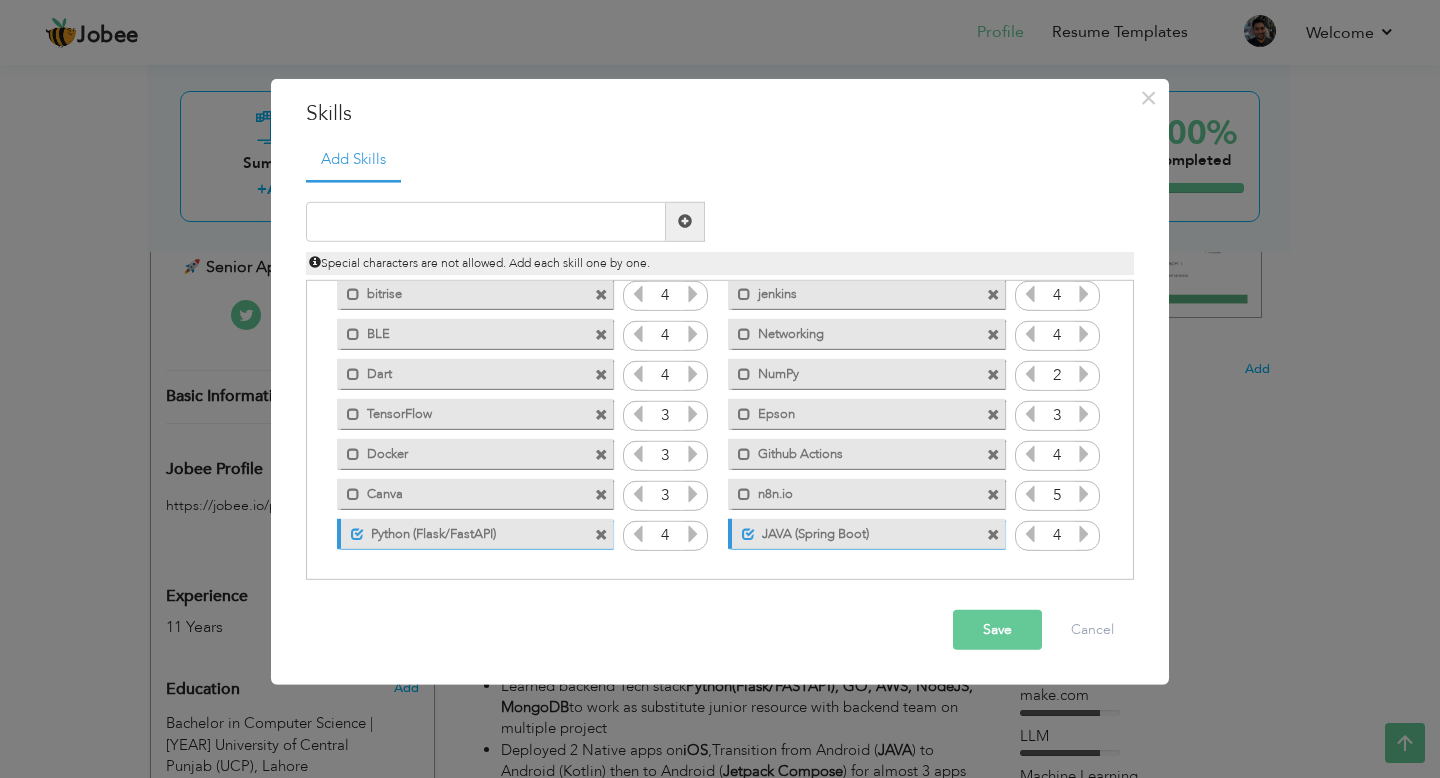 click at bounding box center [1084, 534] 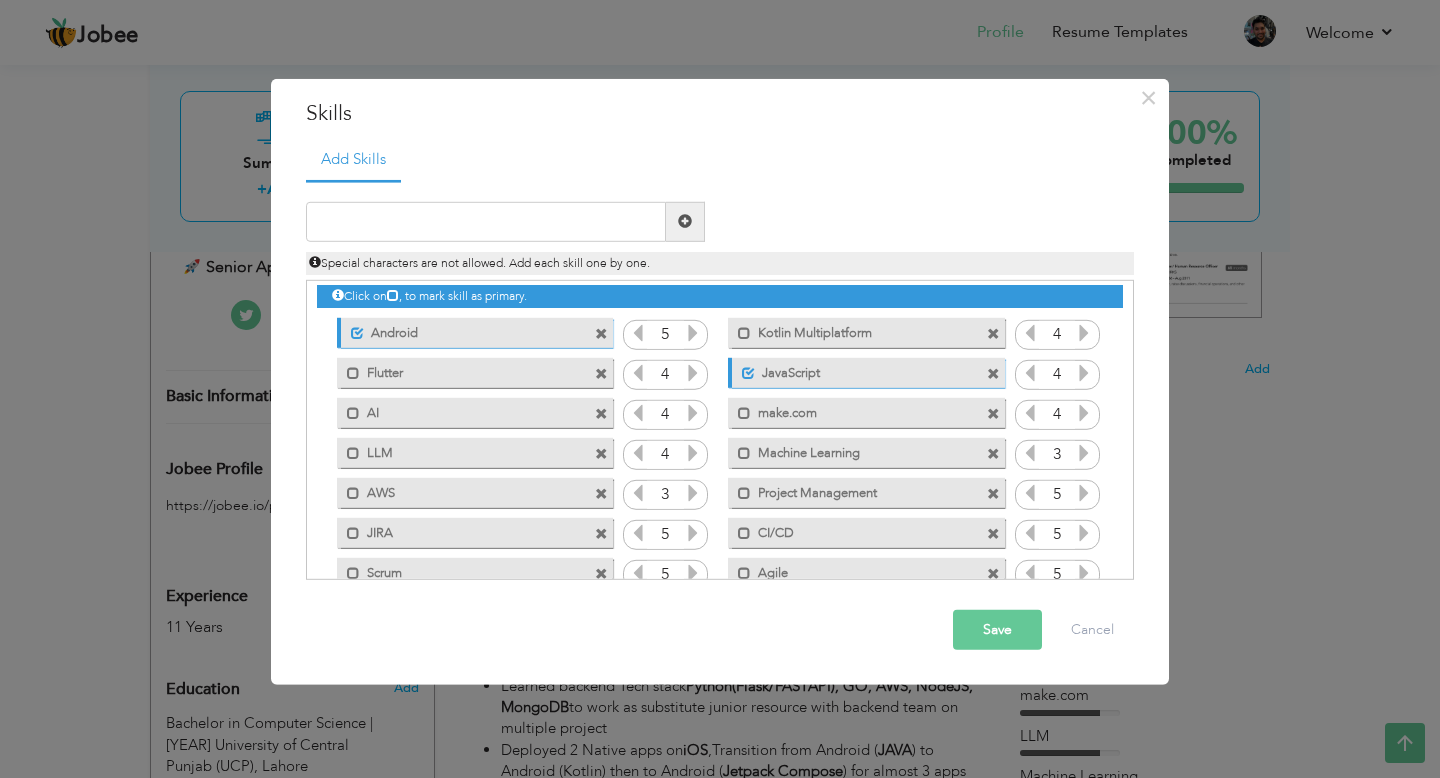 scroll, scrollTop: 0, scrollLeft: 0, axis: both 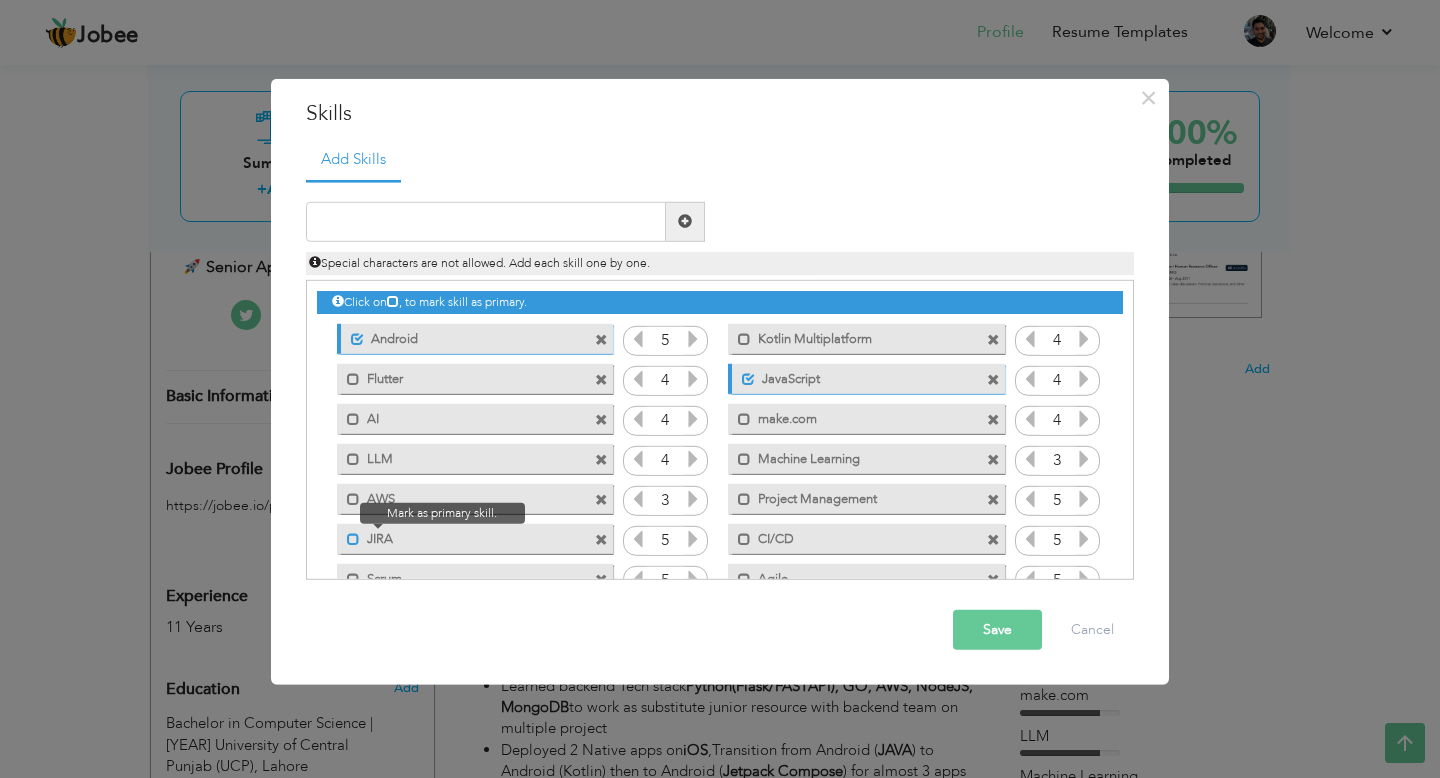 click at bounding box center [353, 539] 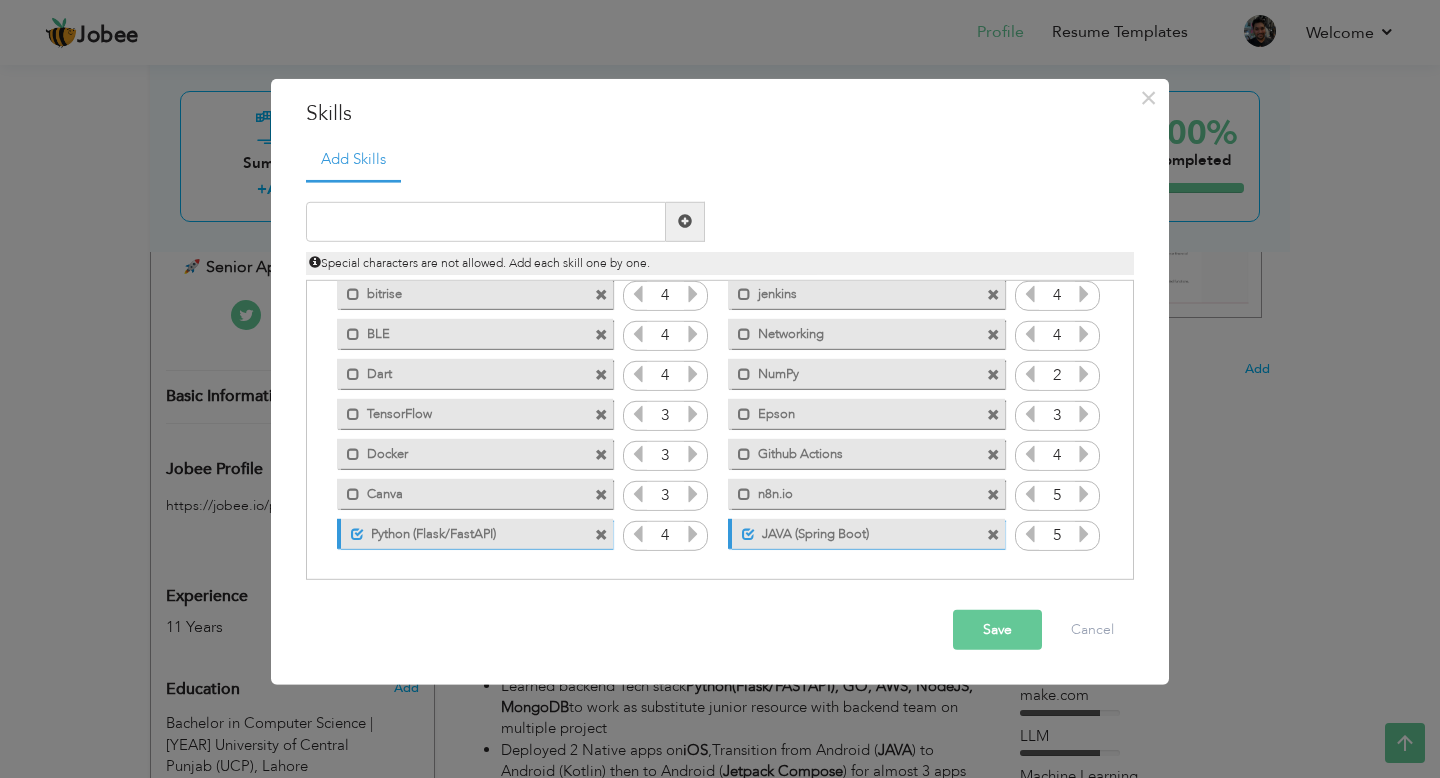 scroll, scrollTop: 0, scrollLeft: 0, axis: both 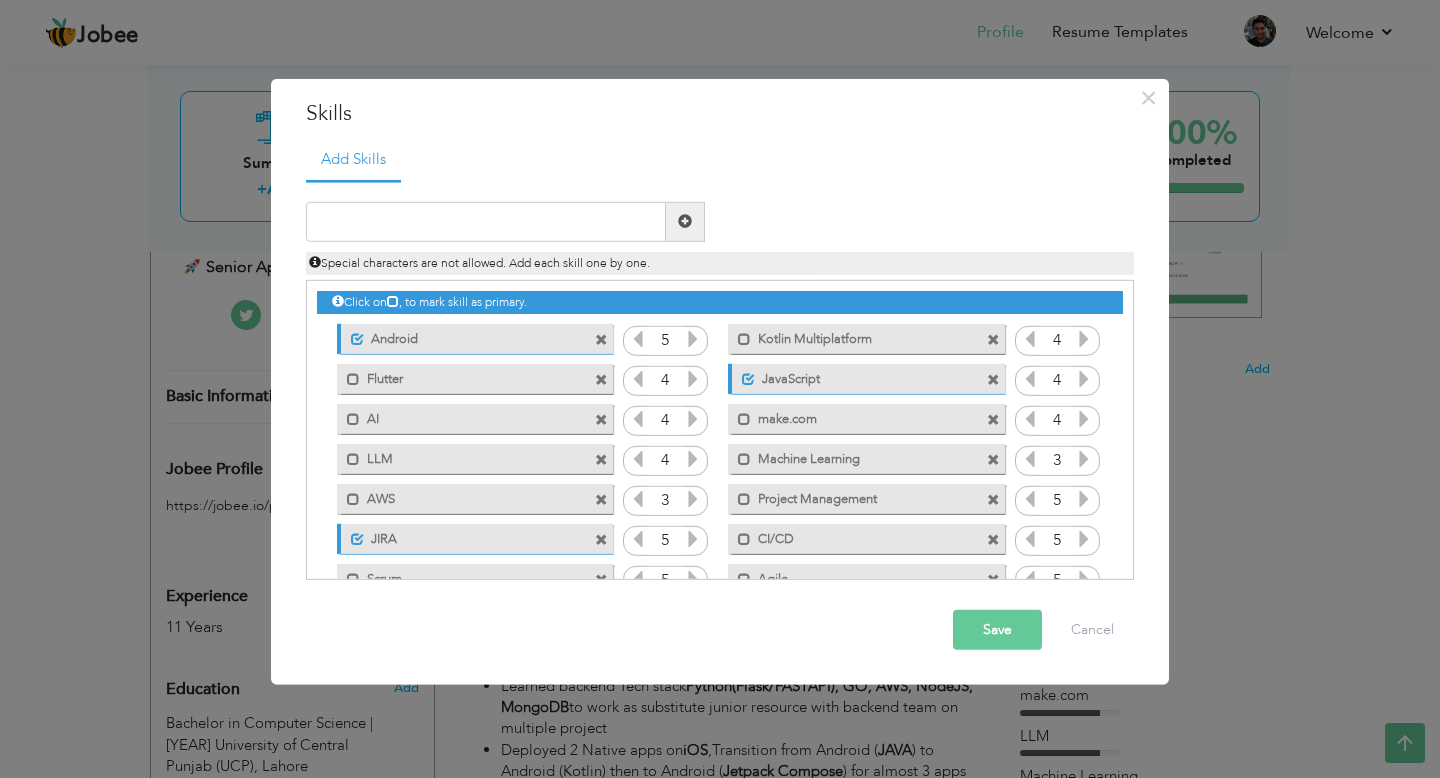 click on "Save" at bounding box center (997, 630) 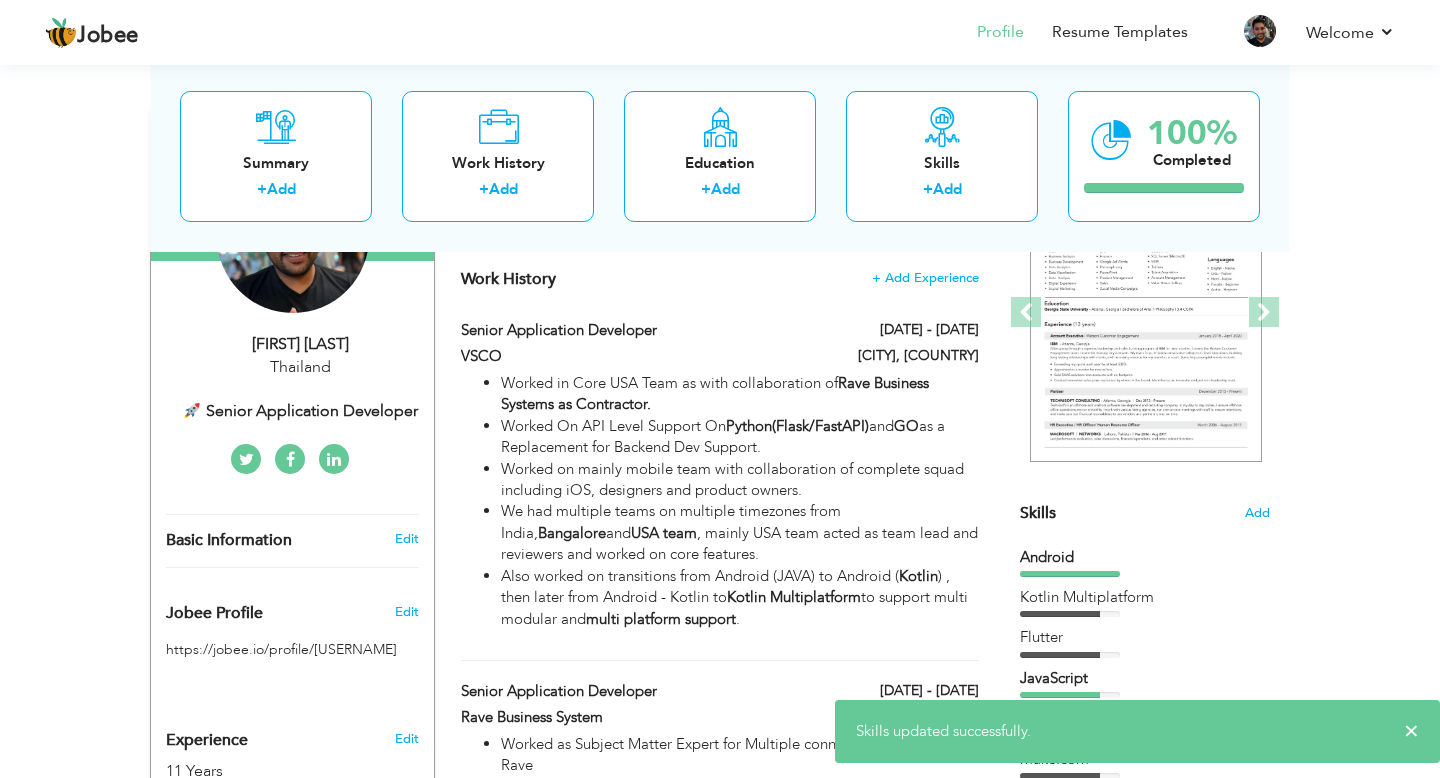 scroll, scrollTop: 0, scrollLeft: 0, axis: both 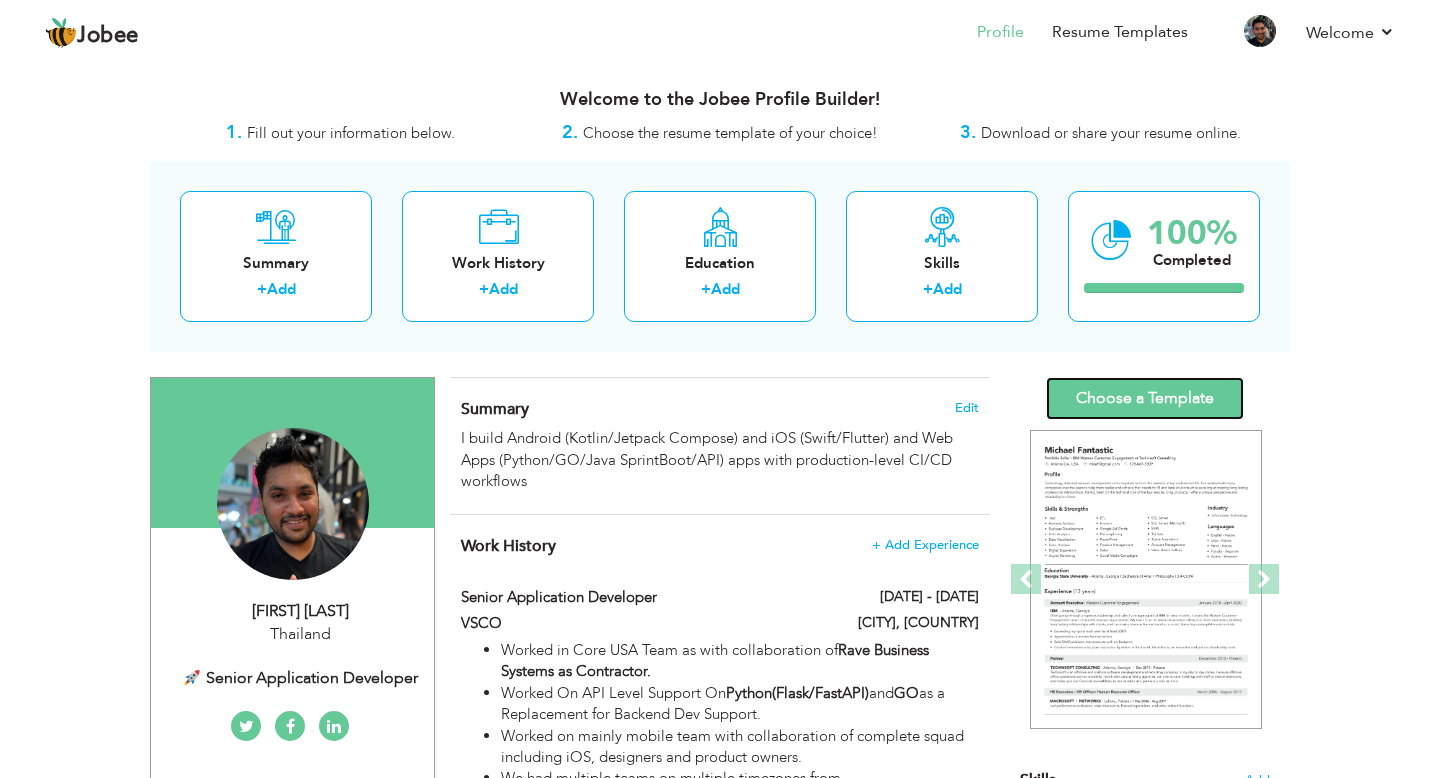 click on "Choose a Template" at bounding box center (1145, 398) 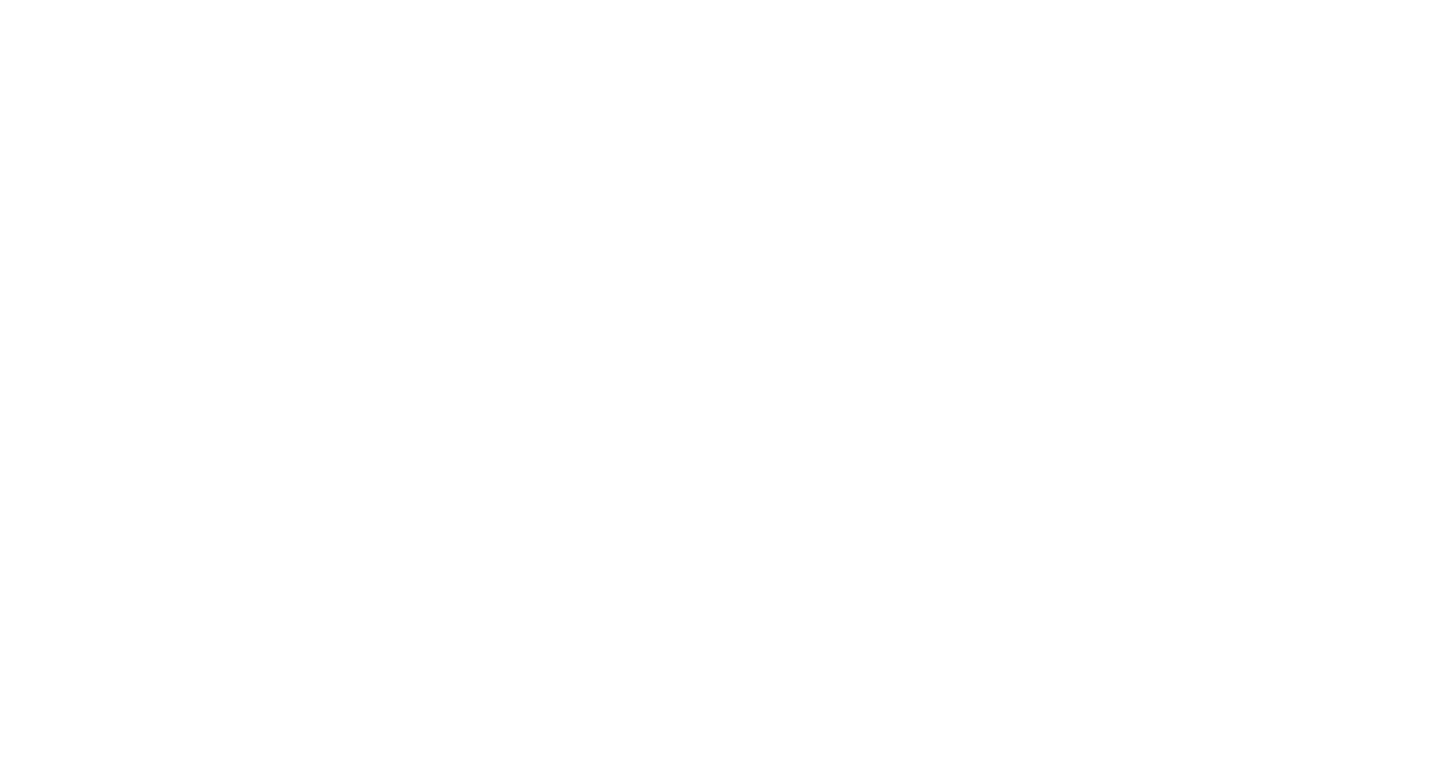 scroll, scrollTop: 0, scrollLeft: 0, axis: both 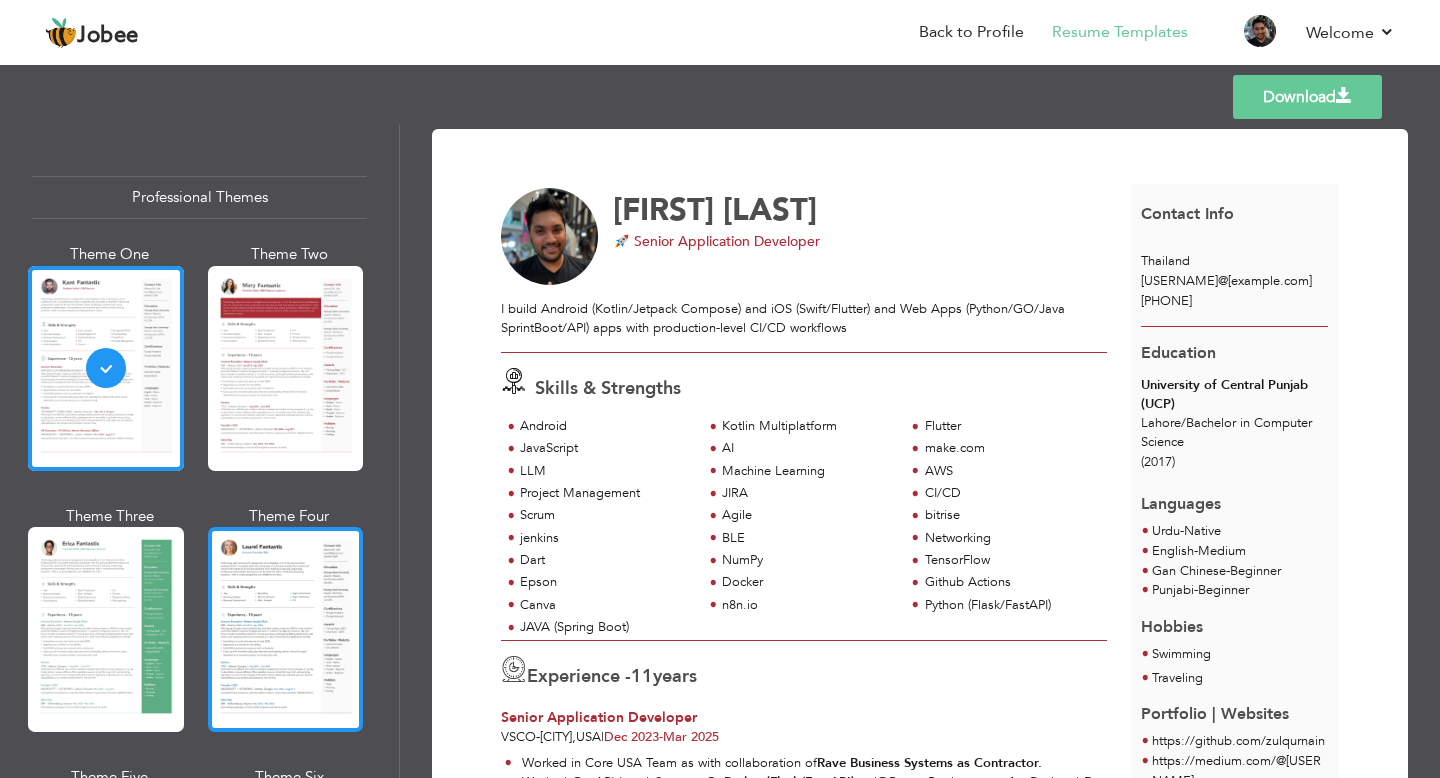 click at bounding box center [286, 629] 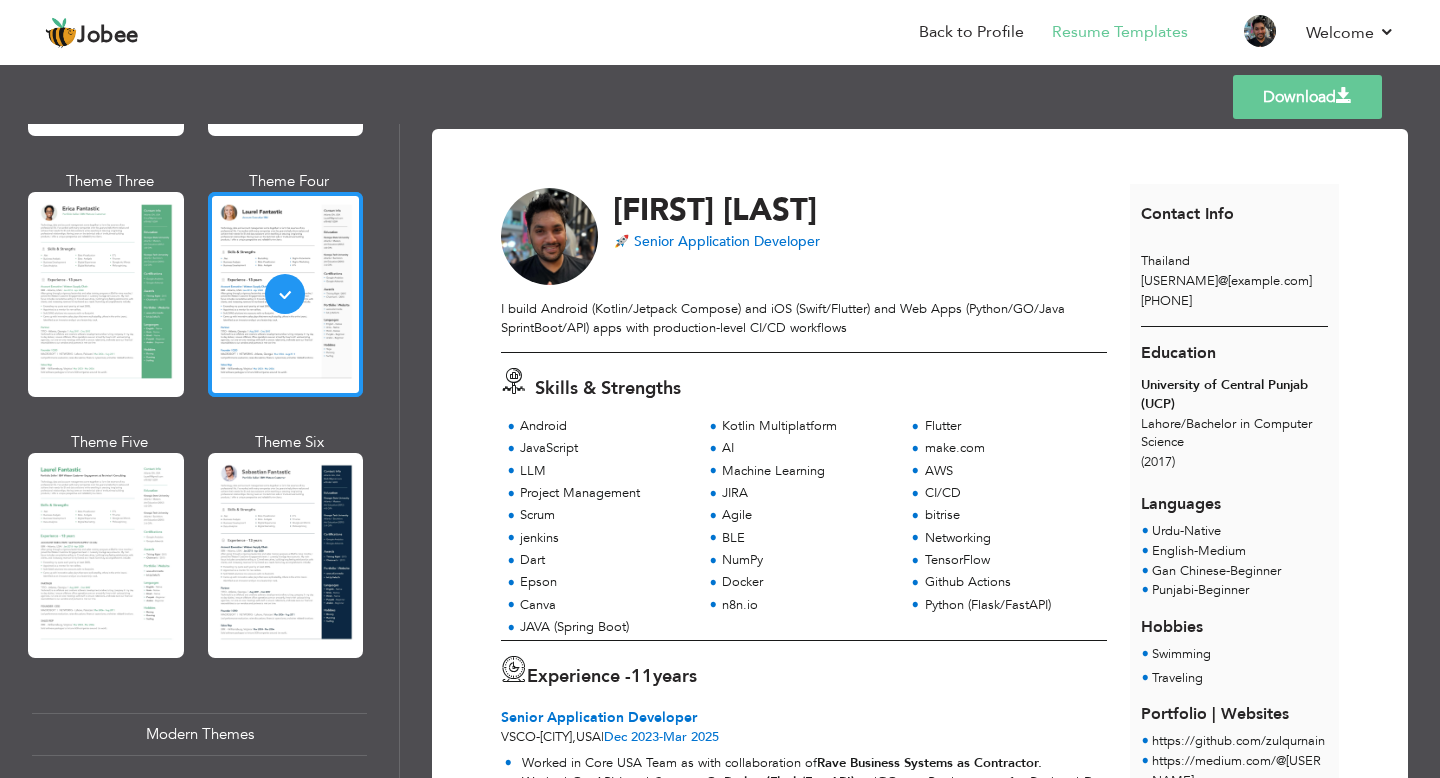 scroll, scrollTop: 346, scrollLeft: 0, axis: vertical 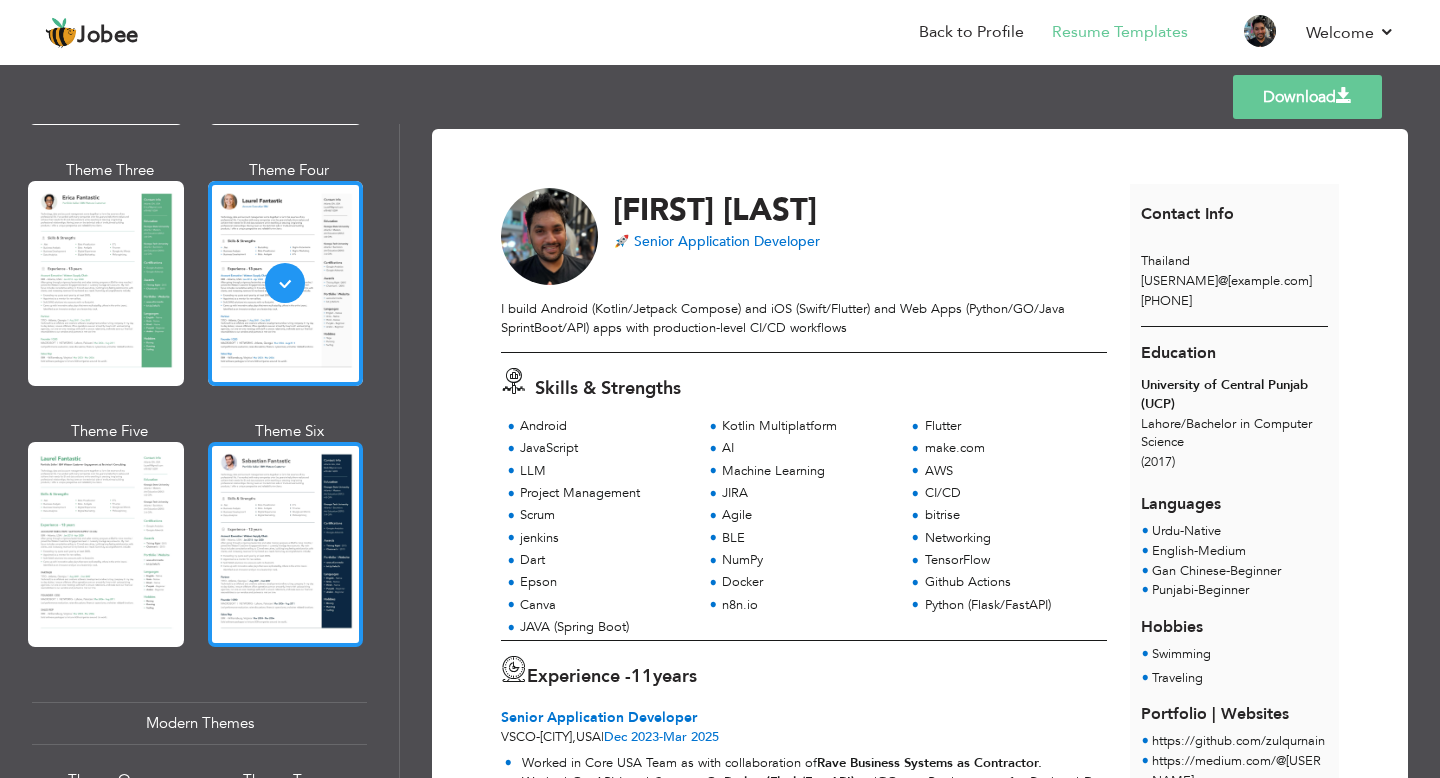 click at bounding box center [286, 544] 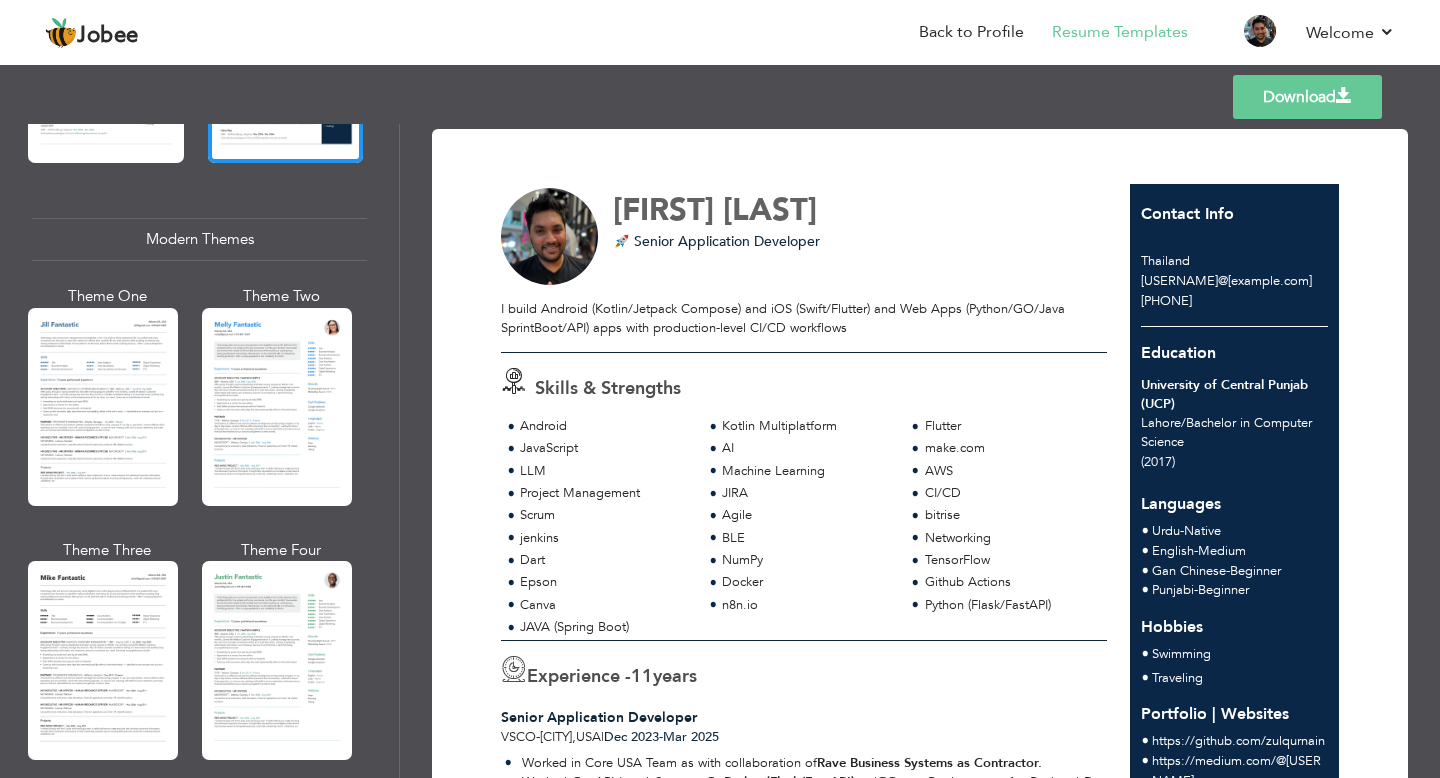 scroll, scrollTop: 841, scrollLeft: 0, axis: vertical 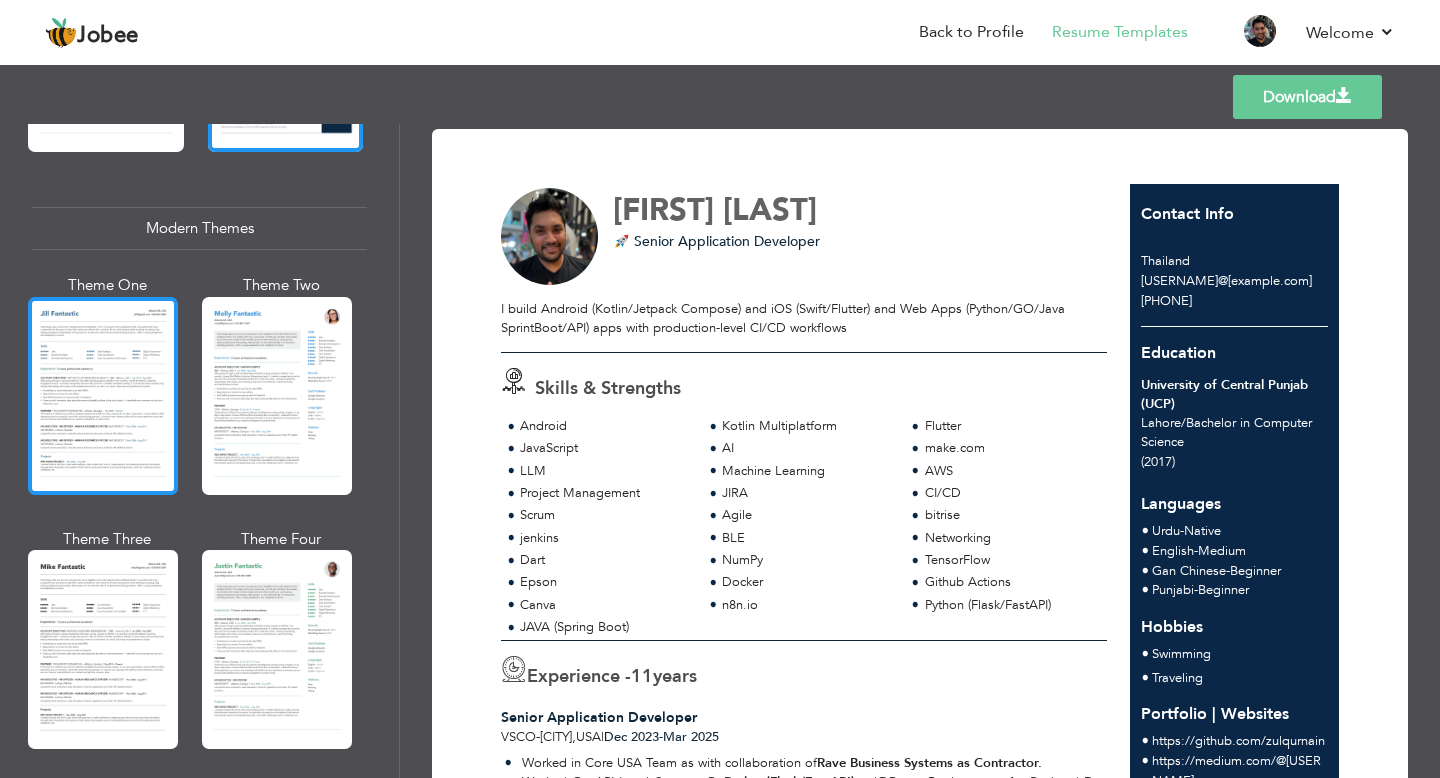 click at bounding box center [103, 396] 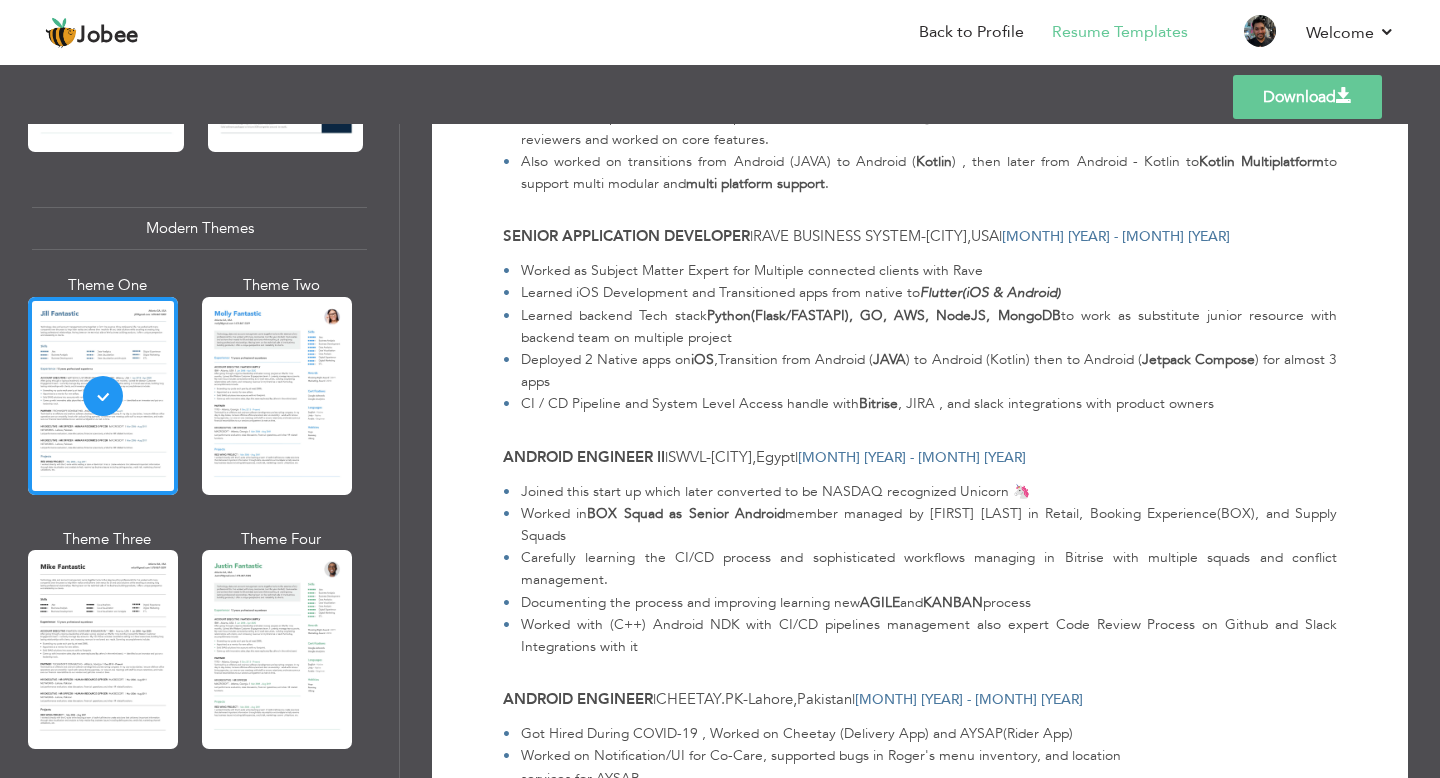 scroll, scrollTop: 749, scrollLeft: 0, axis: vertical 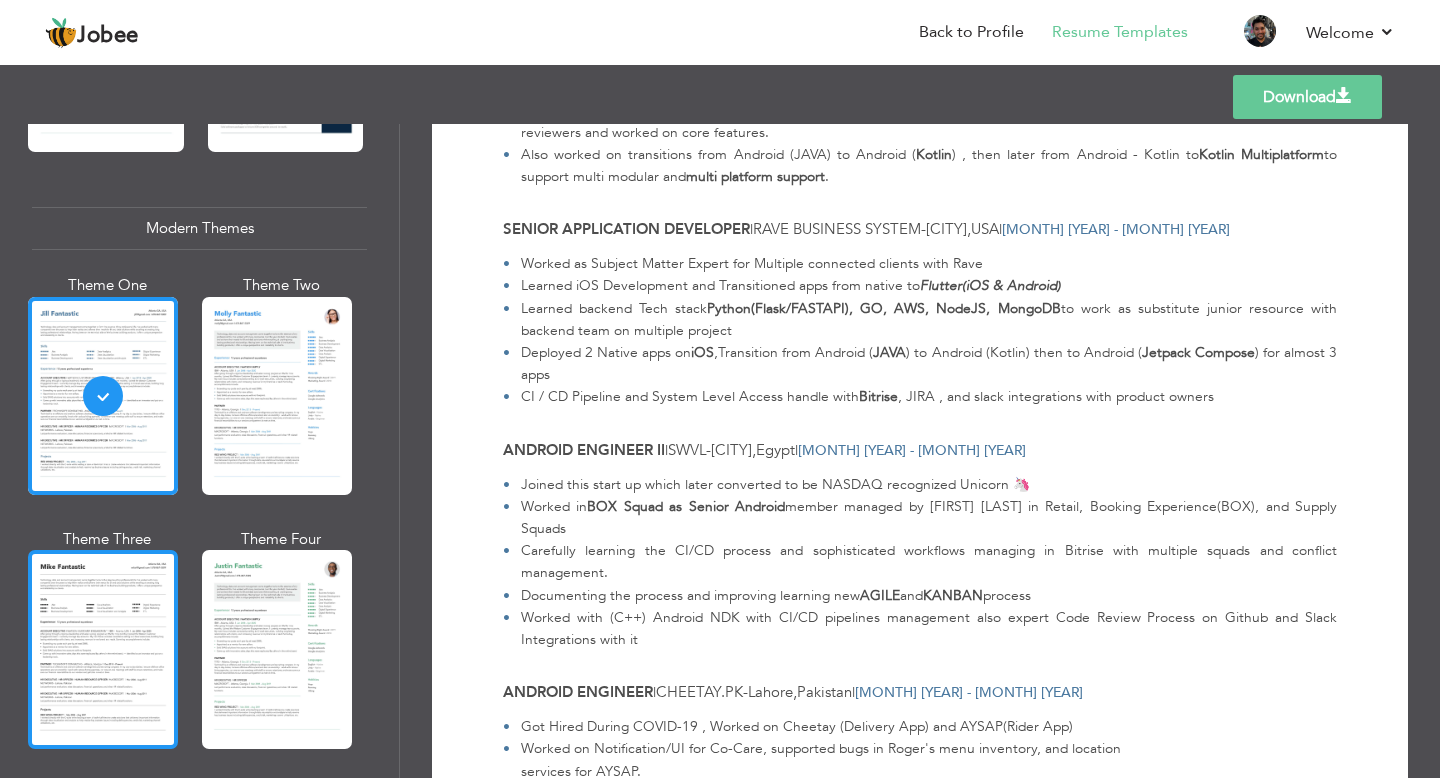 click at bounding box center (103, 649) 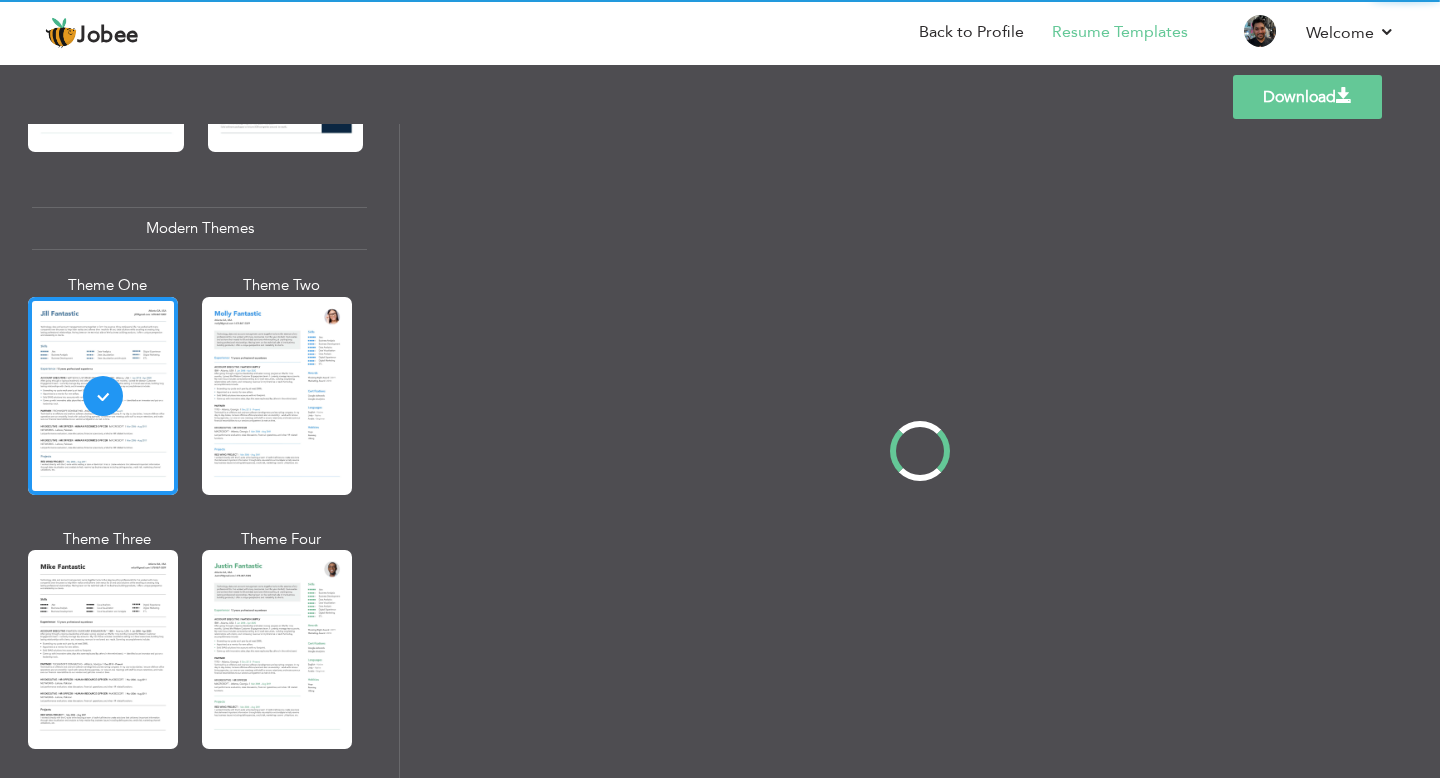 scroll, scrollTop: 0, scrollLeft: 0, axis: both 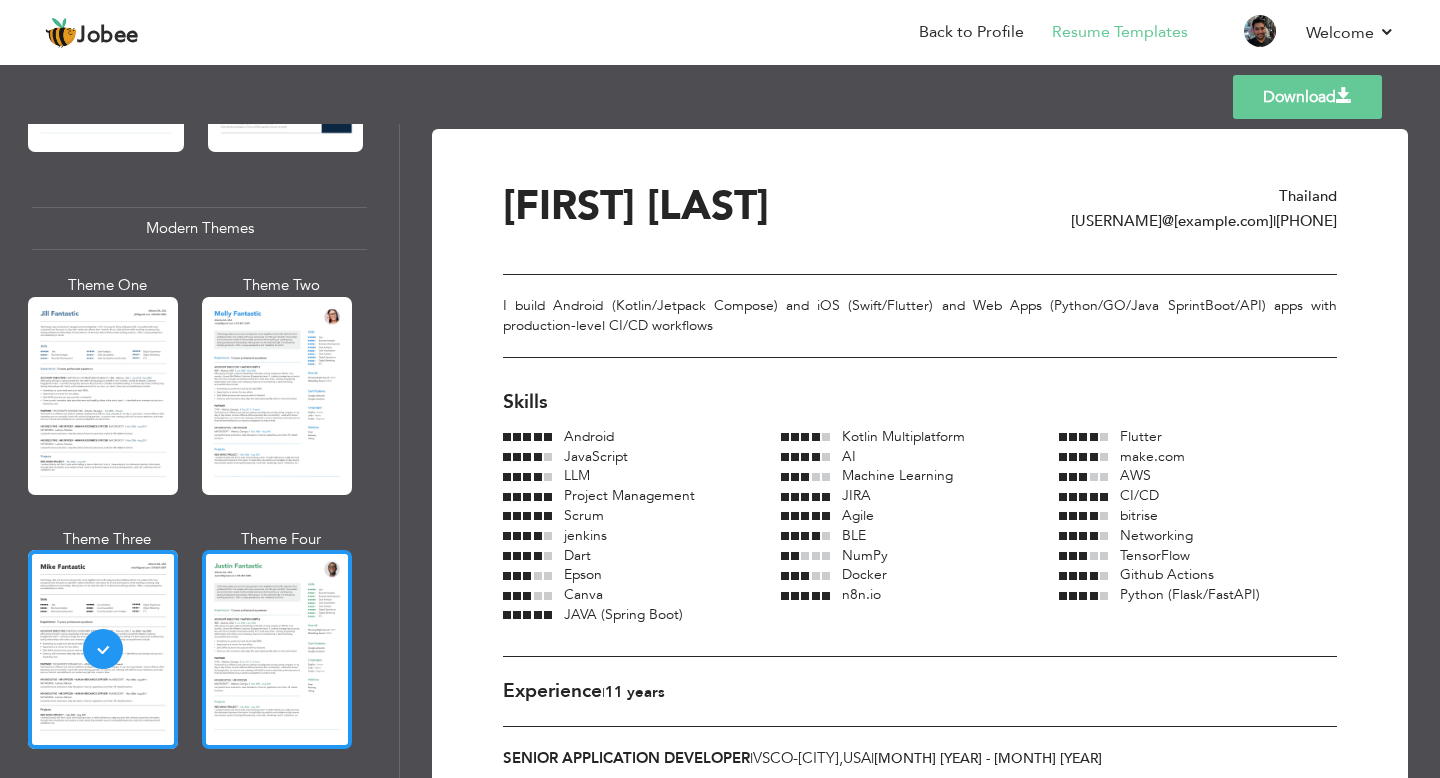 click at bounding box center (277, 649) 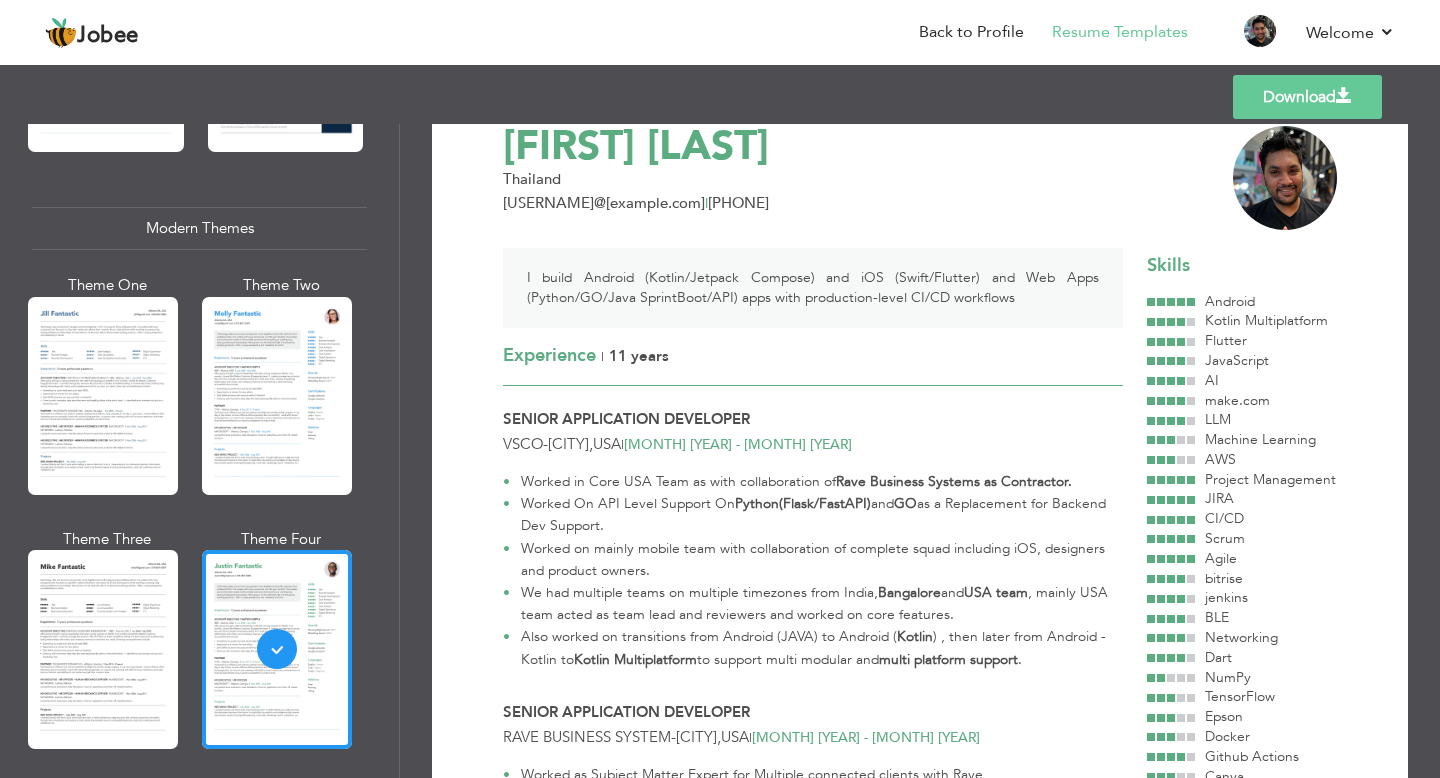 scroll, scrollTop: 59, scrollLeft: 0, axis: vertical 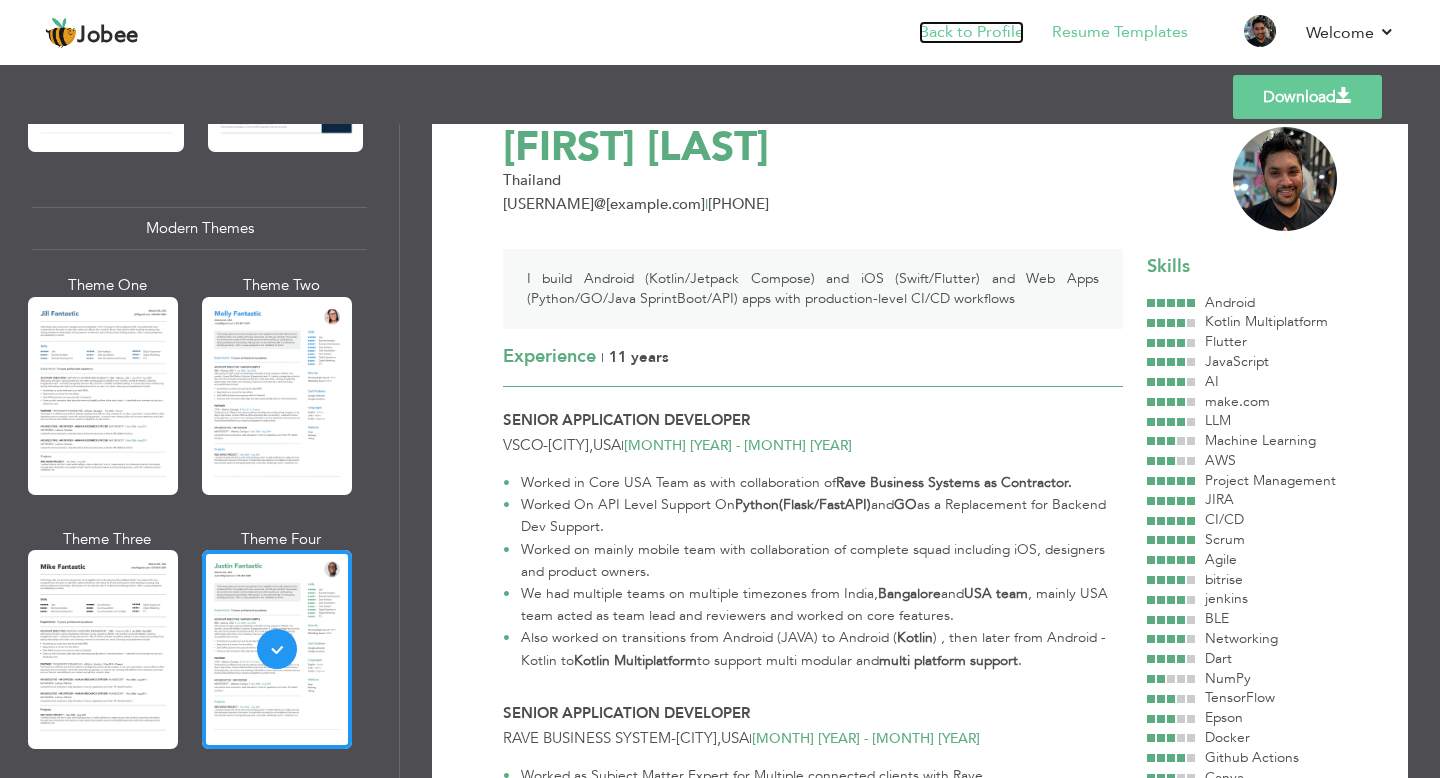 click on "Back to Profile" at bounding box center (971, 32) 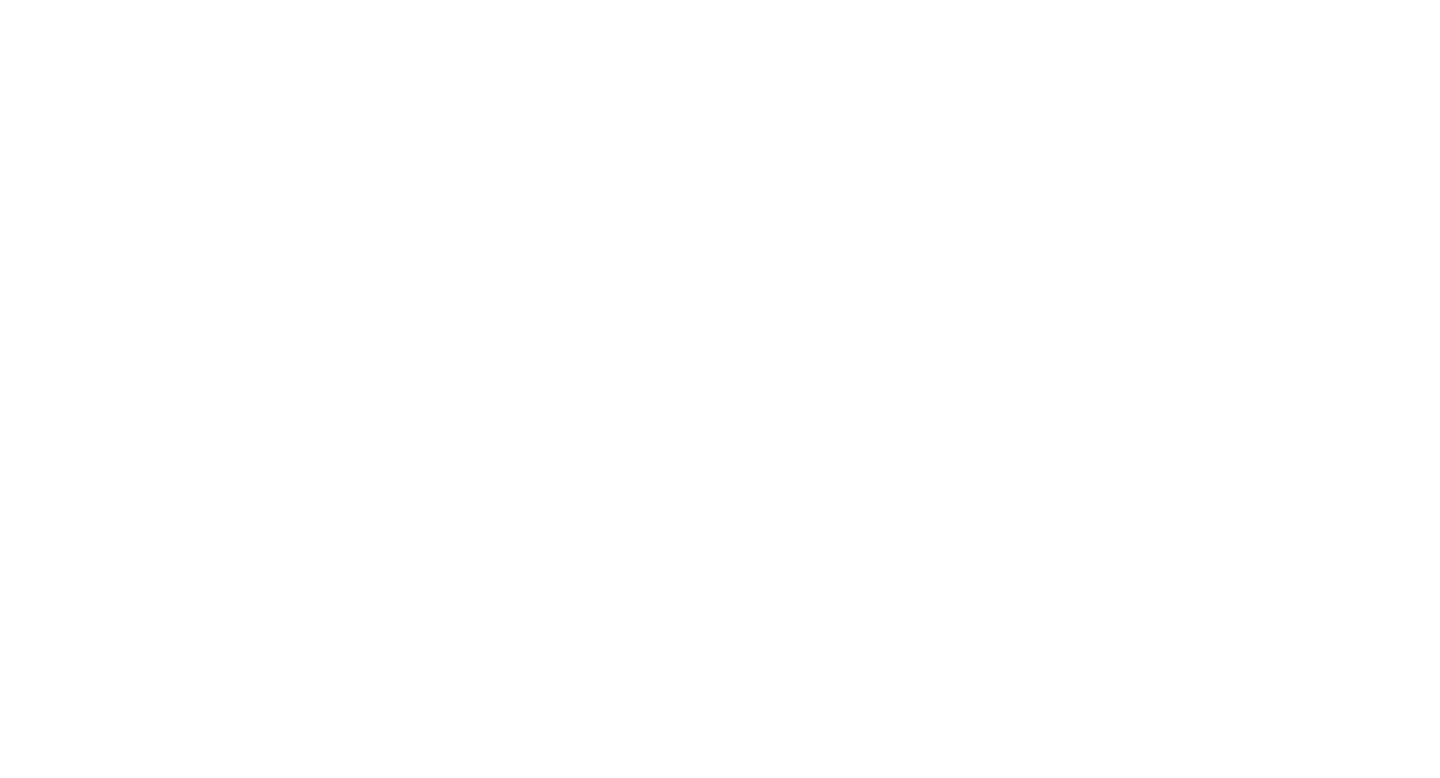 scroll, scrollTop: 0, scrollLeft: 0, axis: both 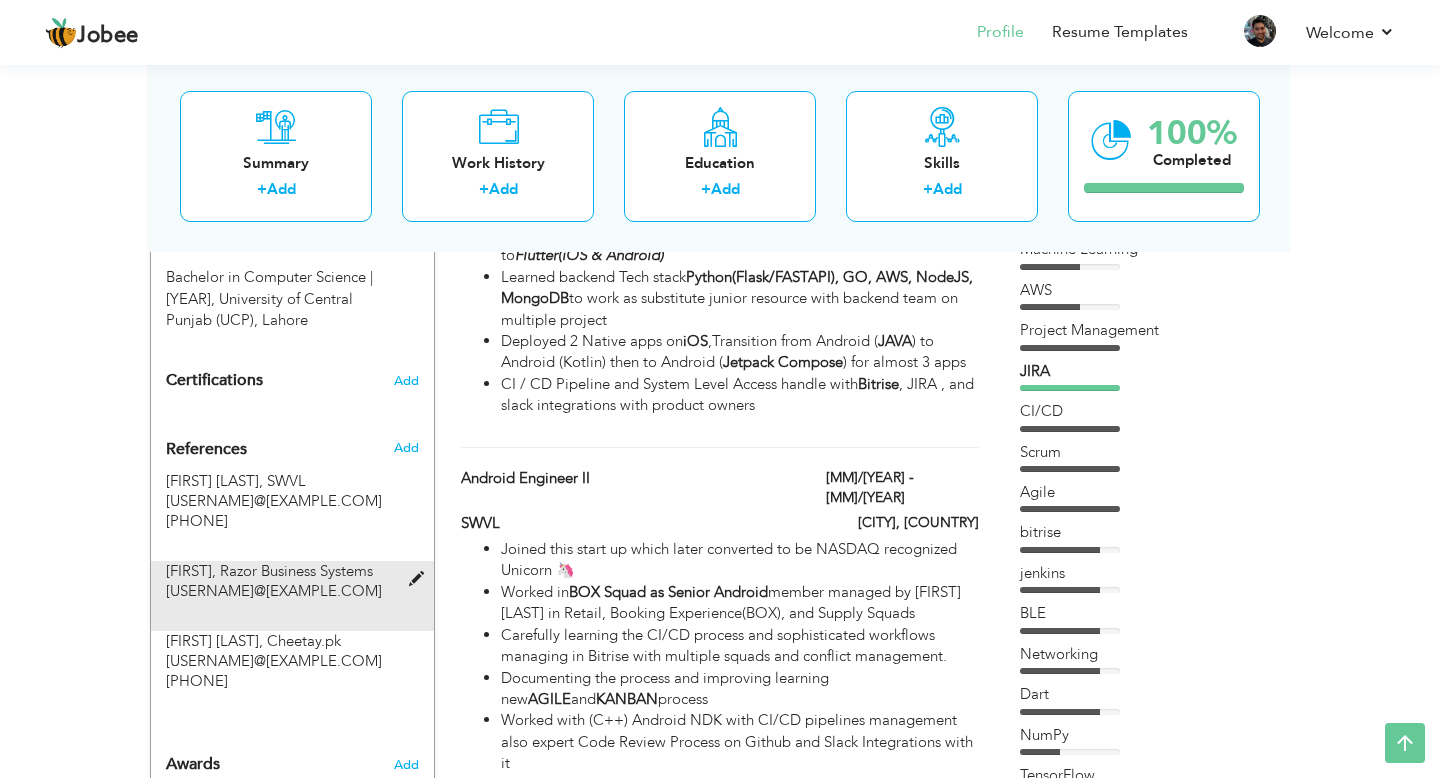 click on "[USERNAME]@[EXAMPLE.COM]" at bounding box center (274, 591) 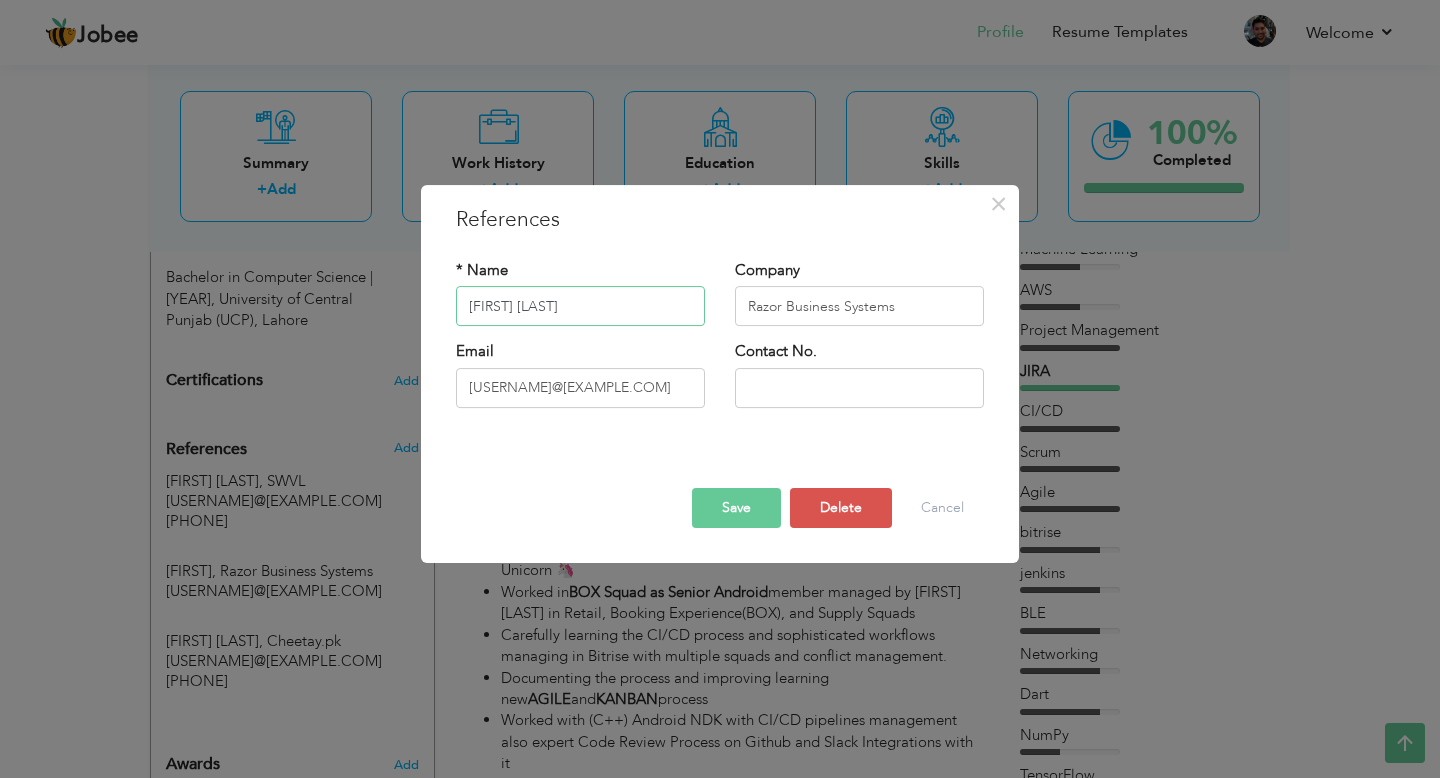 type on "[FIRST] [LAST]" 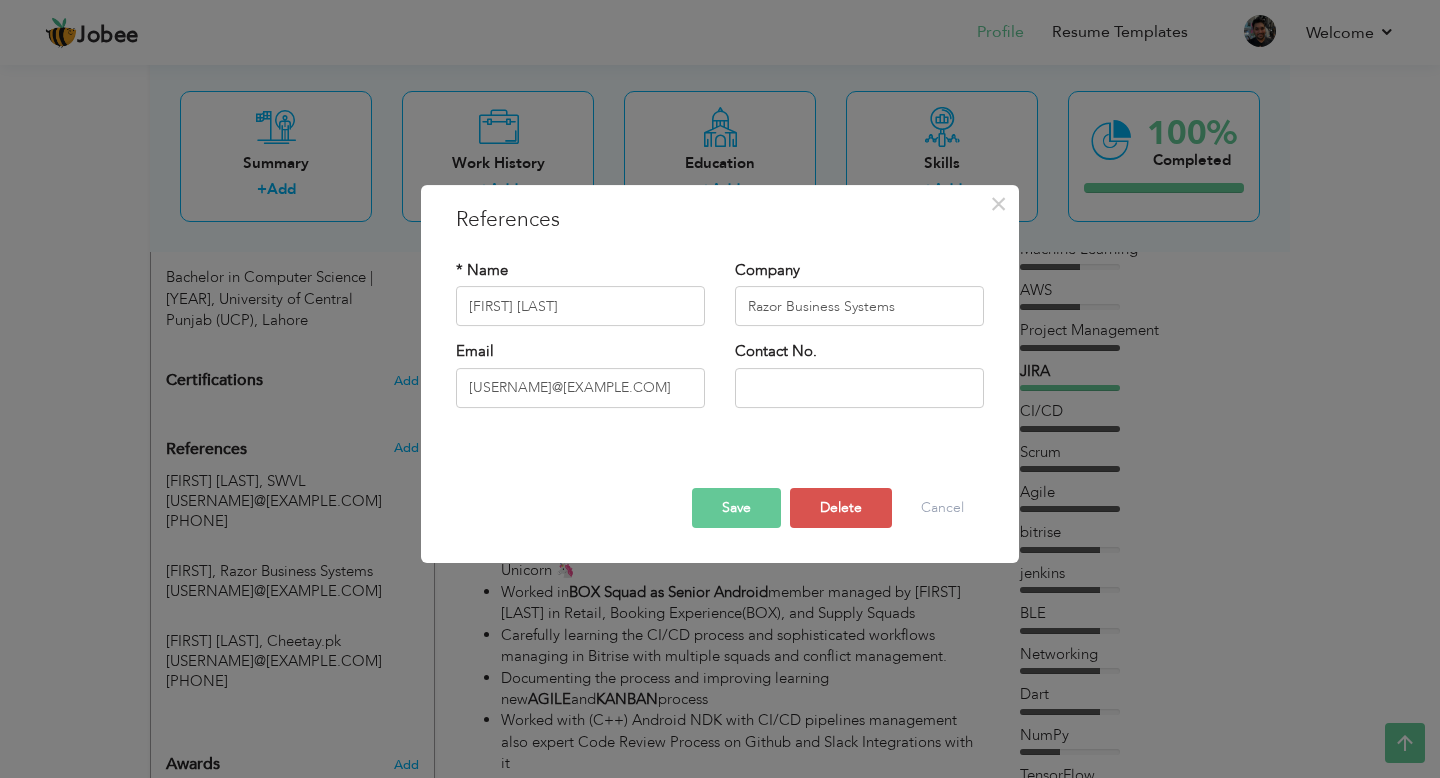 click on "Save" at bounding box center (736, 508) 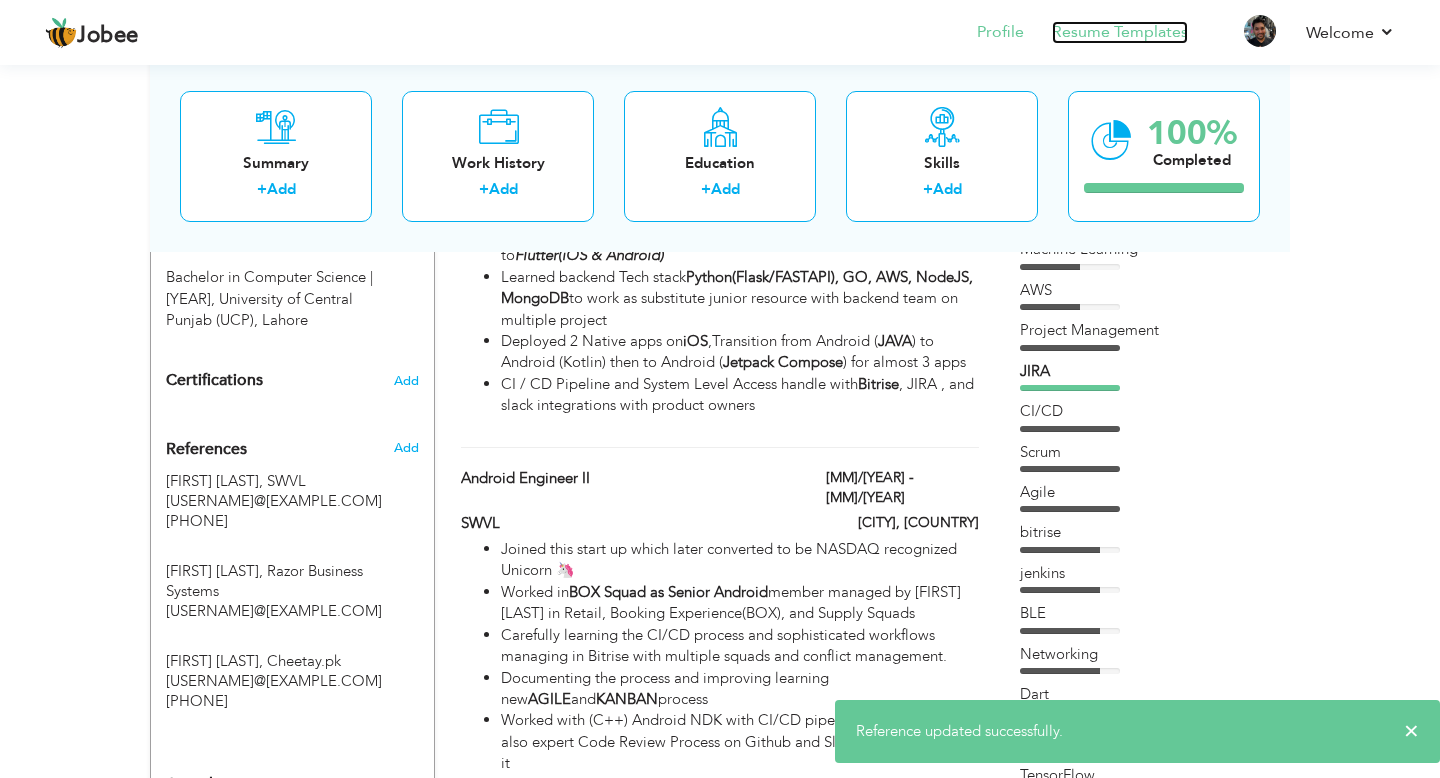 click on "Resume Templates" at bounding box center (1120, 32) 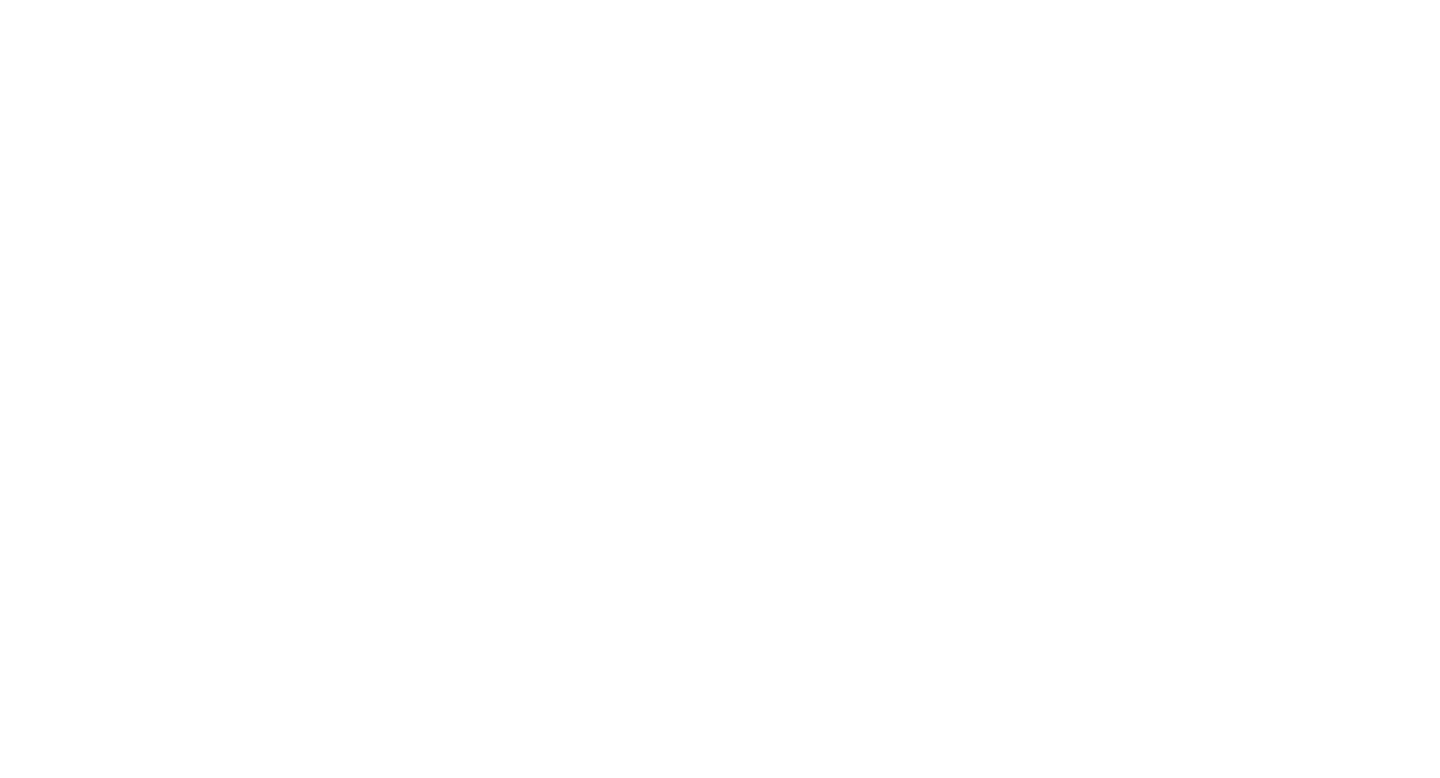 scroll, scrollTop: 0, scrollLeft: 0, axis: both 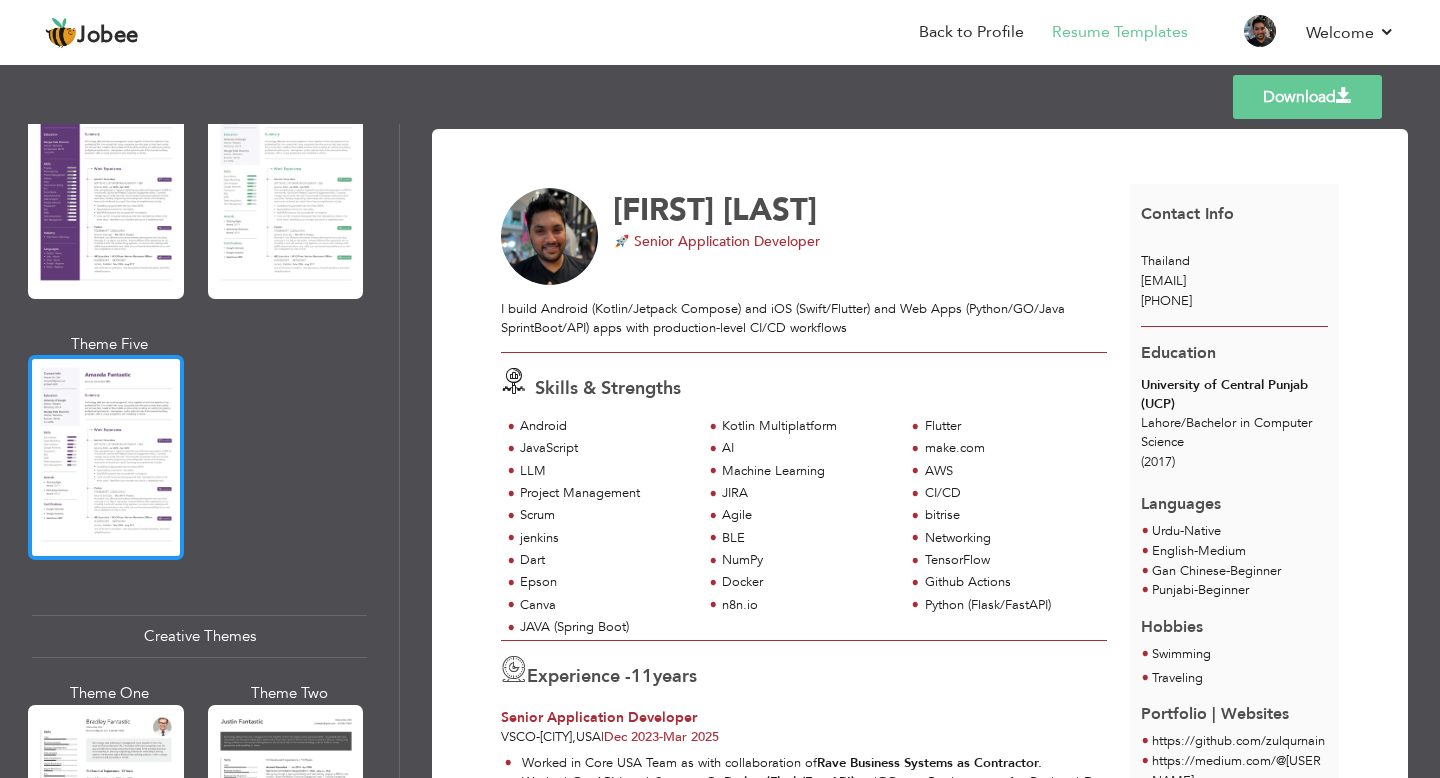 click at bounding box center [106, 457] 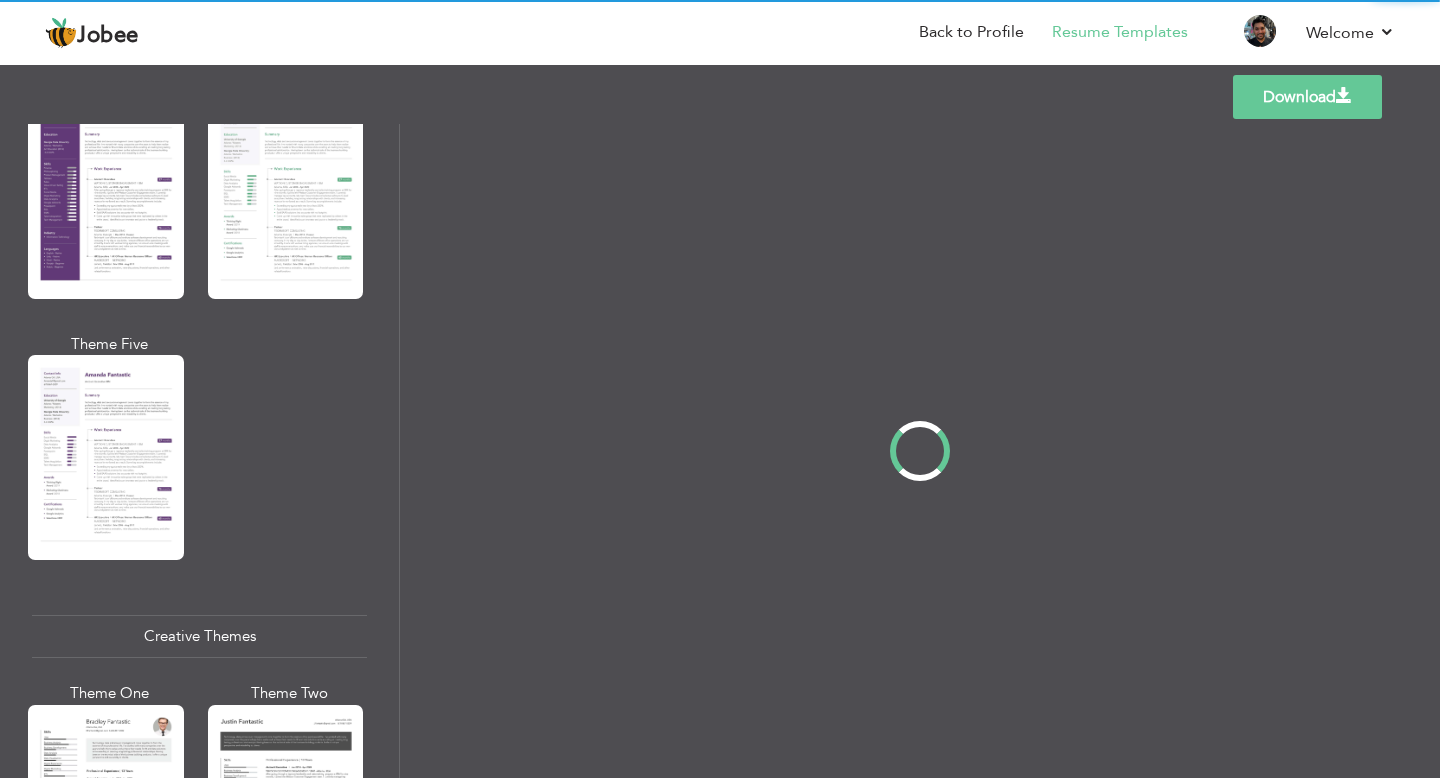 scroll, scrollTop: 1900, scrollLeft: 0, axis: vertical 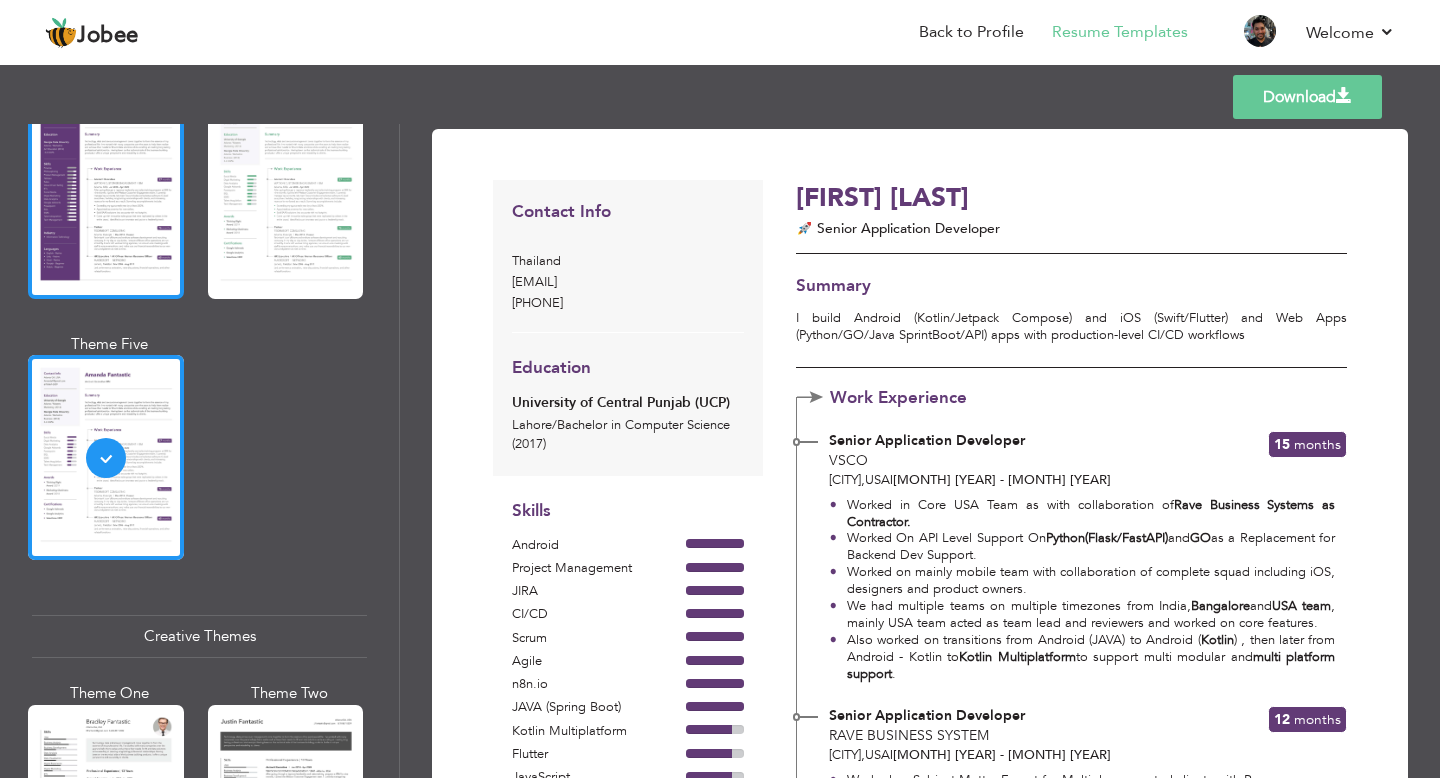 click at bounding box center (106, 196) 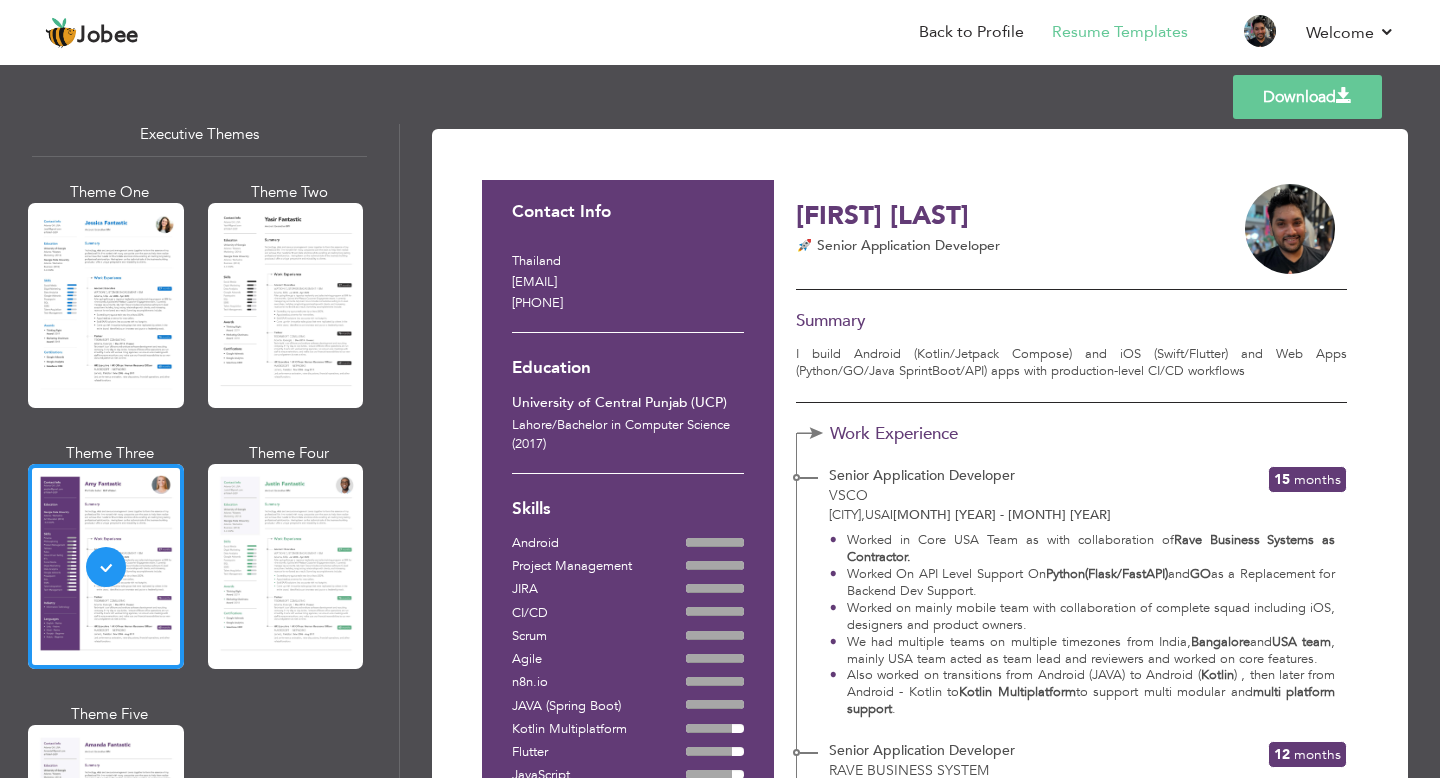scroll, scrollTop: 1529, scrollLeft: 0, axis: vertical 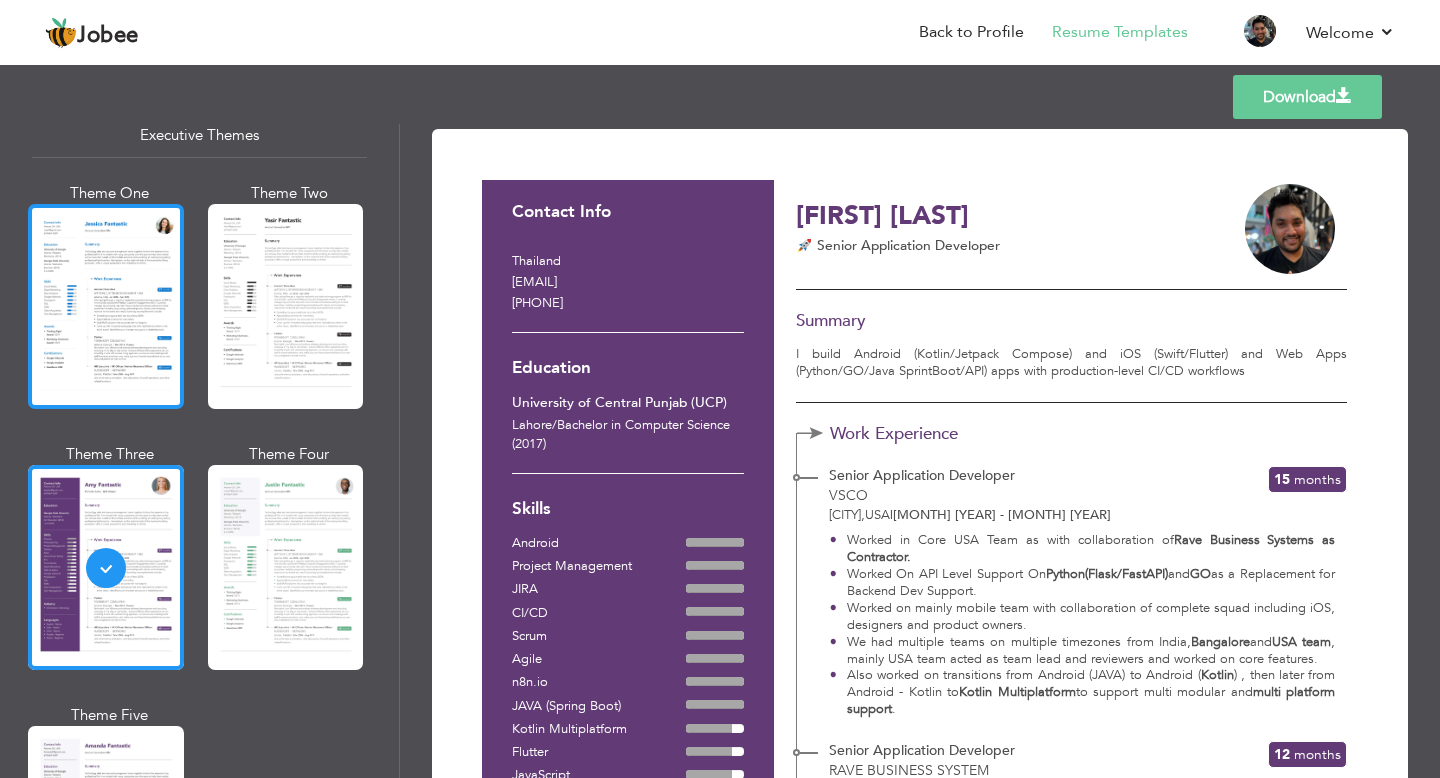click at bounding box center [106, 306] 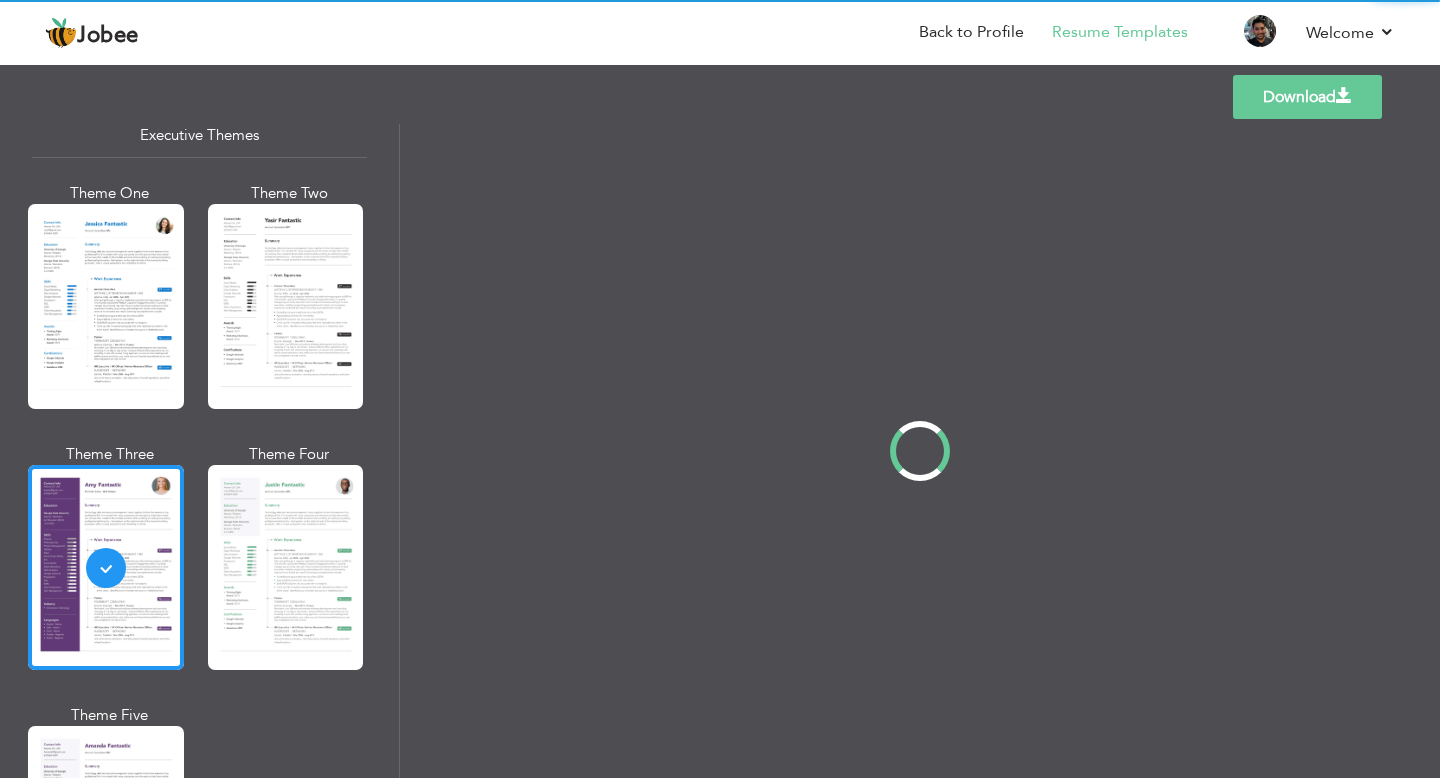 scroll, scrollTop: 1527, scrollLeft: 0, axis: vertical 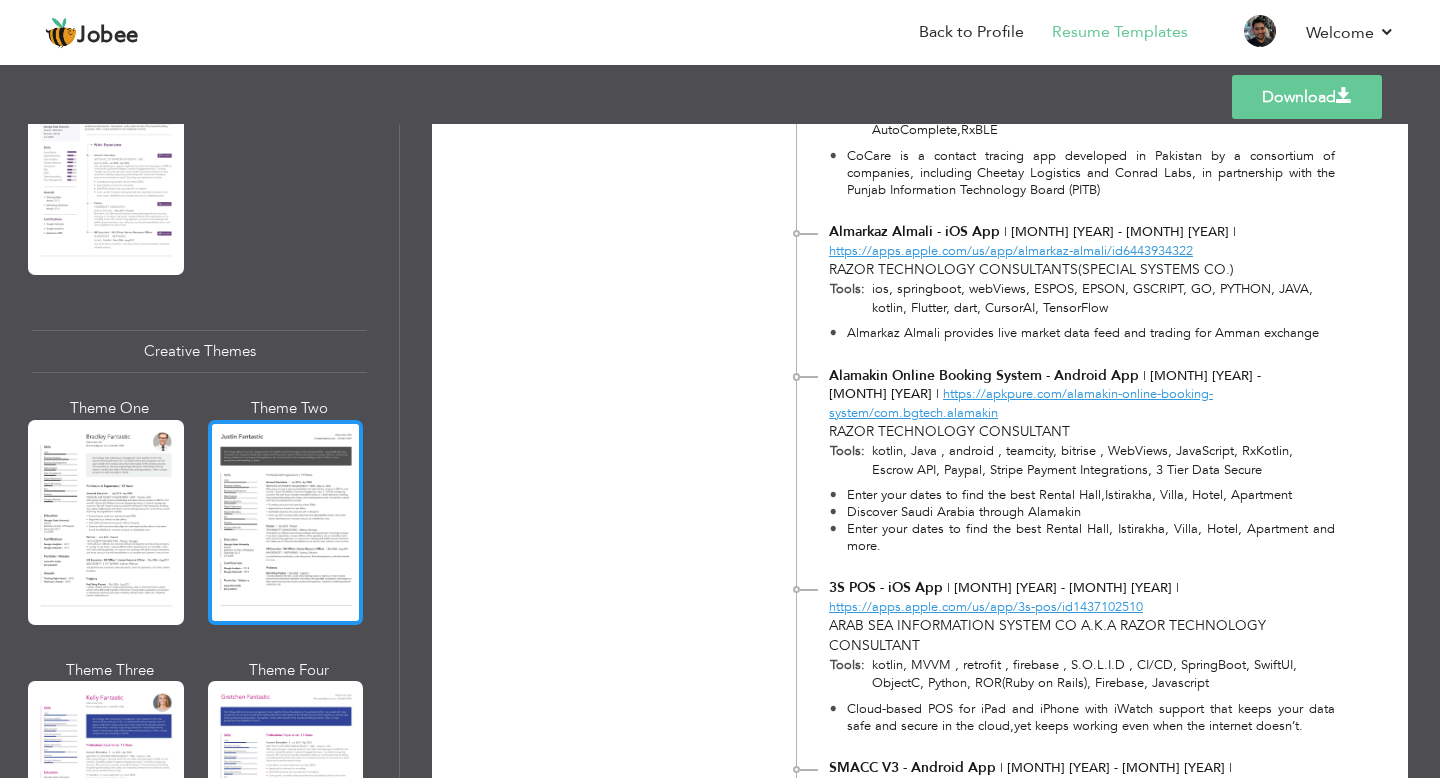 click at bounding box center (286, 522) 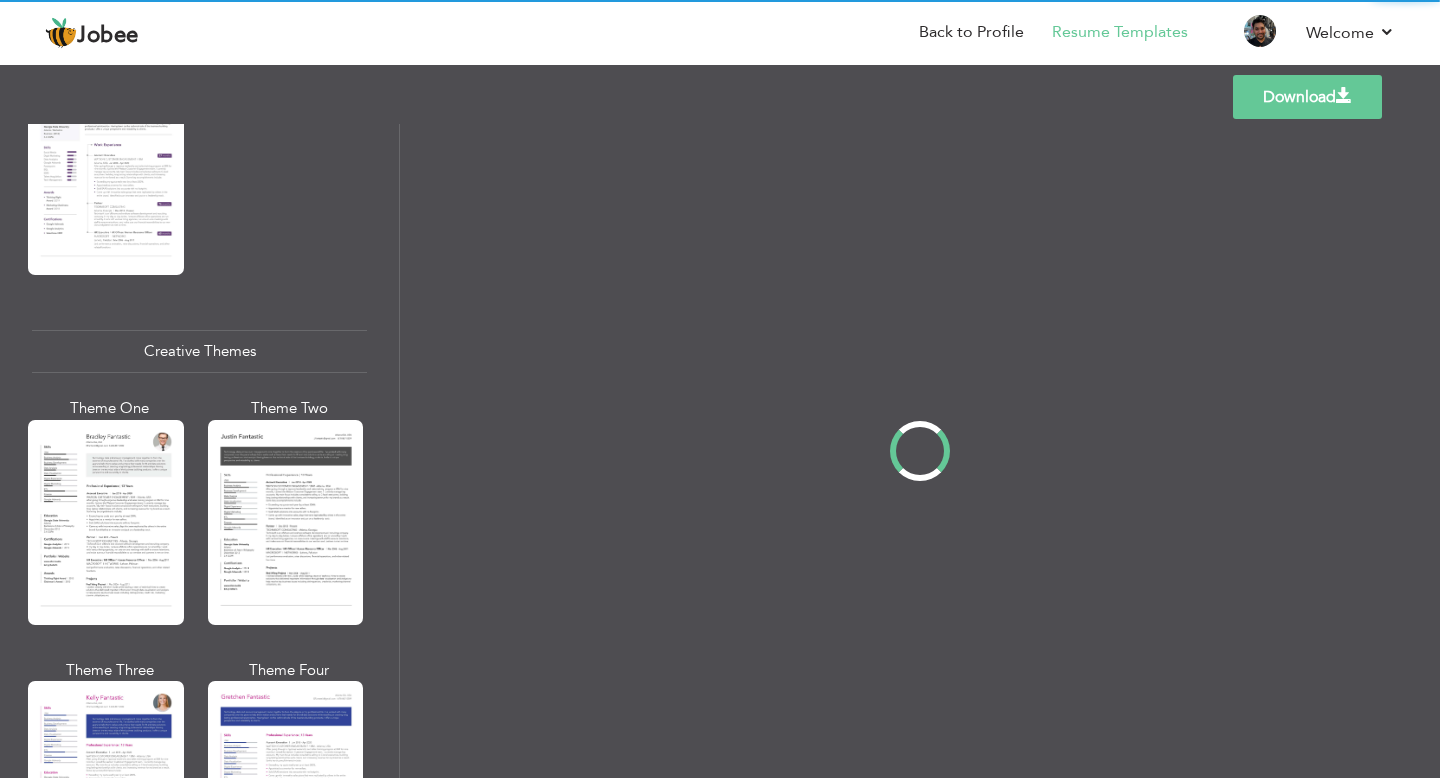 scroll, scrollTop: 2187, scrollLeft: 0, axis: vertical 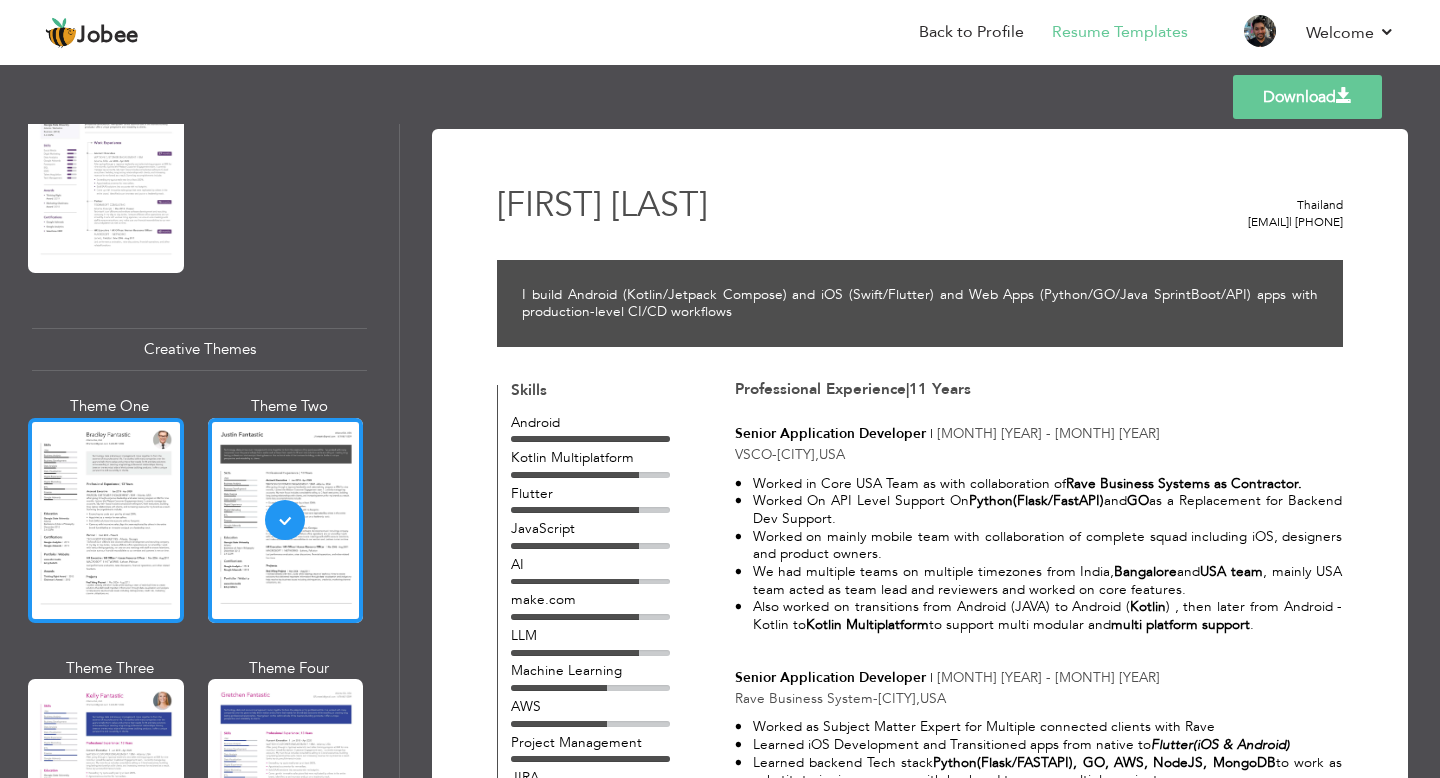 click at bounding box center (106, 520) 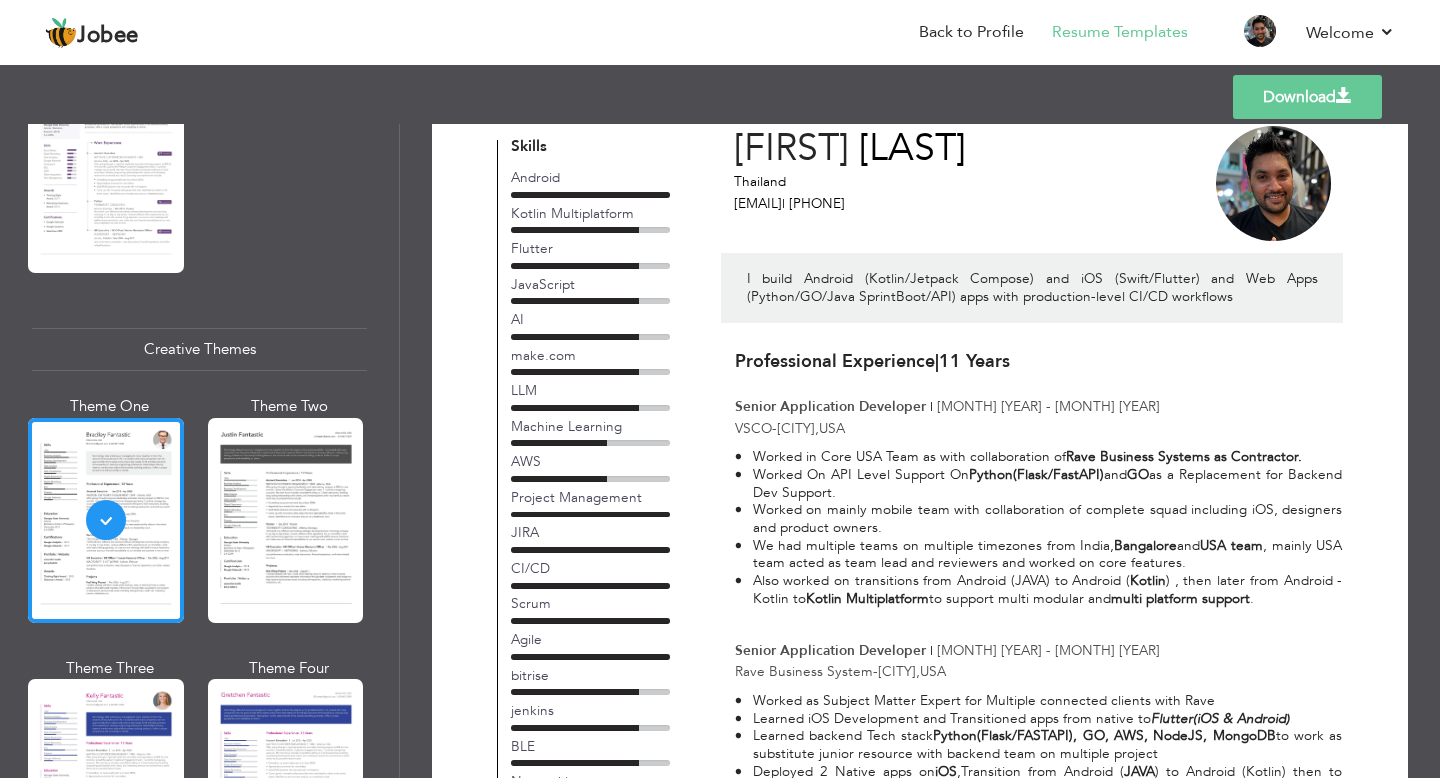 scroll, scrollTop: 36, scrollLeft: 0, axis: vertical 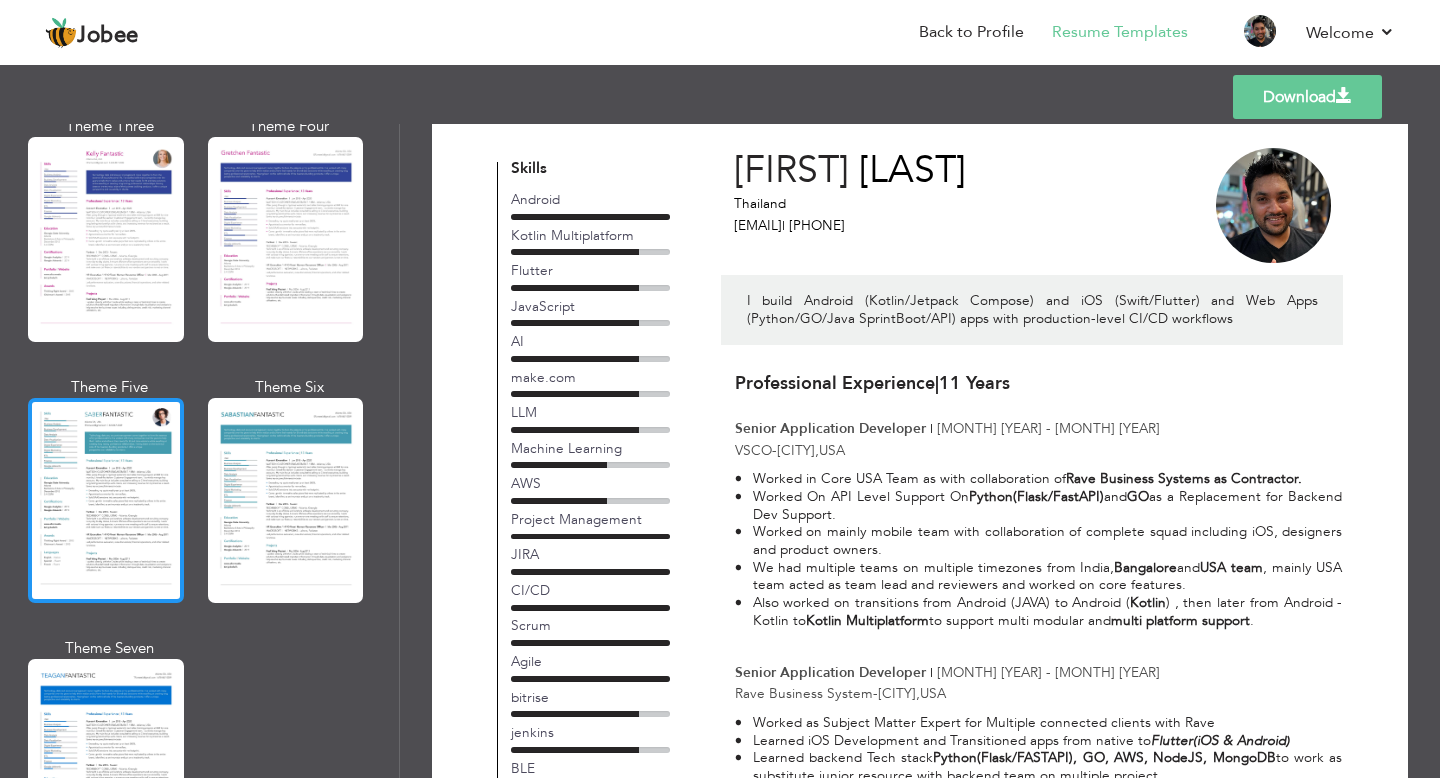 click at bounding box center (106, 500) 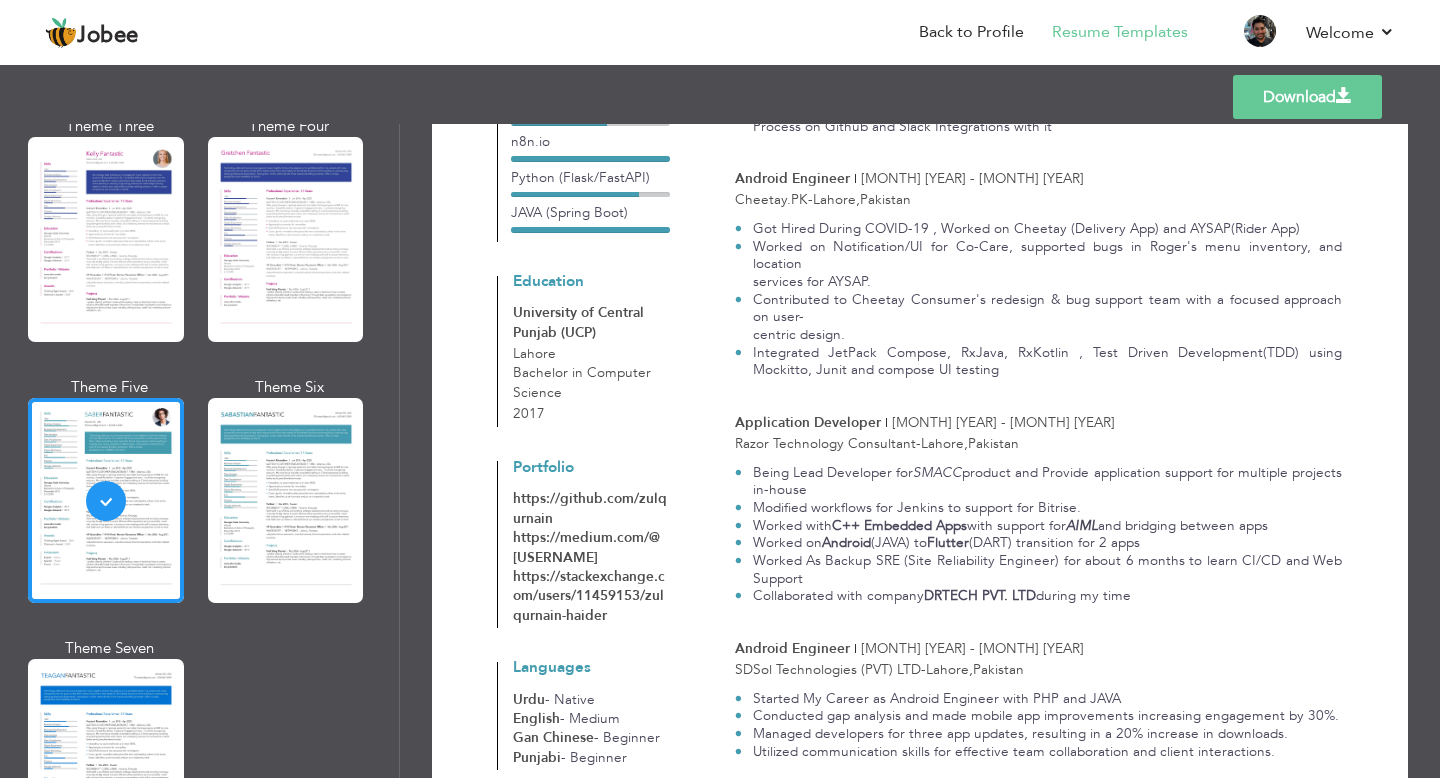 scroll, scrollTop: 0, scrollLeft: 0, axis: both 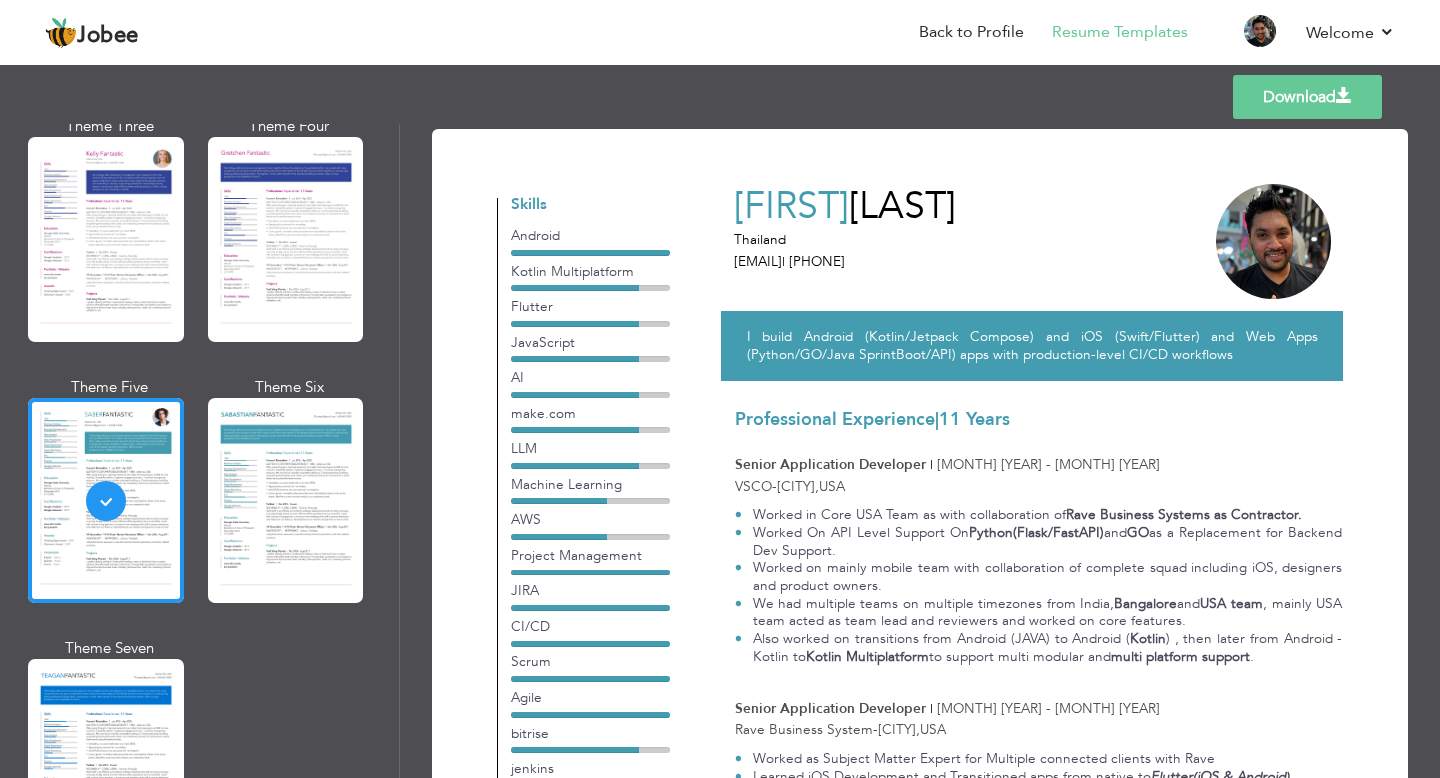 click on "Download" at bounding box center [1307, 97] 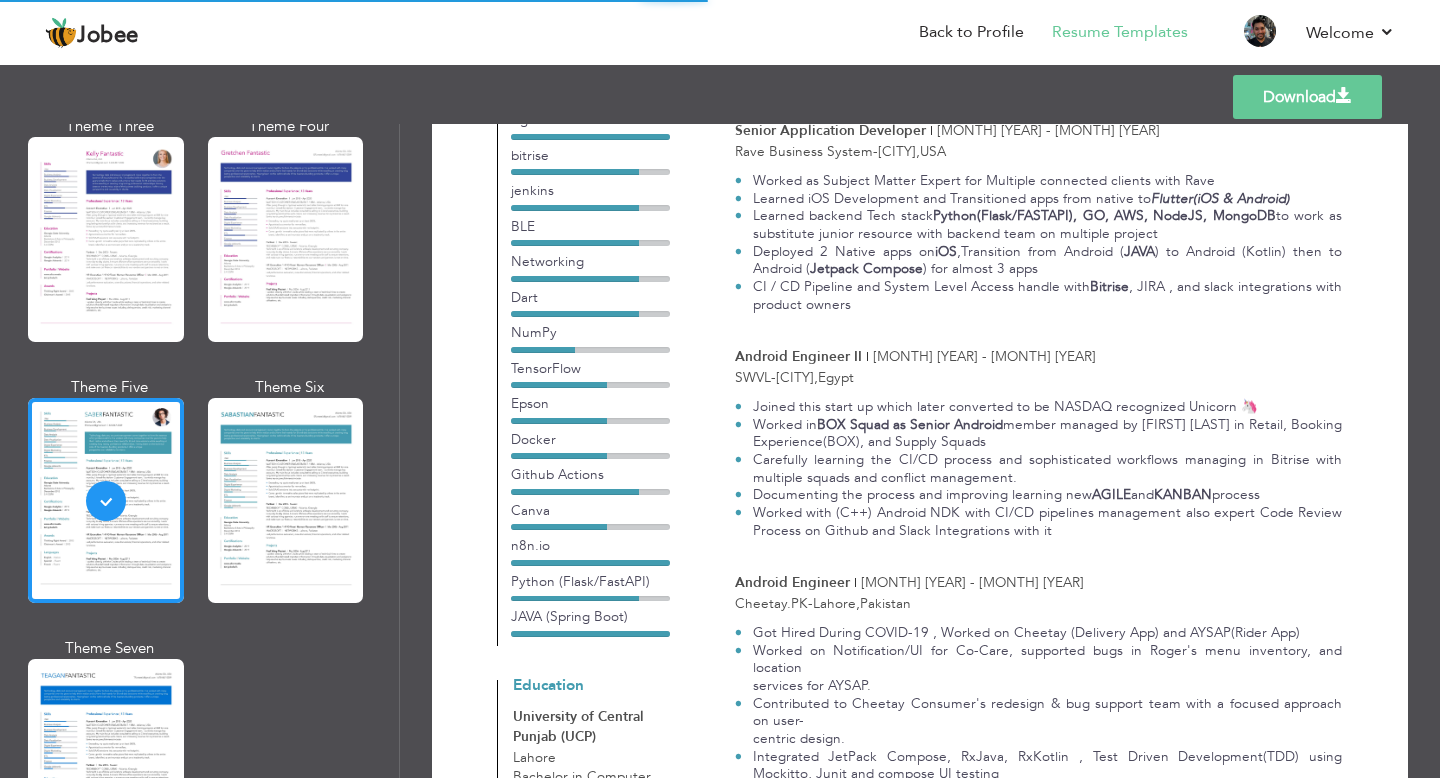 scroll, scrollTop: 601, scrollLeft: 0, axis: vertical 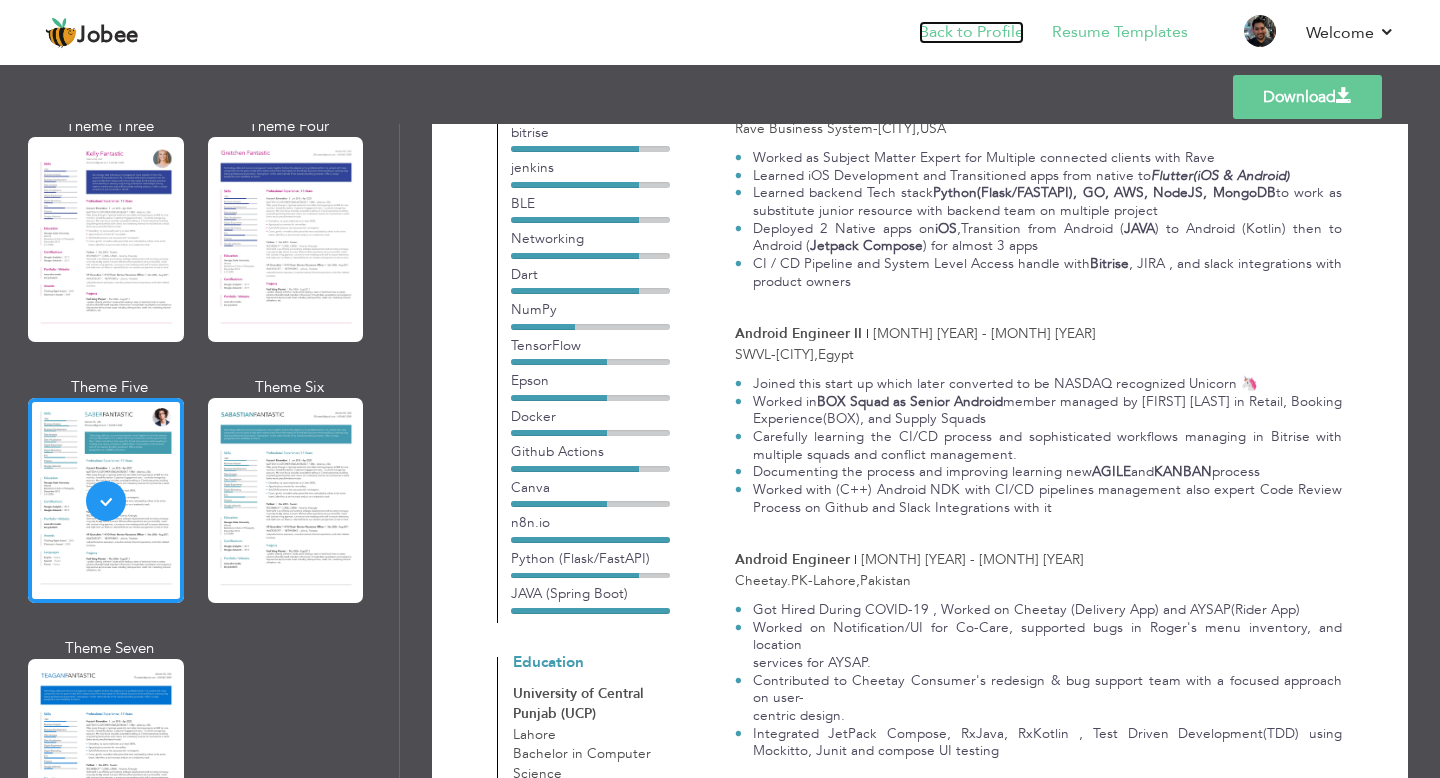 click on "Back to Profile" at bounding box center [971, 32] 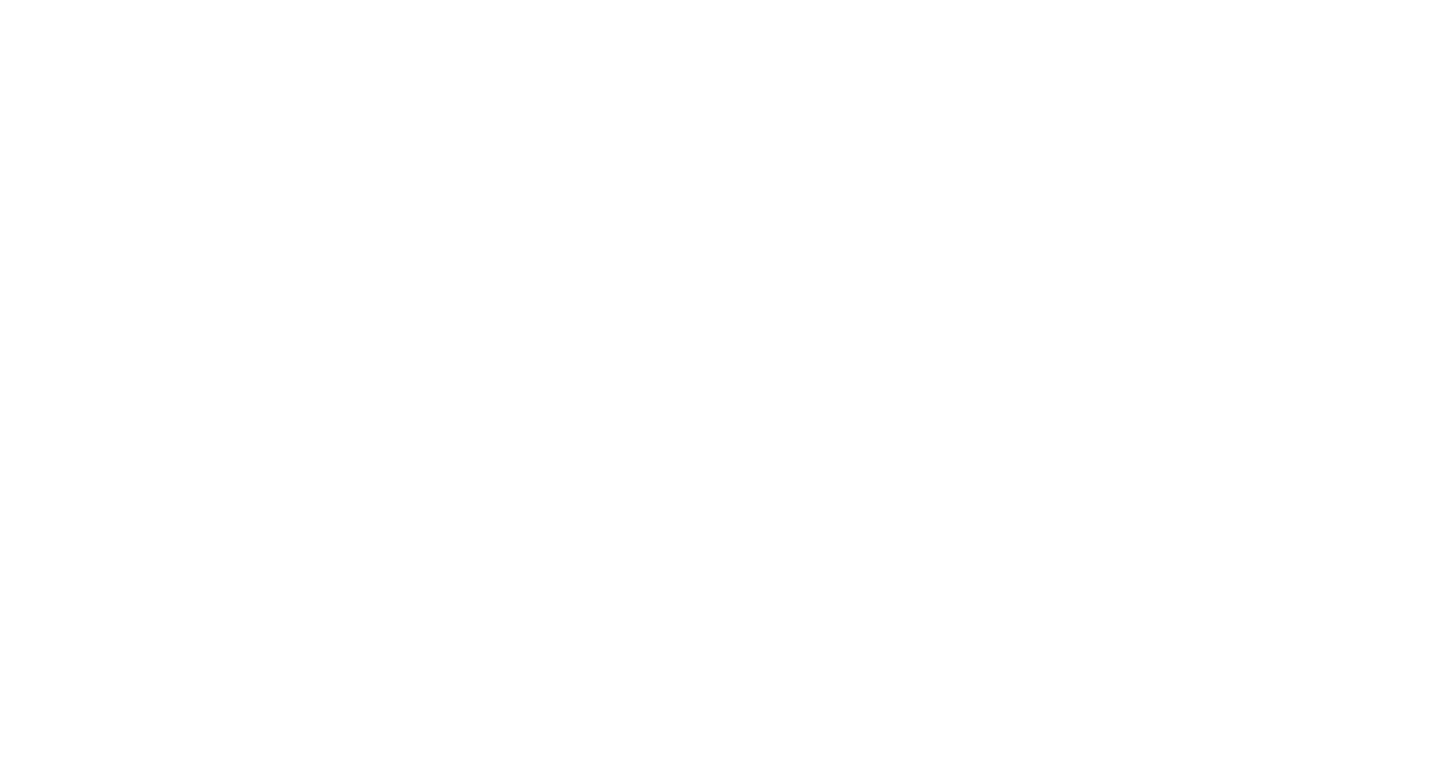 scroll, scrollTop: 0, scrollLeft: 0, axis: both 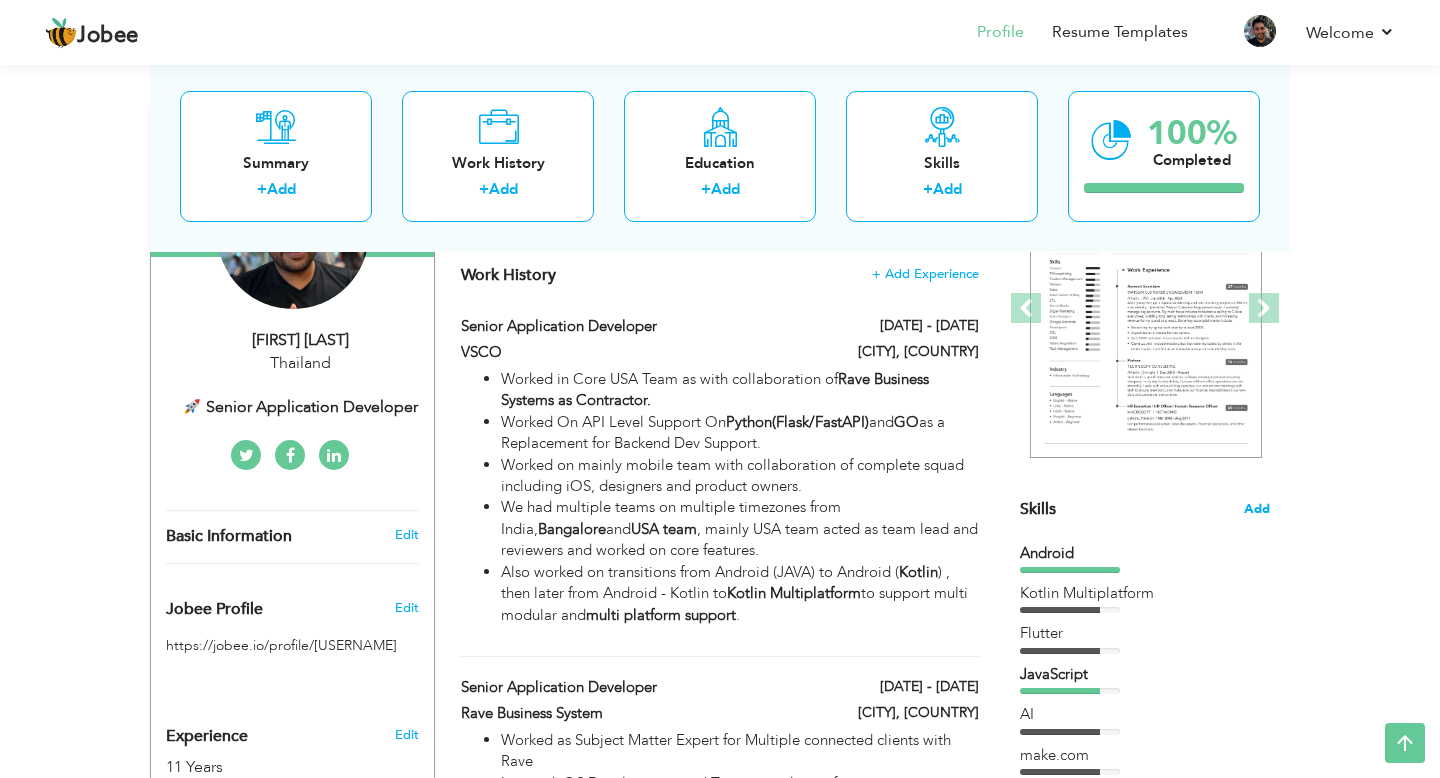 click on "Add" at bounding box center (1257, 509) 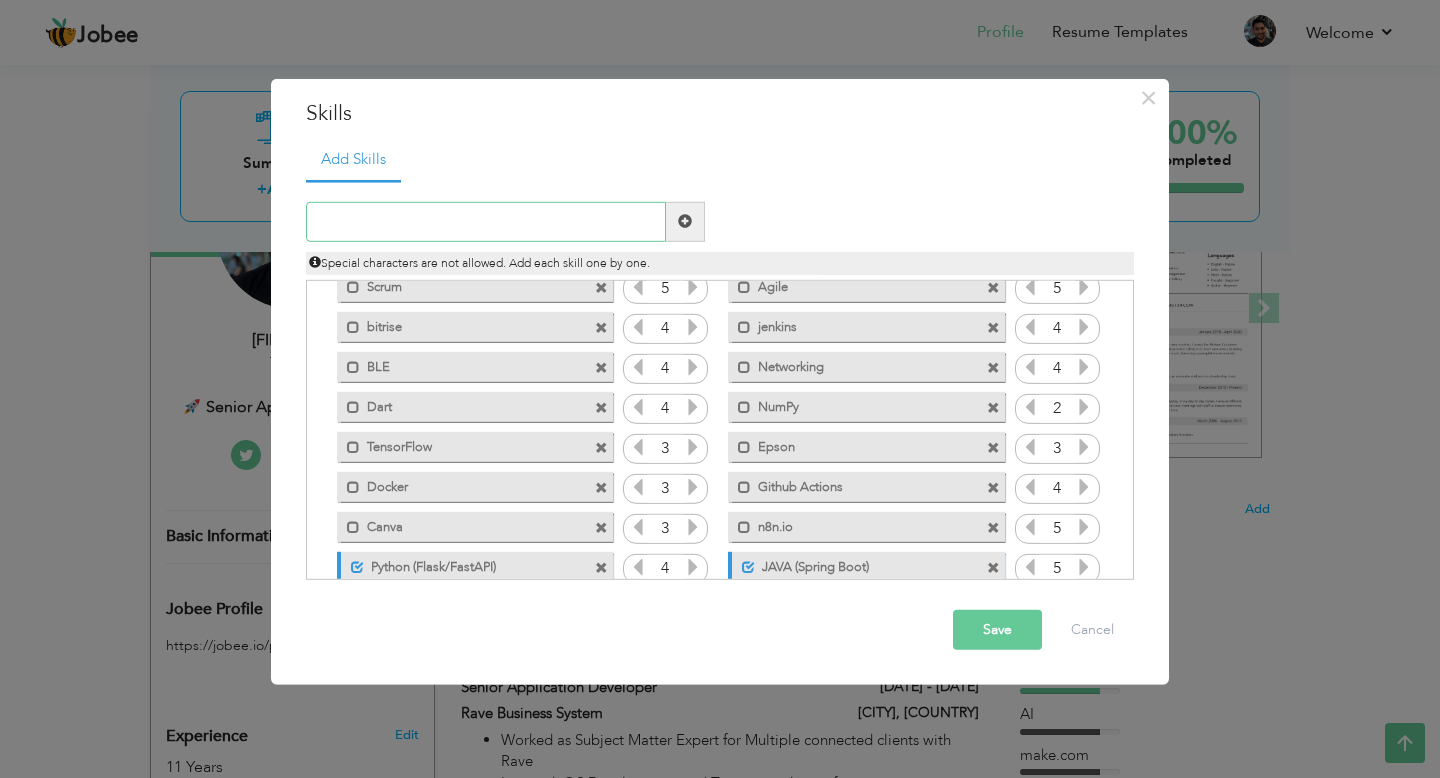 scroll, scrollTop: 325, scrollLeft: 0, axis: vertical 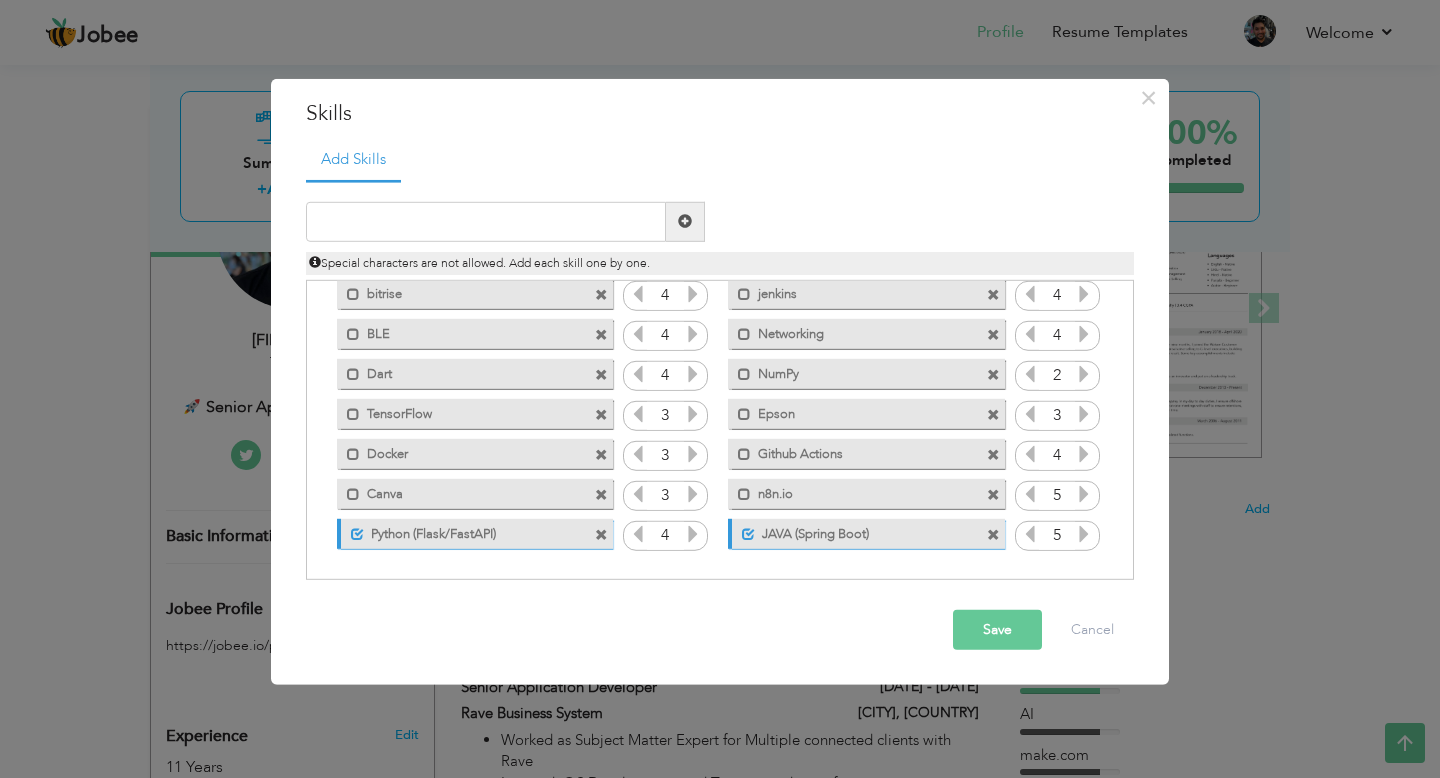 drag, startPoint x: 843, startPoint y: 536, endPoint x: 850, endPoint y: 400, distance: 136.18002 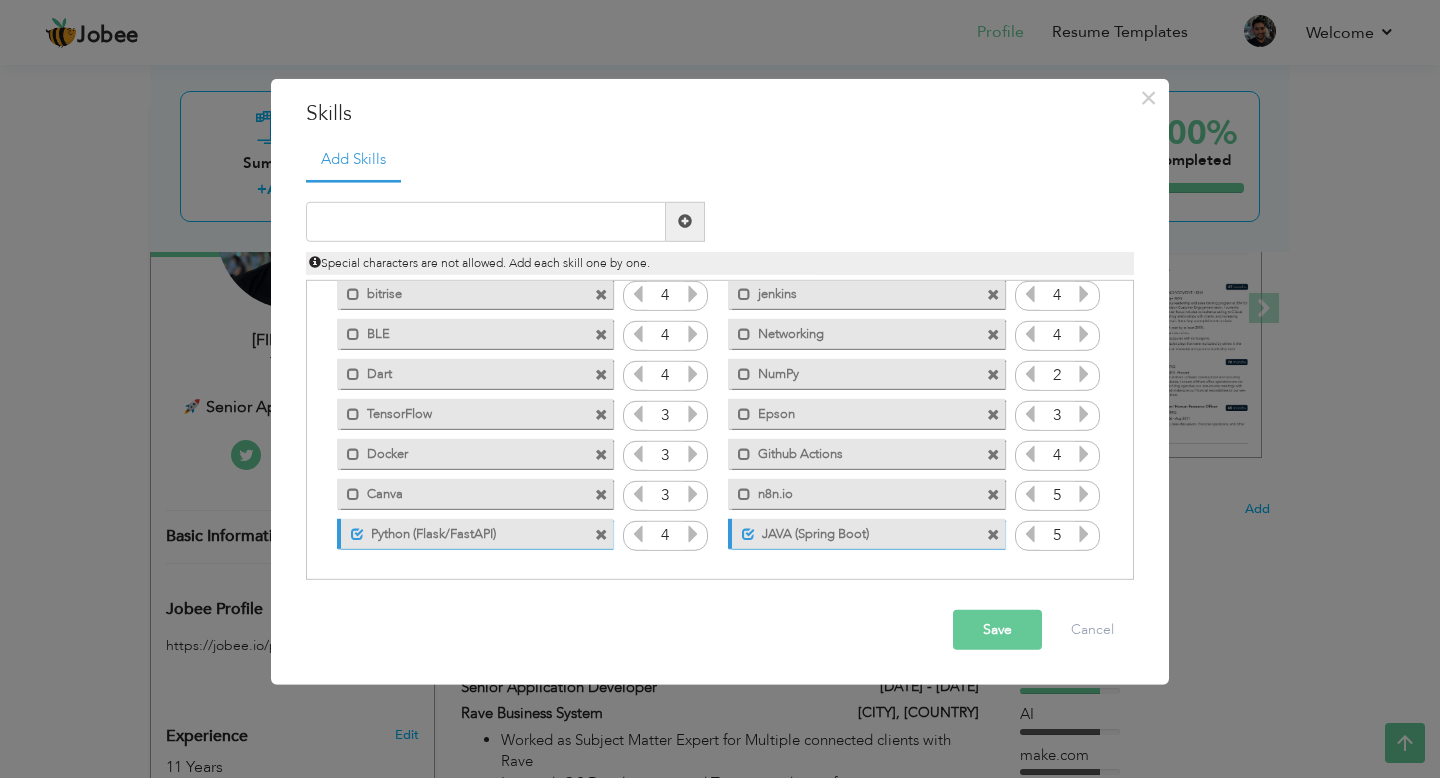 drag, startPoint x: 493, startPoint y: 537, endPoint x: 496, endPoint y: 394, distance: 143.03146 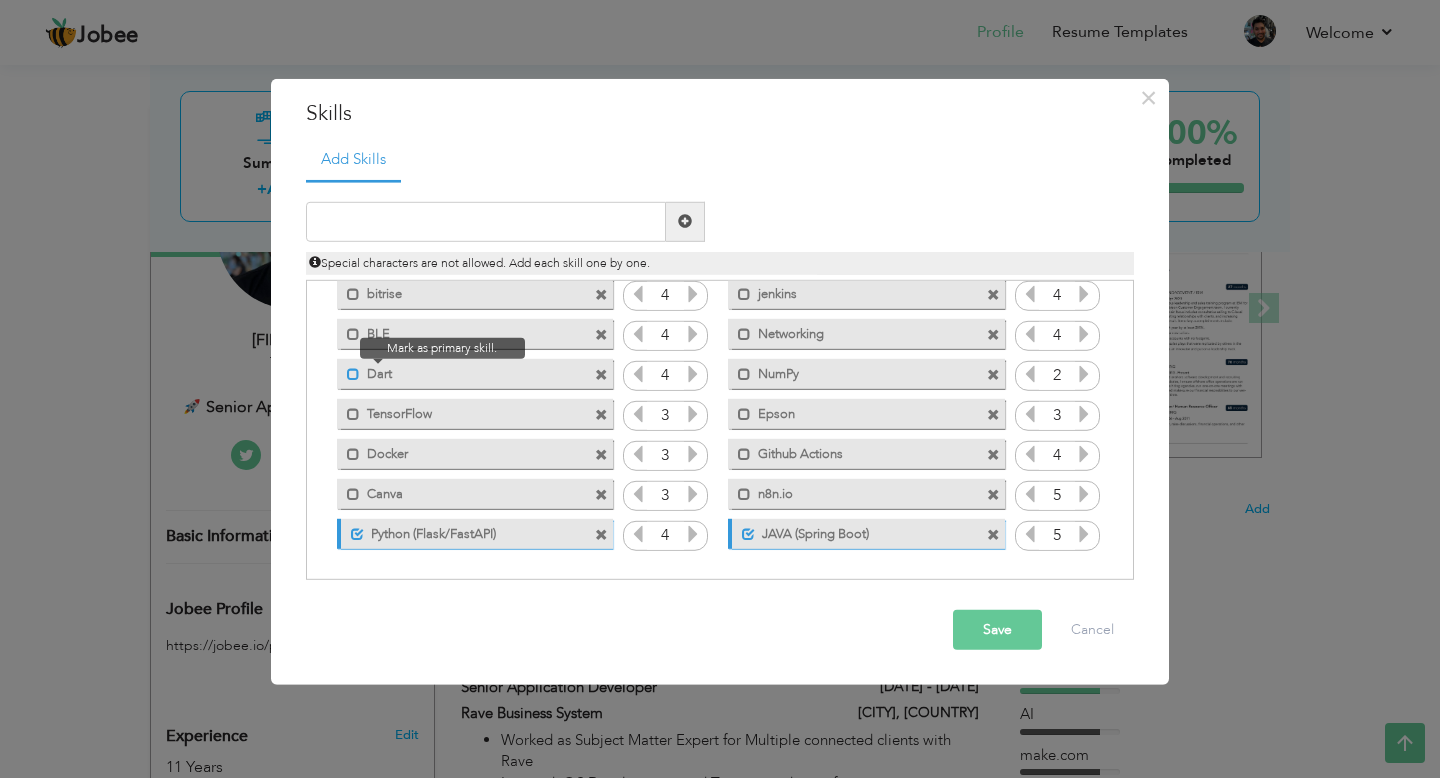 drag, startPoint x: 340, startPoint y: 535, endPoint x: 349, endPoint y: 376, distance: 159.25452 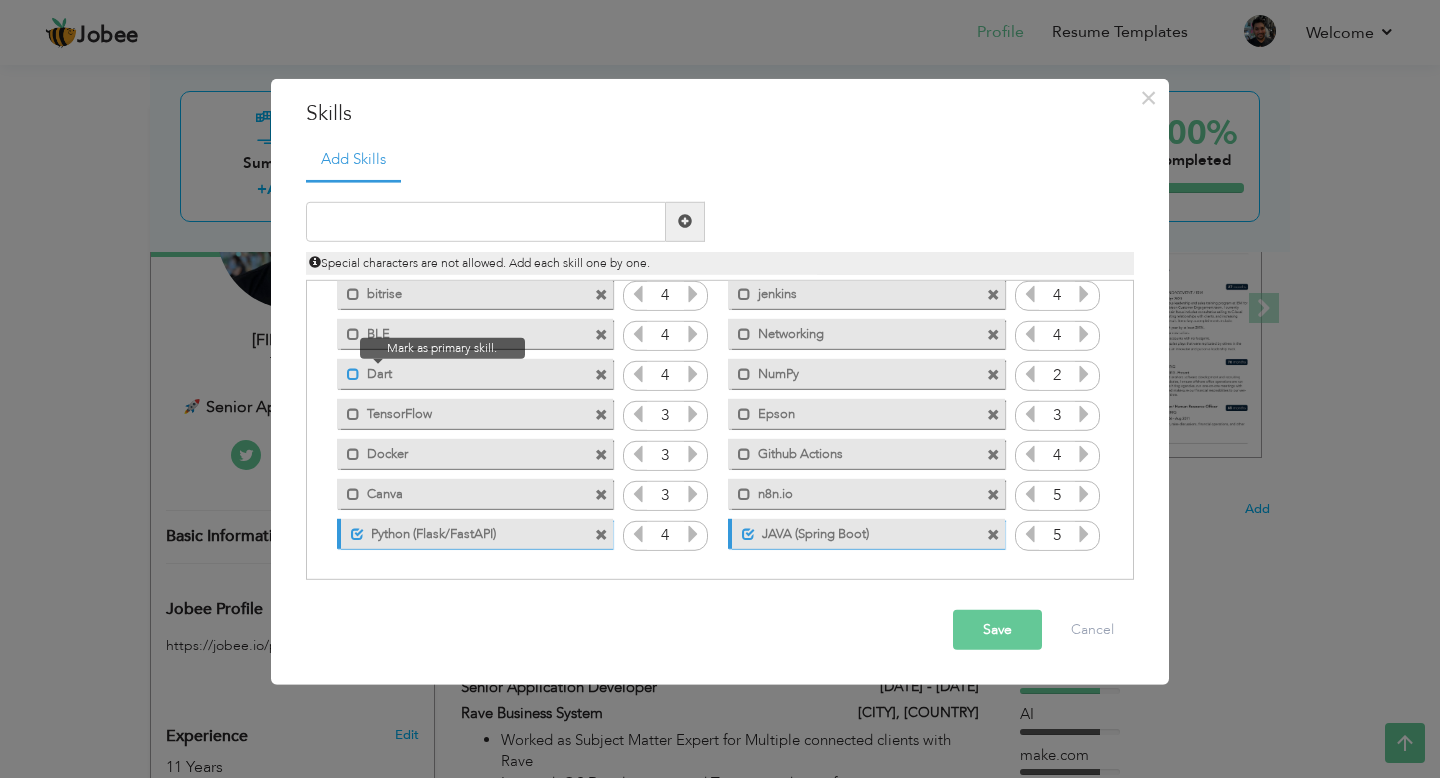 click on "Click on  , to mark skill as primary.
Unmark as primary skill. Android 5 4 Flutter 4 4 4" at bounding box center [720, 255] 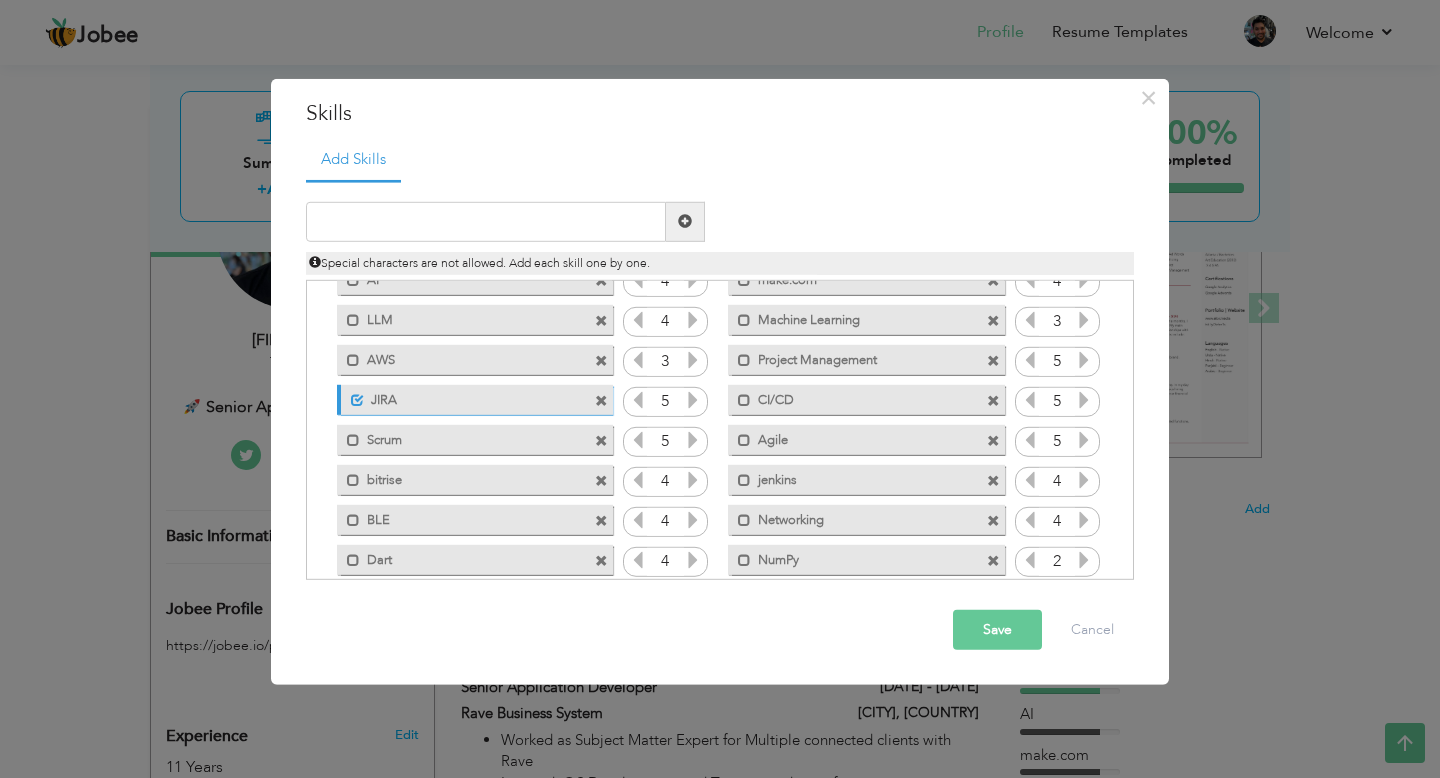 scroll, scrollTop: 325, scrollLeft: 0, axis: vertical 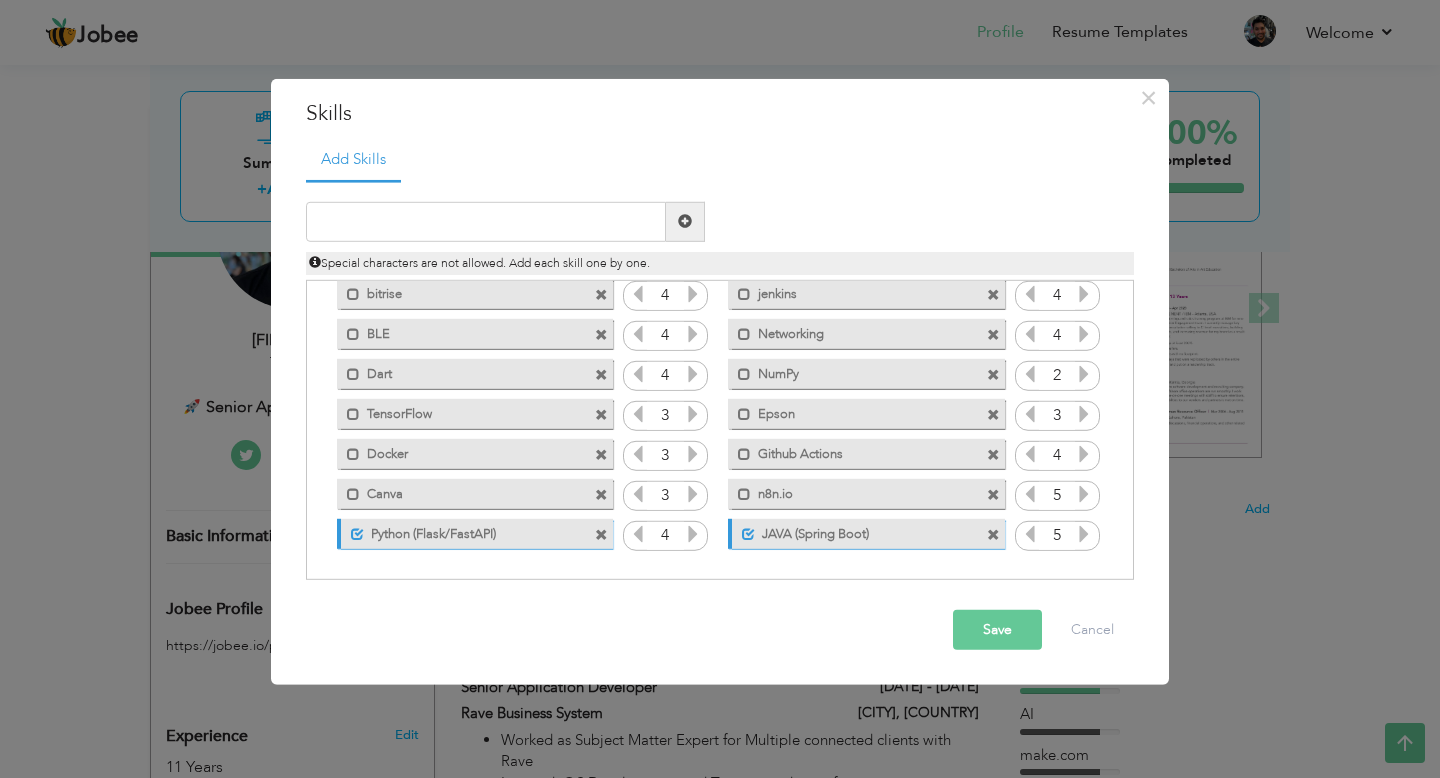 drag, startPoint x: 954, startPoint y: 534, endPoint x: 822, endPoint y: 415, distance: 177.7217 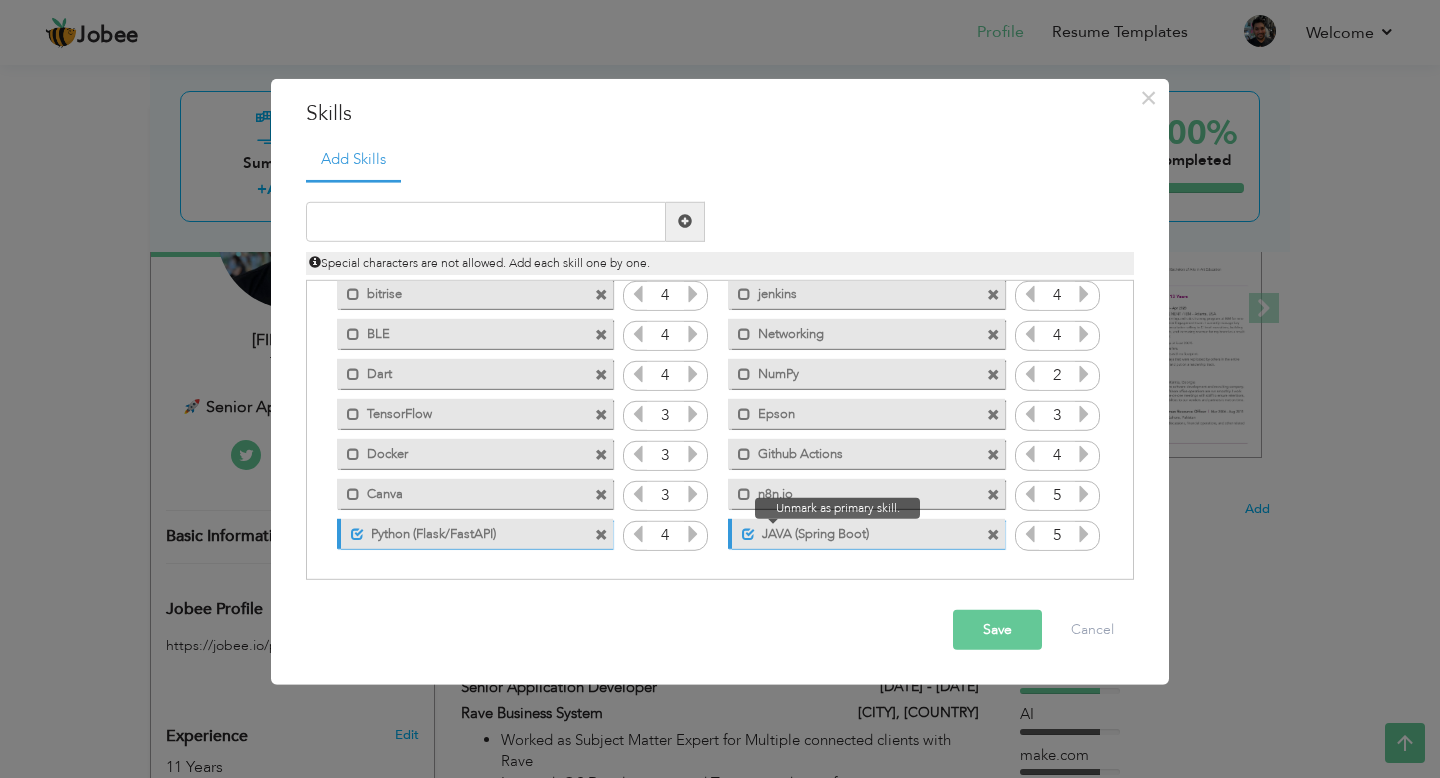 click at bounding box center (748, 534) 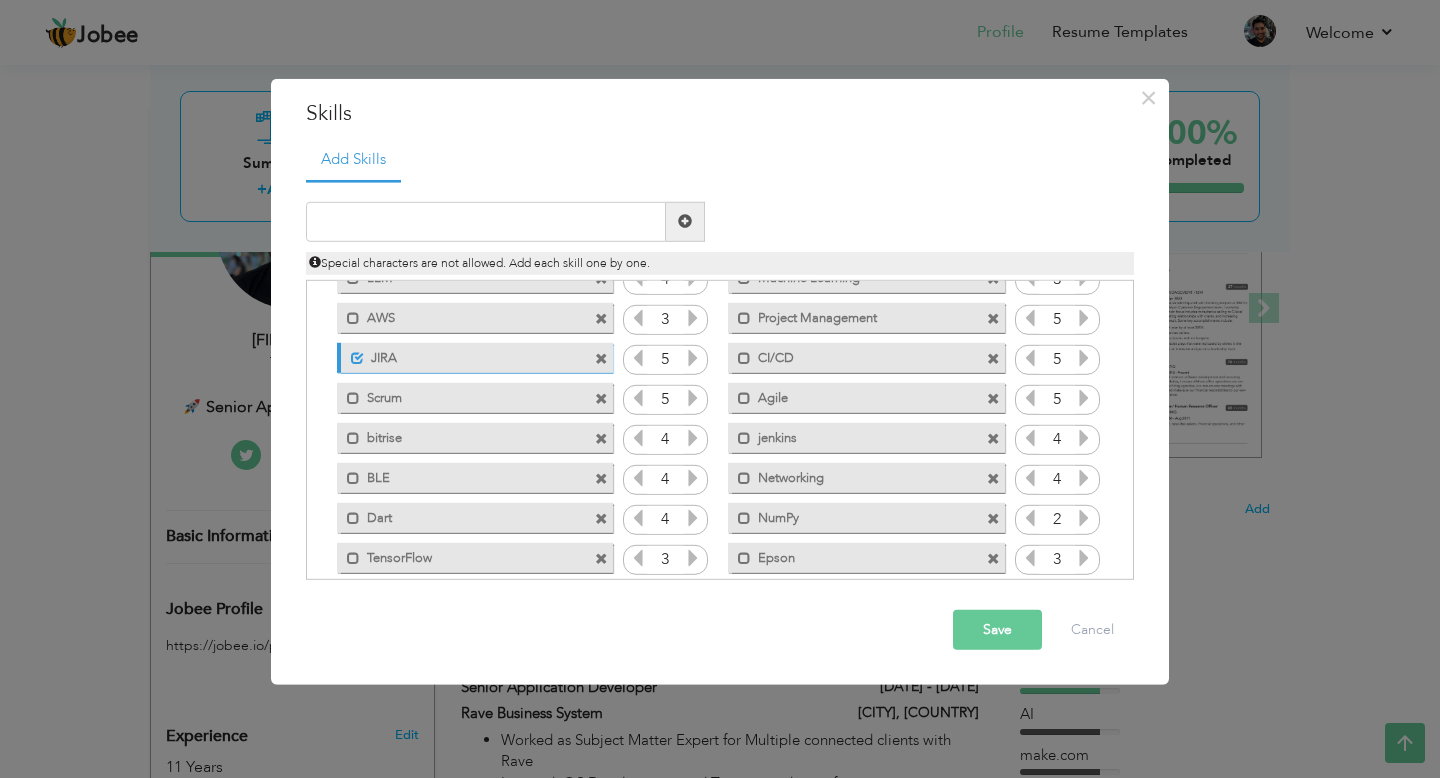 scroll, scrollTop: 325, scrollLeft: 0, axis: vertical 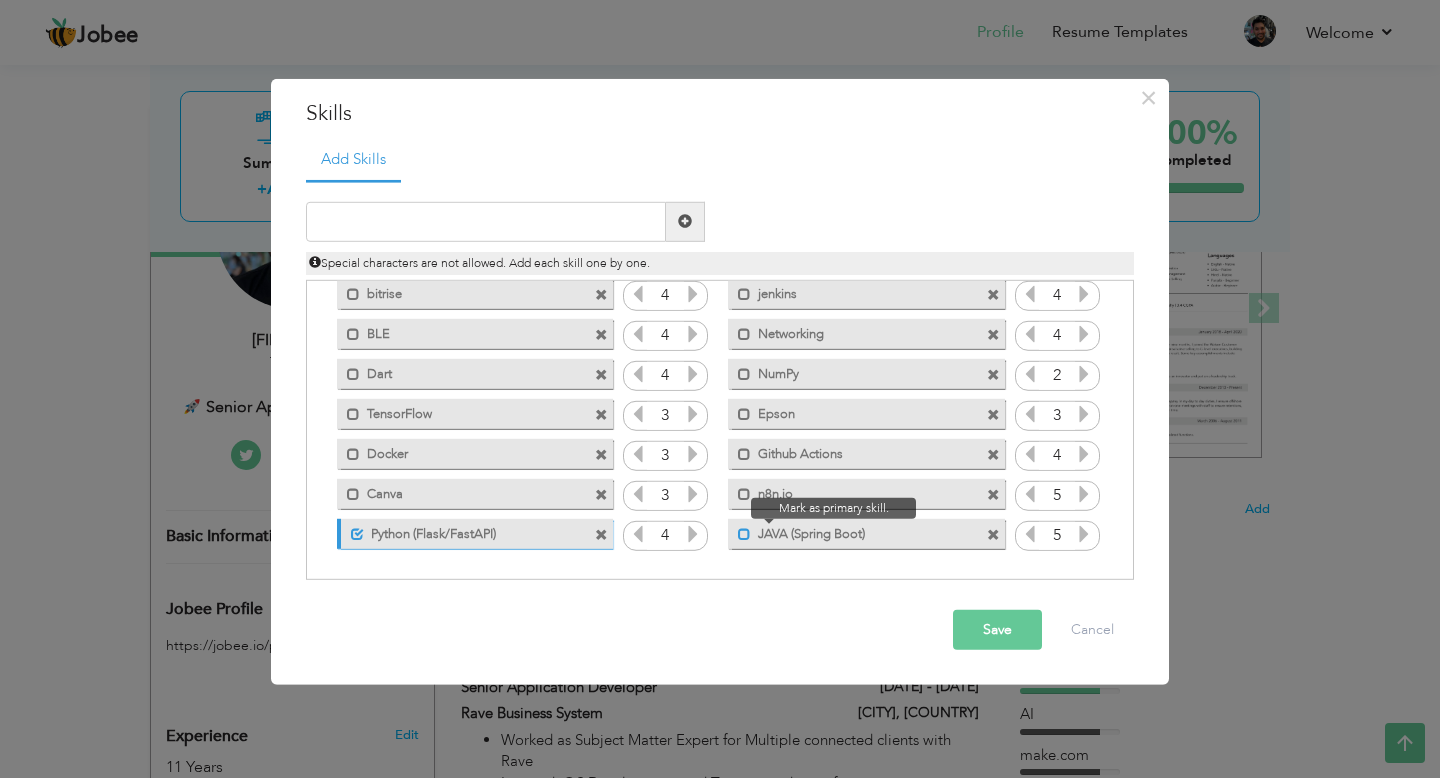 click at bounding box center [744, 534] 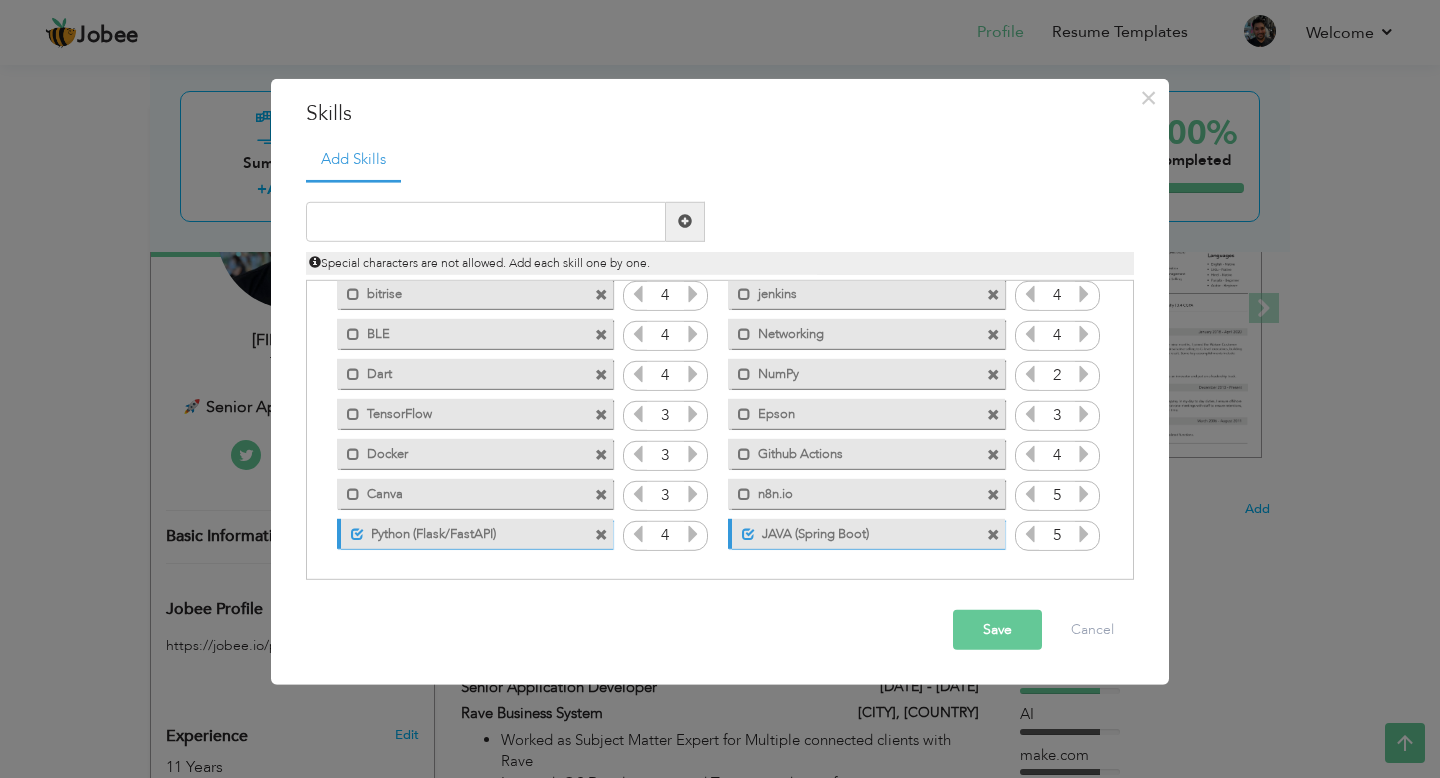 click on "Save" at bounding box center [997, 630] 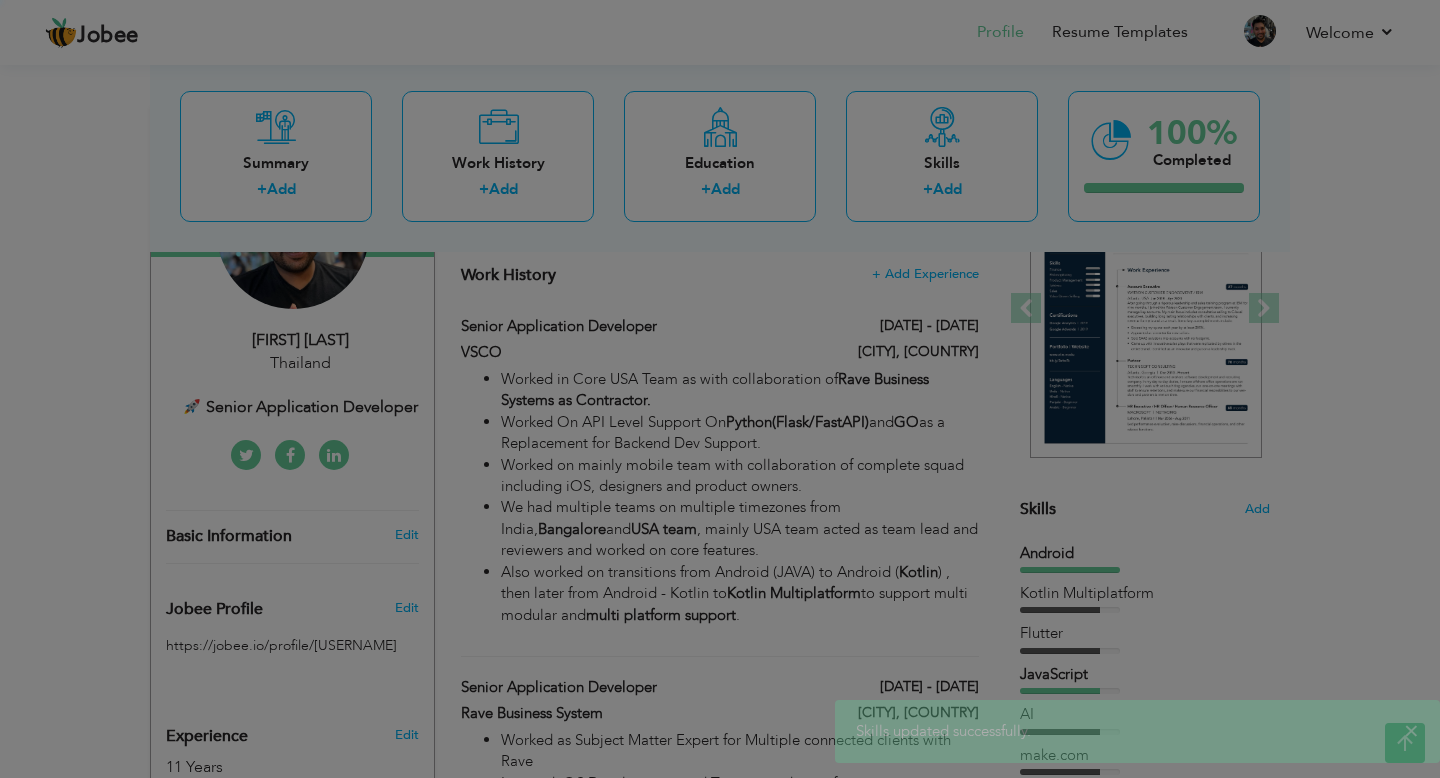 scroll, scrollTop: 0, scrollLeft: 0, axis: both 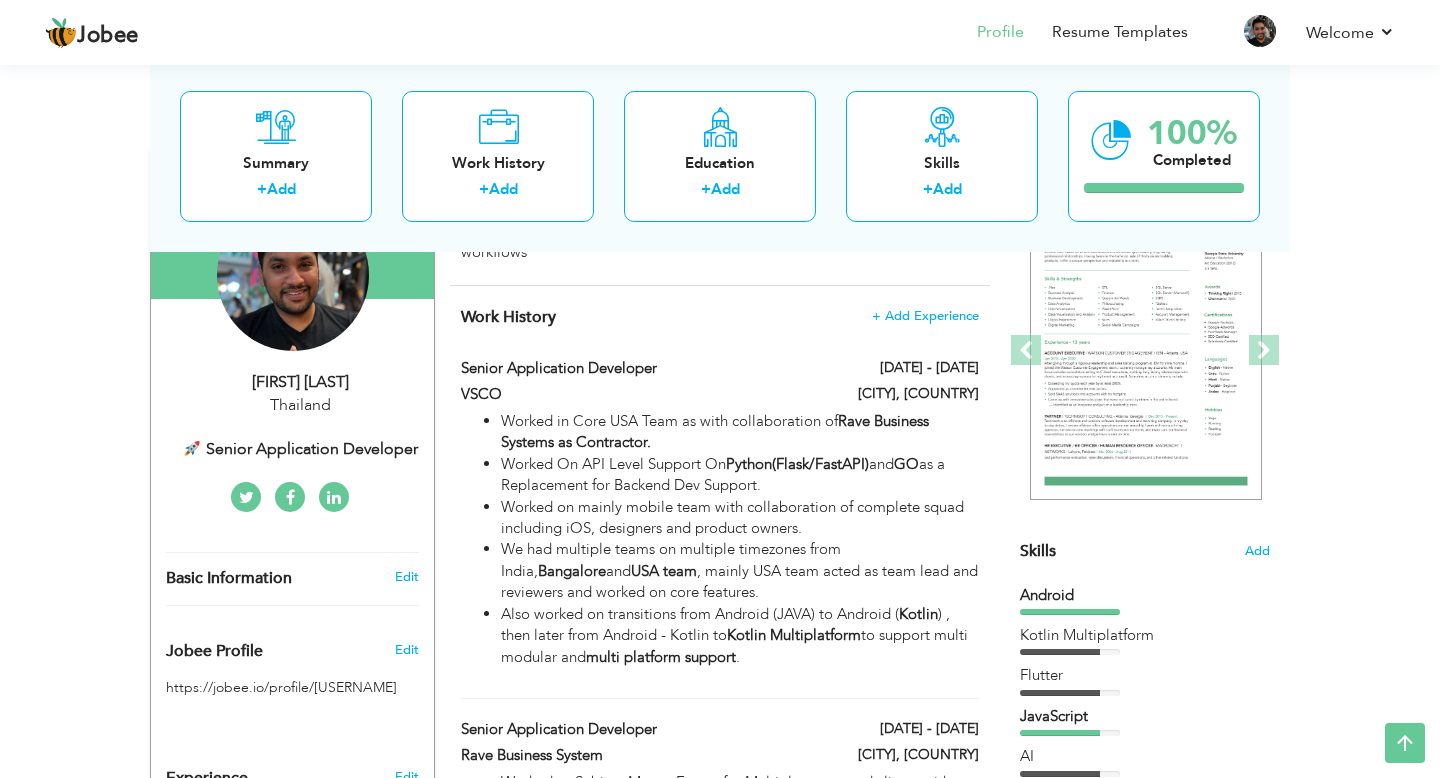 click on "Thailand" at bounding box center (300, 405) 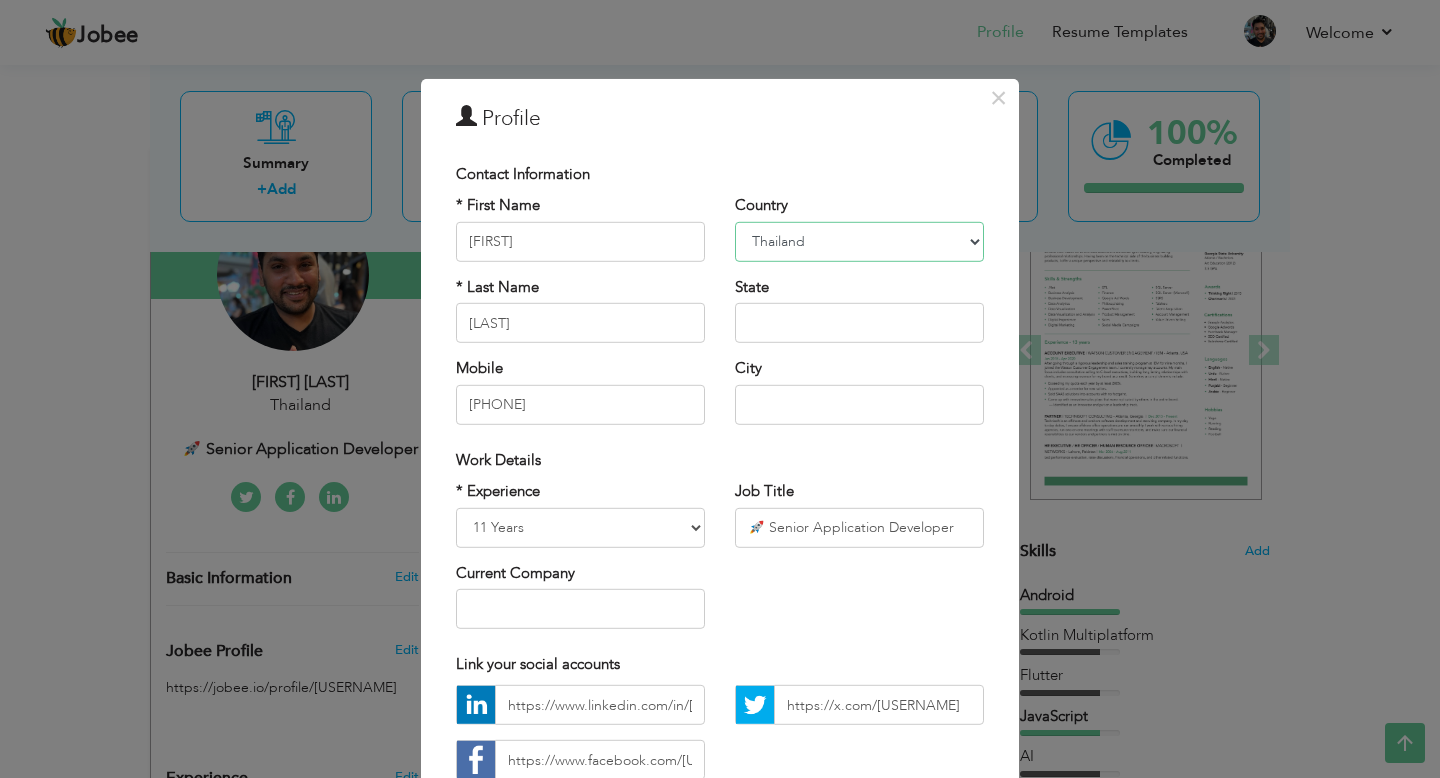 click on "Afghanistan Albania Algeria American Samoa Andorra Angola Anguilla Antarctica Antigua and Barbuda Argentina Armenia Aruba Australia Austria Azerbaijan Bahamas Bahrain Bangladesh Barbados Belarus Belgium Belize Benin Bermuda Bhutan Bolivia Bosnia-Herzegovina Botswana Bouvet Island Brazil British Indian Ocean Territory Brunei Darussalam Bulgaria Burkina Faso Burundi Cambodia Cameroon Canada Cape Verde Cayman Islands Central African Republic Chad Chile China Christmas Island Cocos (Keeling) Islands Colombia Comoros Congo Congo, Dem. Republic Cook Islands Costa Rica Croatia Cuba Cyprus Czech Rep Denmark Djibouti Dominica Dominican Republic Ecuador Egypt El Salvador Equatorial Guinea Eritrea Estonia Ethiopia European Union Falkland Islands (Malvinas) Faroe Islands Fiji Finland France French Guiana French Southern Territories Gabon Gambia Georgia Germany Ghana Gibraltar Great Britain Greece Greenland Grenada Guadeloupe (French) Guam (USA) Guatemala Guernsey Guinea Guinea Bissau Guyana Haiti Honduras Hong Kong India" at bounding box center (859, 242) 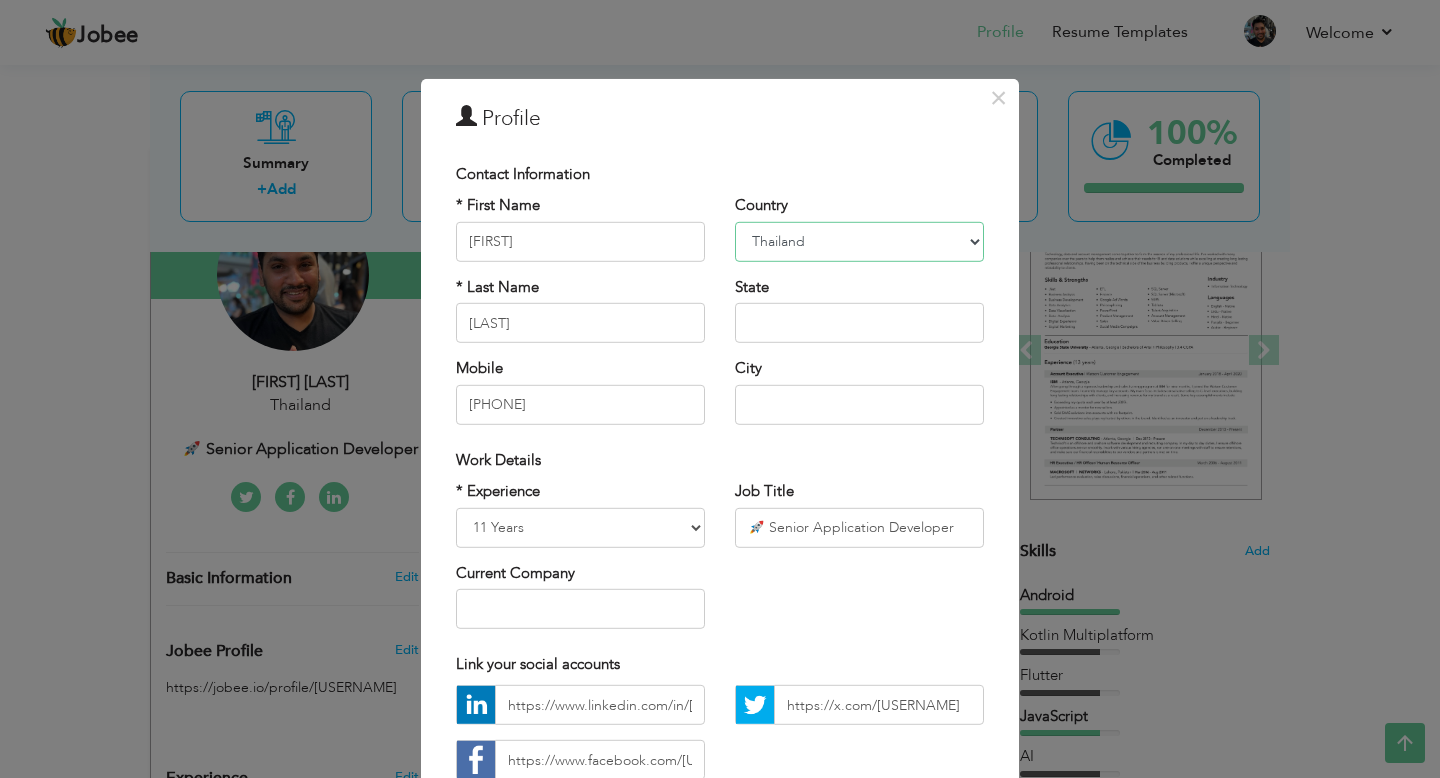 select on "number:166" 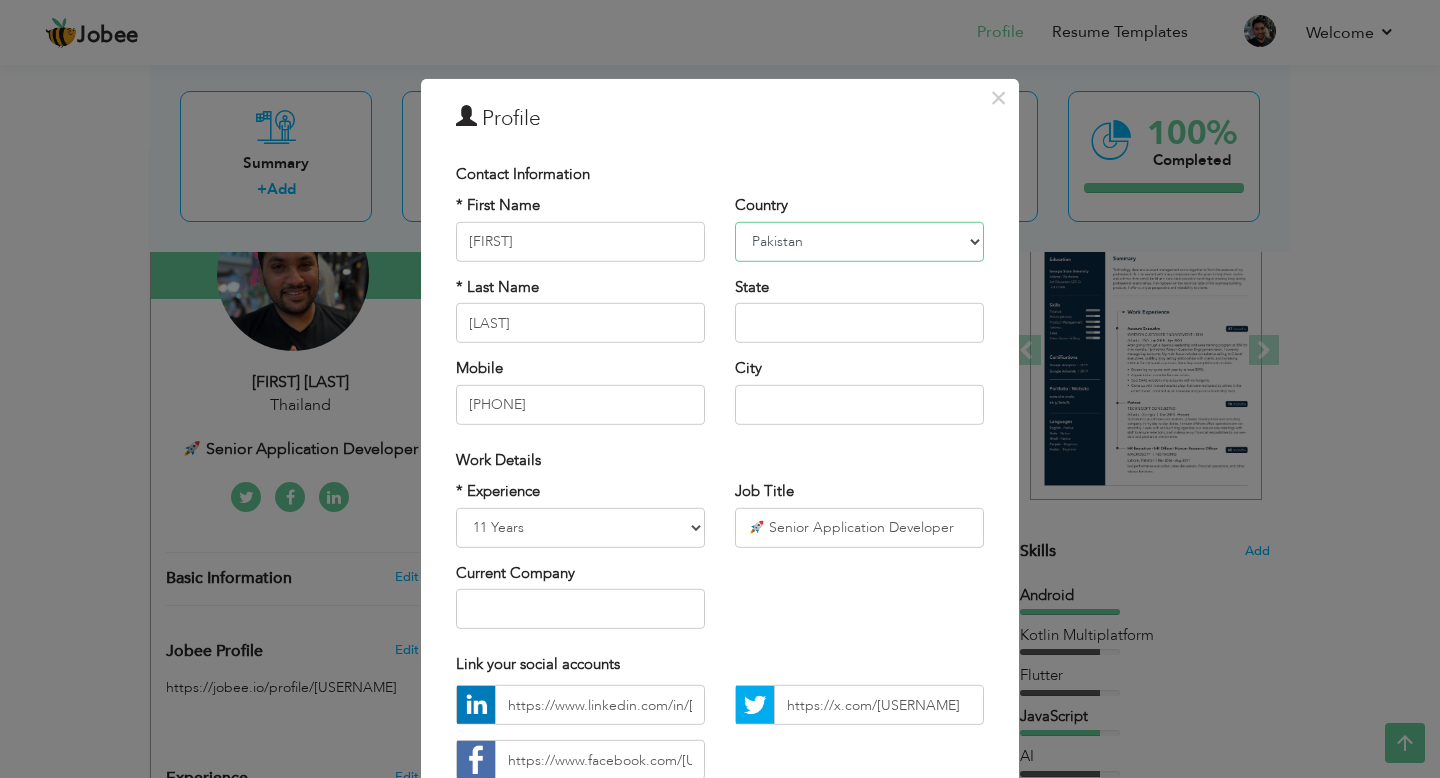 scroll, scrollTop: 138, scrollLeft: 0, axis: vertical 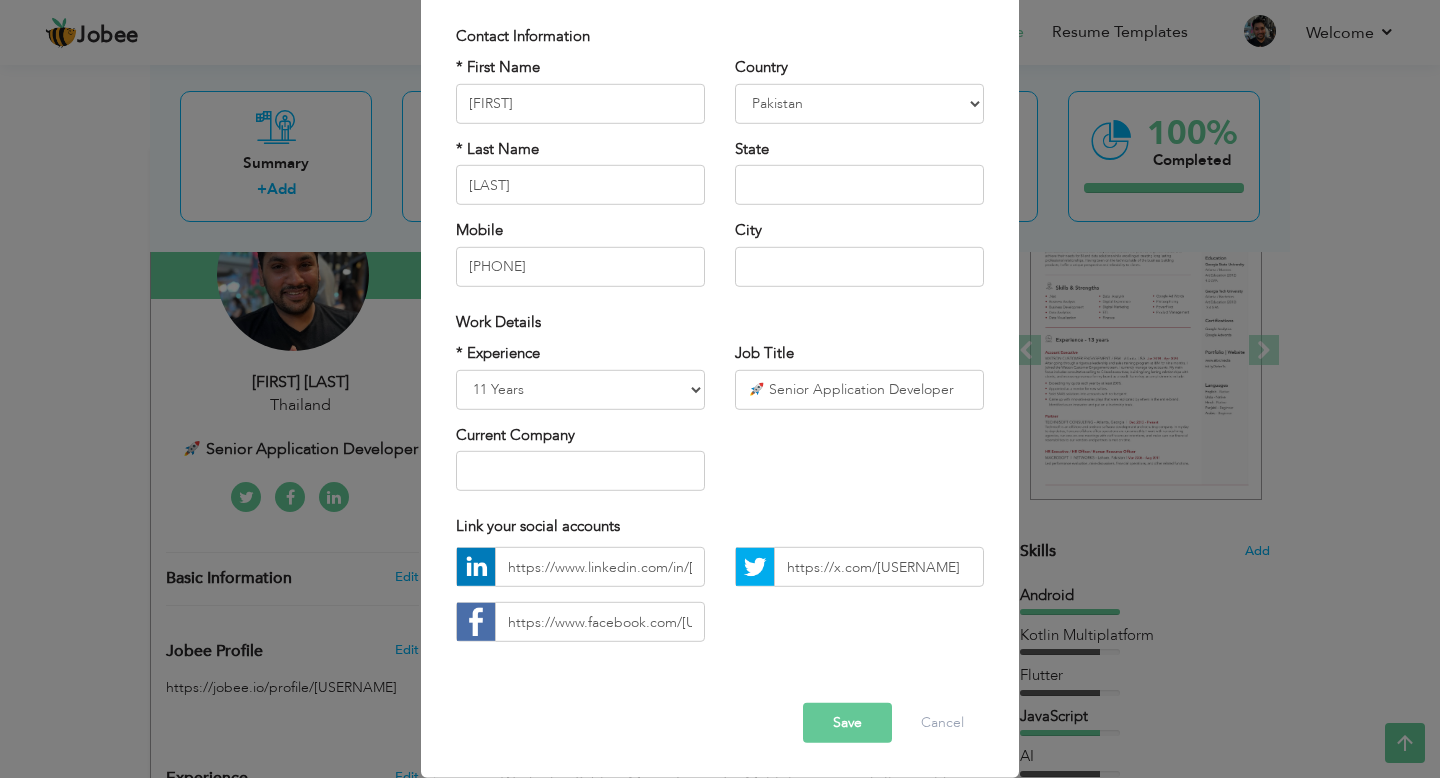 click on "Save" at bounding box center (847, 723) 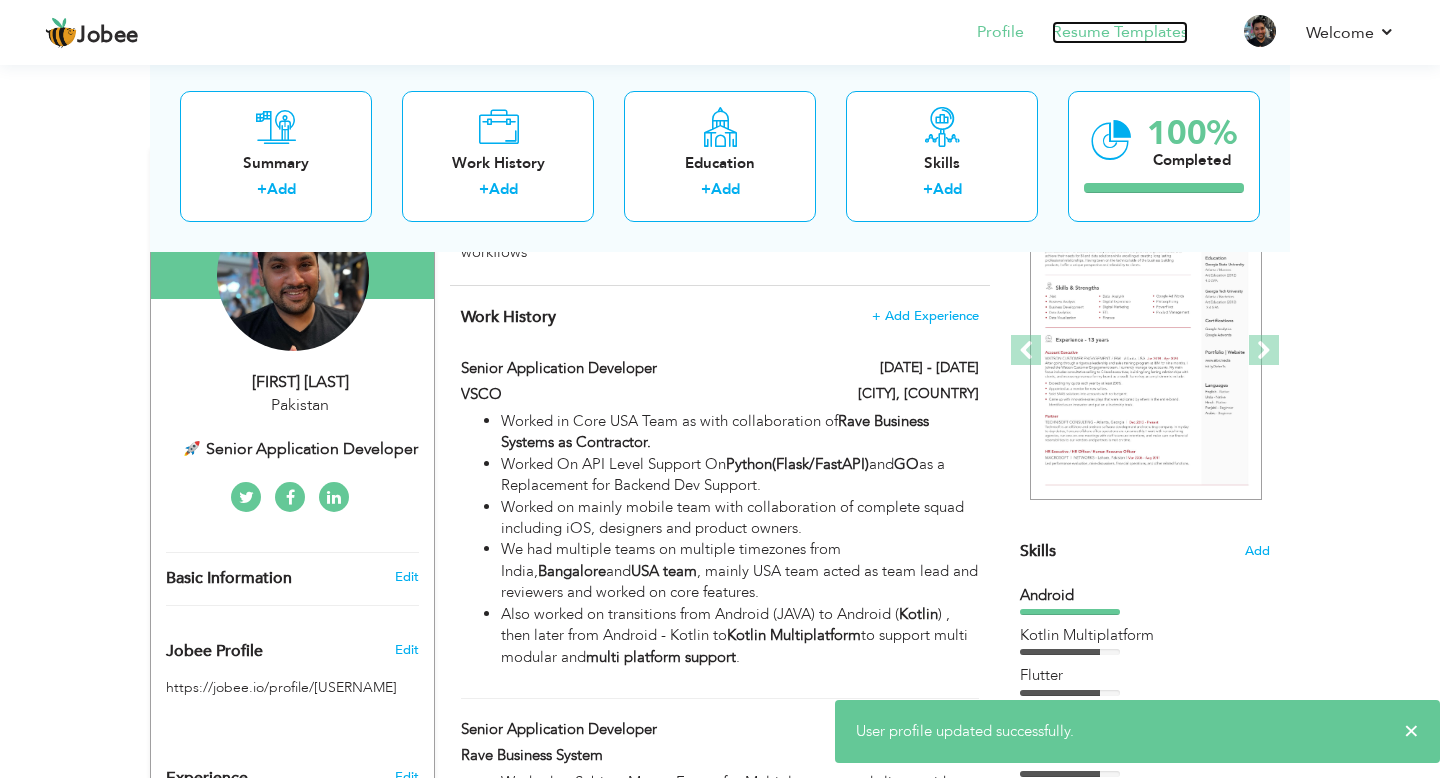 click on "Resume Templates" at bounding box center [1120, 32] 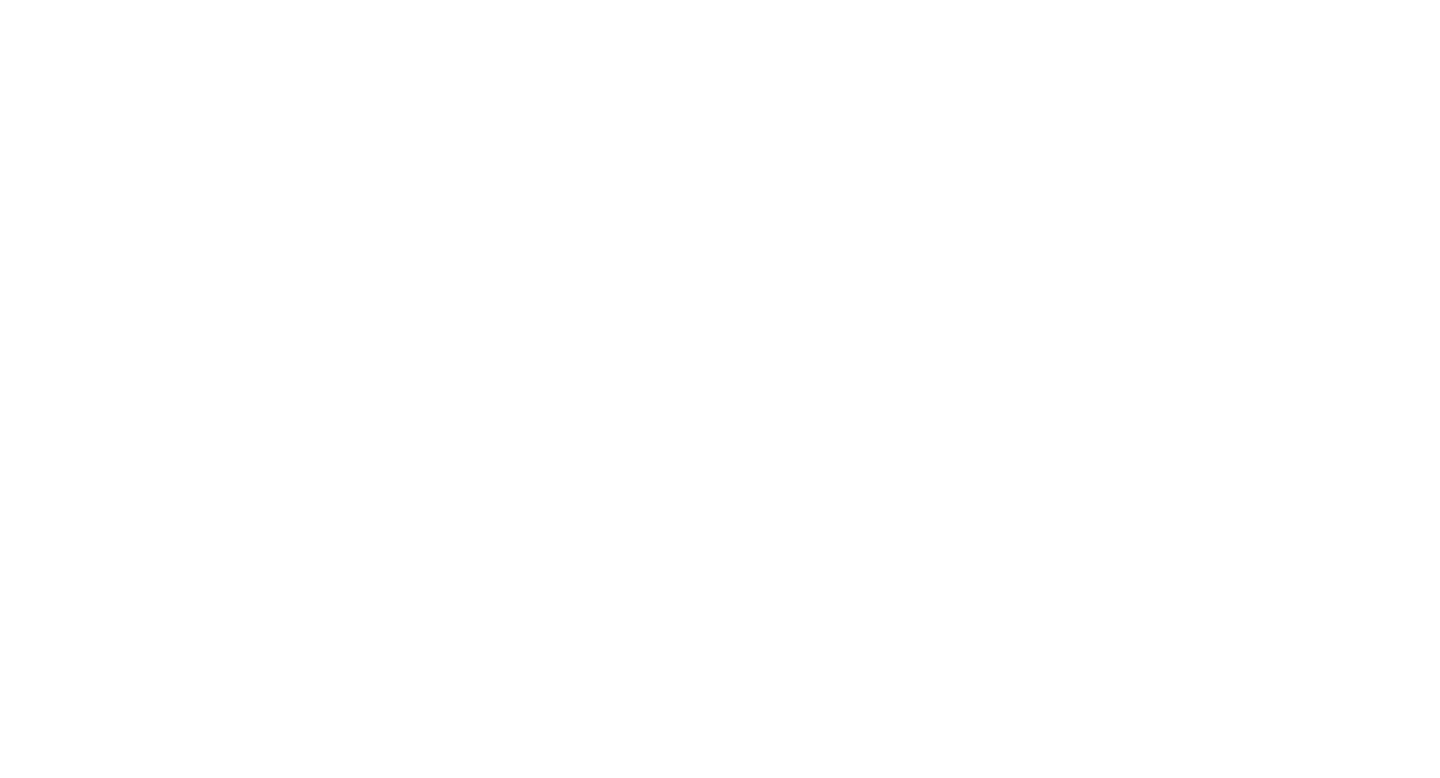 scroll, scrollTop: 0, scrollLeft: 0, axis: both 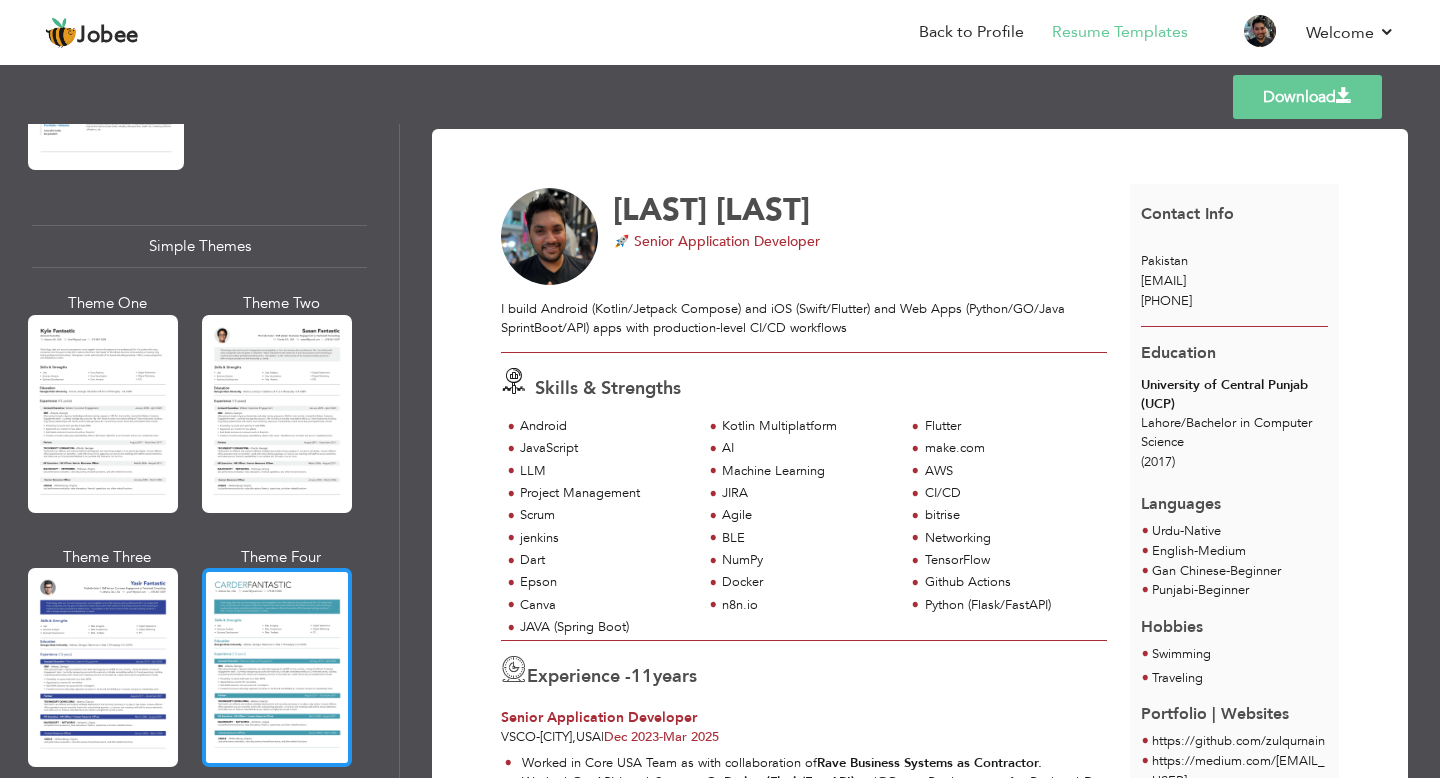 click at bounding box center (277, 667) 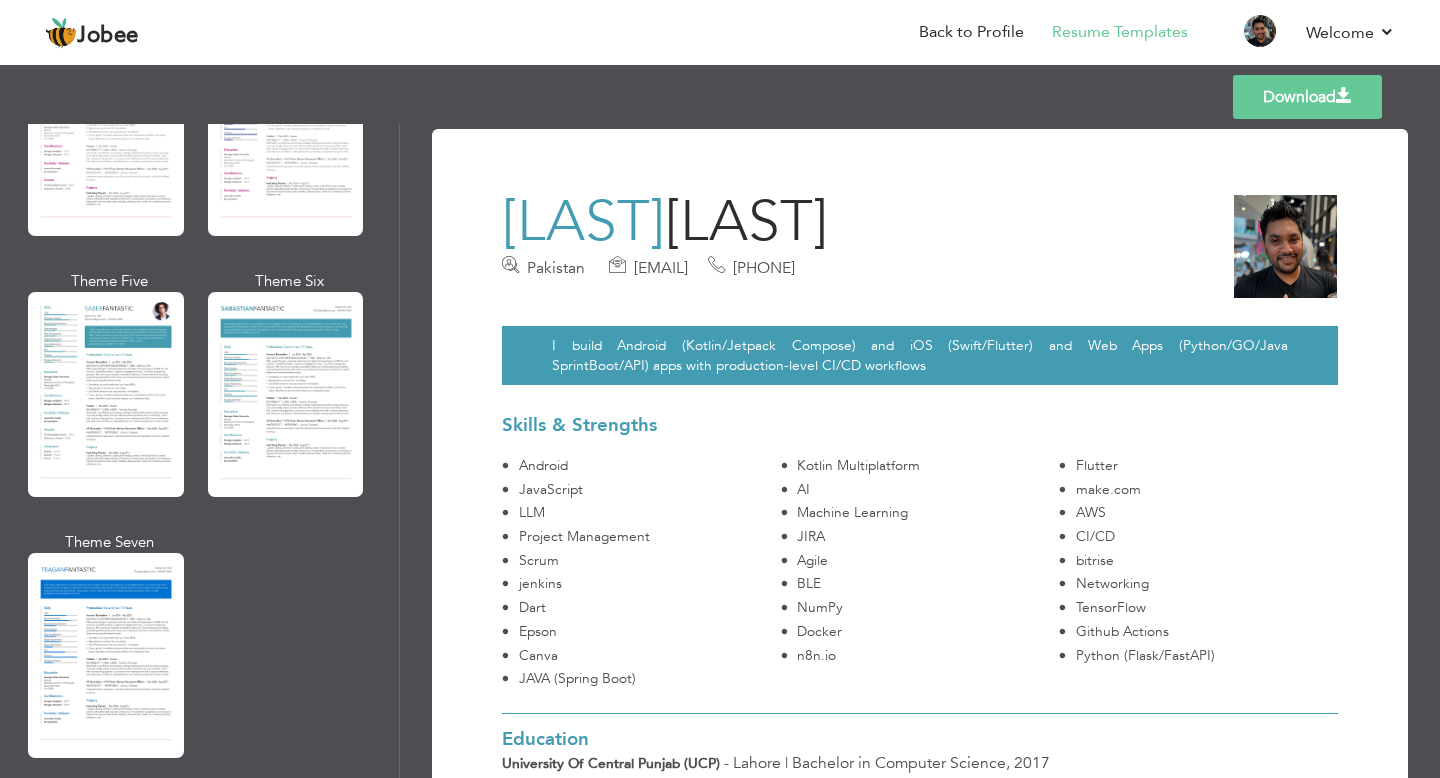 scroll, scrollTop: 2830, scrollLeft: 0, axis: vertical 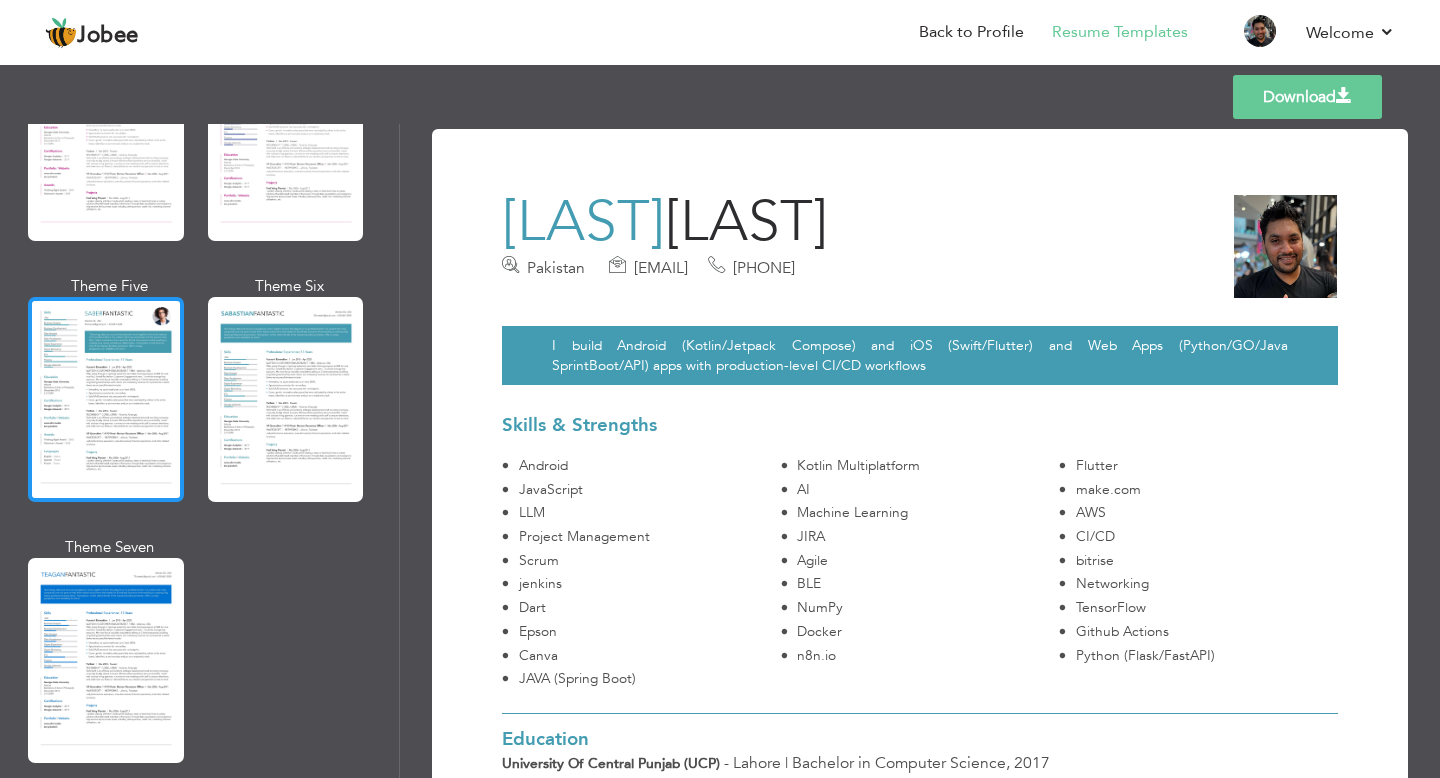 click at bounding box center (106, 399) 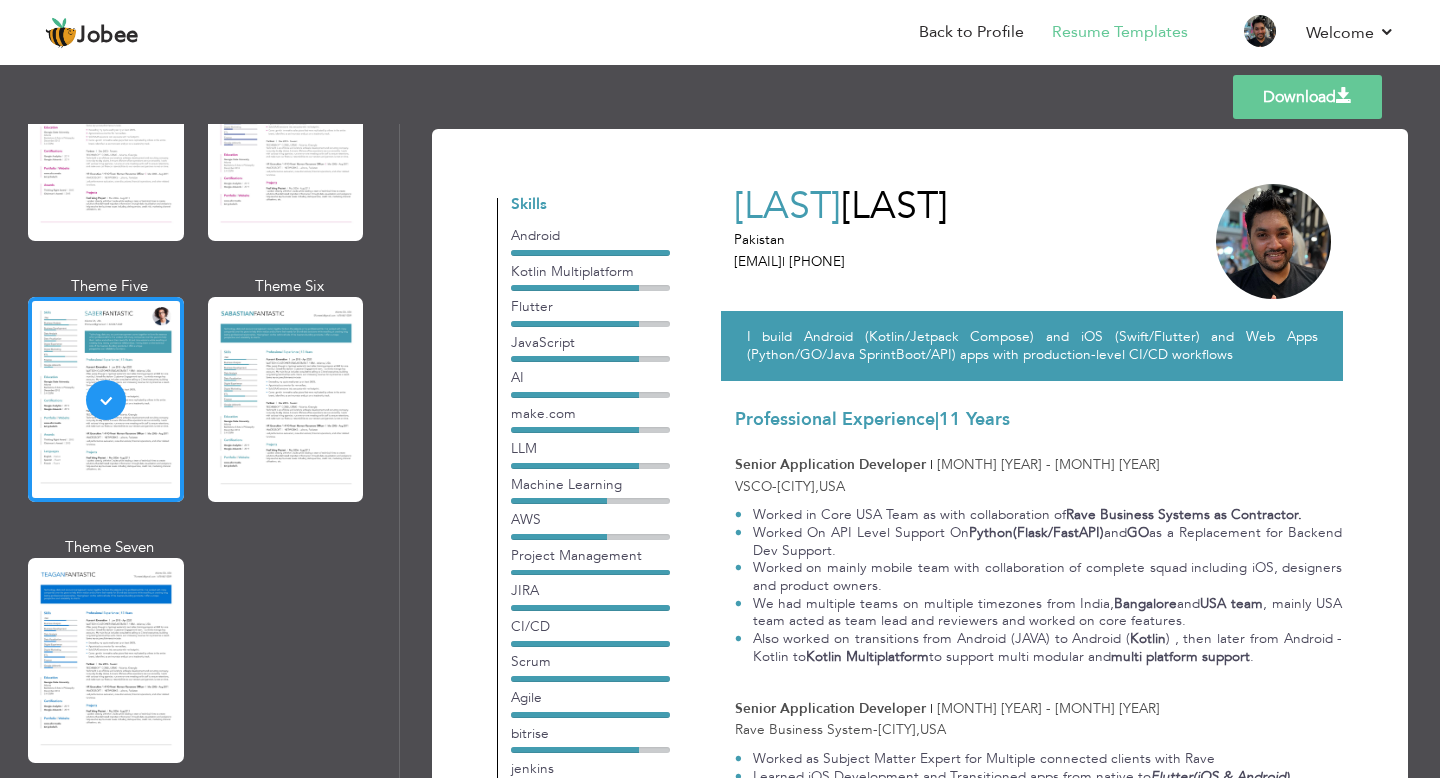 click on "Download" at bounding box center [1307, 97] 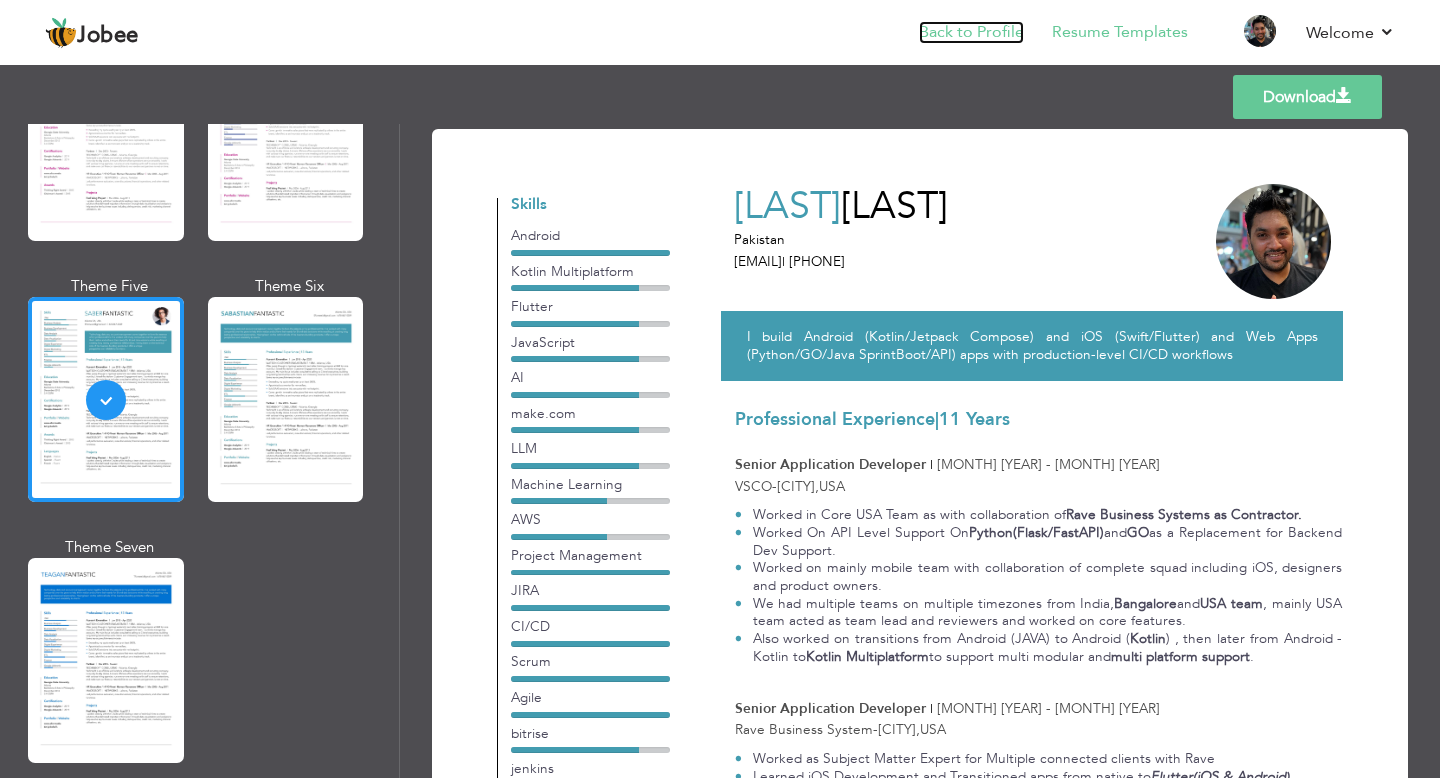 click on "Back to Profile" at bounding box center [971, 32] 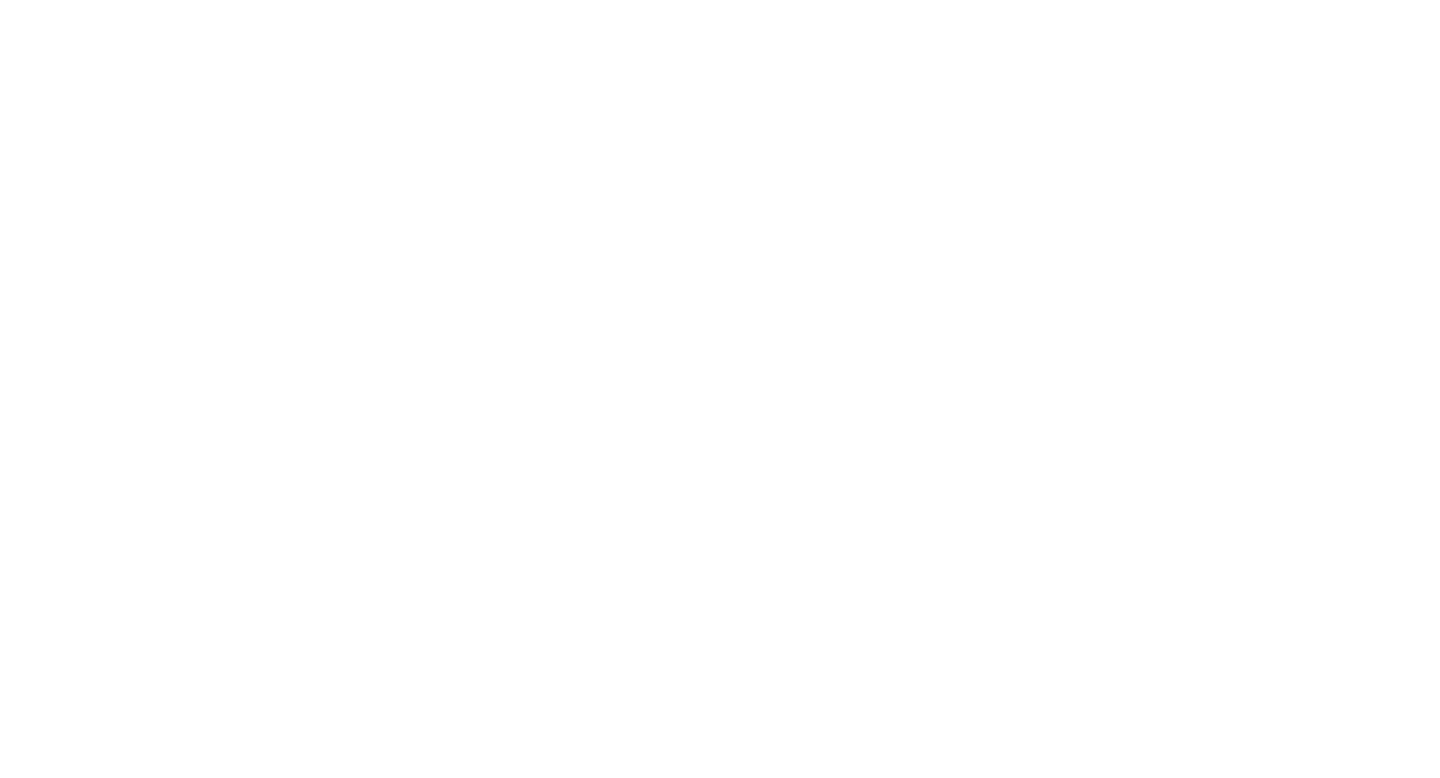 scroll, scrollTop: 0, scrollLeft: 0, axis: both 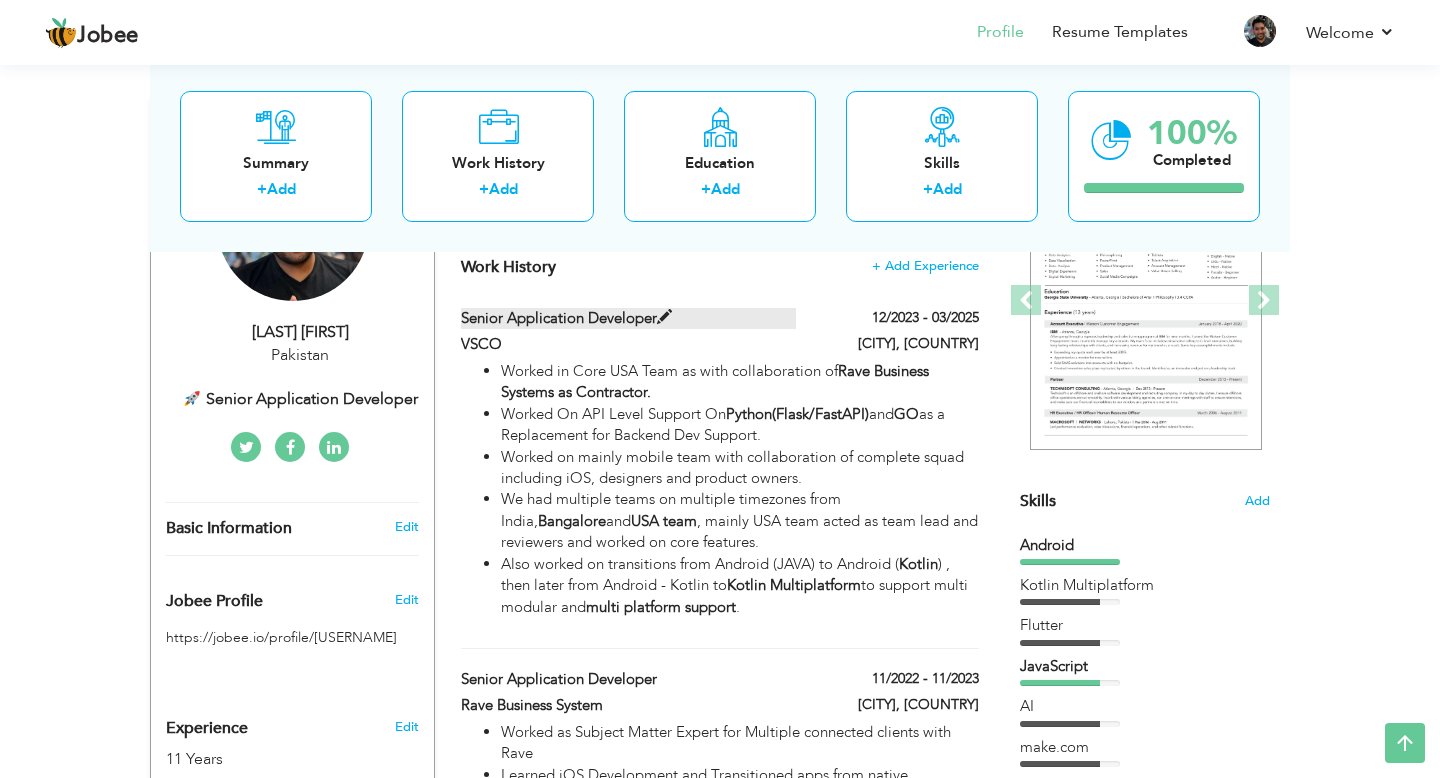 click at bounding box center (664, 317) 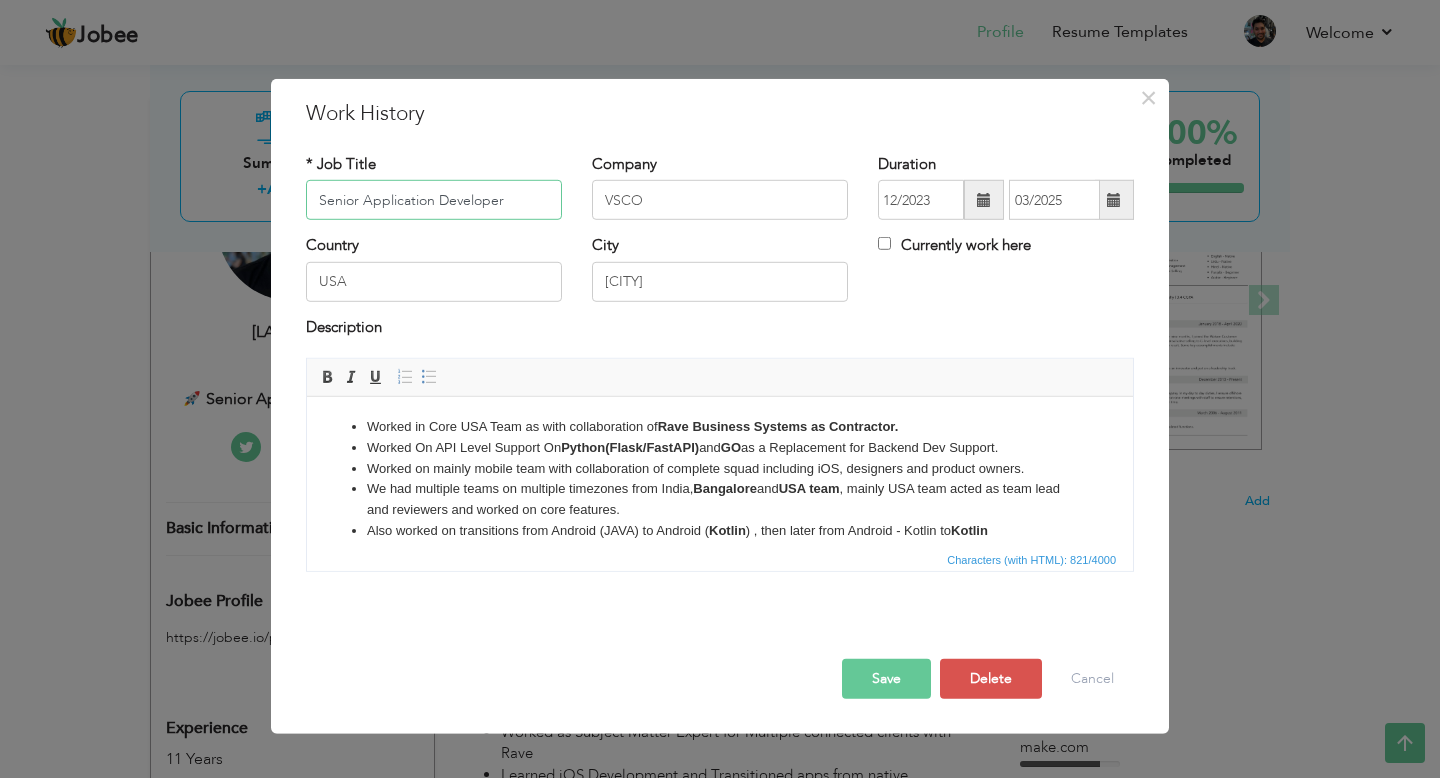 drag, startPoint x: 518, startPoint y: 201, endPoint x: 367, endPoint y: 202, distance: 151.00331 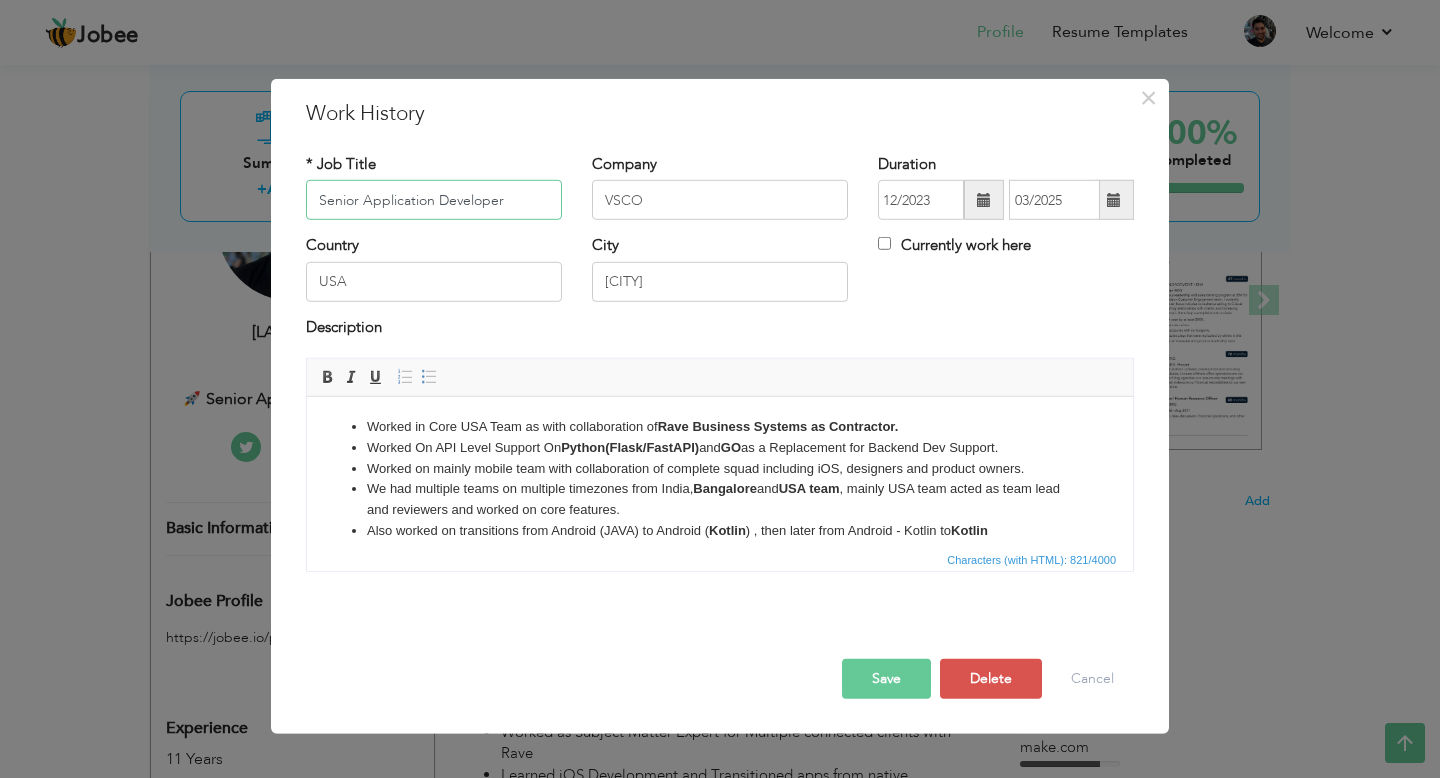 drag, startPoint x: 362, startPoint y: 201, endPoint x: 548, endPoint y: 201, distance: 186 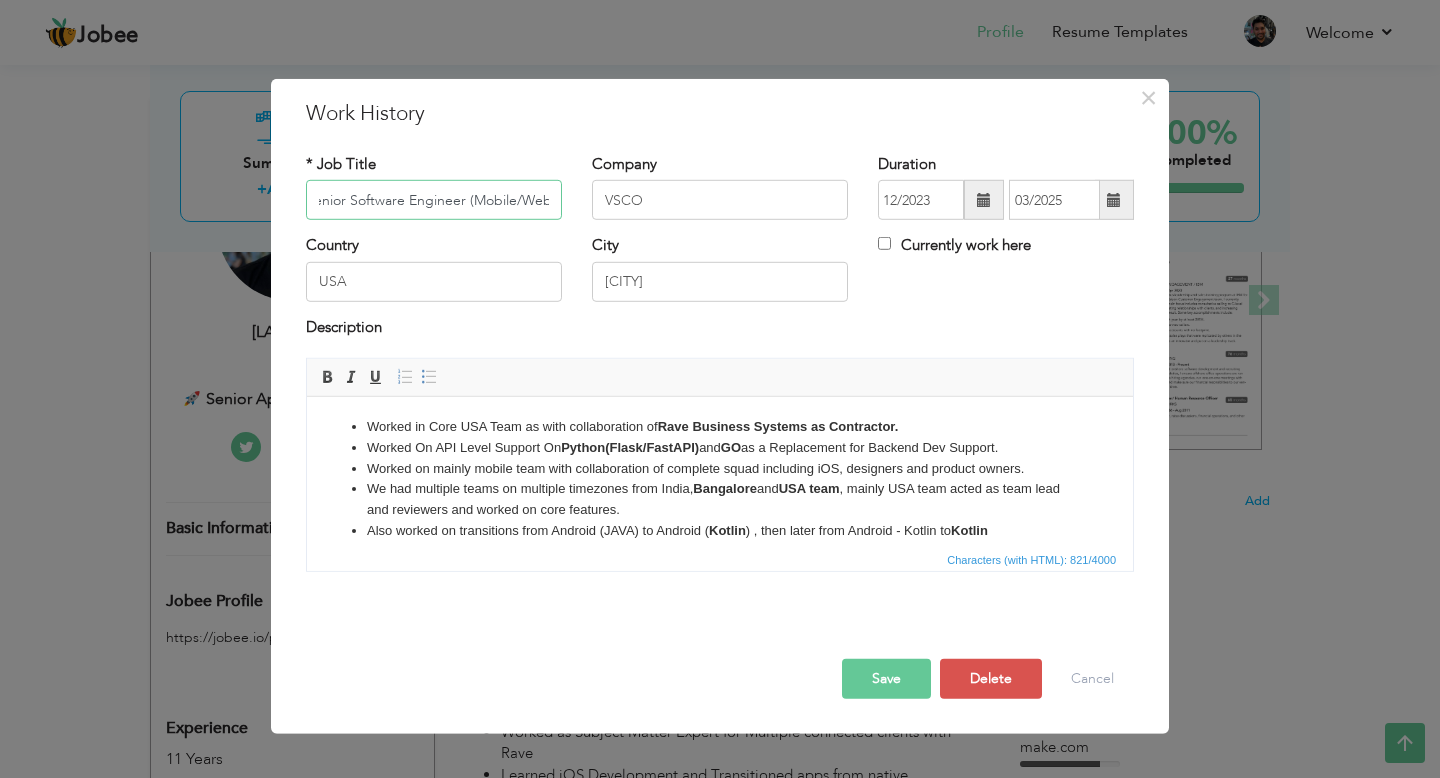 scroll, scrollTop: 0, scrollLeft: 16, axis: horizontal 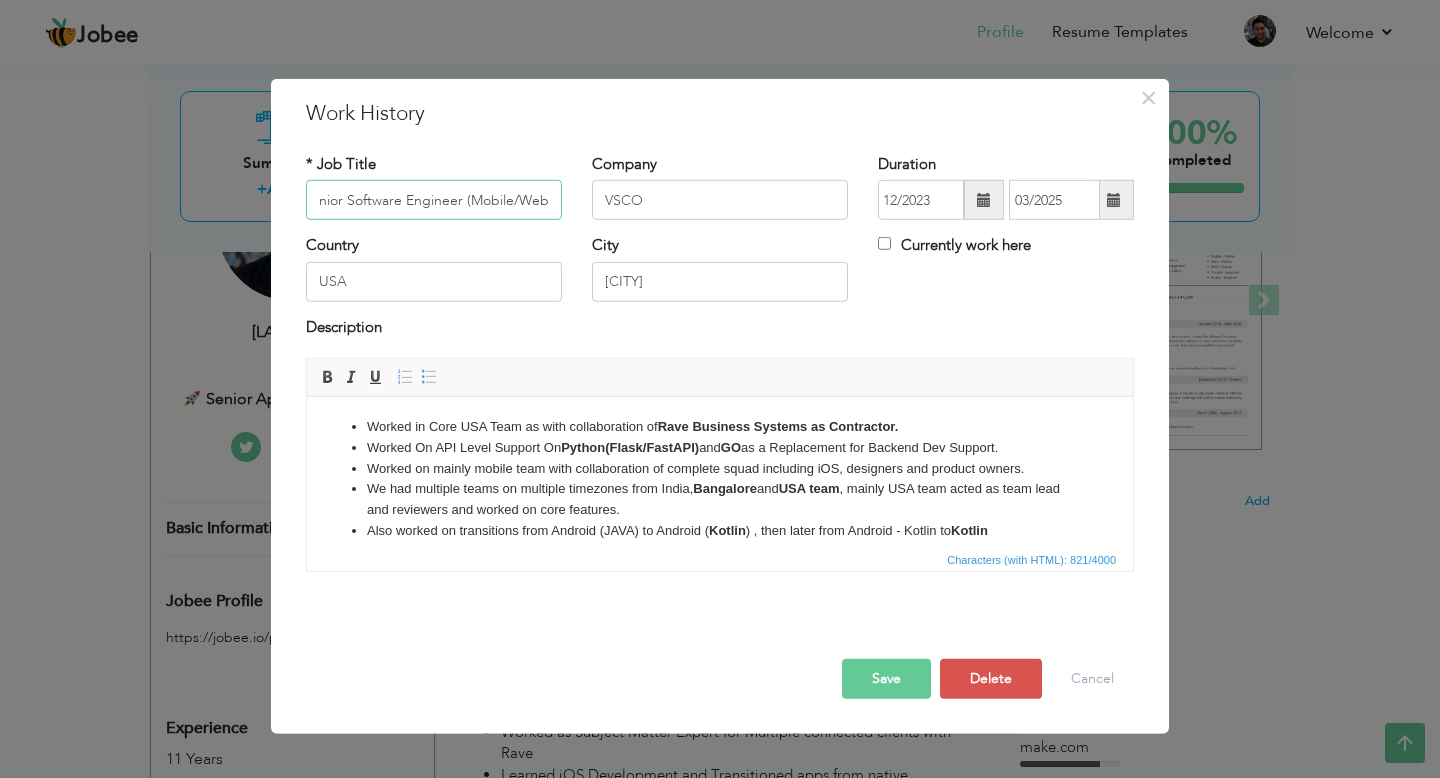 drag, startPoint x: 468, startPoint y: 199, endPoint x: 547, endPoint y: 198, distance: 79.00633 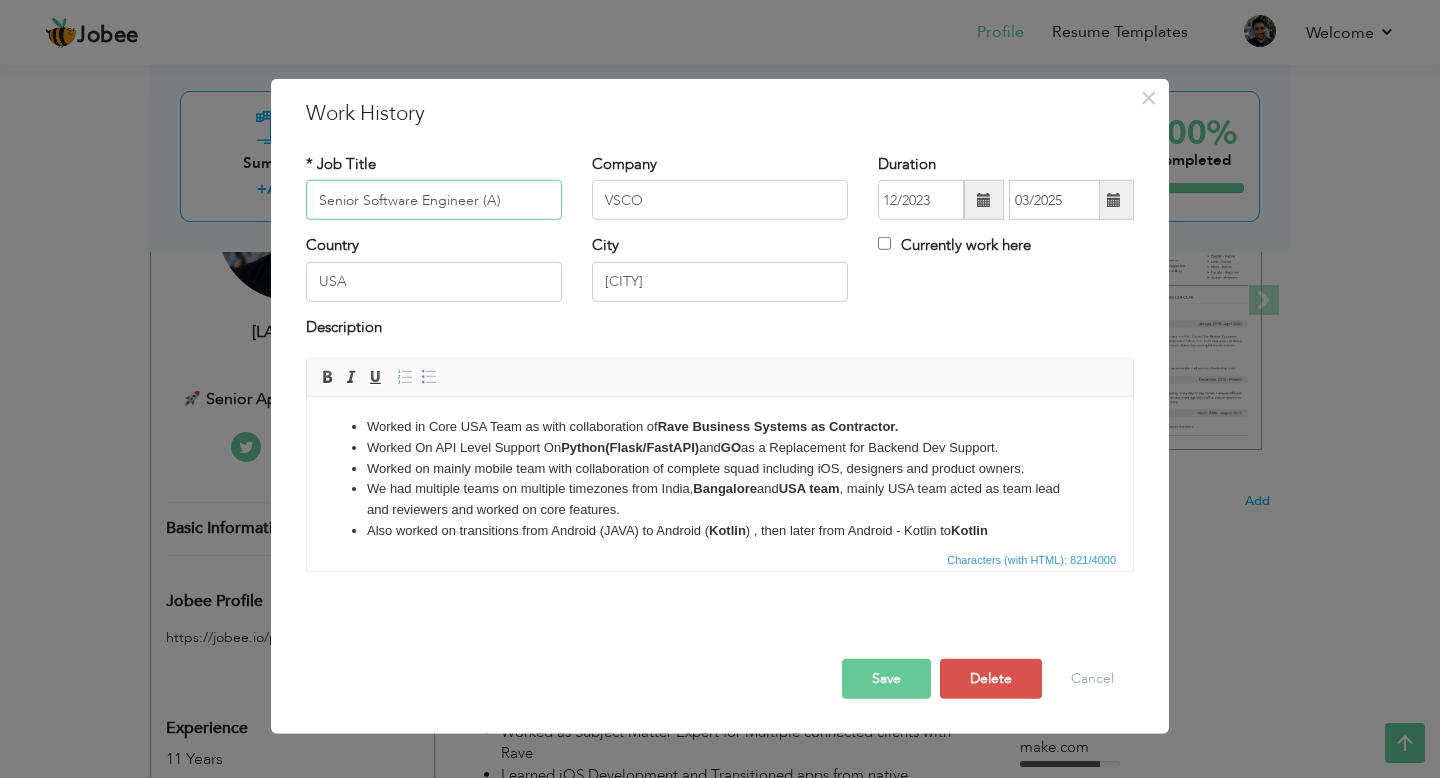 scroll, scrollTop: 0, scrollLeft: 0, axis: both 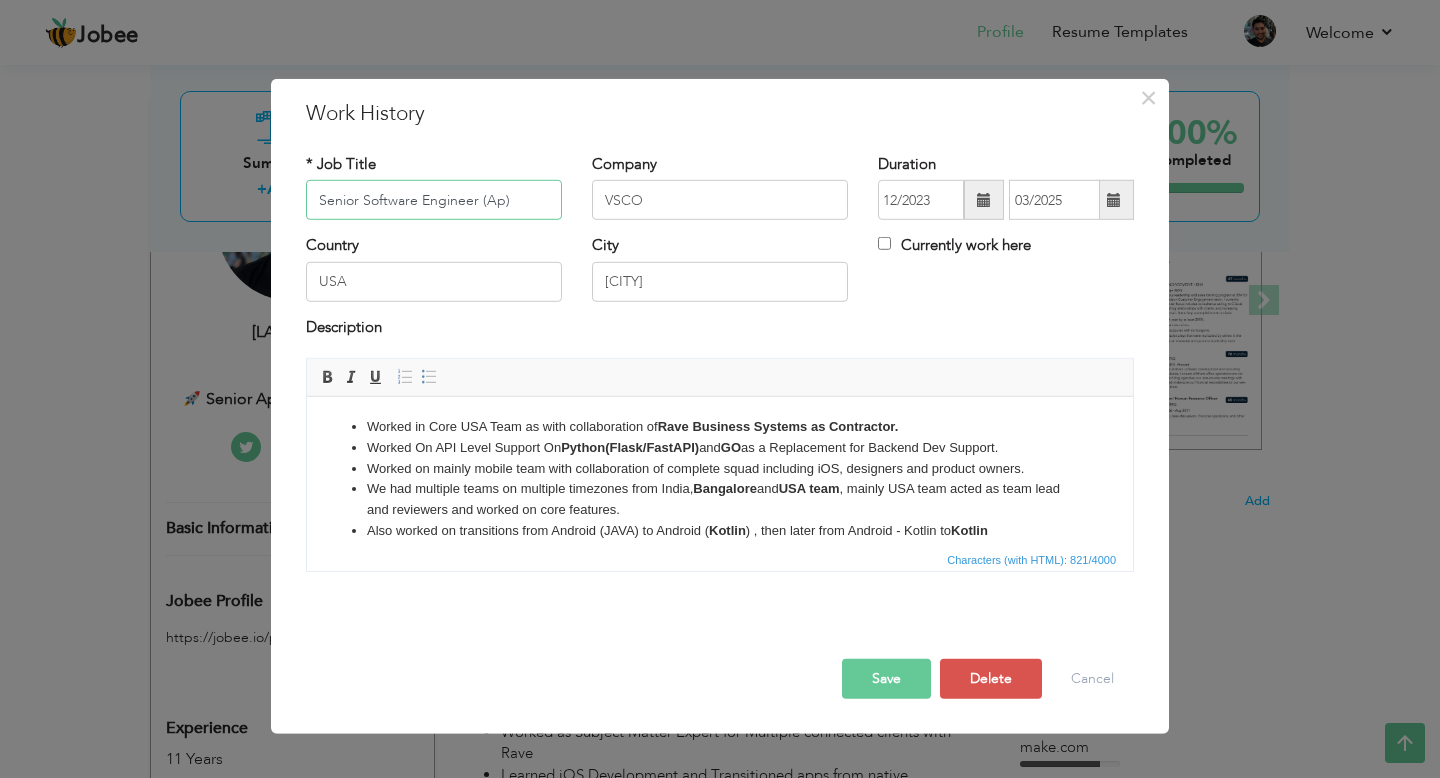 type on "Senior Software Engineer (App)" 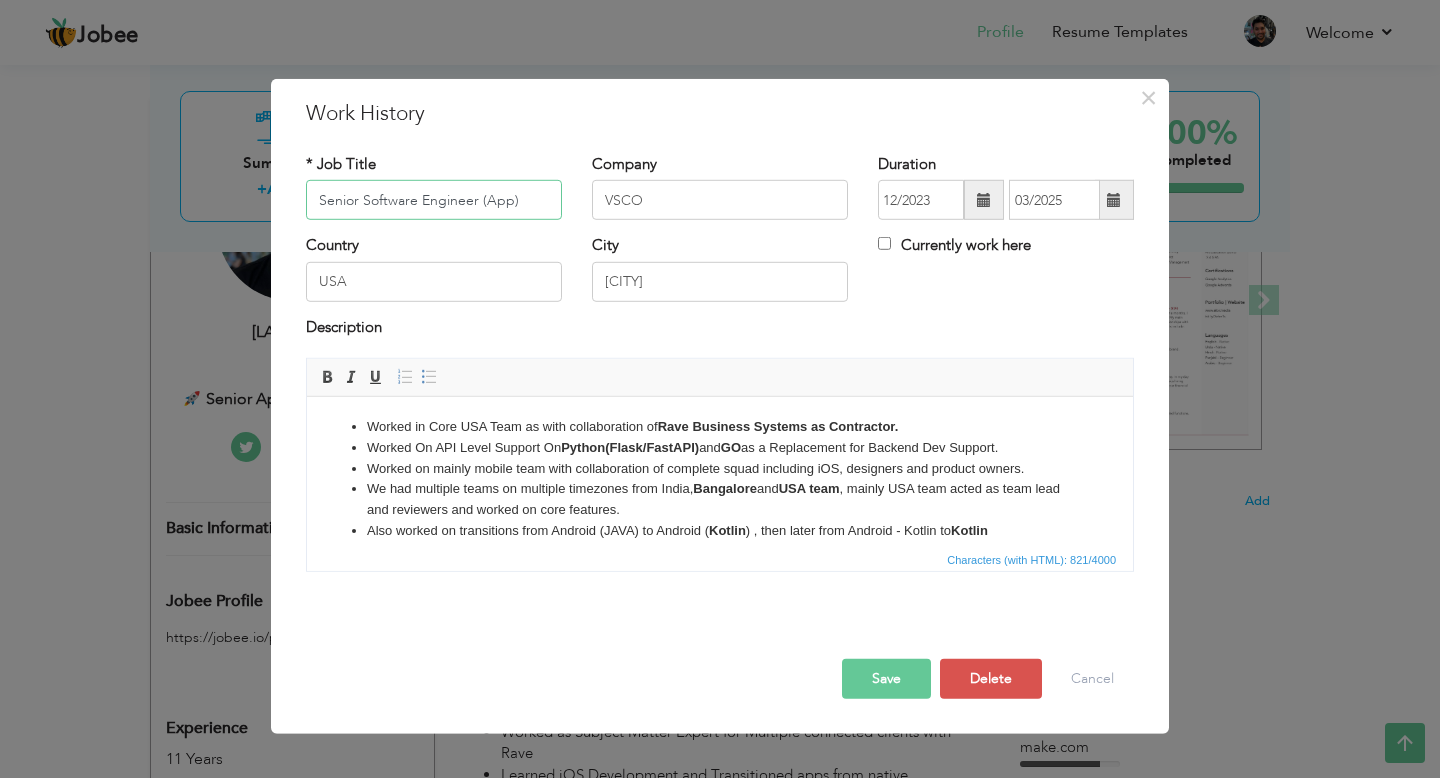 drag, startPoint x: 539, startPoint y: 199, endPoint x: 241, endPoint y: 199, distance: 298 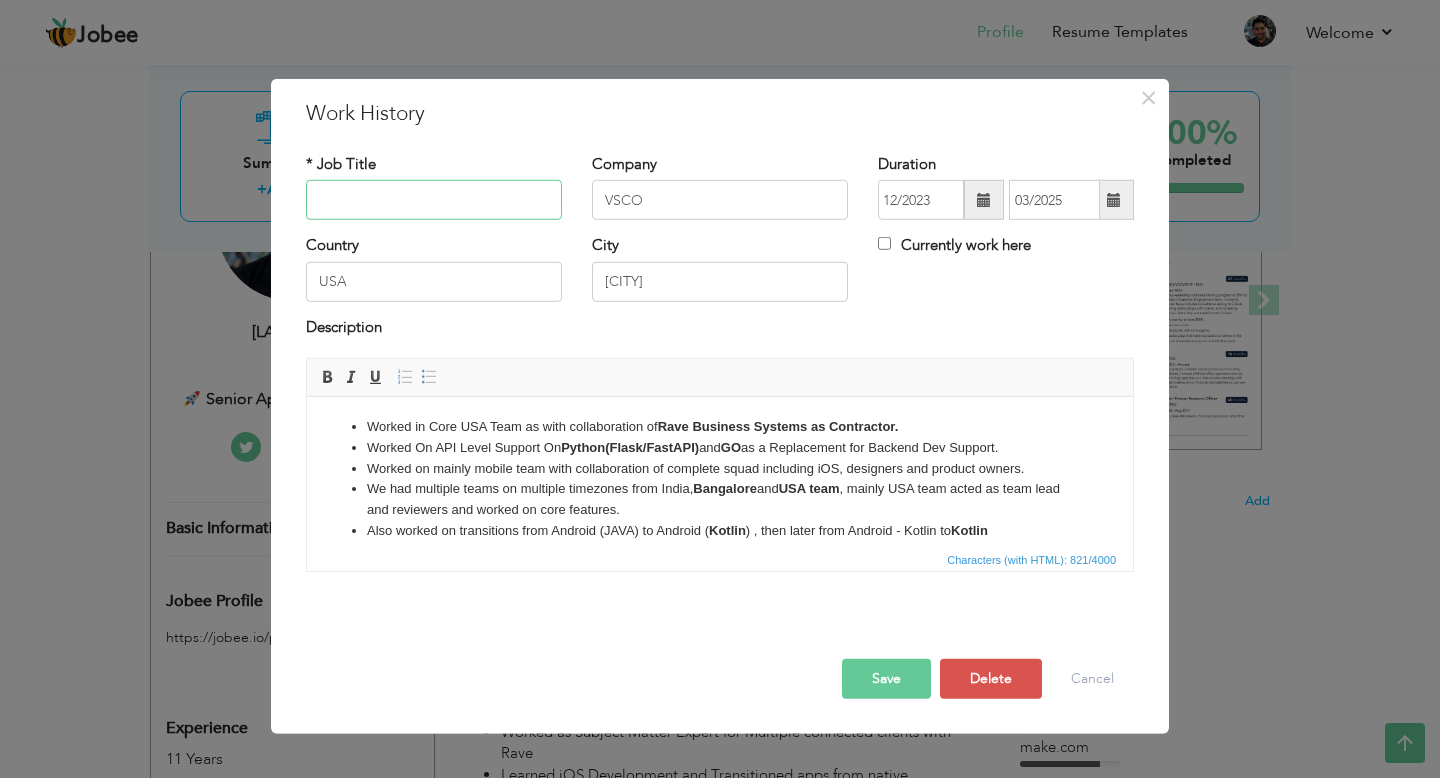 click at bounding box center [434, 200] 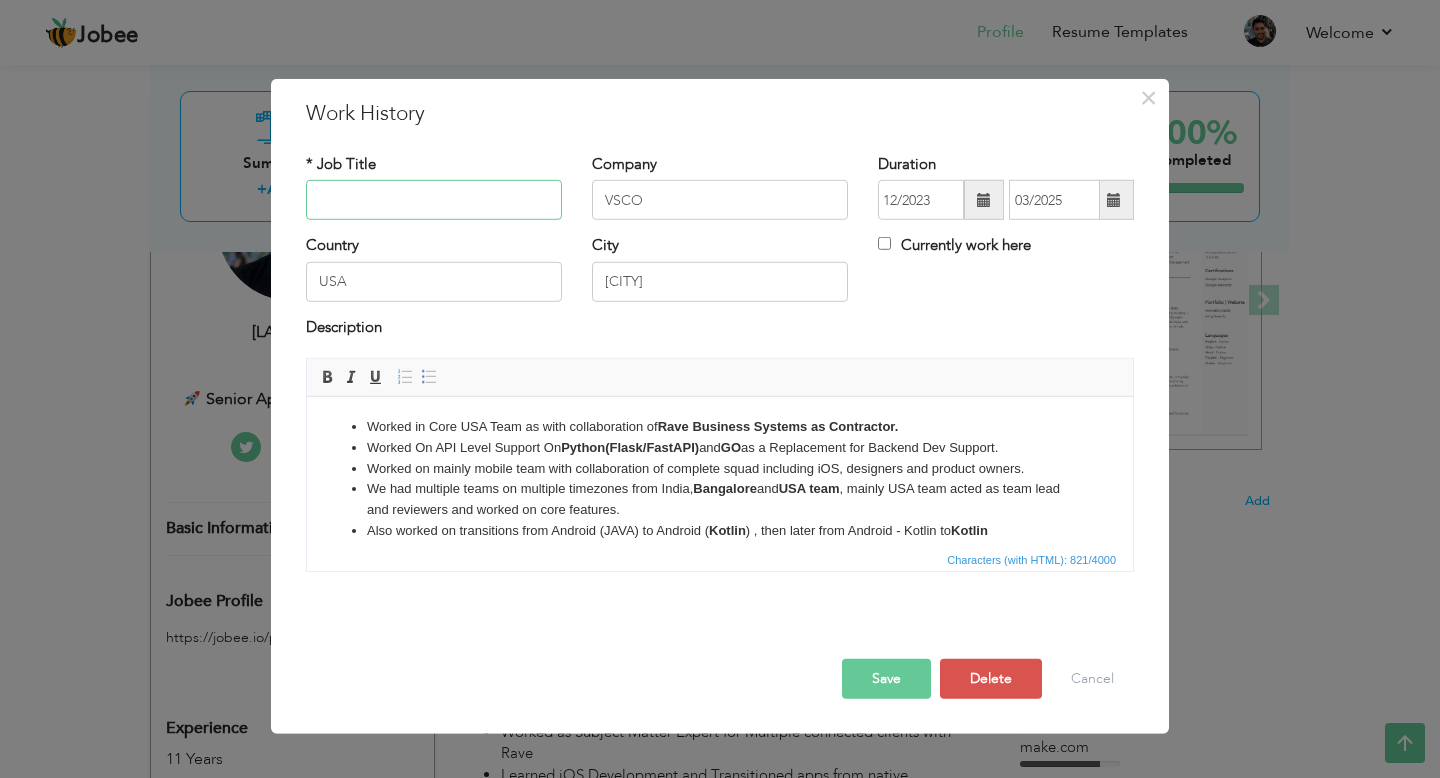 paste on "Senior Software Engineer – Mobile & Backend Services" 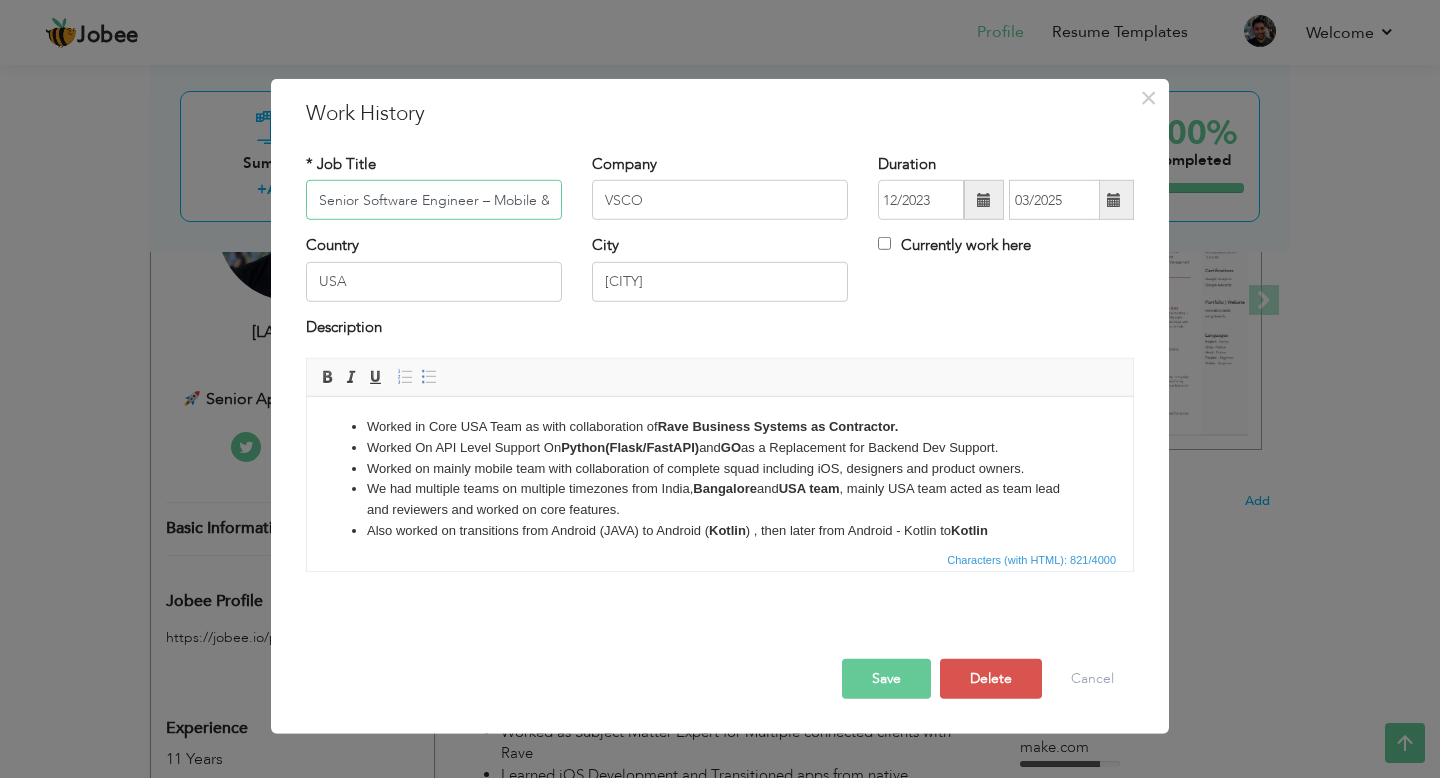 scroll, scrollTop: 0, scrollLeft: 110, axis: horizontal 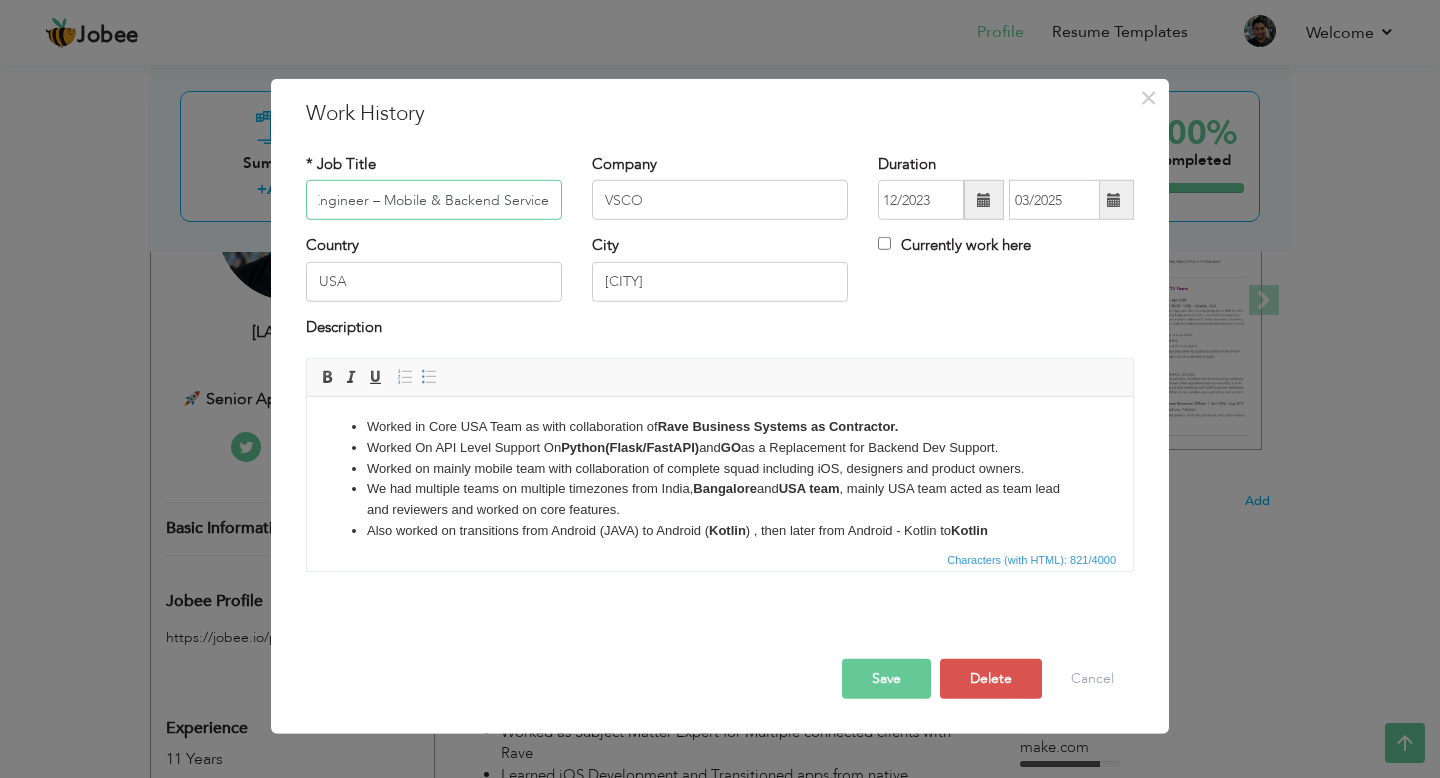 click on "Senior Software Engineer – Mobile & Backend Services" at bounding box center (434, 200) 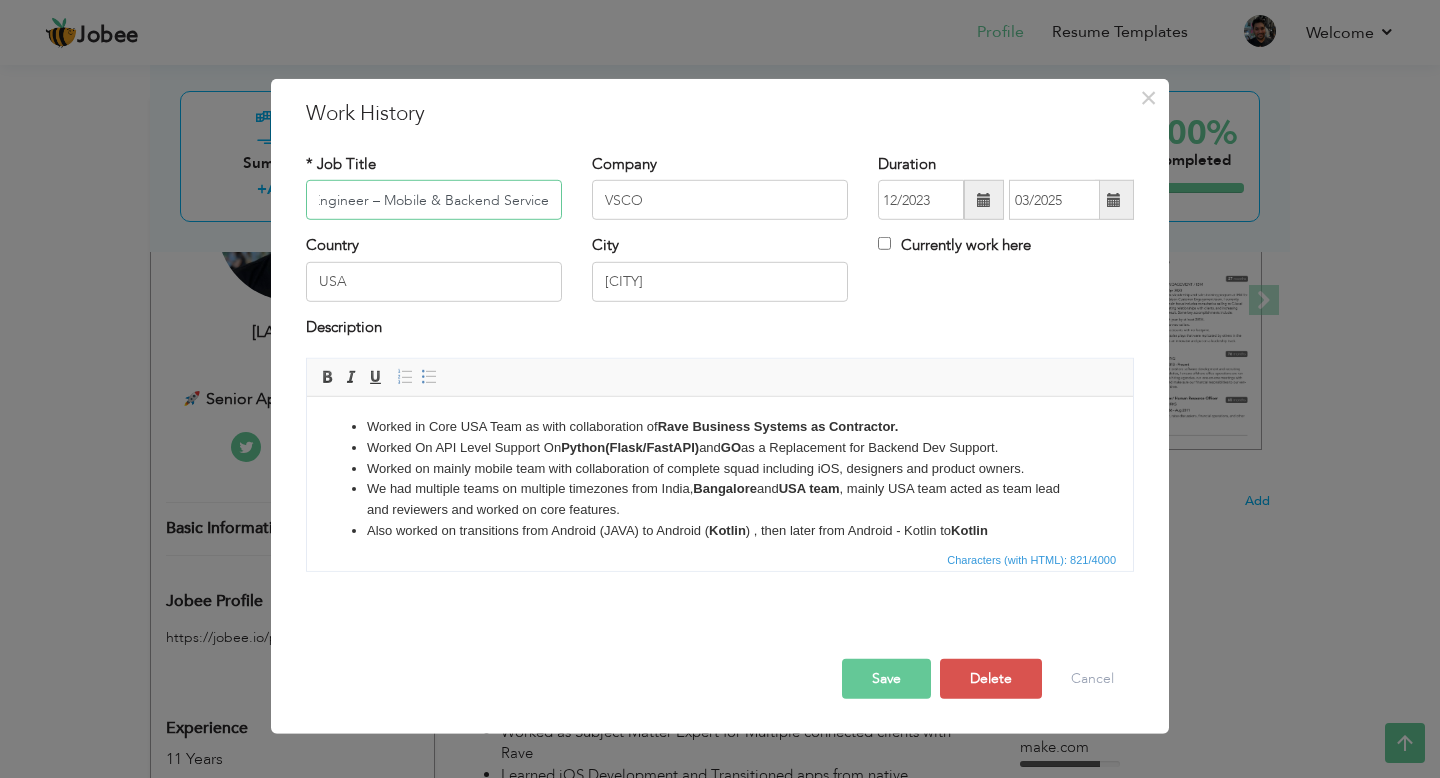 click on "Senior Software Engineer – Mobile & Backend Services" at bounding box center [434, 200] 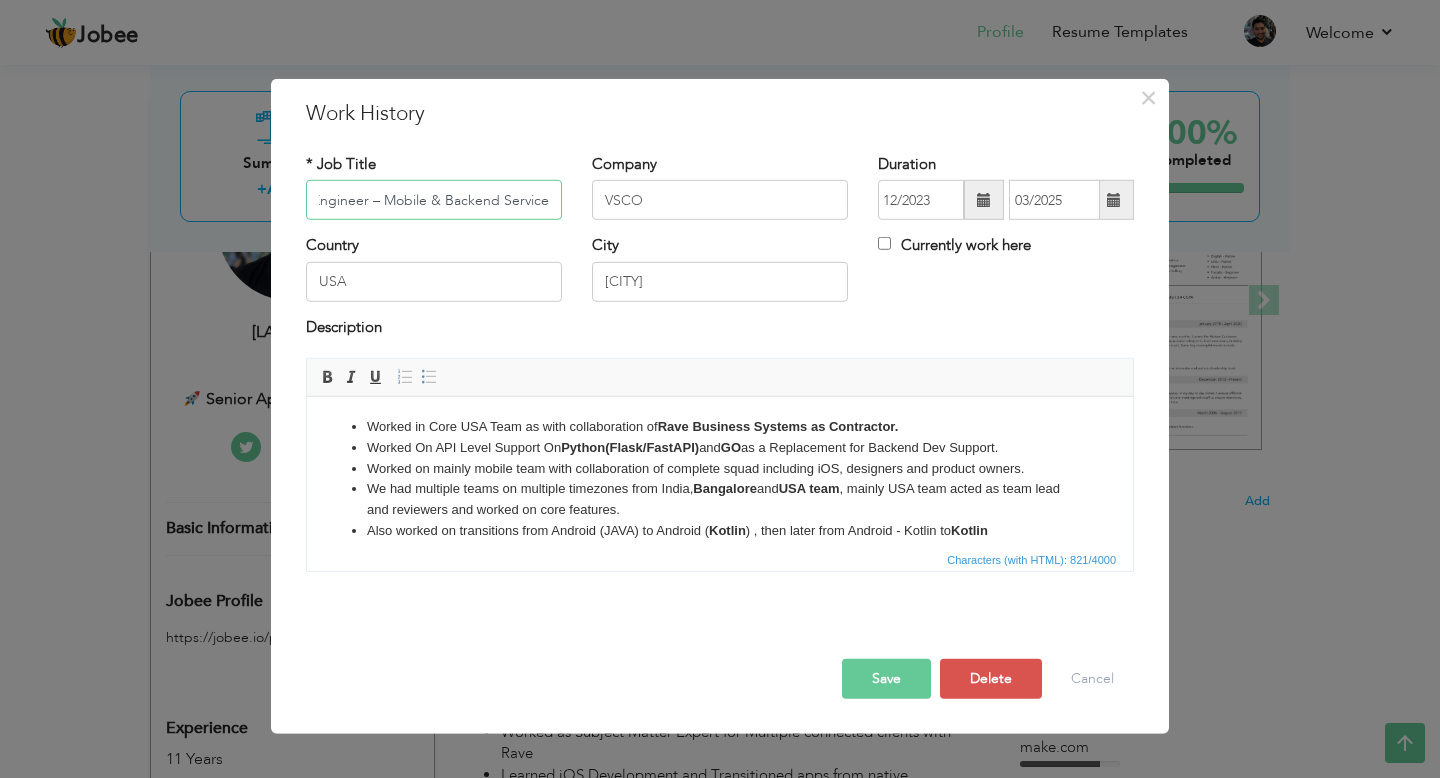 click on "Senior Software Engineer – Mobile & Backend Services" at bounding box center [434, 200] 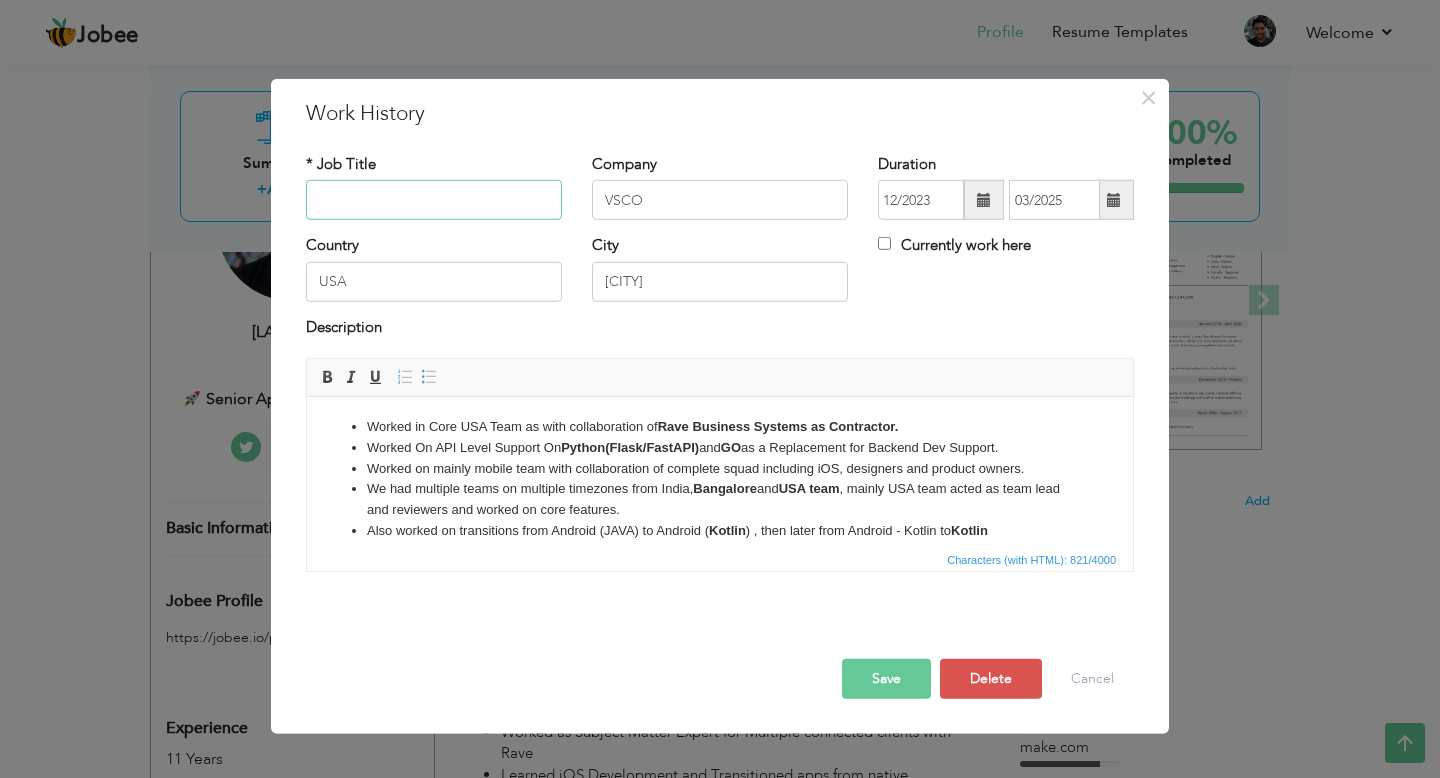 scroll, scrollTop: 0, scrollLeft: 0, axis: both 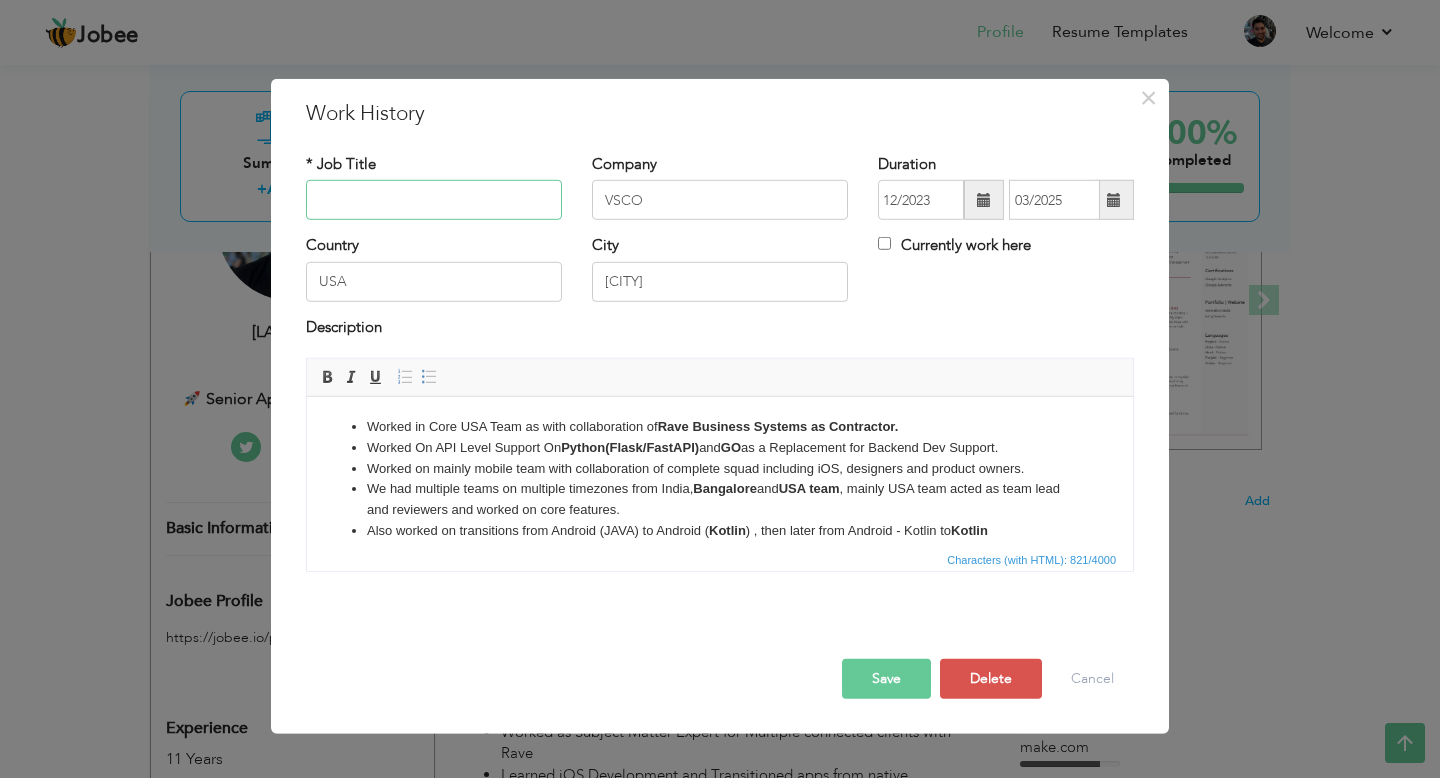 click at bounding box center (434, 200) 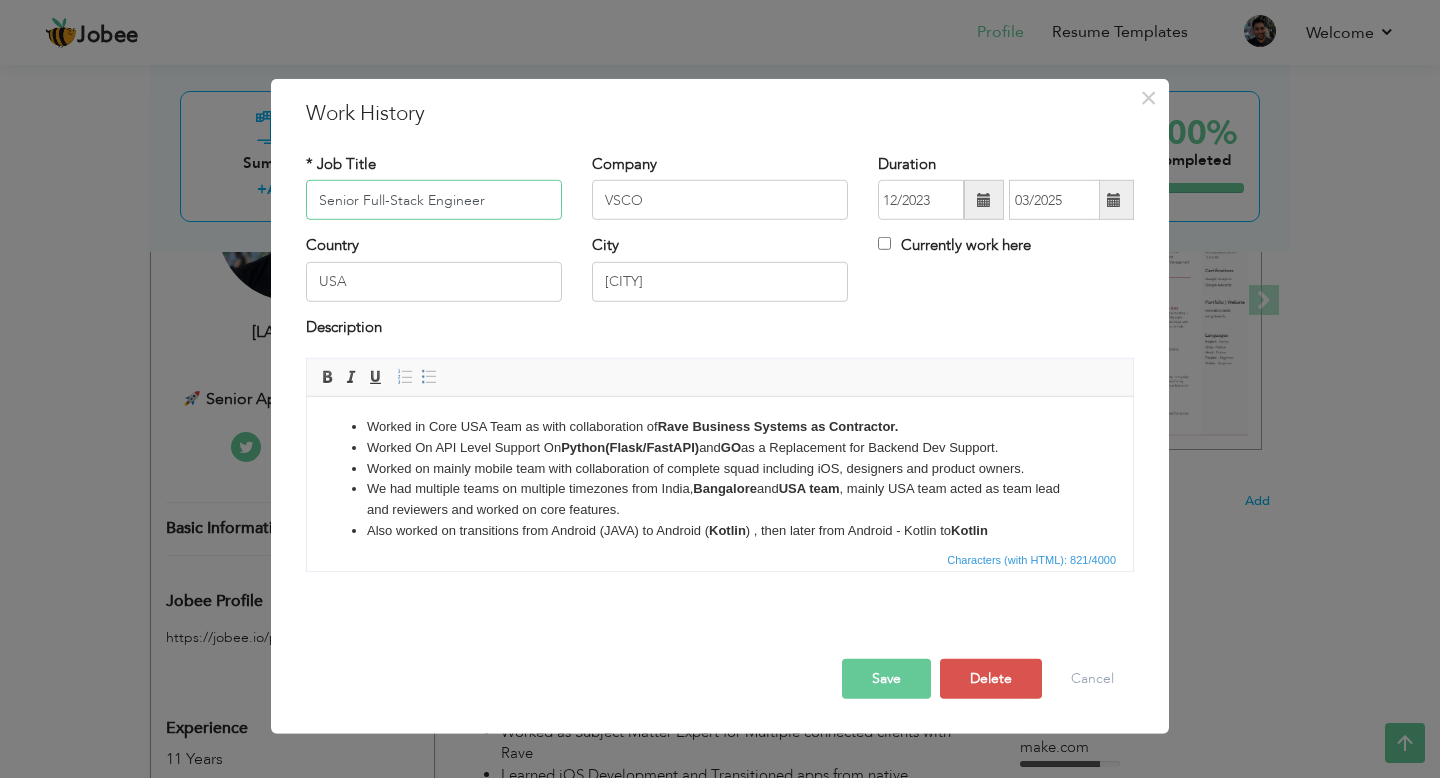 click on "Senior Full-Stack Engineer" at bounding box center [434, 200] 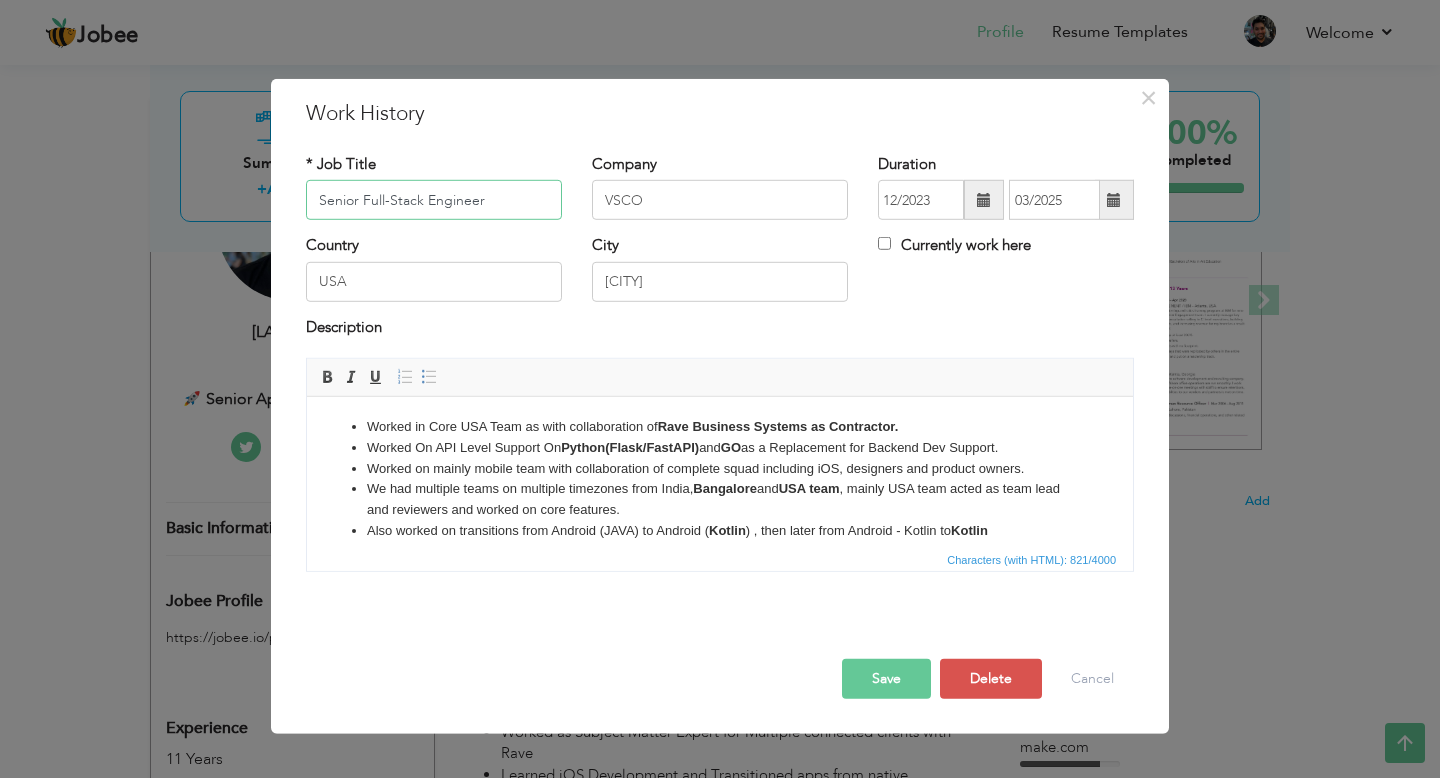 paste on "Software Engineer – Mobile & API" 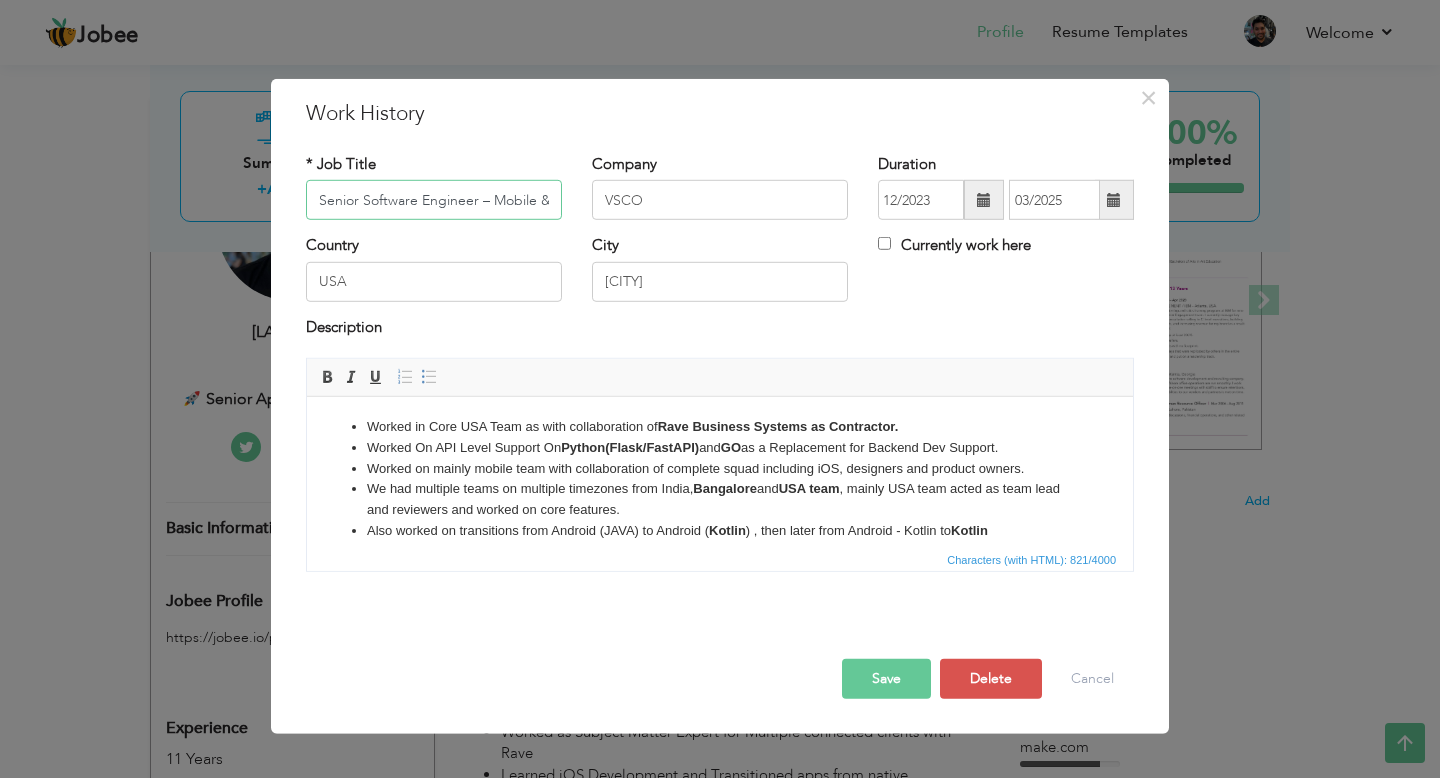 scroll, scrollTop: 0, scrollLeft: 23, axis: horizontal 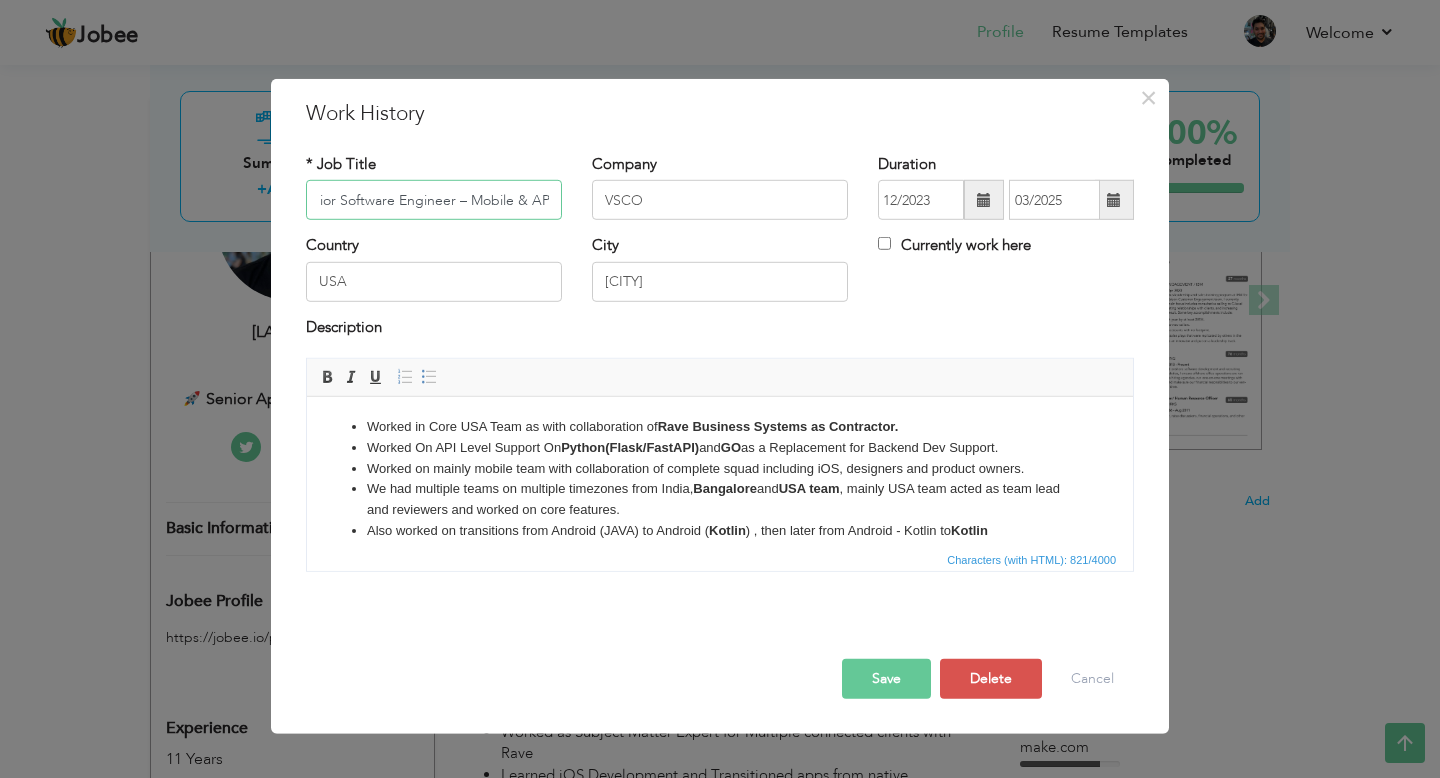 drag, startPoint x: 476, startPoint y: 202, endPoint x: 594, endPoint y: 203, distance: 118.004234 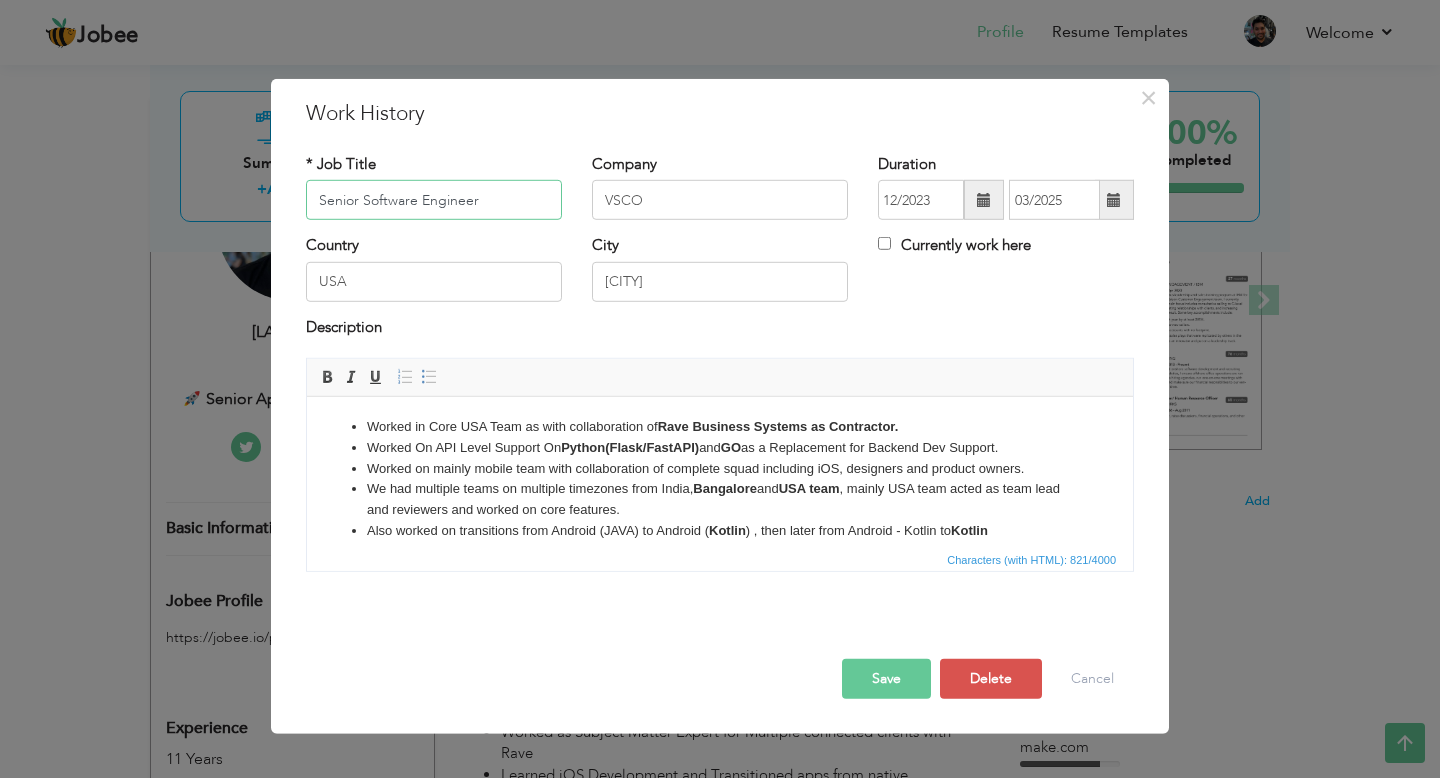 scroll, scrollTop: 0, scrollLeft: 0, axis: both 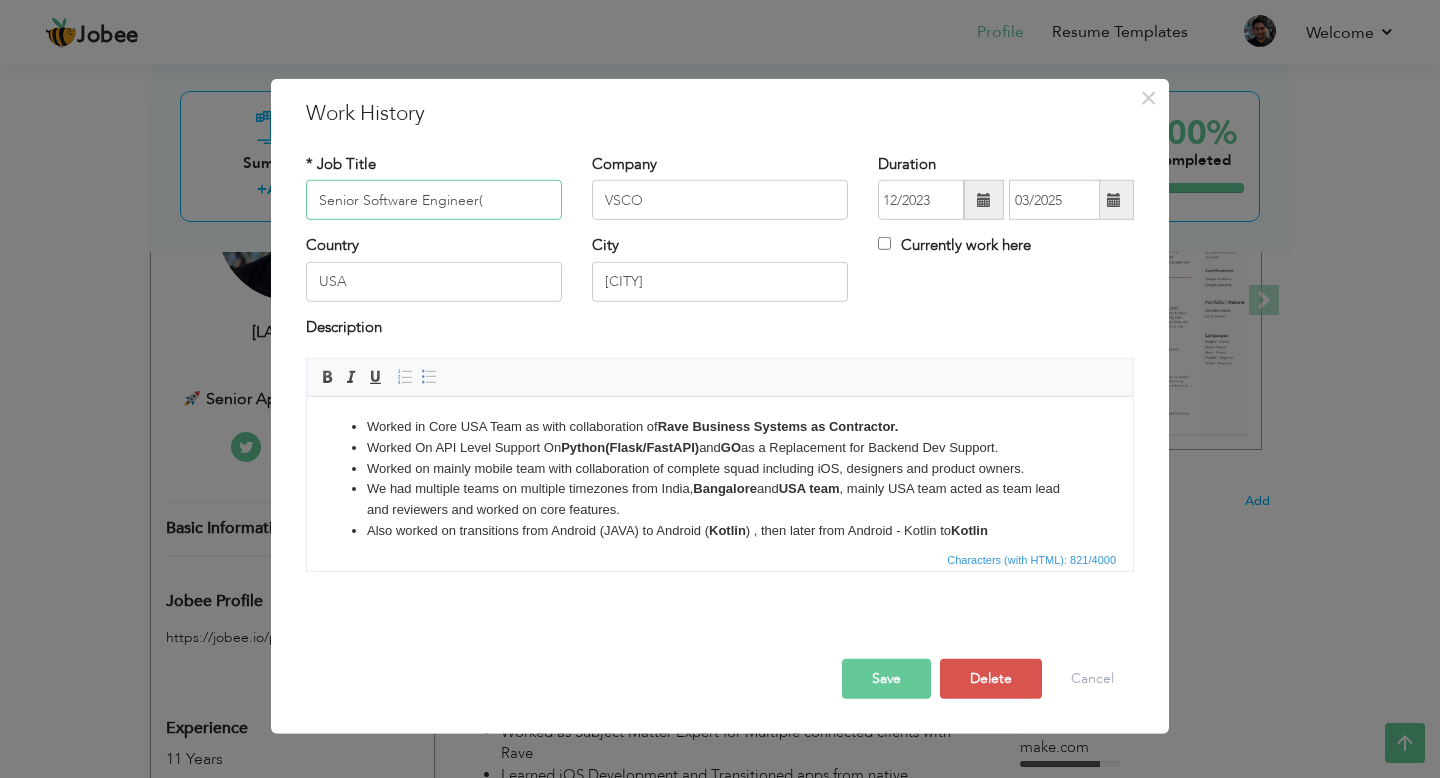 type on "Senior Software Engineer" 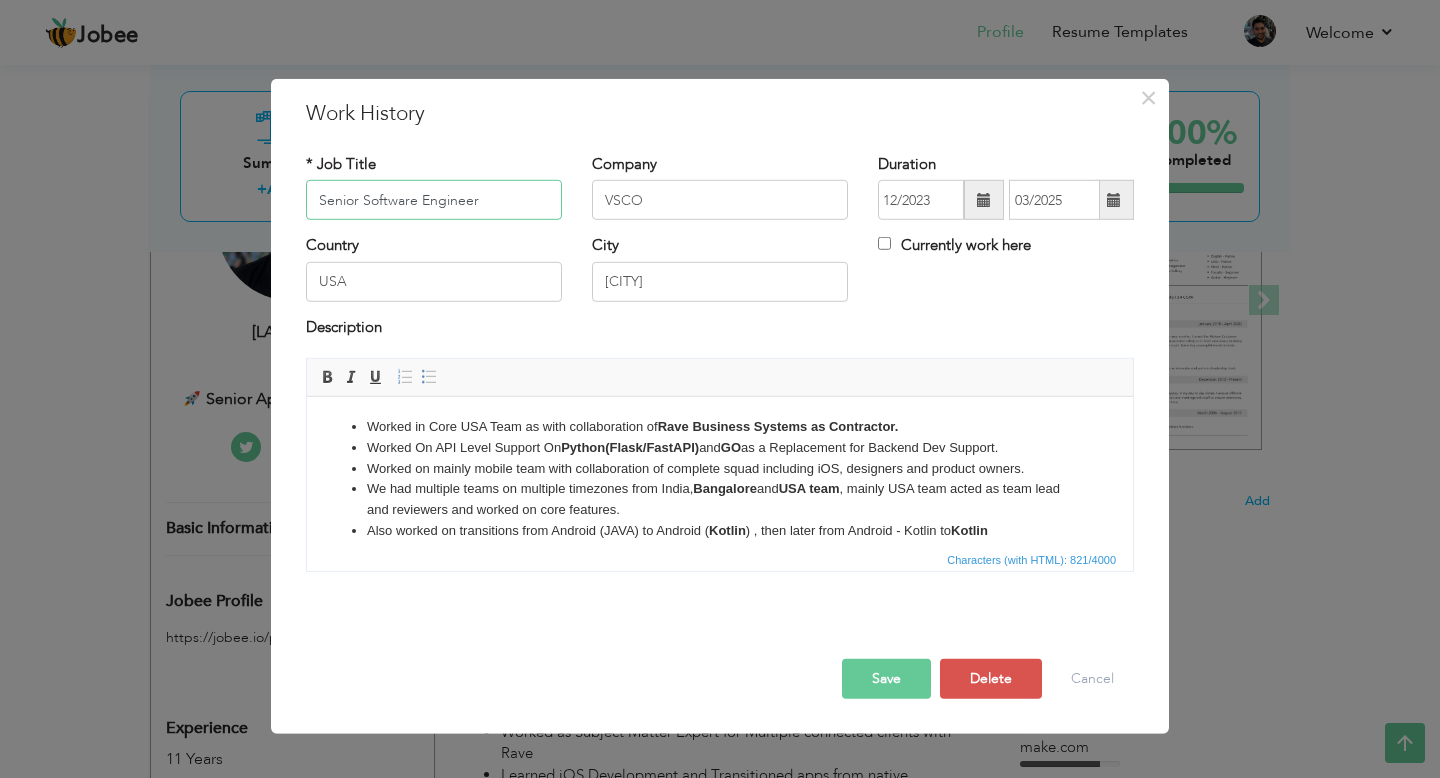click on "Senior Software Engineer" at bounding box center [434, 200] 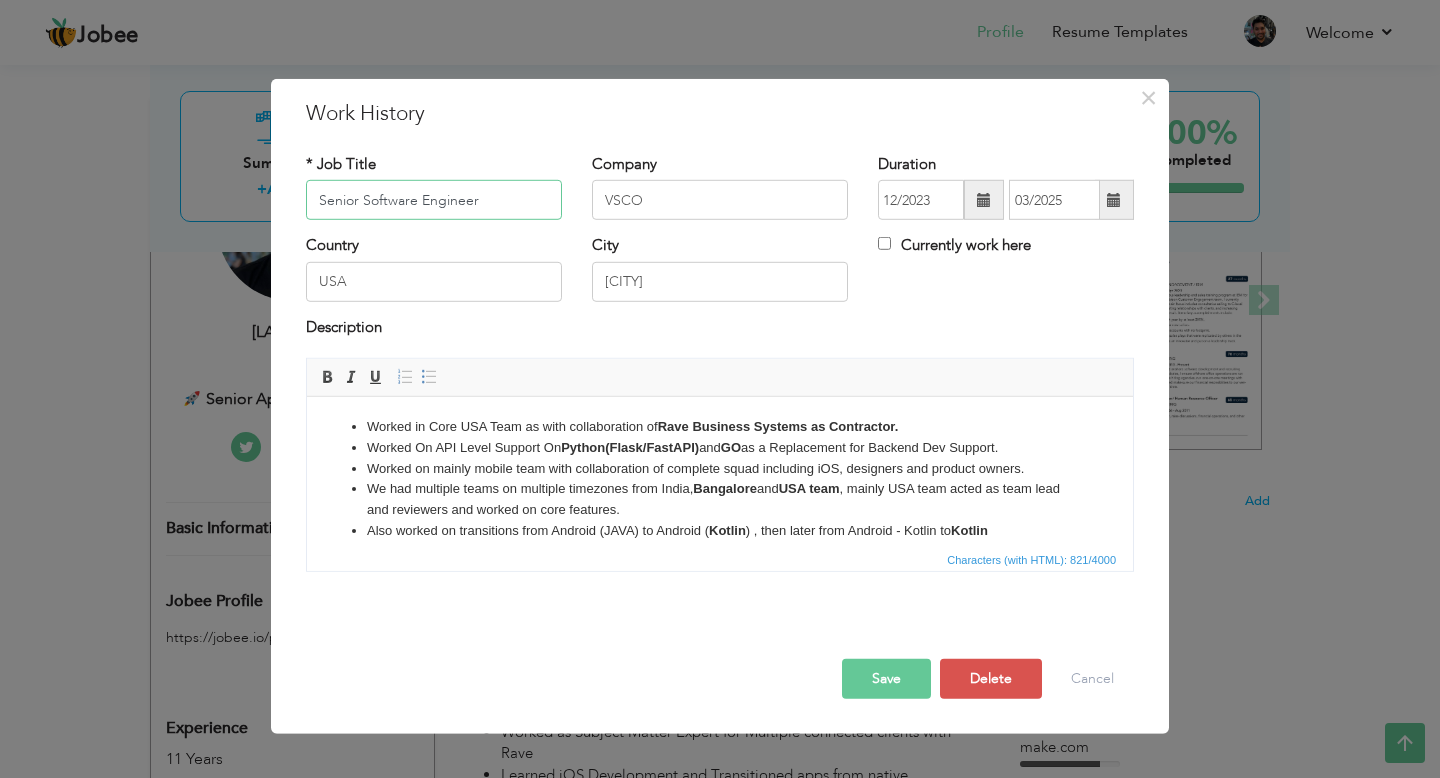 click on "Senior Software Engineer" at bounding box center [434, 200] 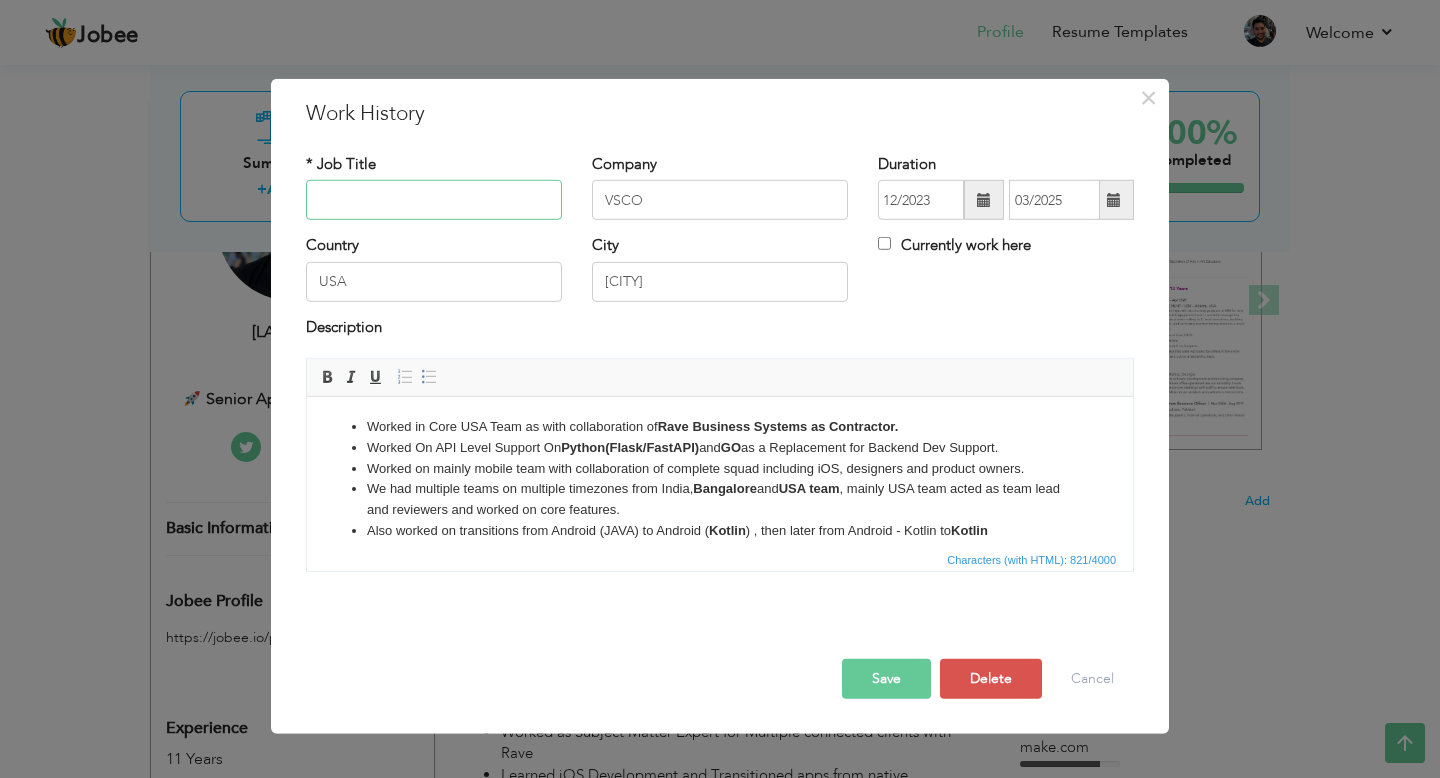 click at bounding box center (434, 200) 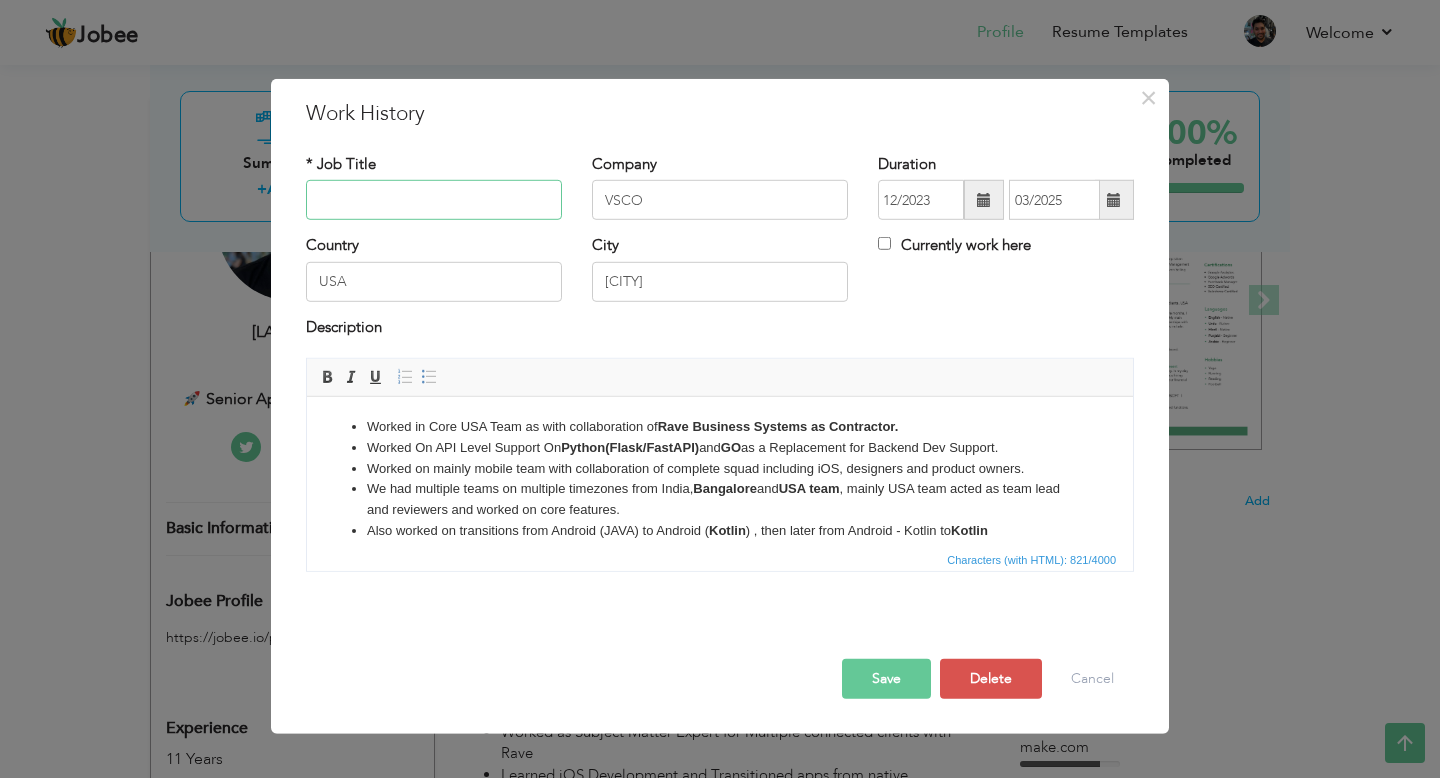 paste on "Senior Software Engineer – Mobile & API" 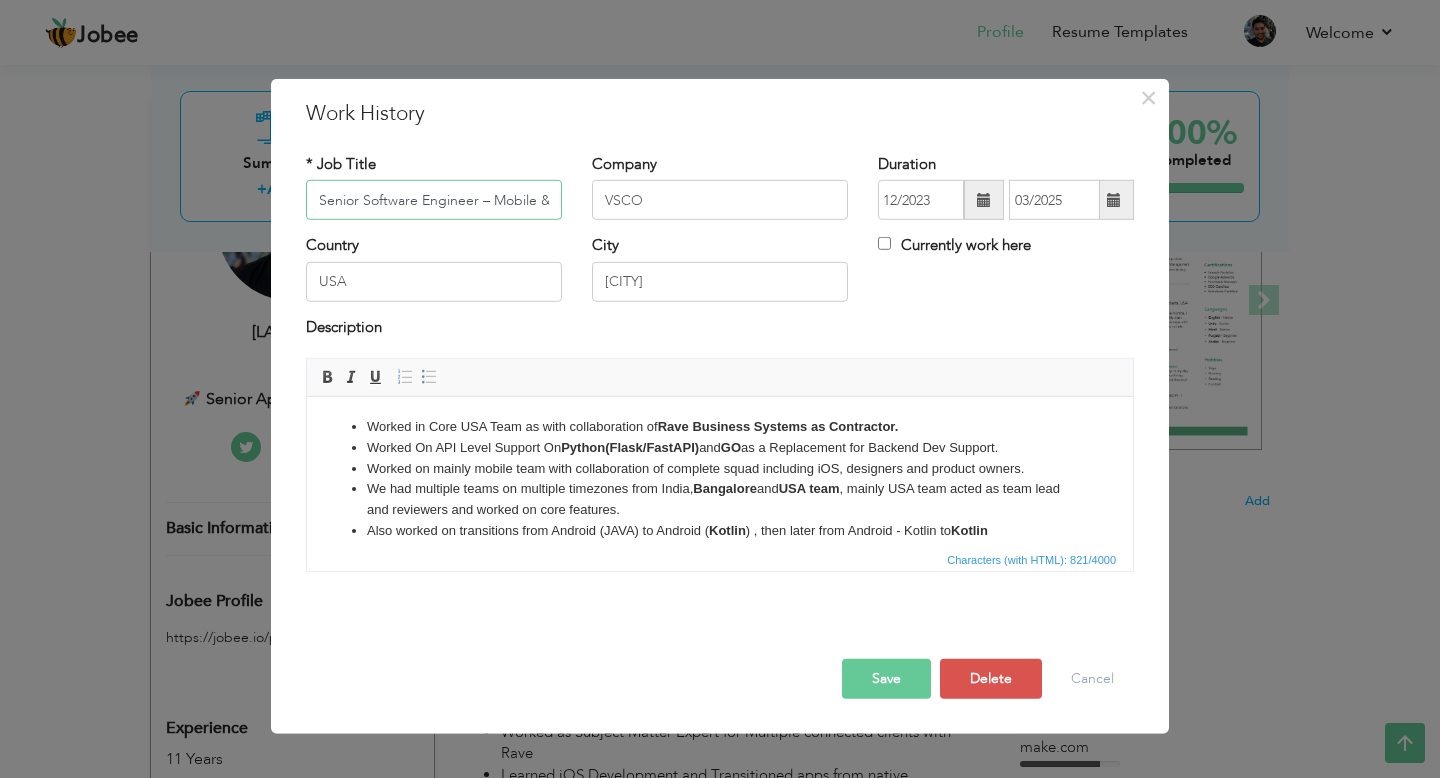 scroll, scrollTop: 0, scrollLeft: 23, axis: horizontal 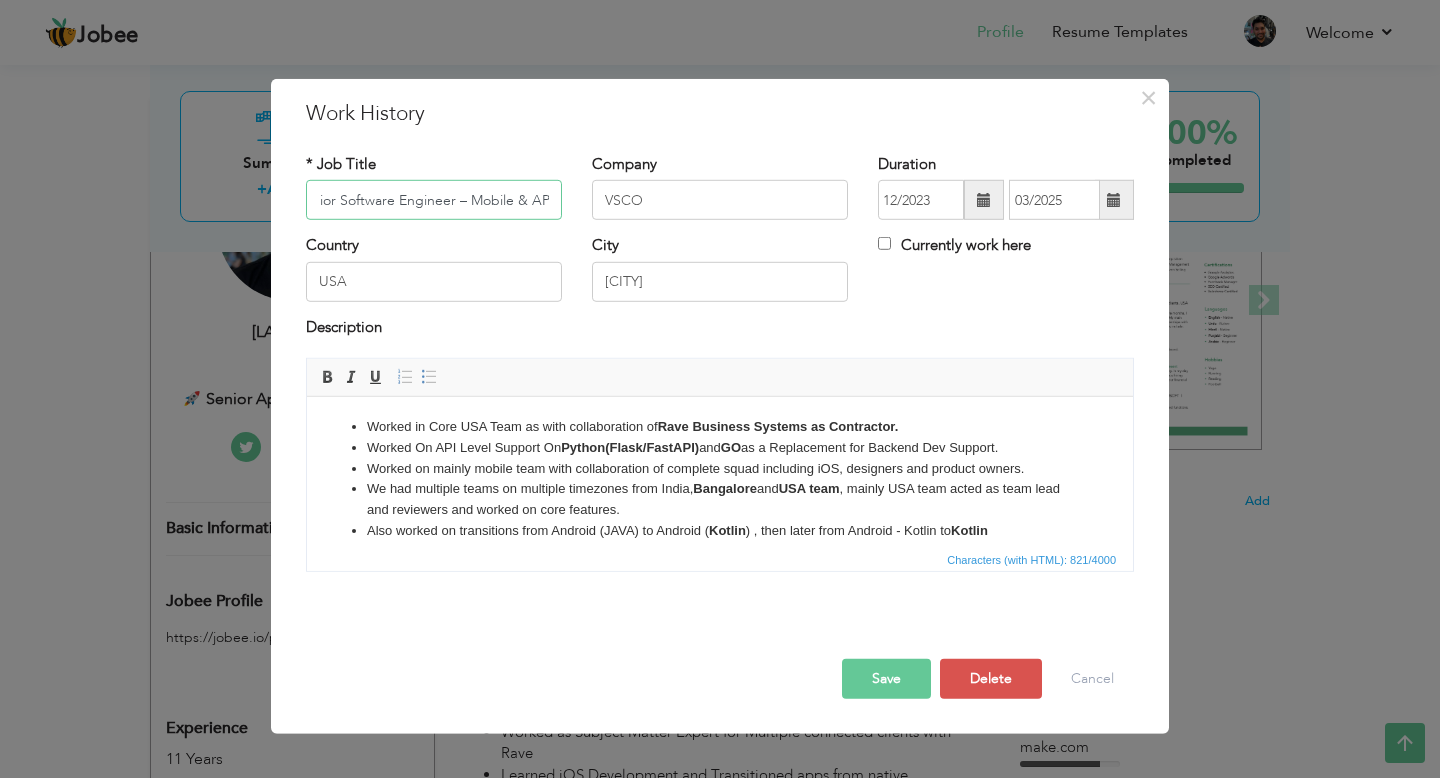drag, startPoint x: 454, startPoint y: 202, endPoint x: 555, endPoint y: 202, distance: 101 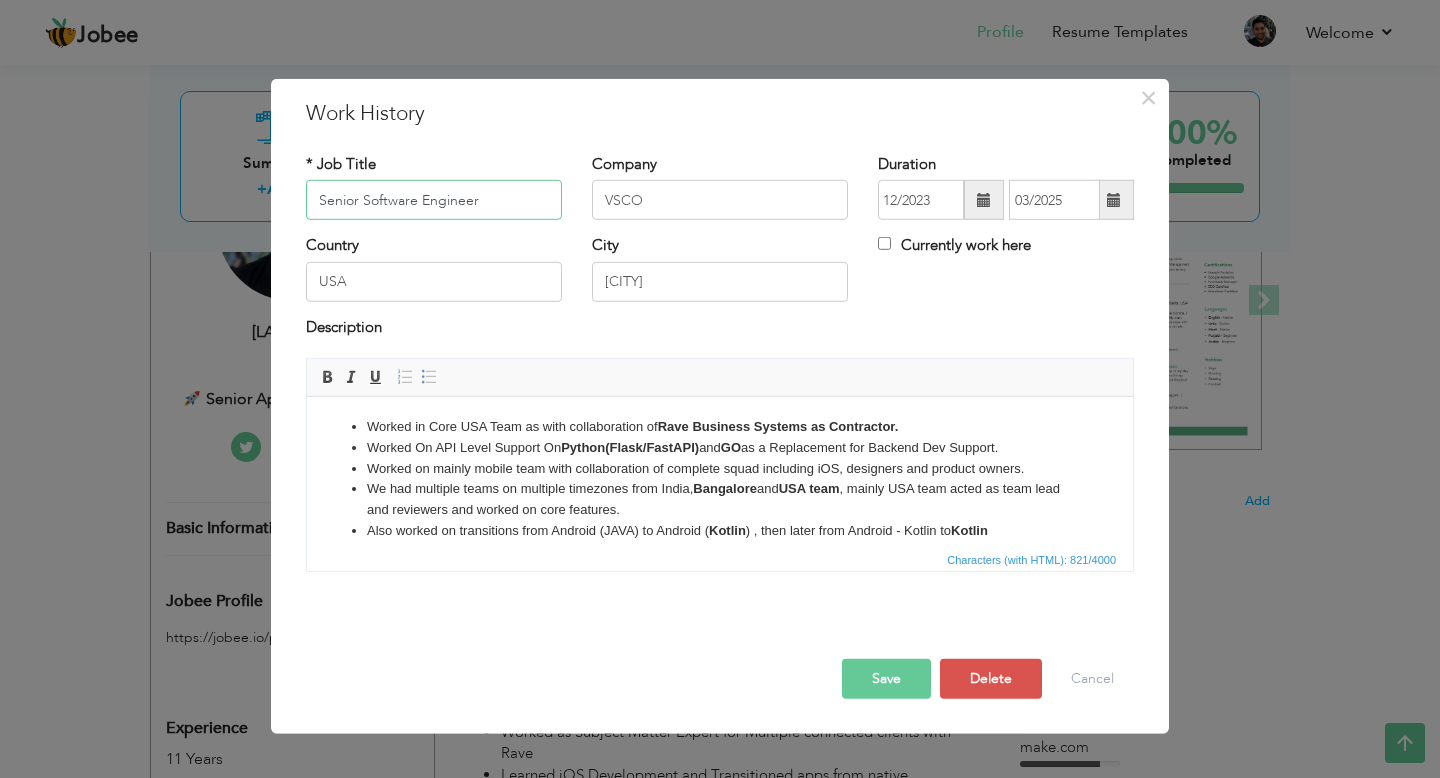scroll, scrollTop: 0, scrollLeft: 0, axis: both 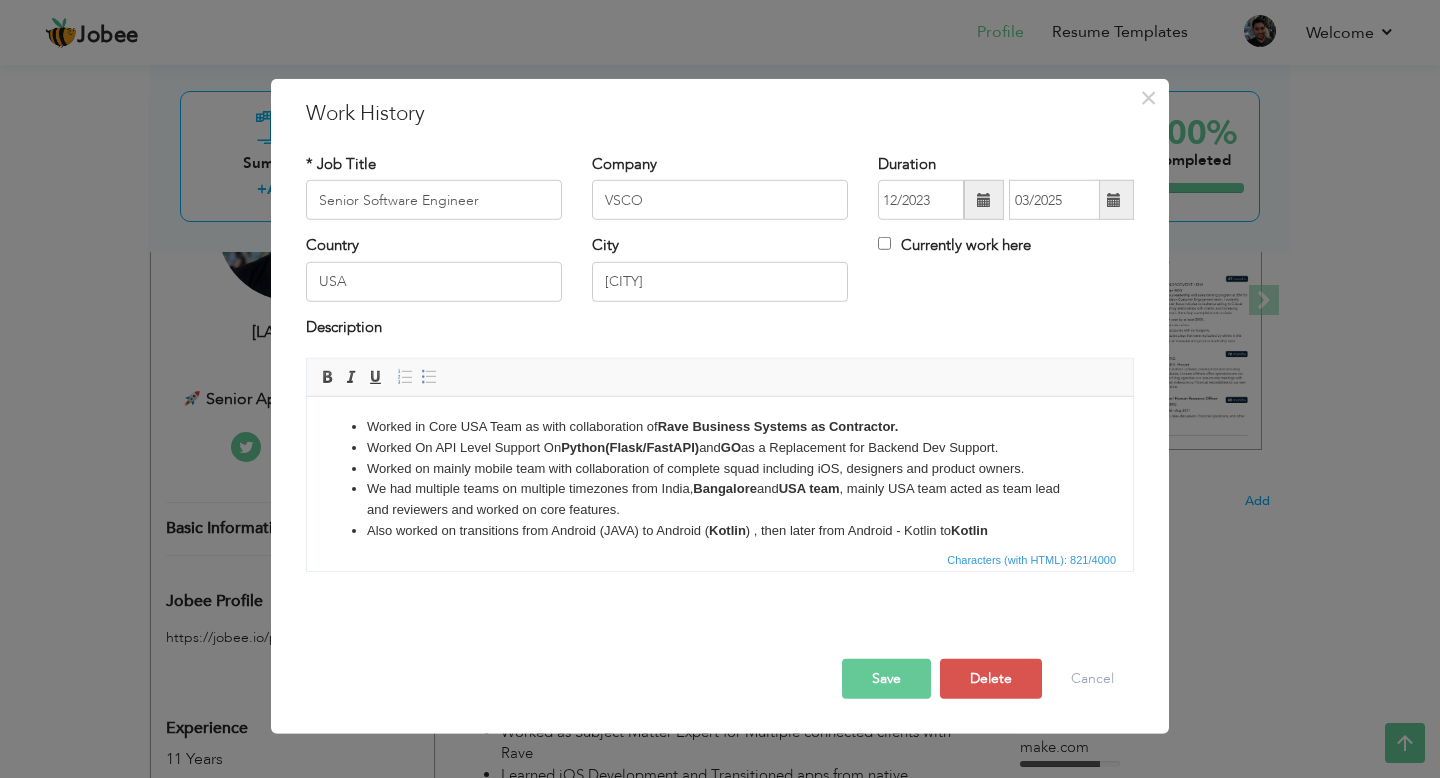 click on "Save" at bounding box center (886, 679) 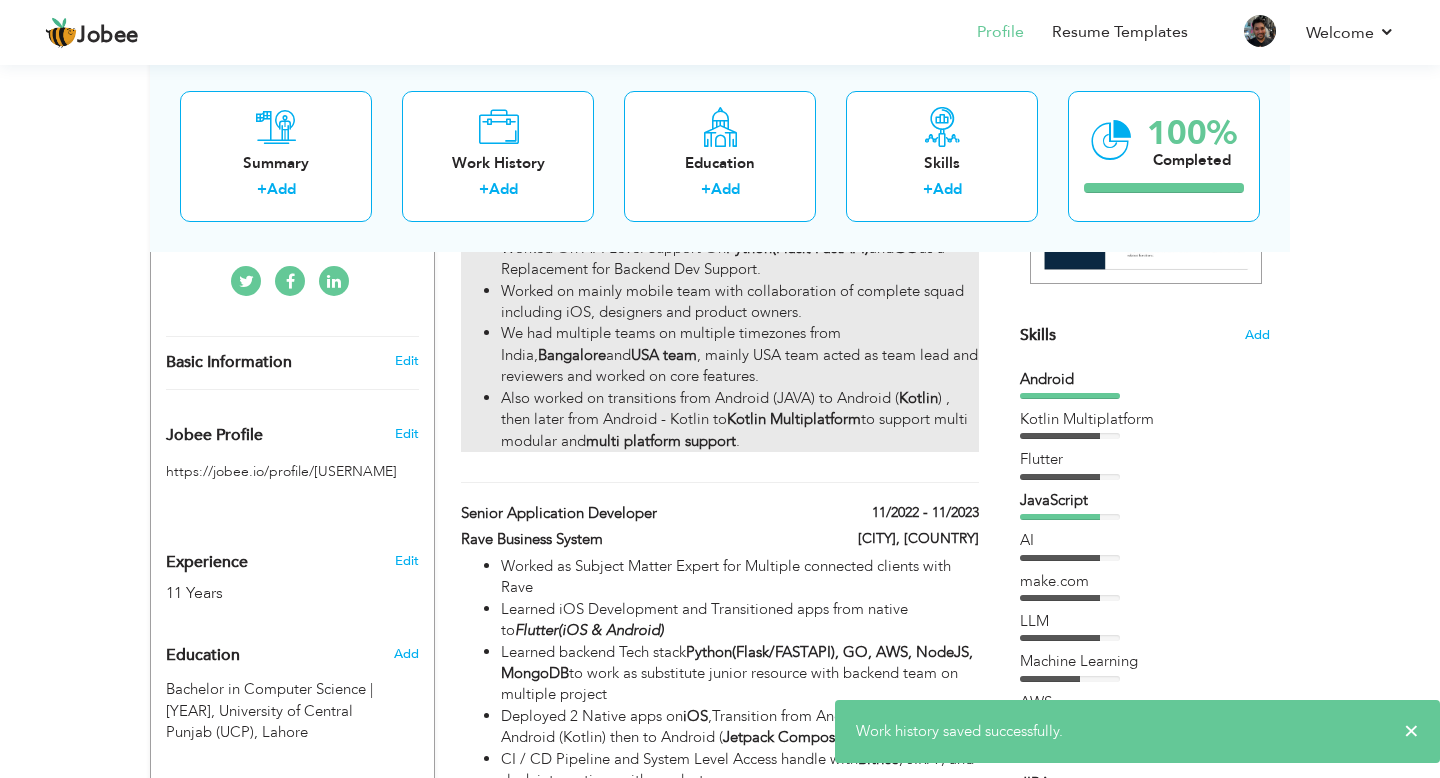 scroll, scrollTop: 481, scrollLeft: 0, axis: vertical 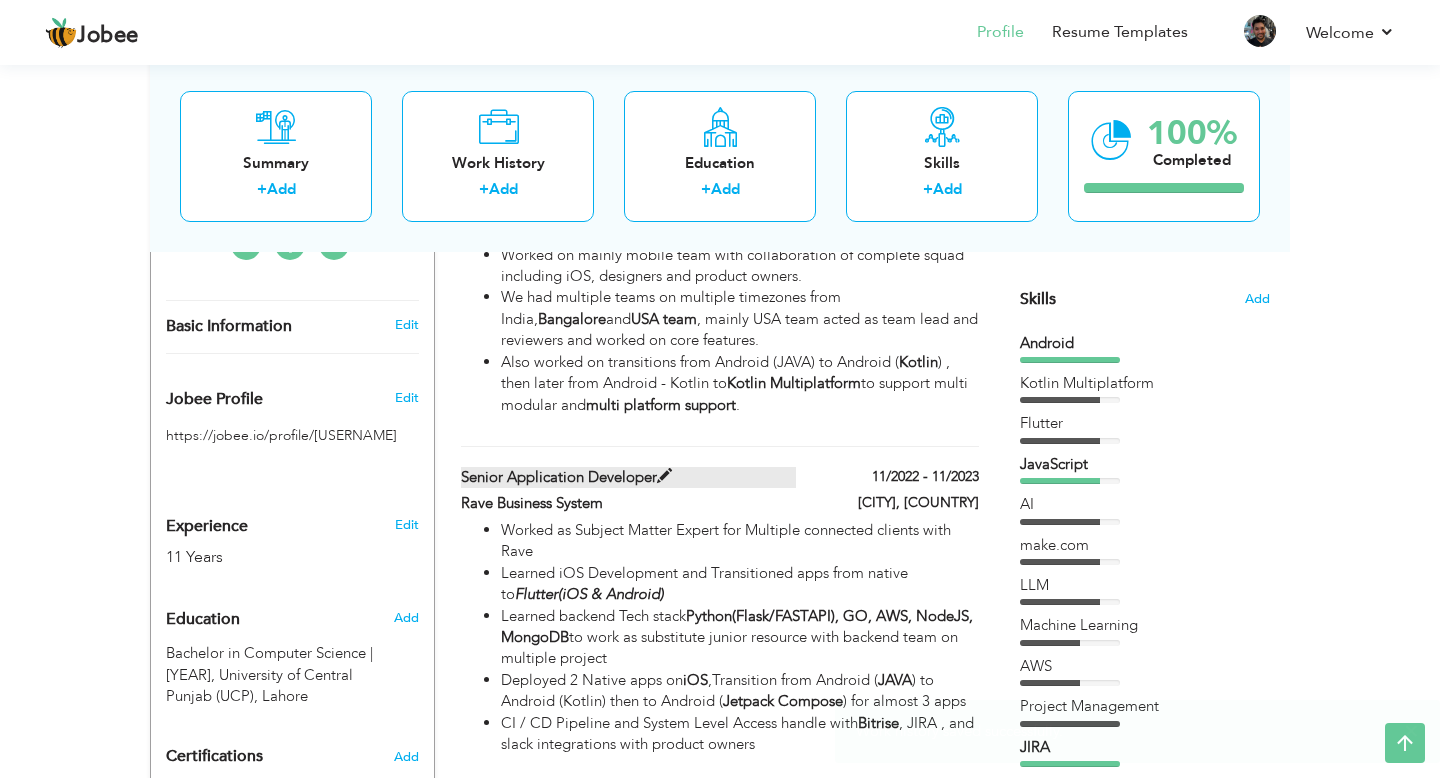 click on "Senior Application Developer" at bounding box center (629, 477) 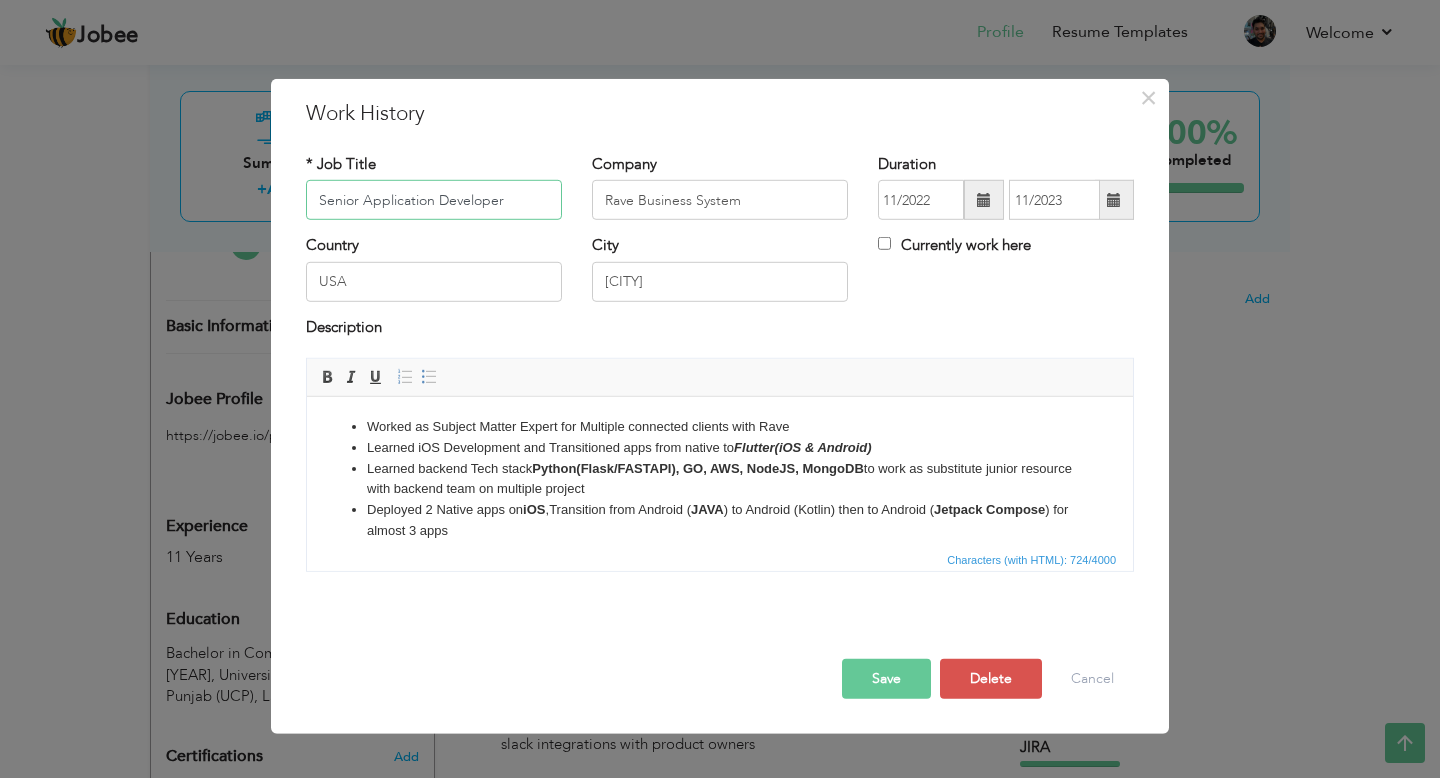click on "Senior Application Developer" at bounding box center (434, 200) 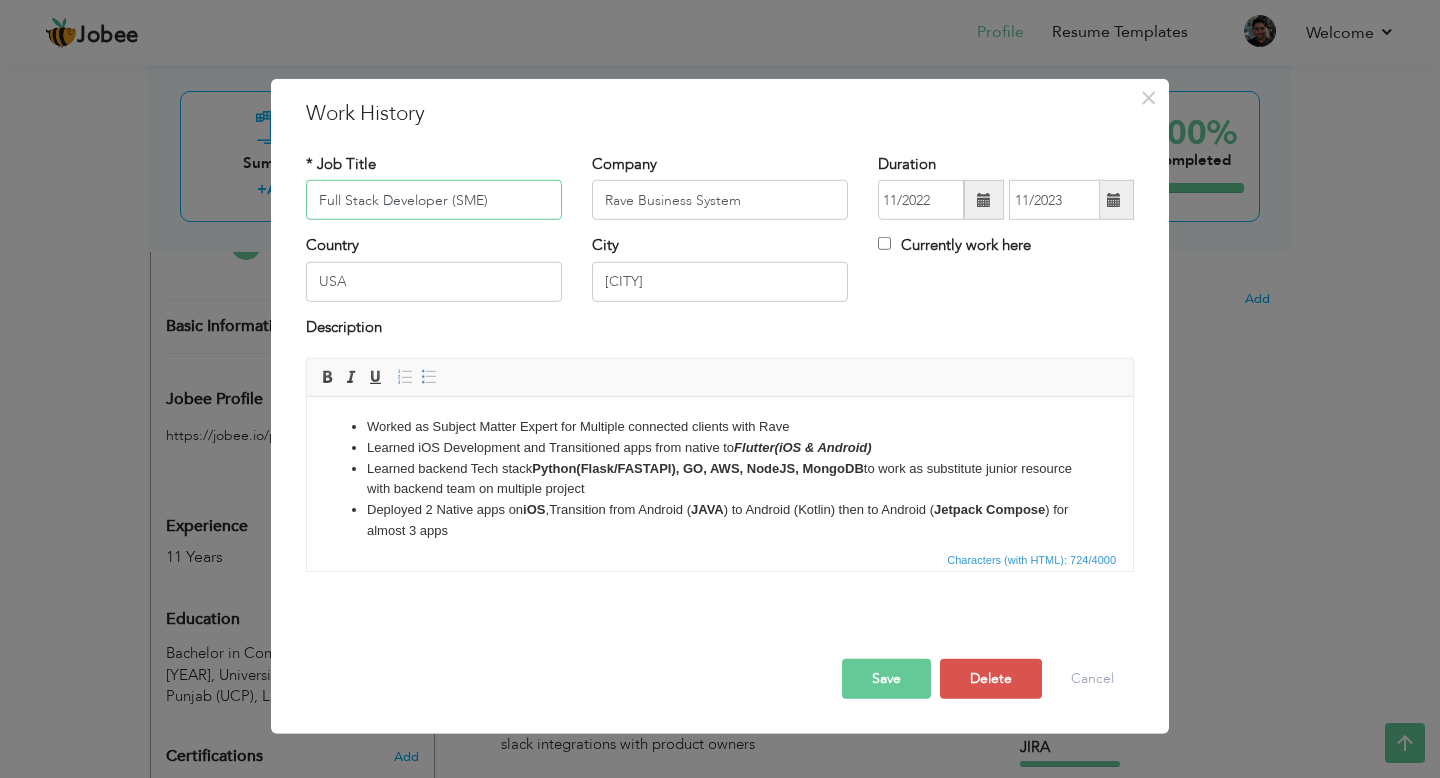 click on "Full Stack Developer (SME)" at bounding box center (434, 200) 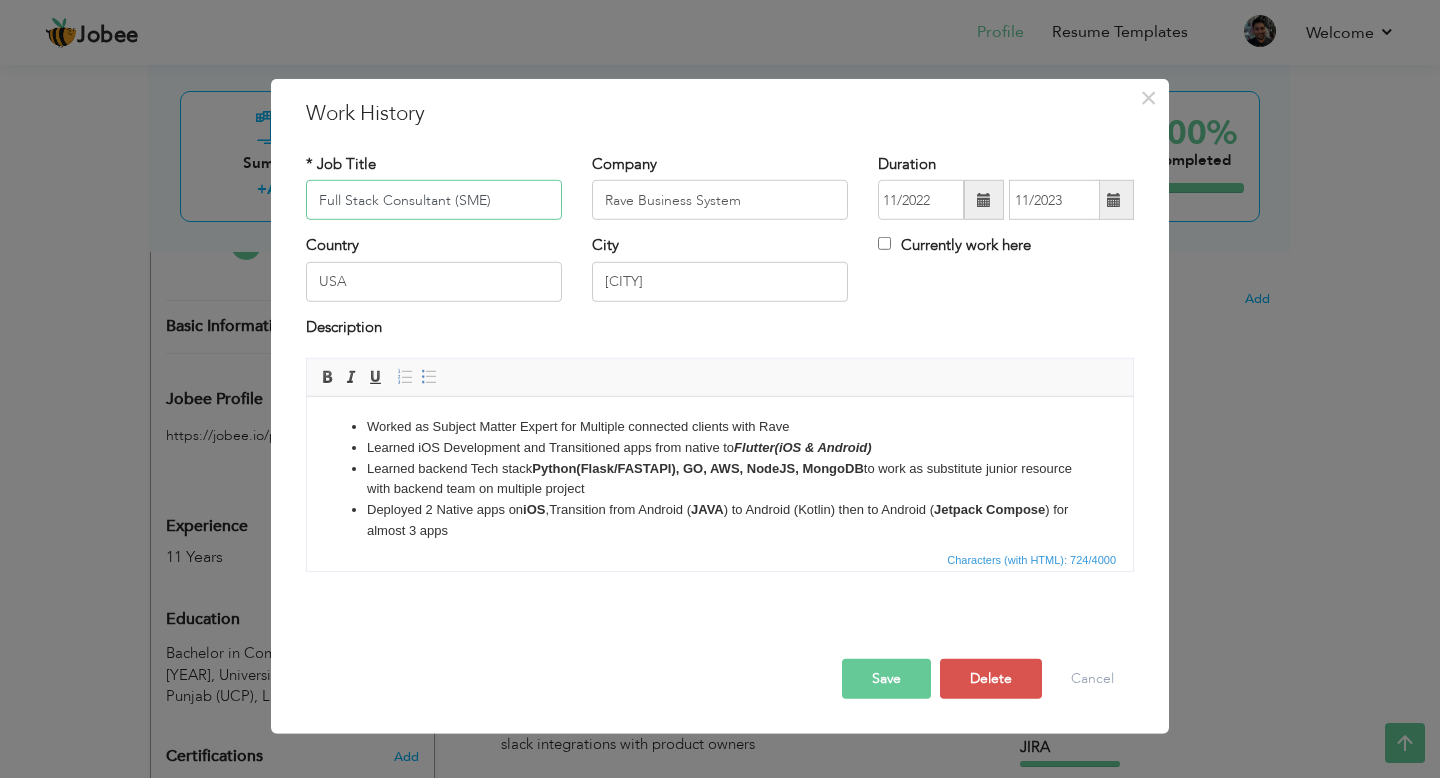 type on "Full Stack Consultant (SME)" 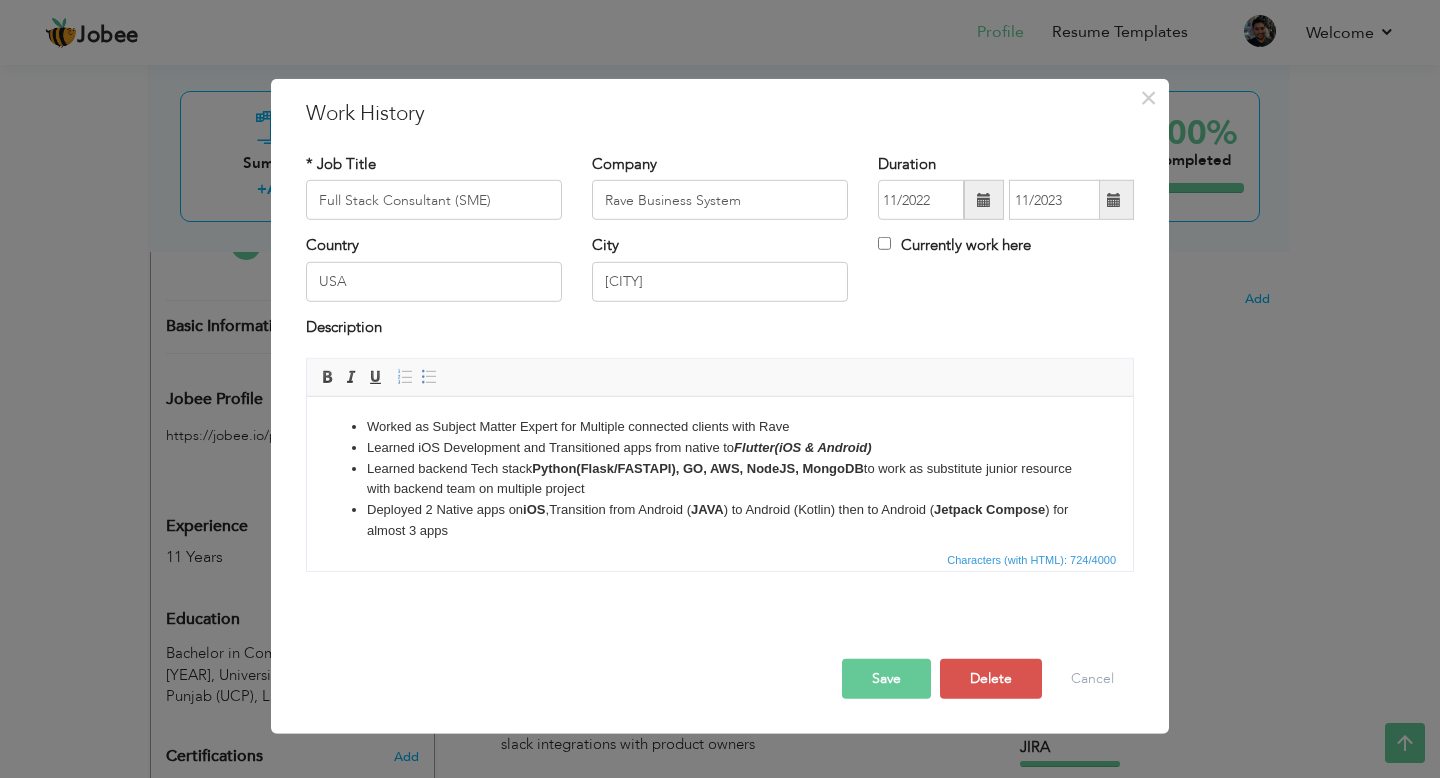 click on "Save" at bounding box center [886, 679] 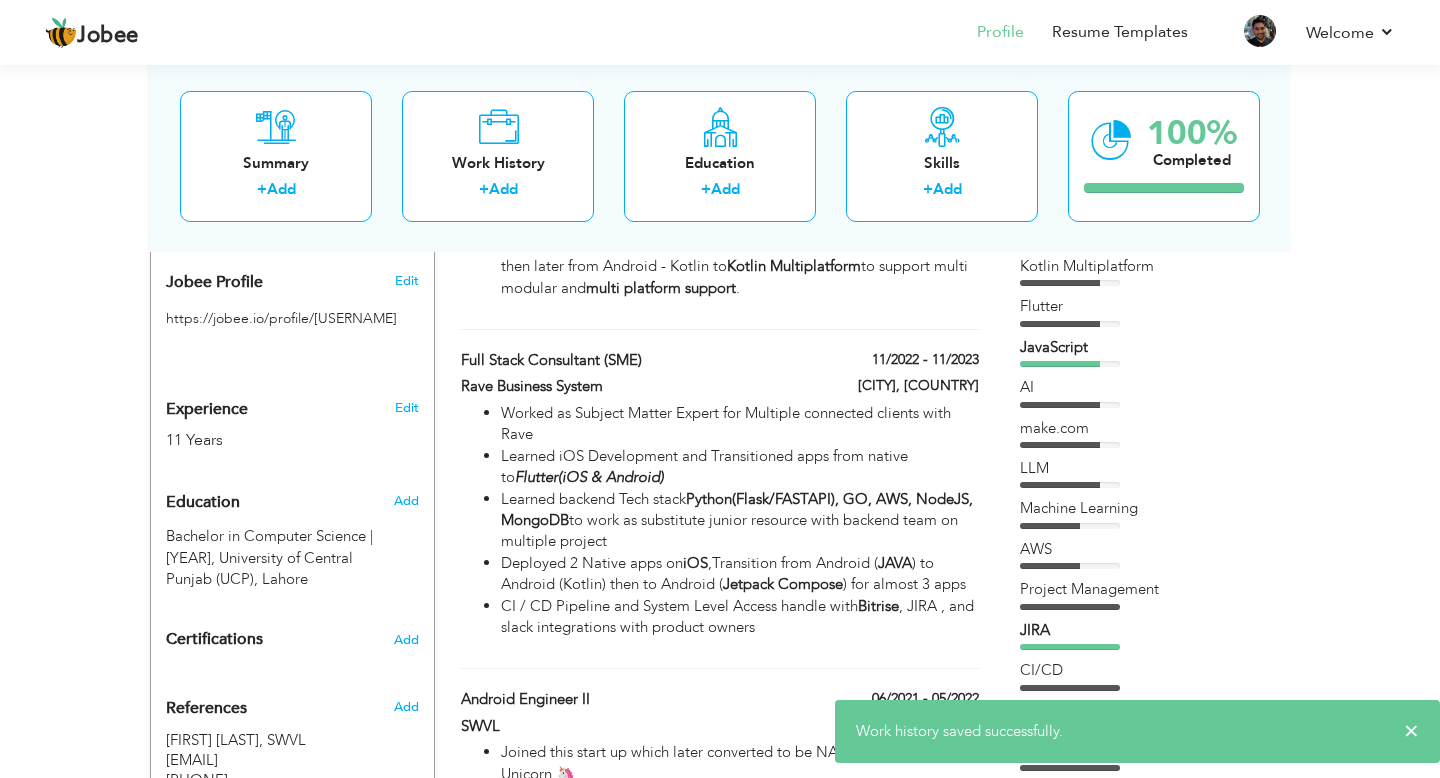 scroll, scrollTop: 596, scrollLeft: 0, axis: vertical 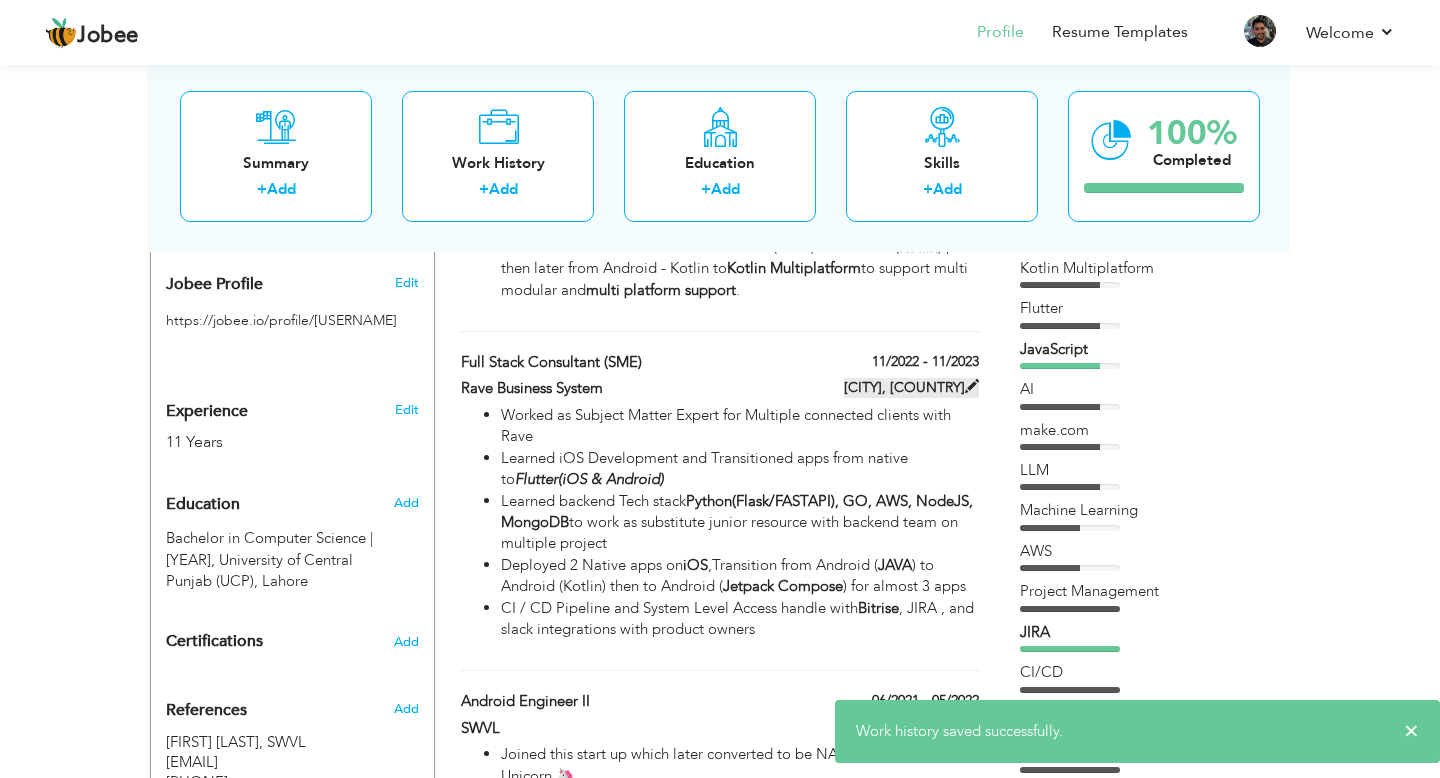 click on "Miami, USA" at bounding box center [911, 388] 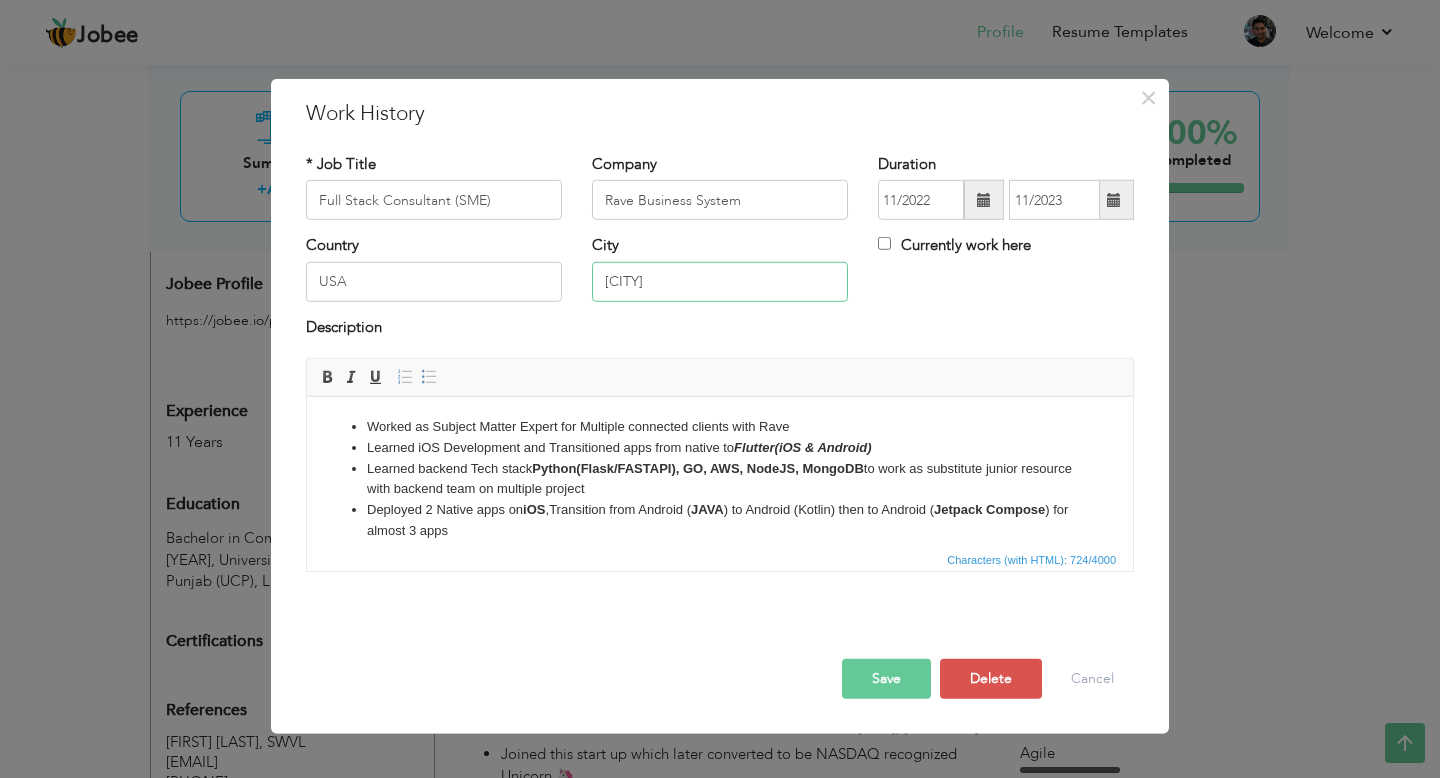 drag, startPoint x: 683, startPoint y: 281, endPoint x: 540, endPoint y: 281, distance: 143 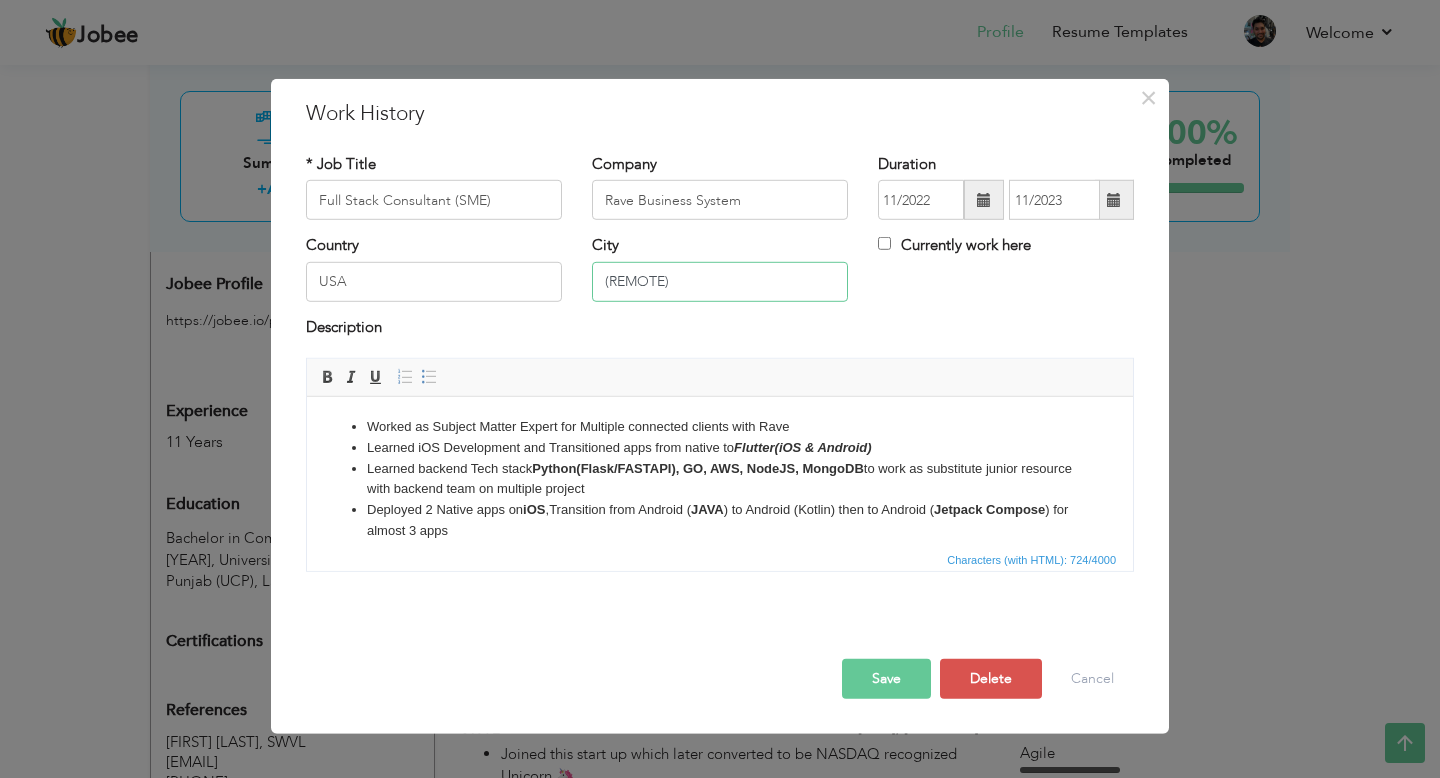 click on "(REMOTE)" at bounding box center [720, 282] 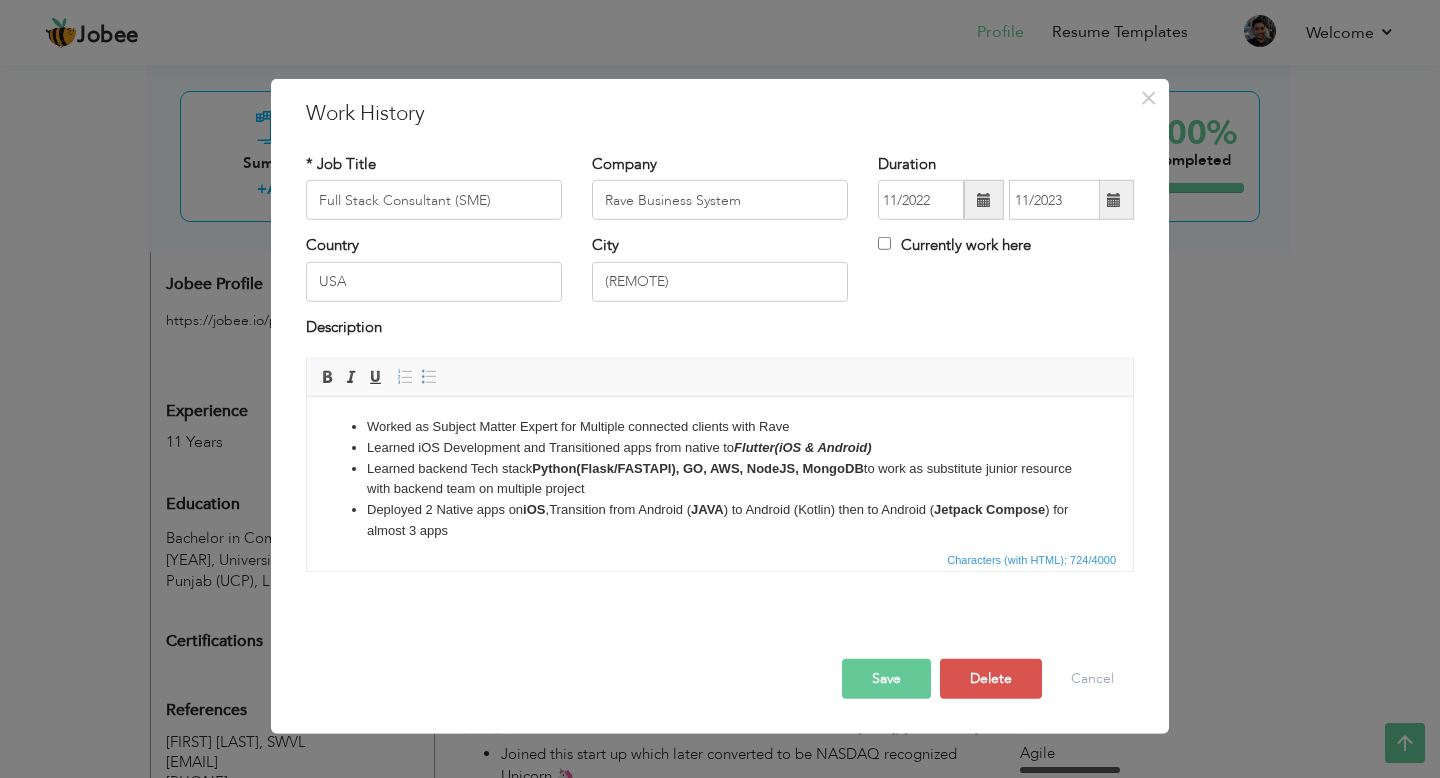 click on "Save" at bounding box center (886, 679) 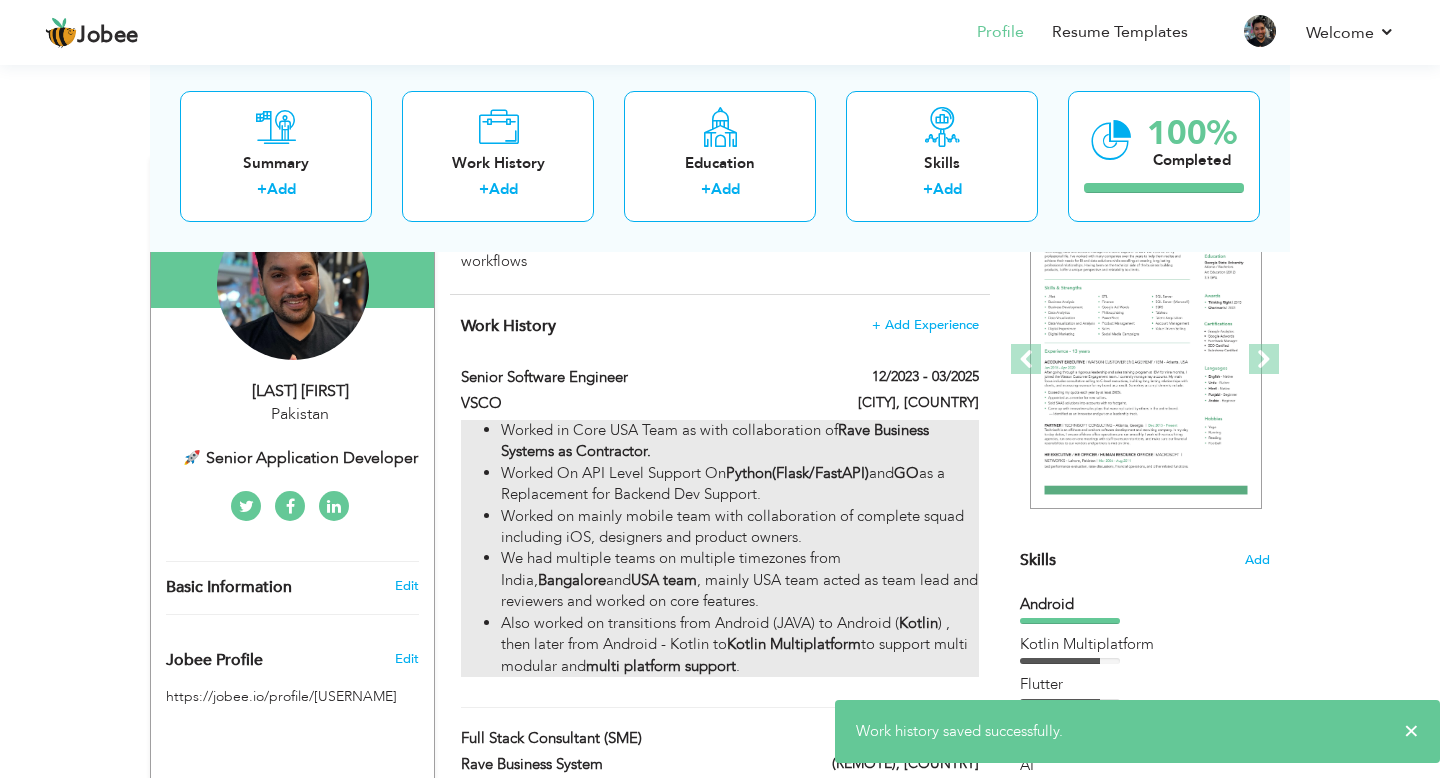 scroll, scrollTop: 218, scrollLeft: 0, axis: vertical 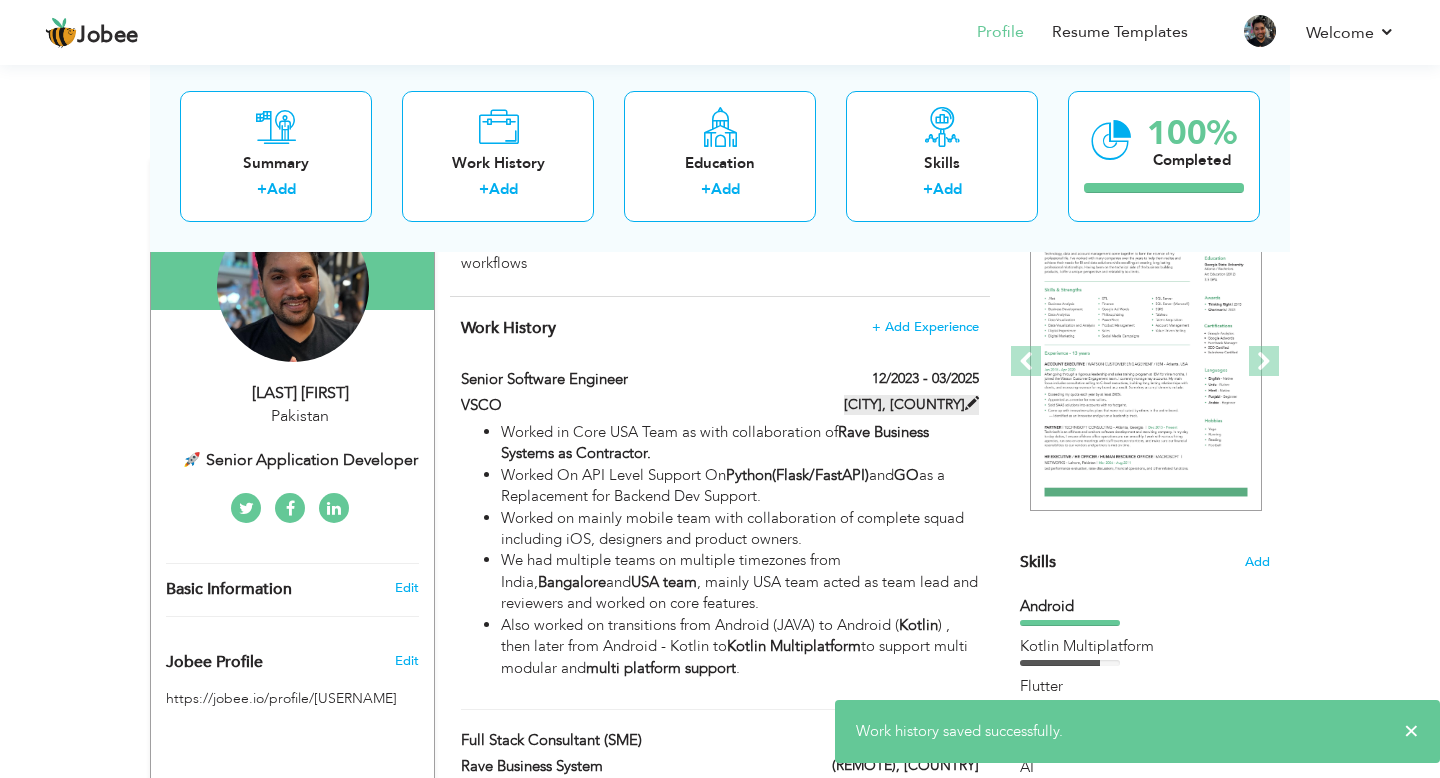 click on "Columbus, USA" at bounding box center [911, 405] 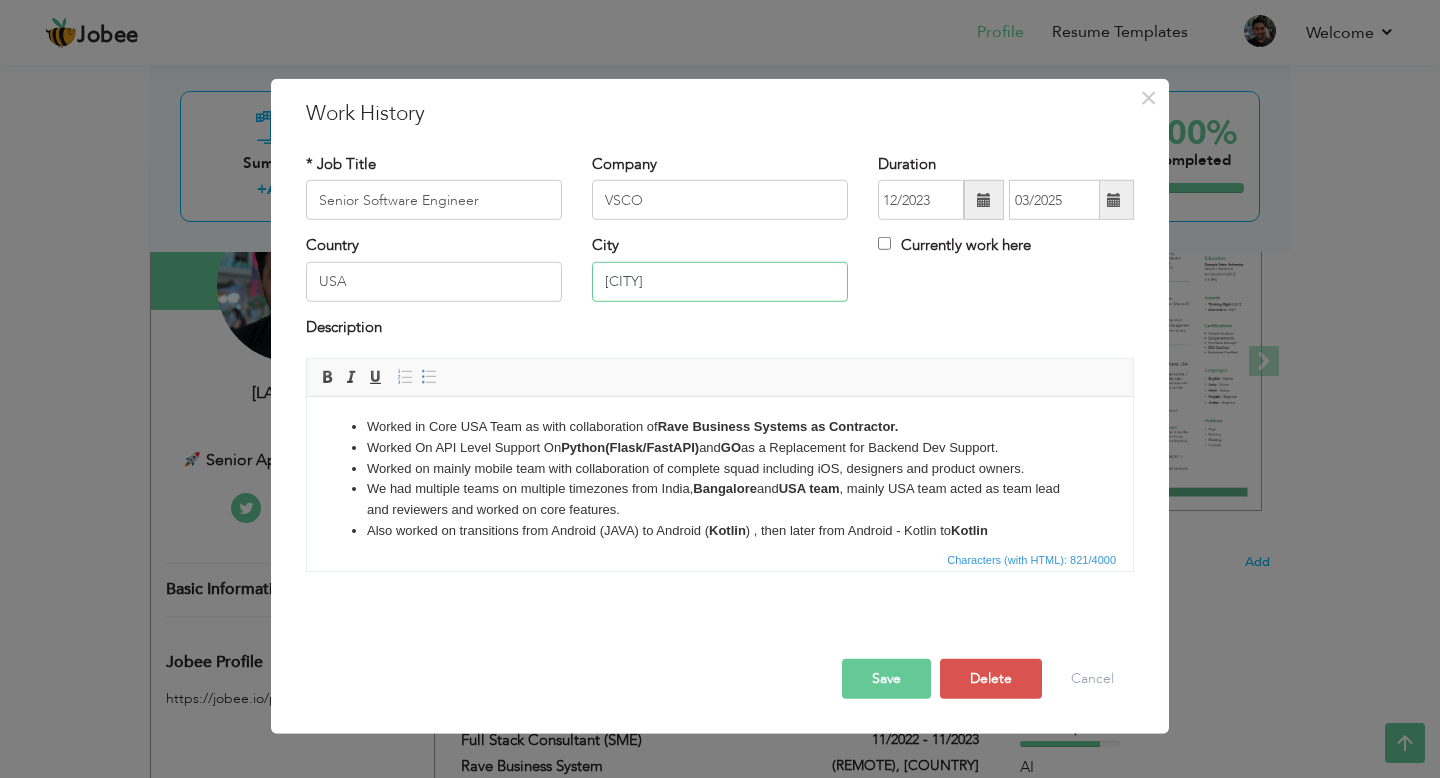click on "Columbus" at bounding box center (720, 282) 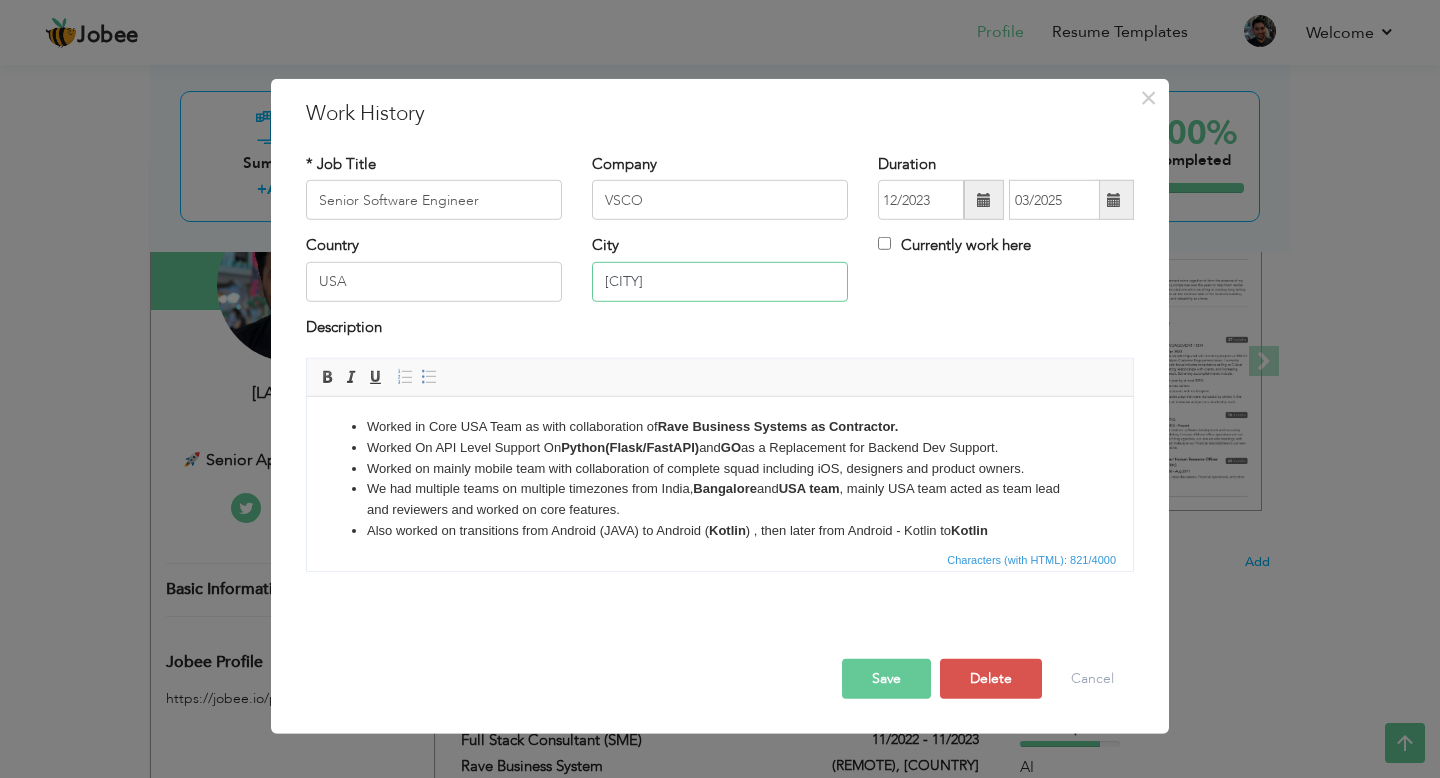 paste on "(REMOTE)" 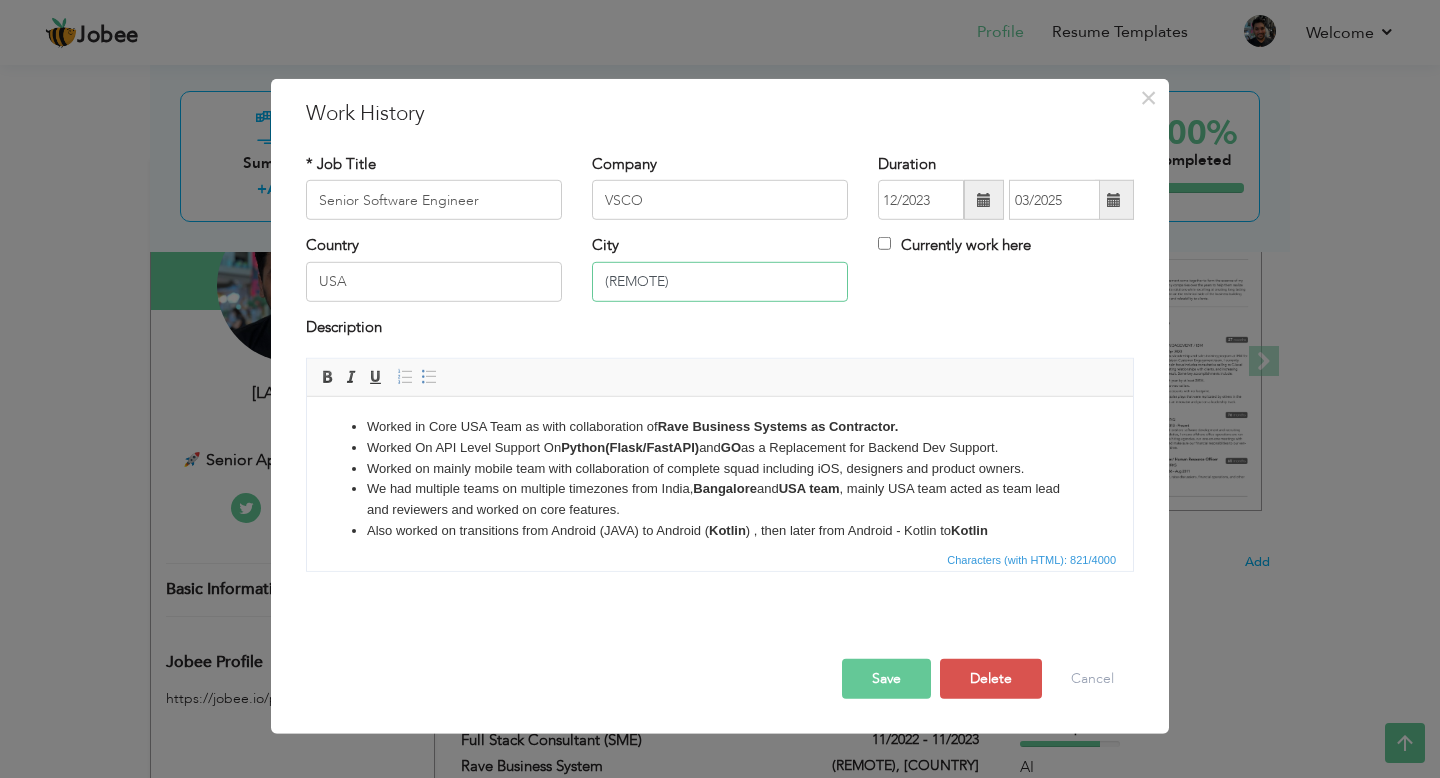 type on "(REMOTE)" 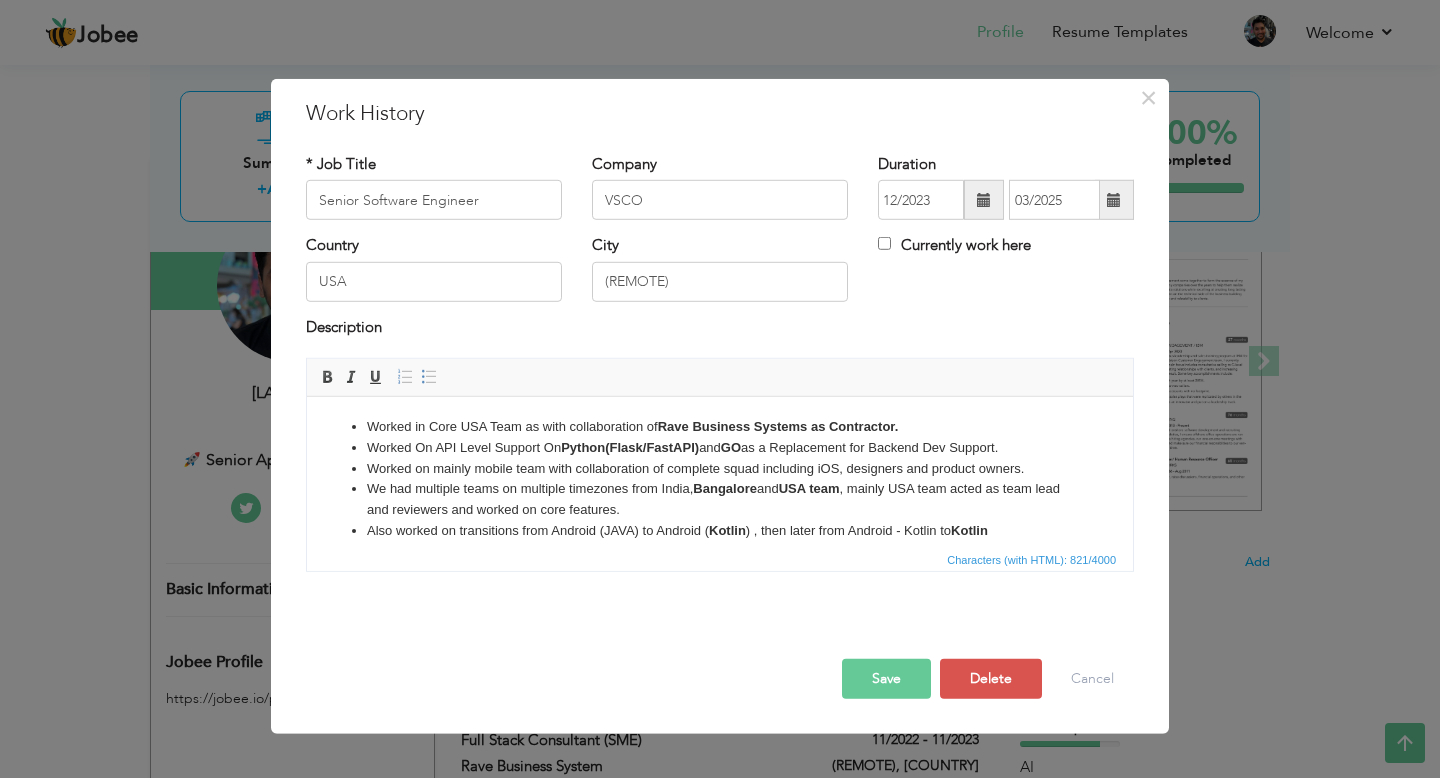 click on "Save" at bounding box center (886, 679) 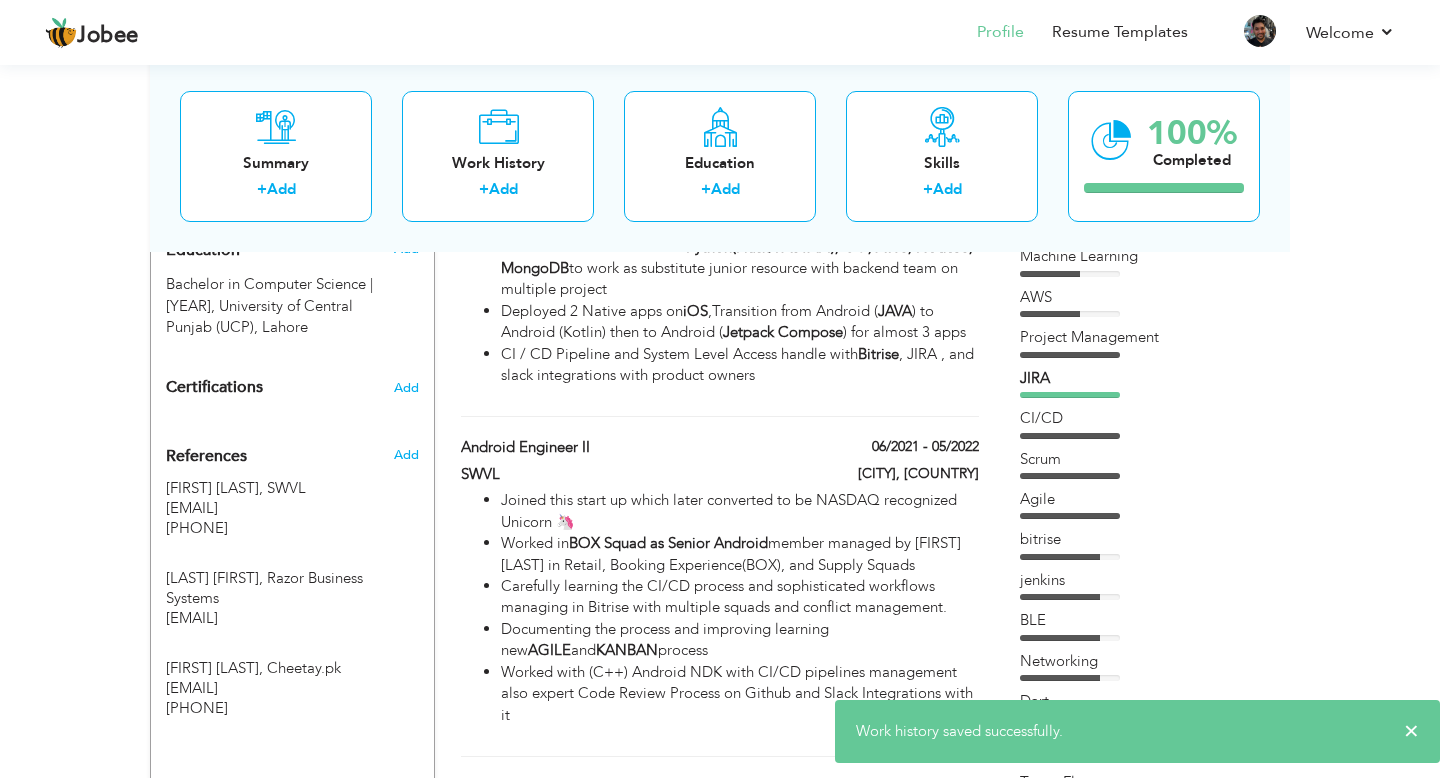 scroll, scrollTop: 851, scrollLeft: 0, axis: vertical 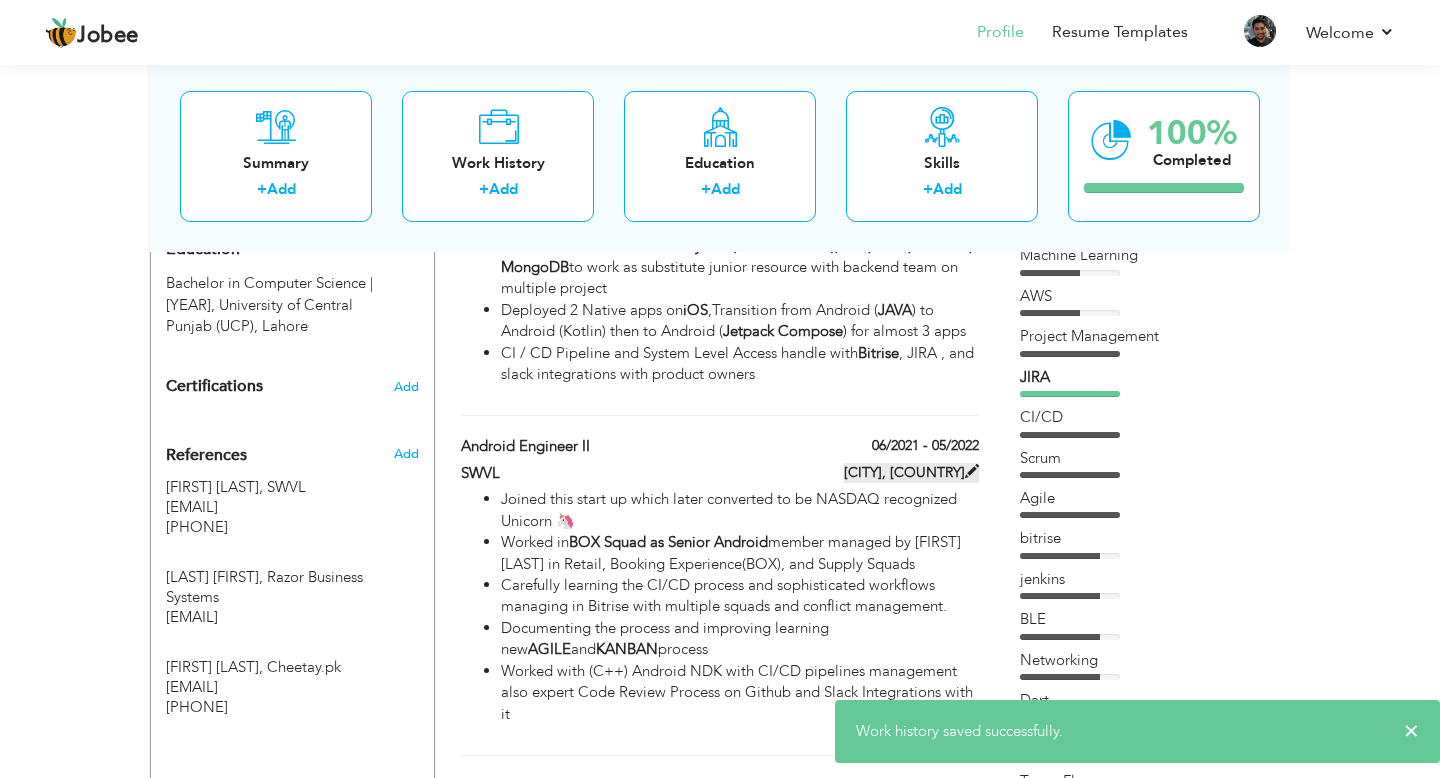 click on "Cairo, Egypt" at bounding box center (911, 473) 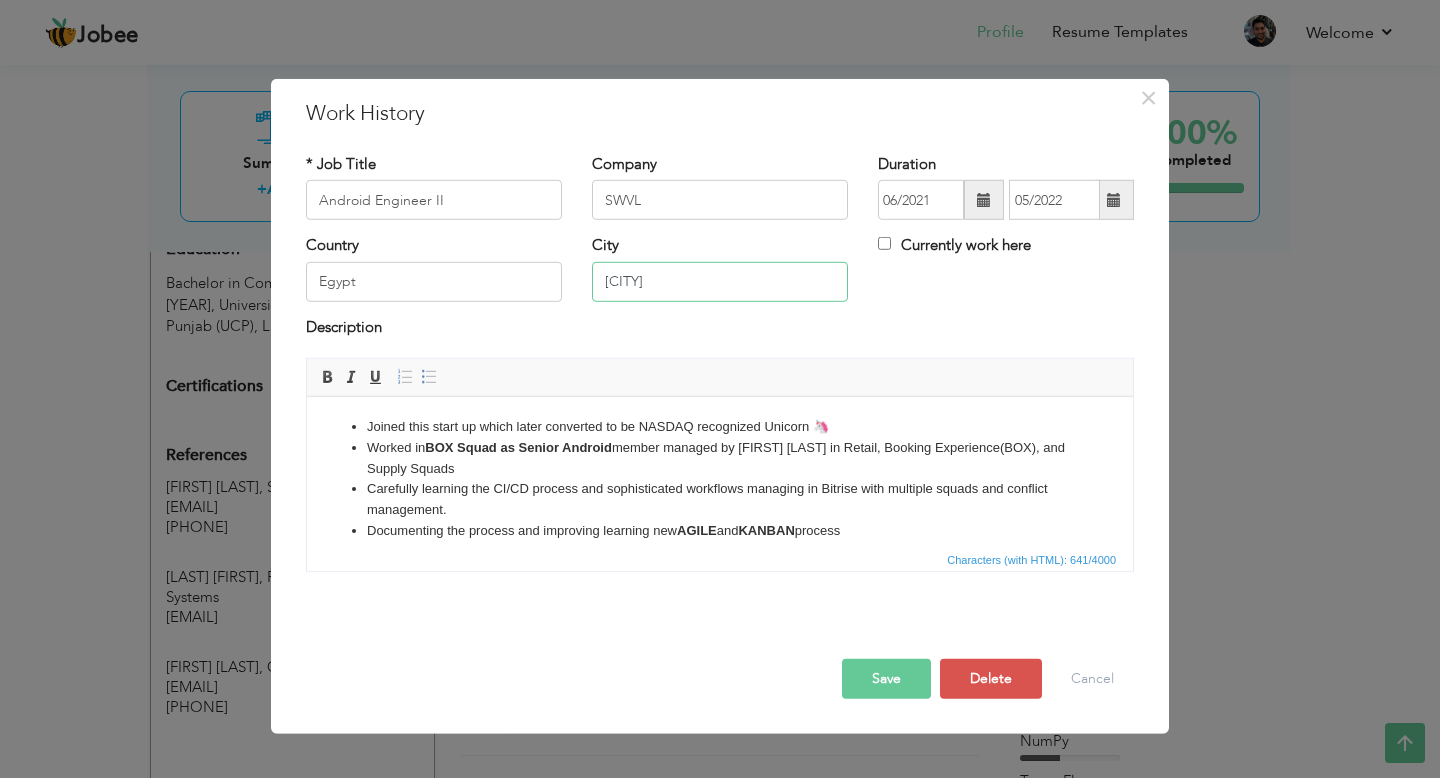 click on "Cairo" at bounding box center [720, 282] 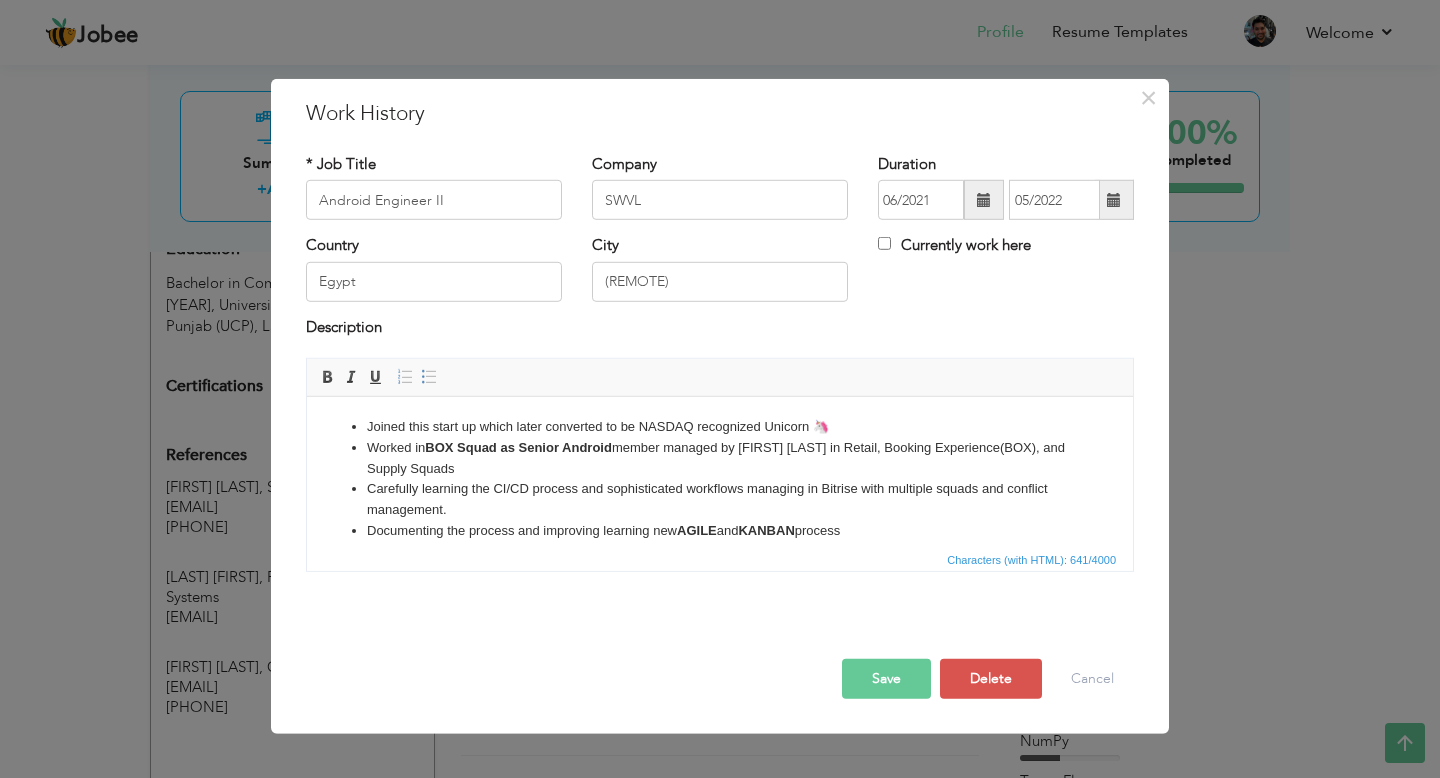 click on "Save" at bounding box center [886, 679] 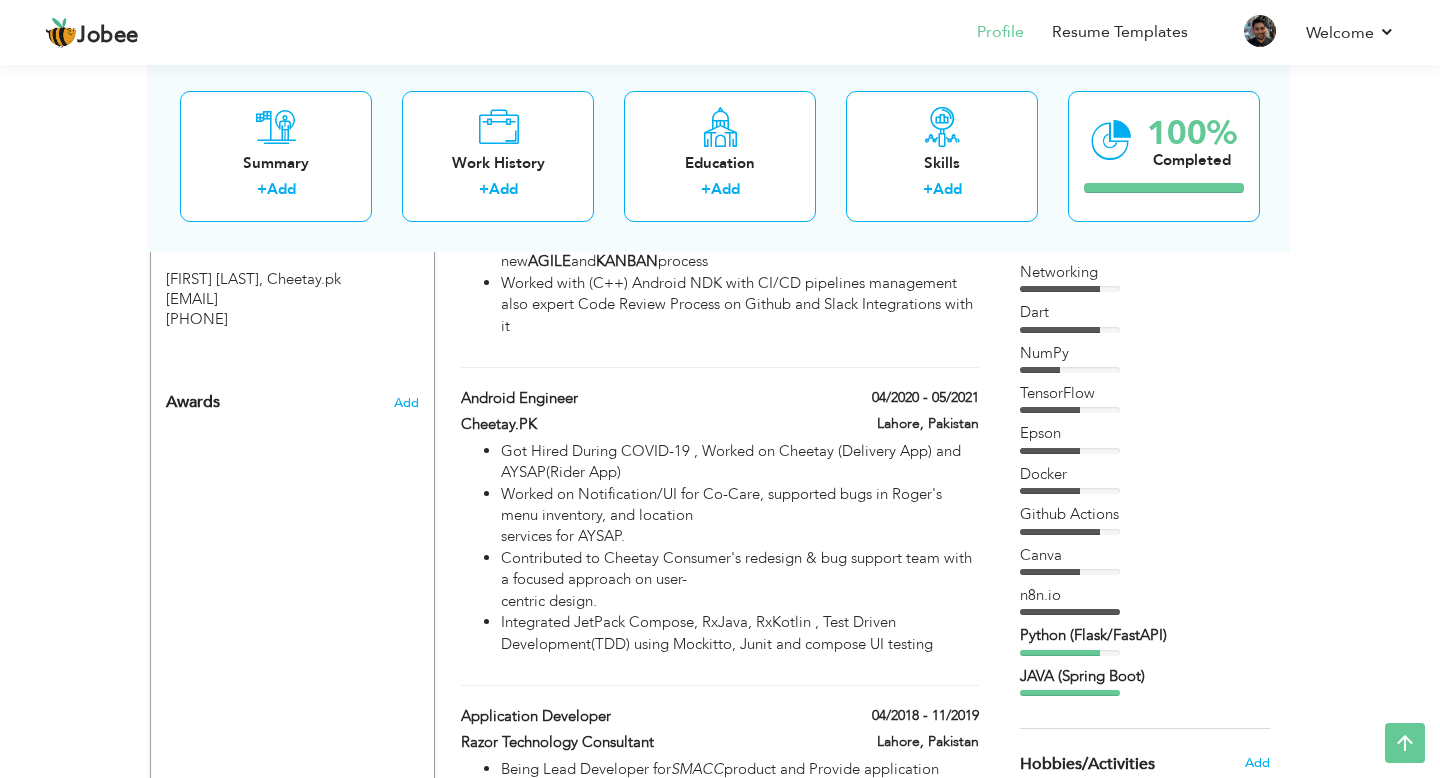 scroll, scrollTop: 1237, scrollLeft: 0, axis: vertical 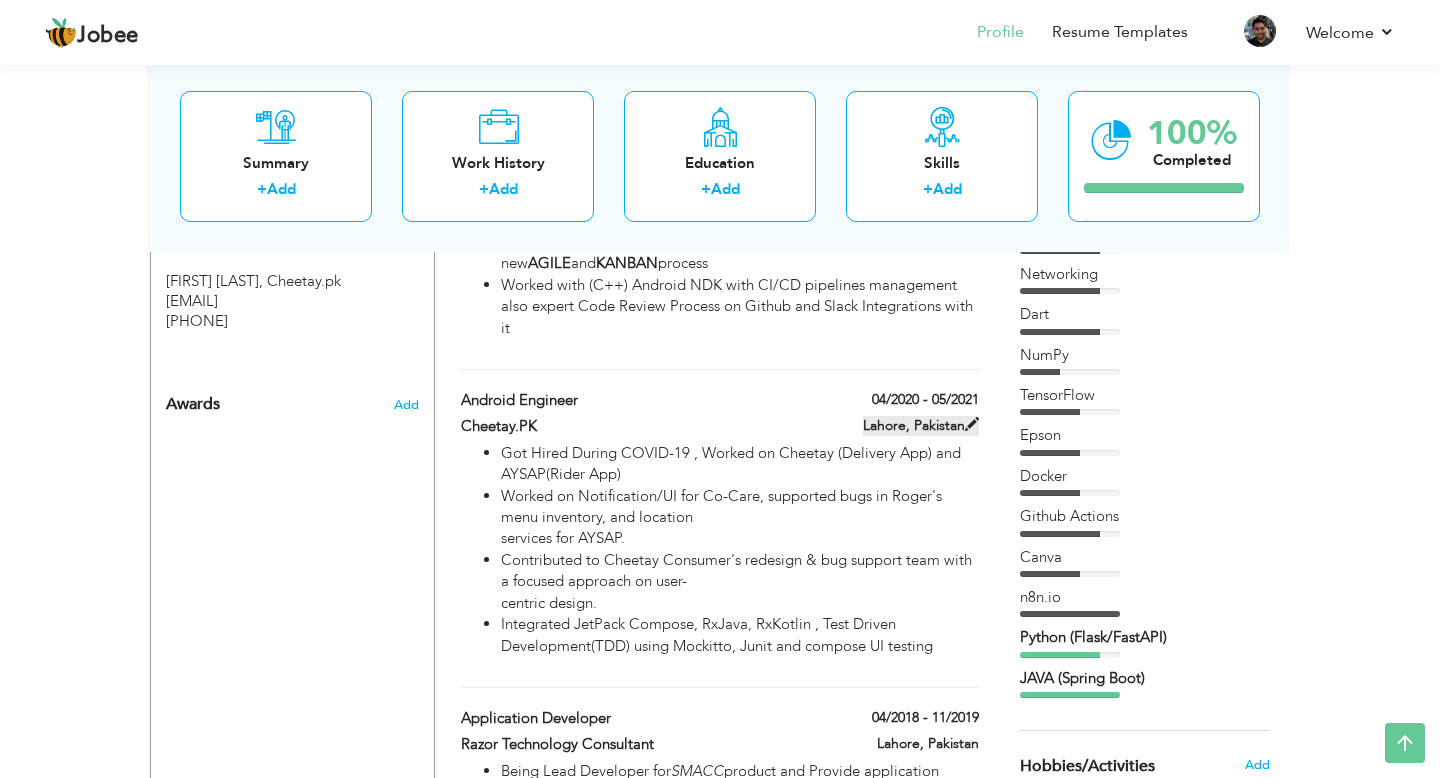 click on "Lahore, Pakistan" at bounding box center (921, 426) 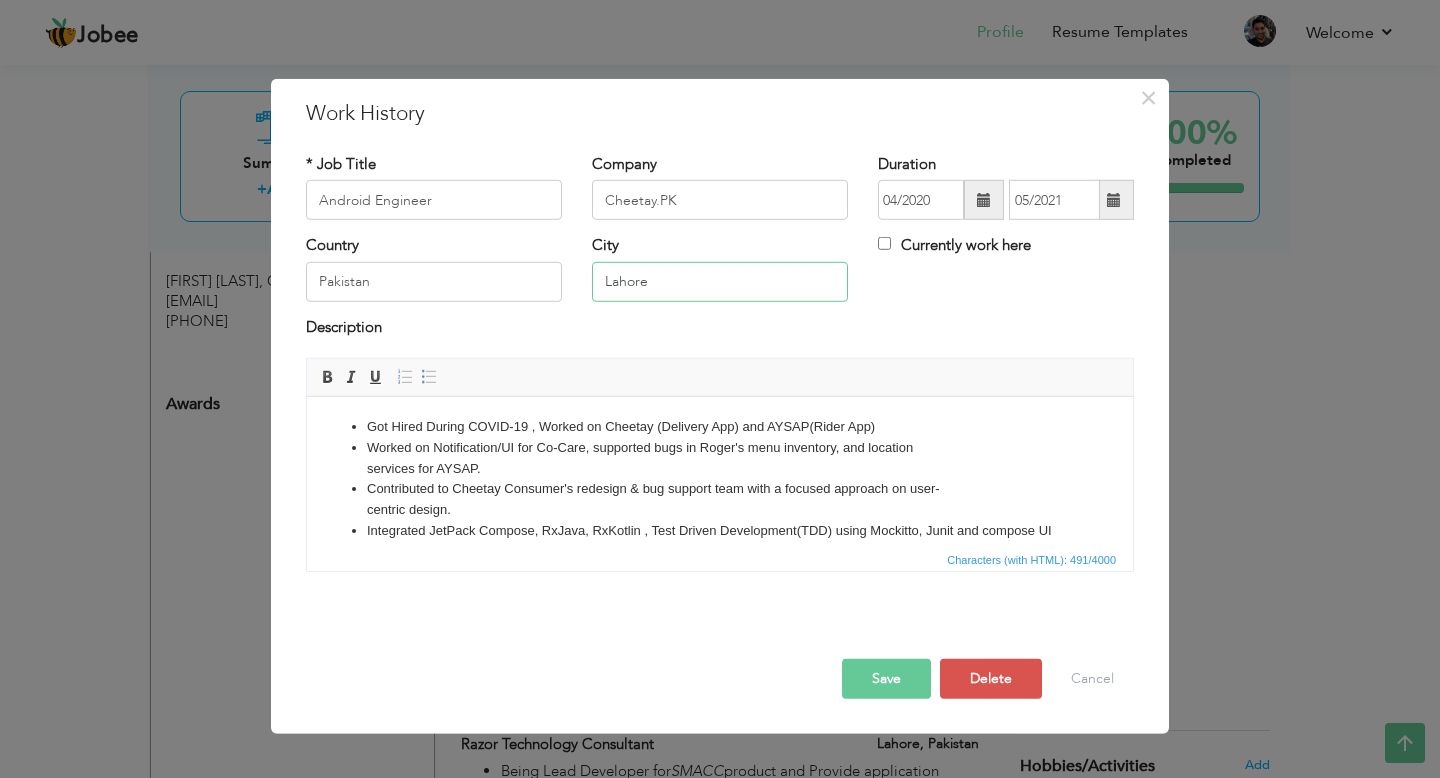 click on "Lahore" at bounding box center [720, 282] 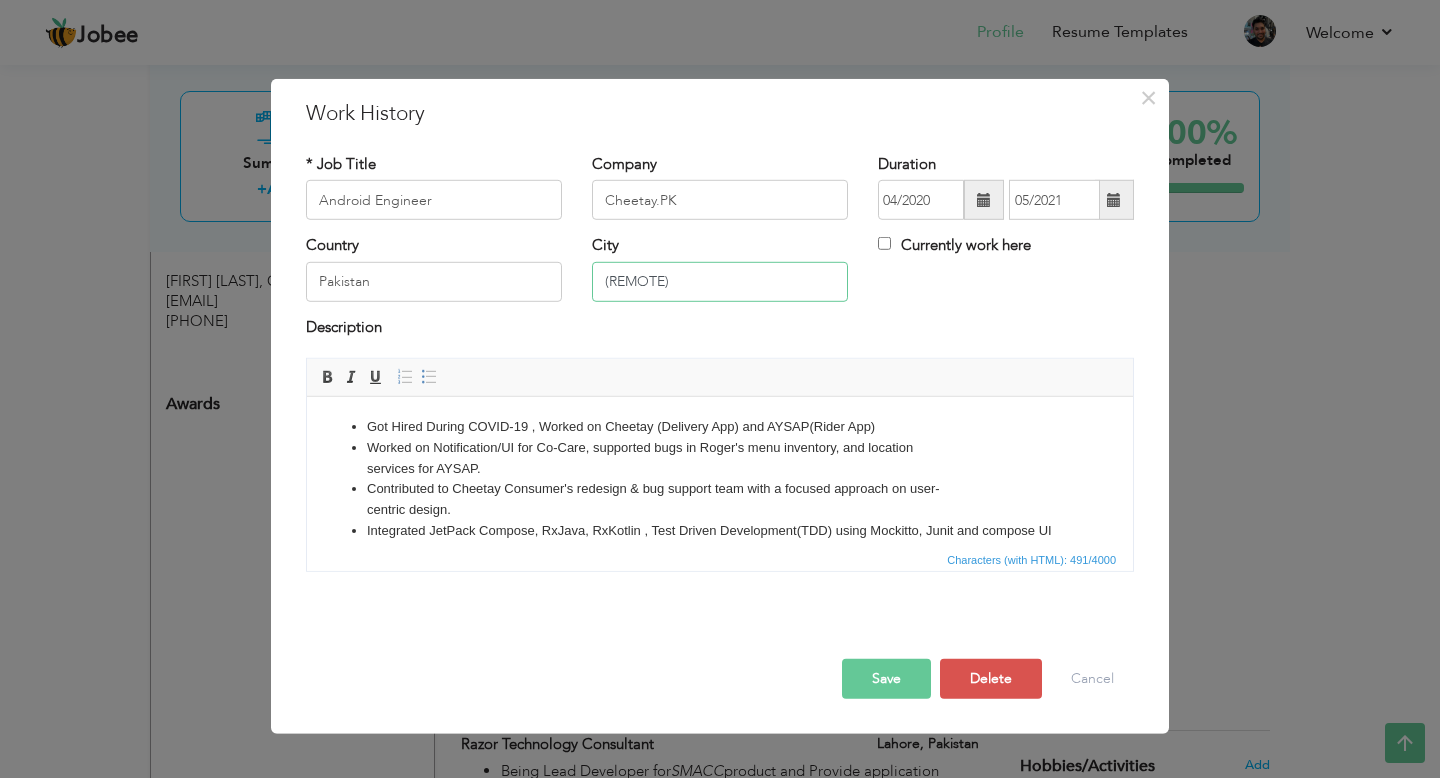 click on "(REMOTE)" at bounding box center [720, 282] 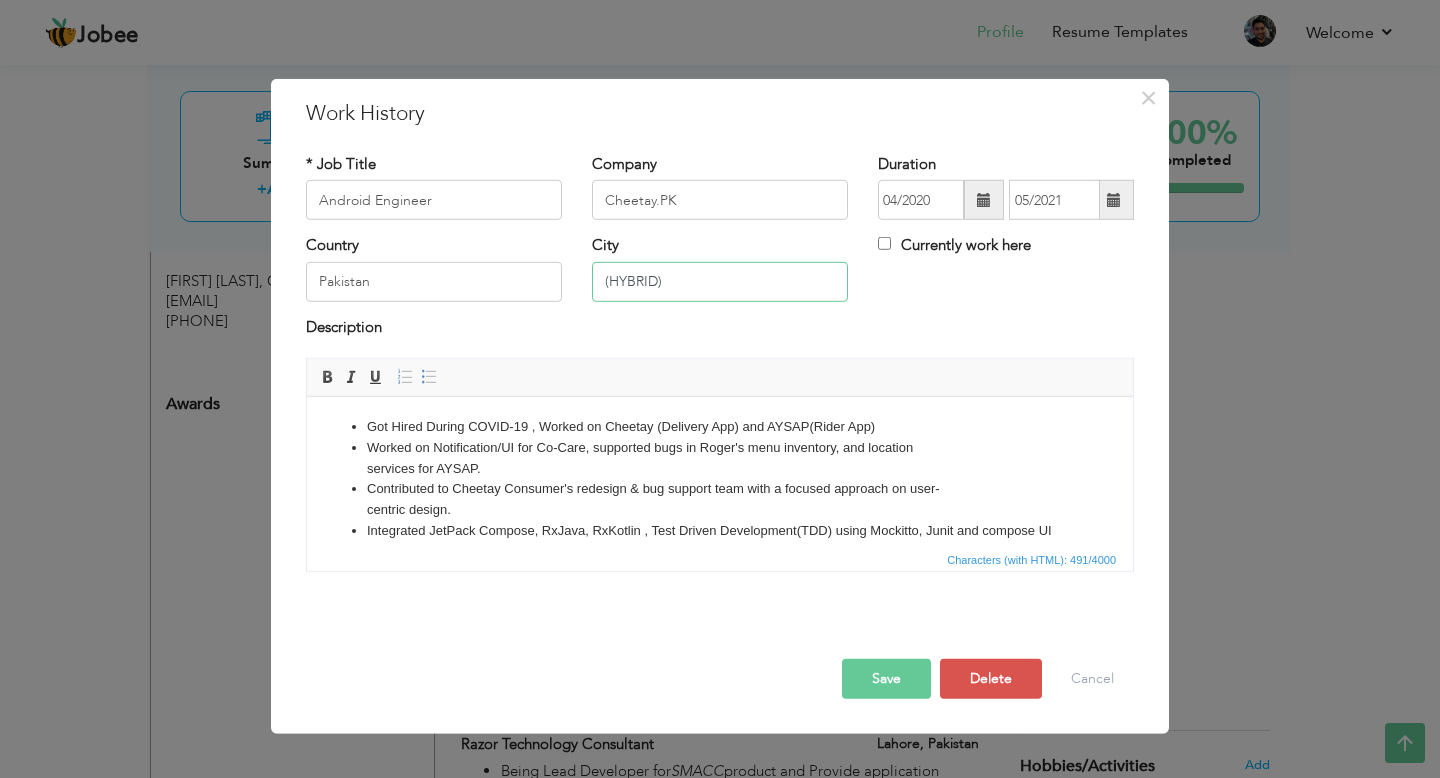 type on "(HYBRID)" 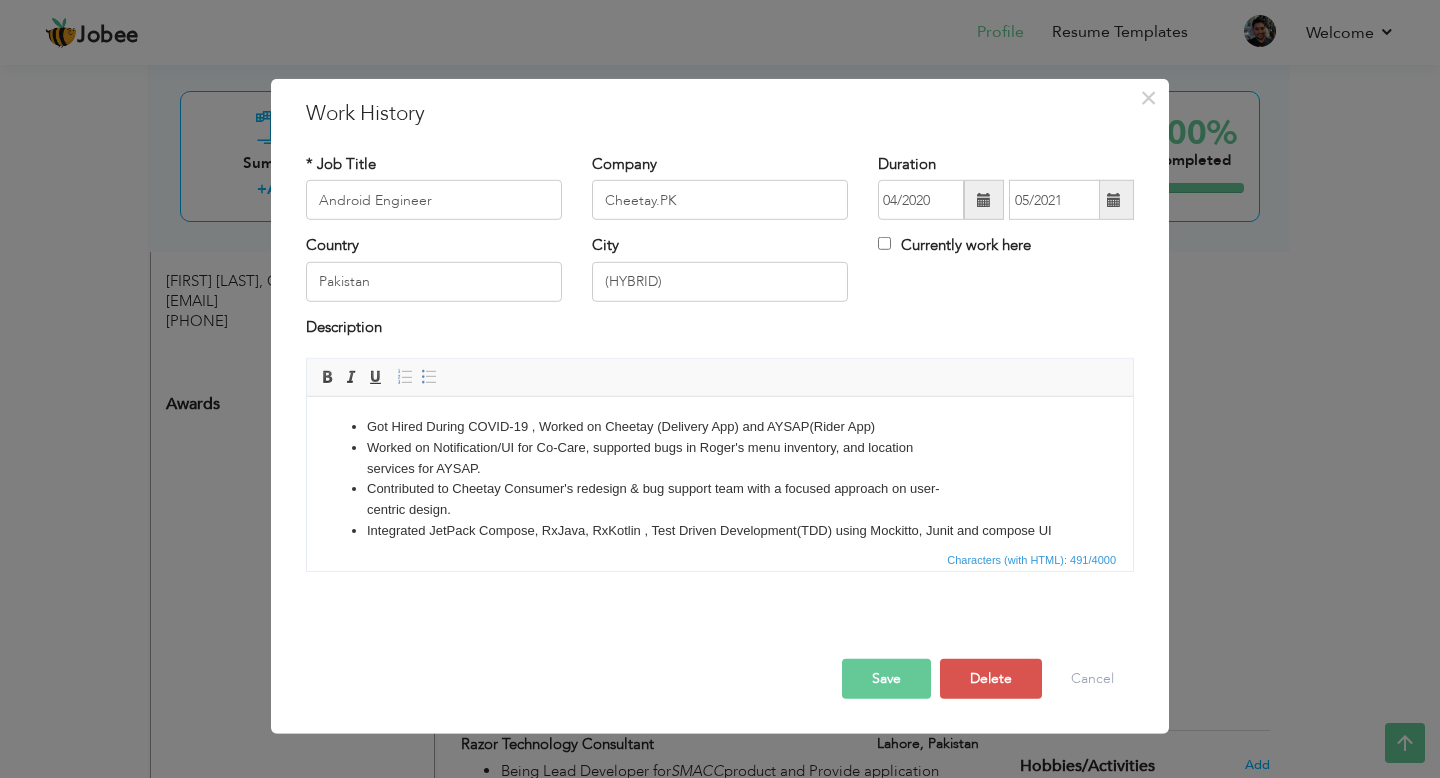 click on "Save" at bounding box center (886, 679) 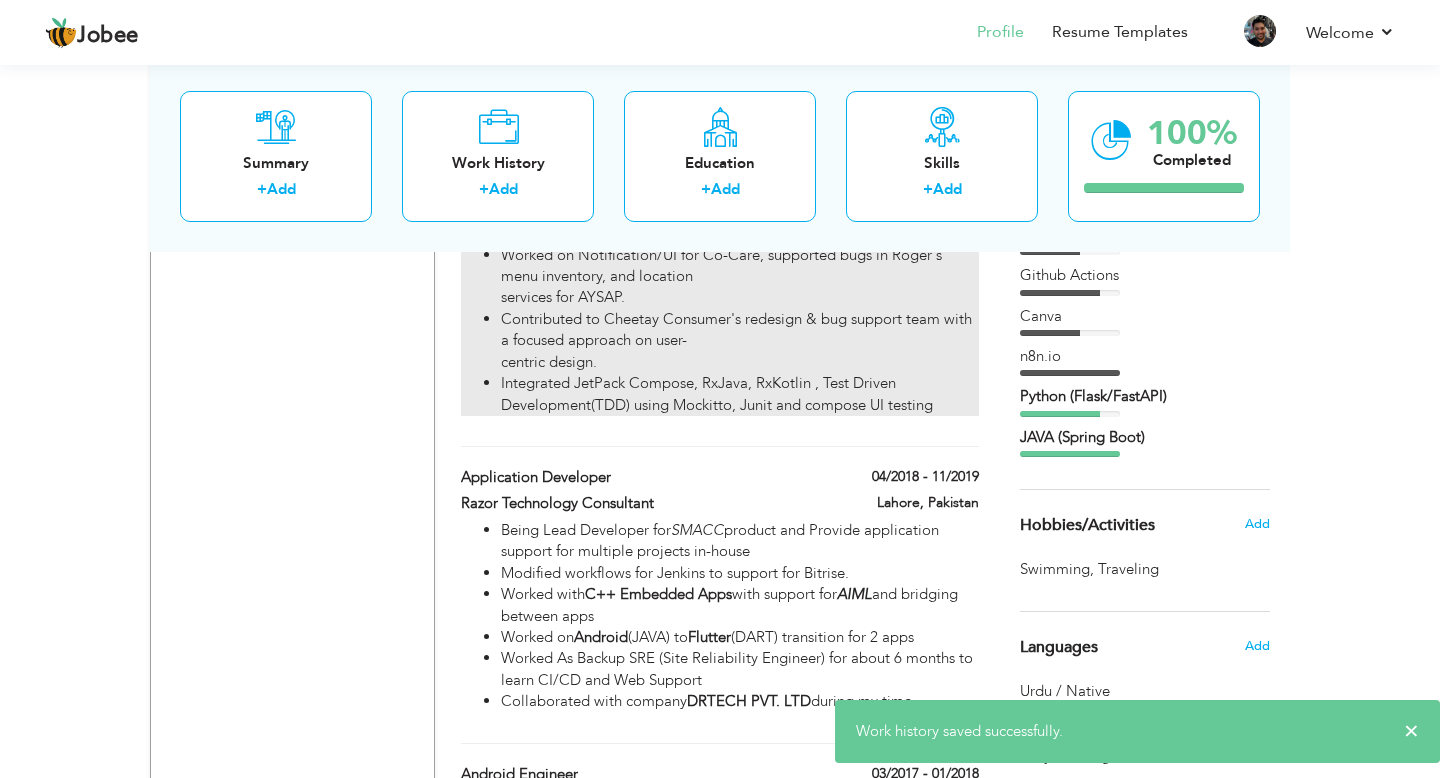 scroll, scrollTop: 1491, scrollLeft: 0, axis: vertical 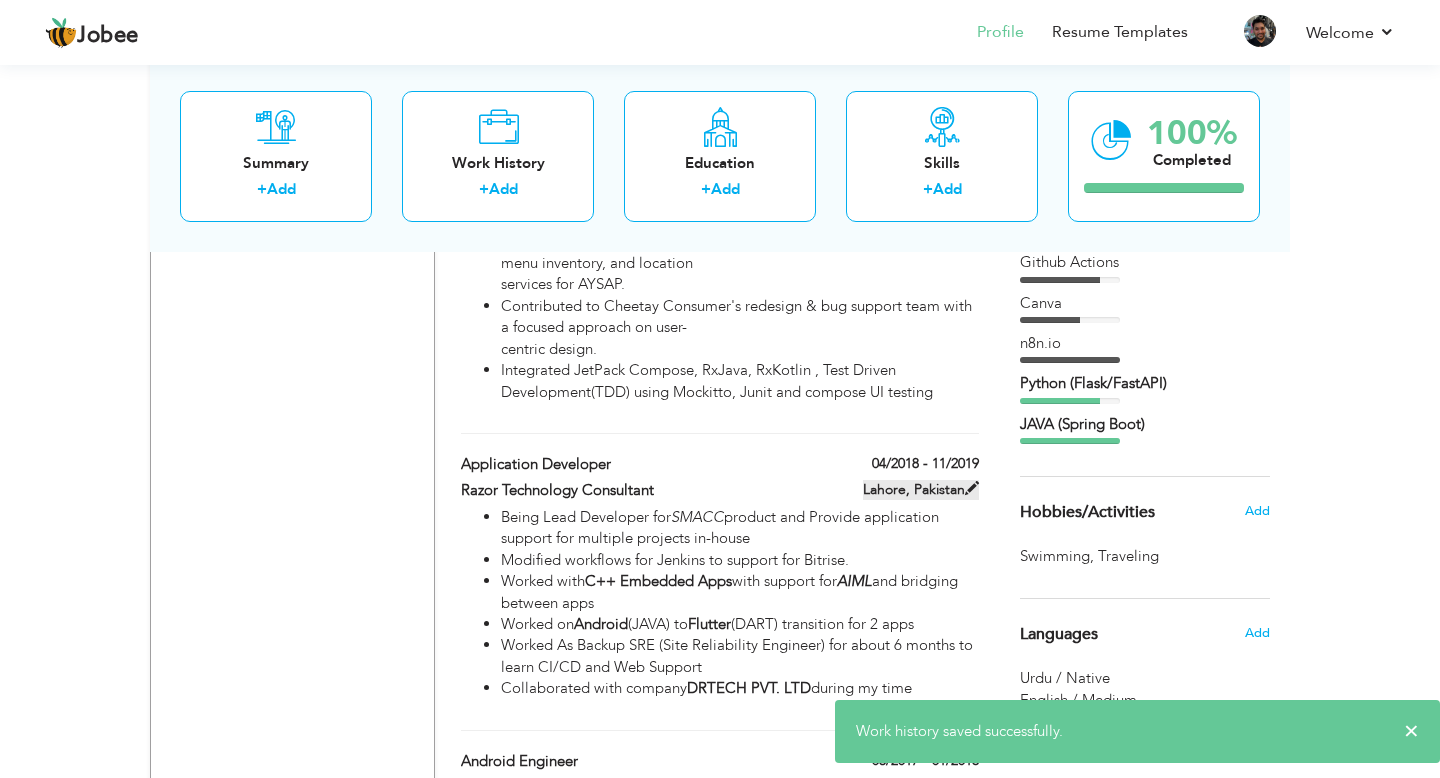 click on "Lahore, Pakistan" at bounding box center [921, 490] 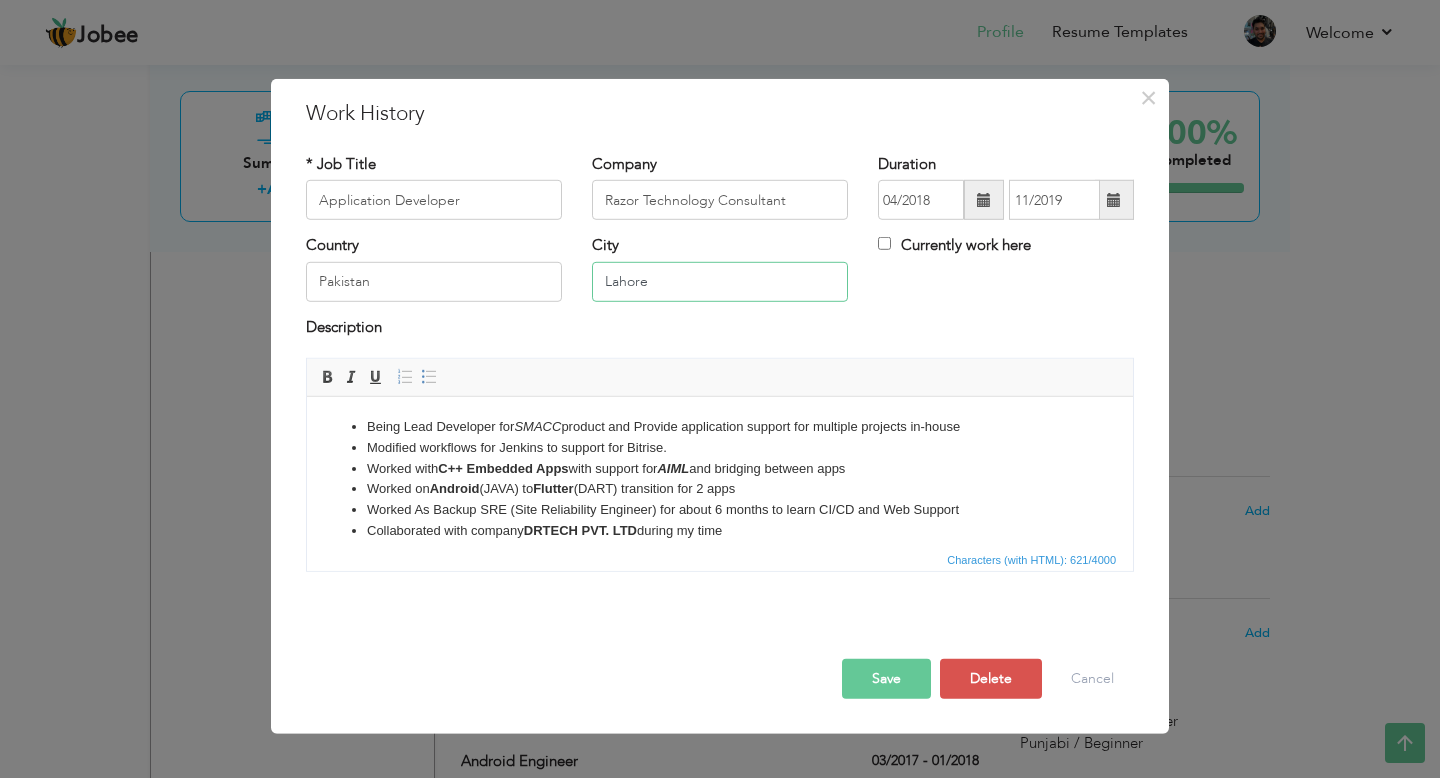 click on "Lahore" at bounding box center (720, 282) 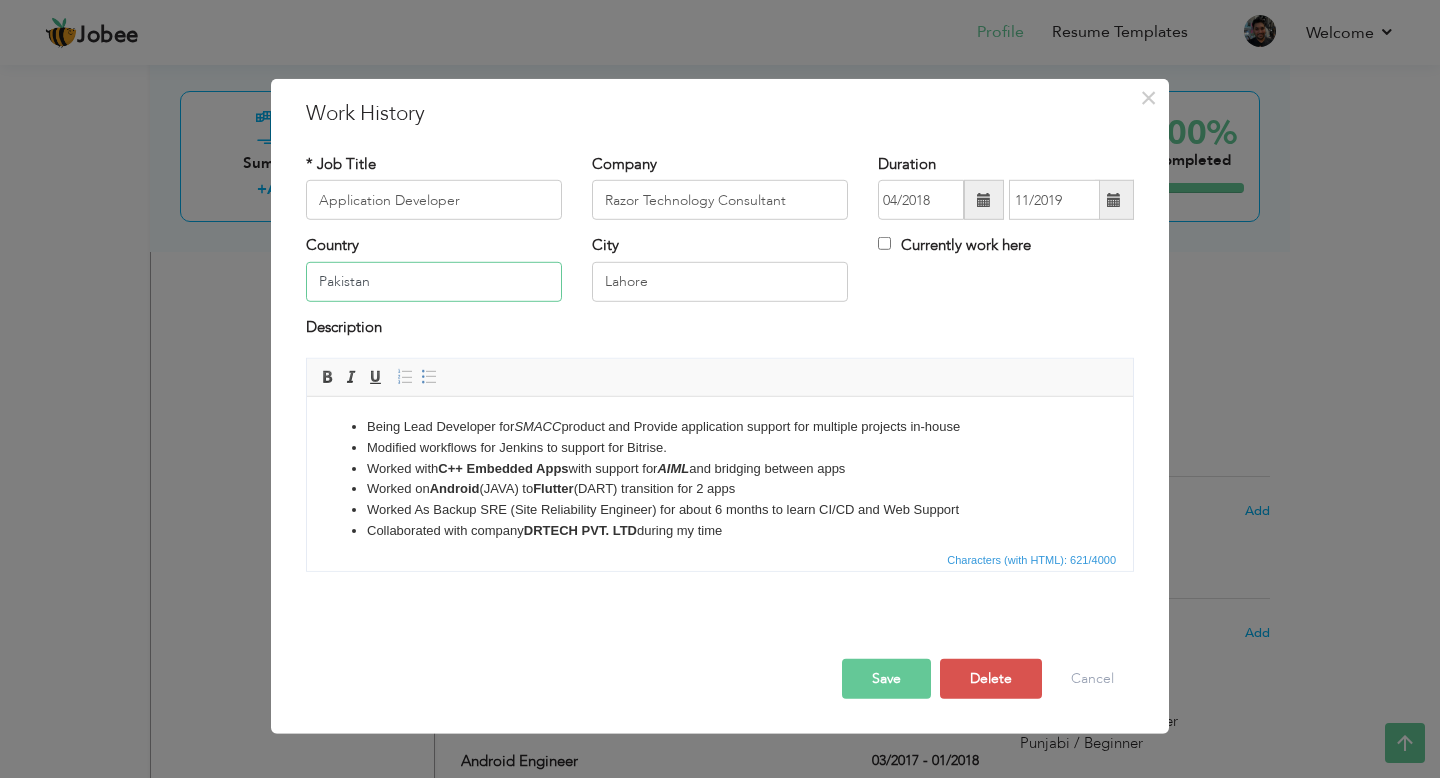 click on "Pakistan" at bounding box center (434, 282) 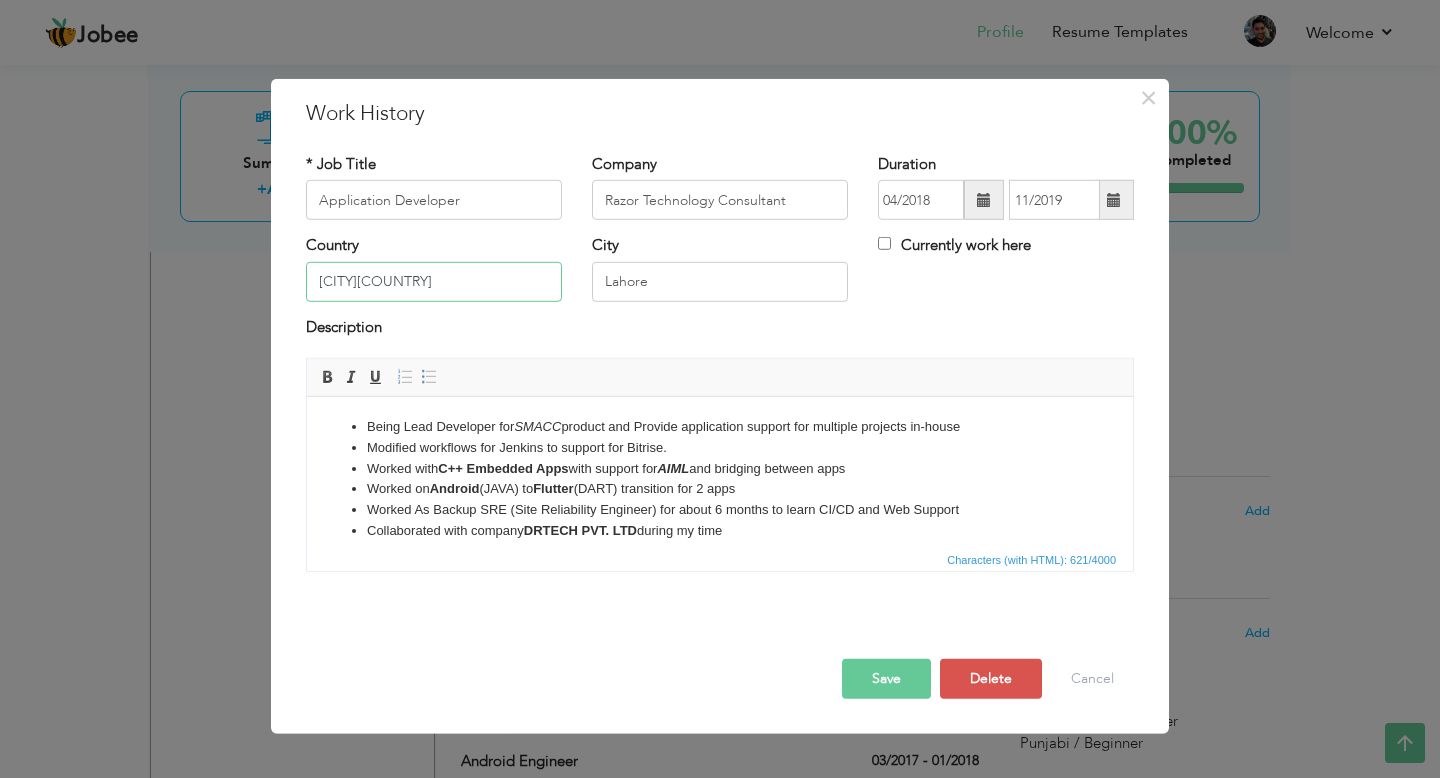 type on "Pakistan" 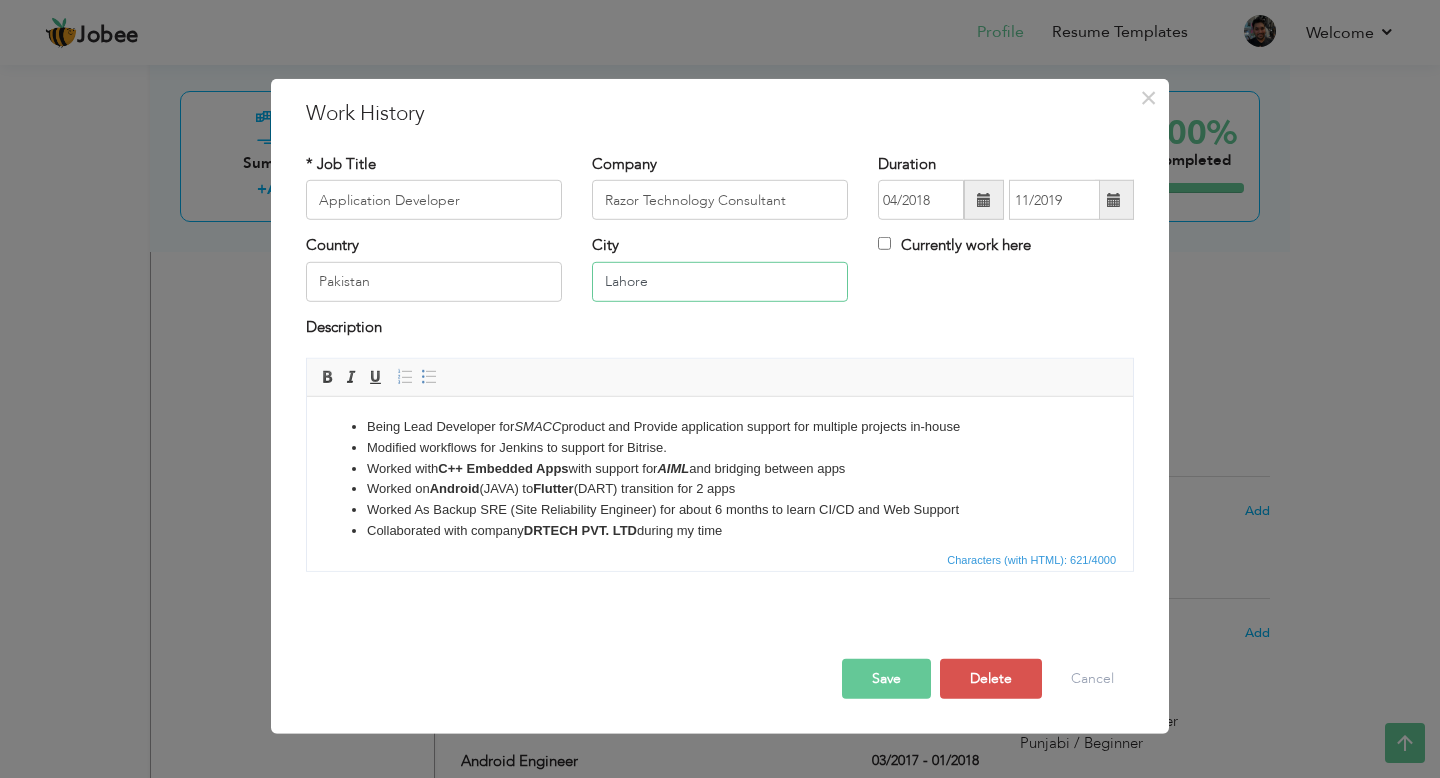 click on "Lahore" at bounding box center [720, 282] 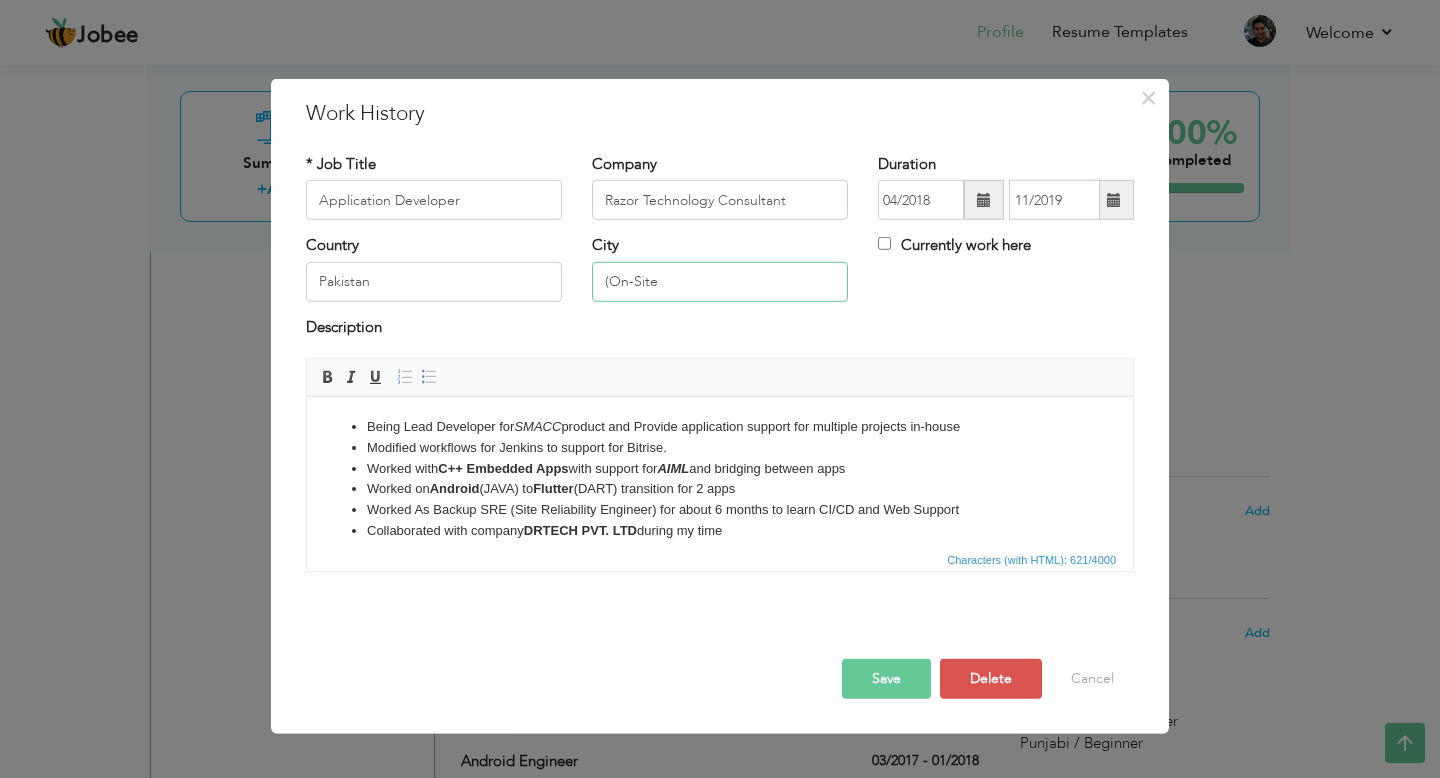 click on "(On-Site" at bounding box center (720, 282) 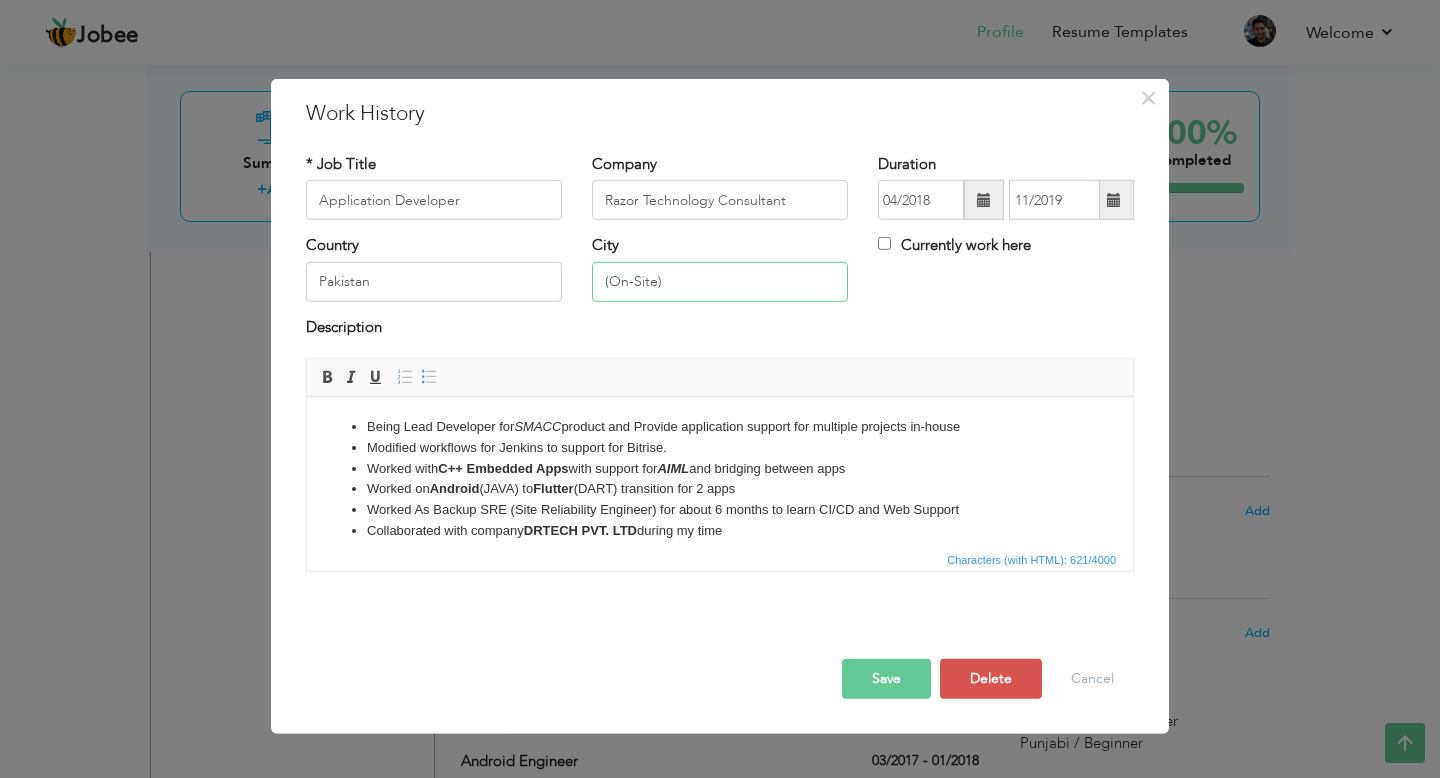 click on "(On-Site)" at bounding box center (720, 282) 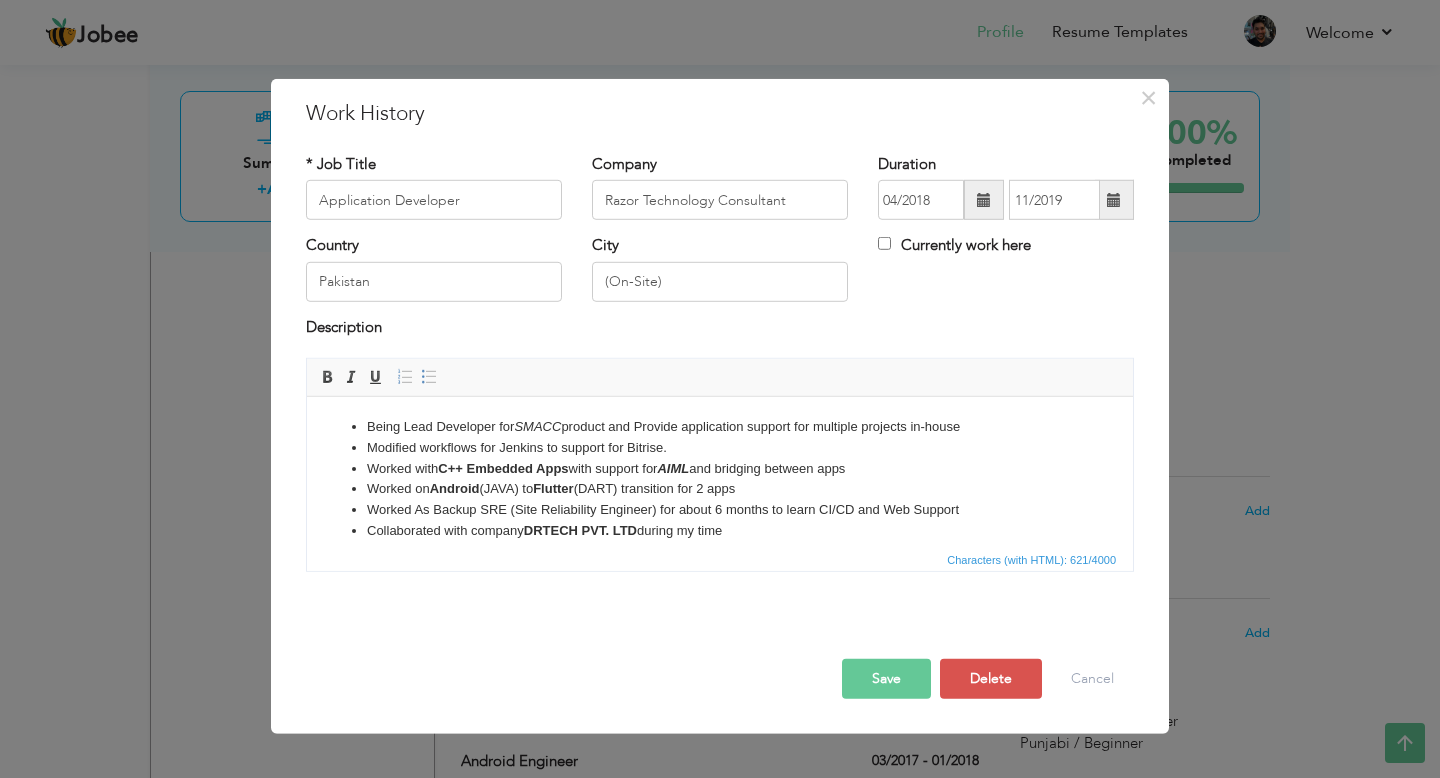 click on "Save" at bounding box center (886, 679) 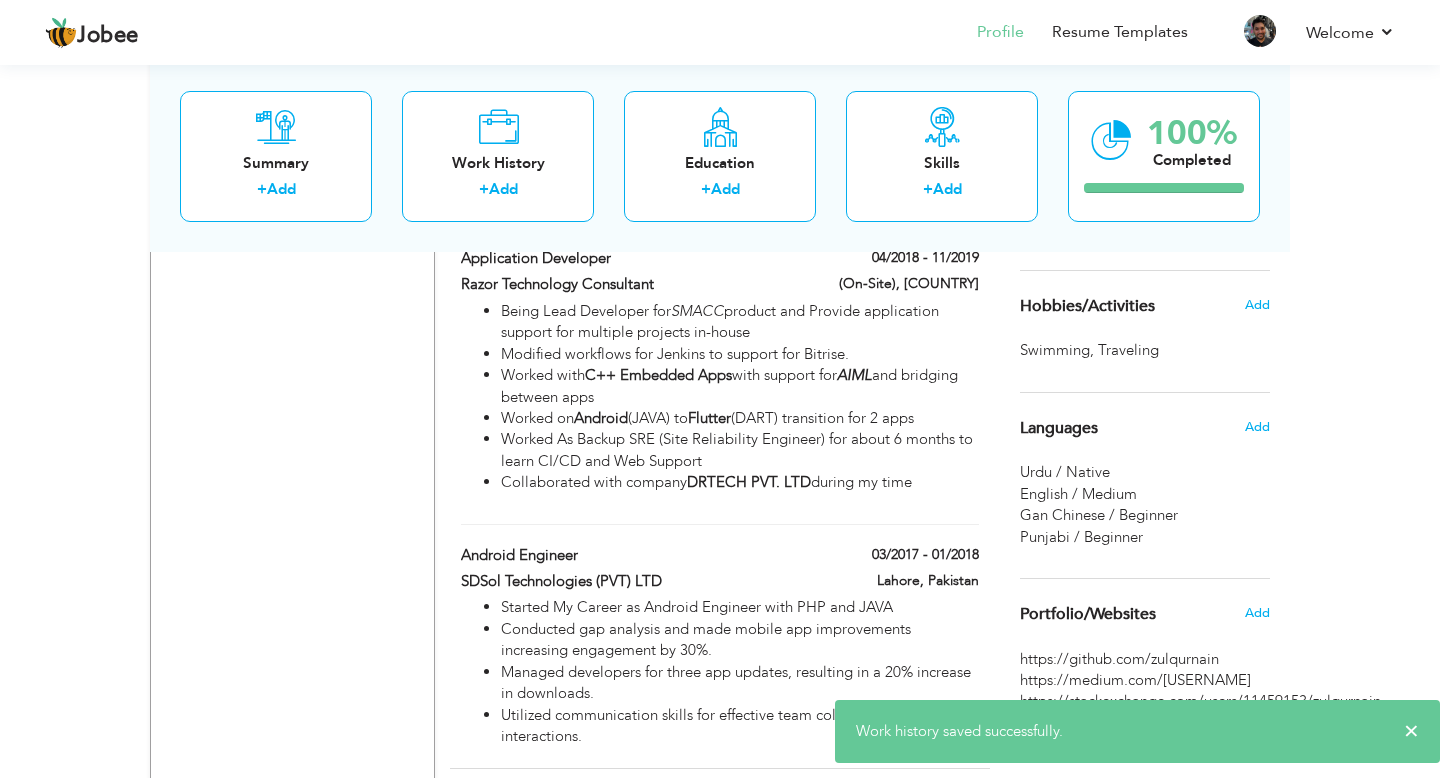 scroll, scrollTop: 1819, scrollLeft: 0, axis: vertical 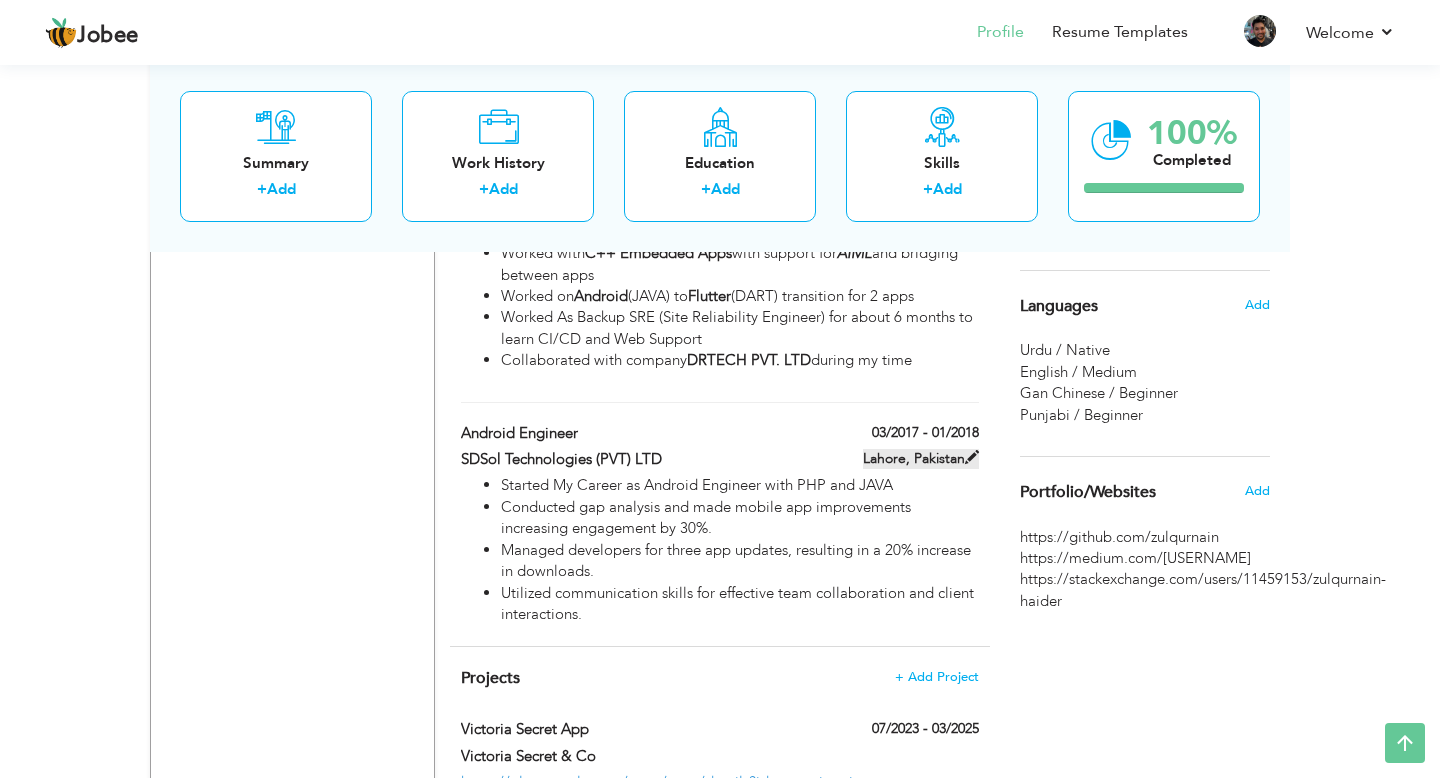 click on "Lahore, Pakistan" at bounding box center [921, 459] 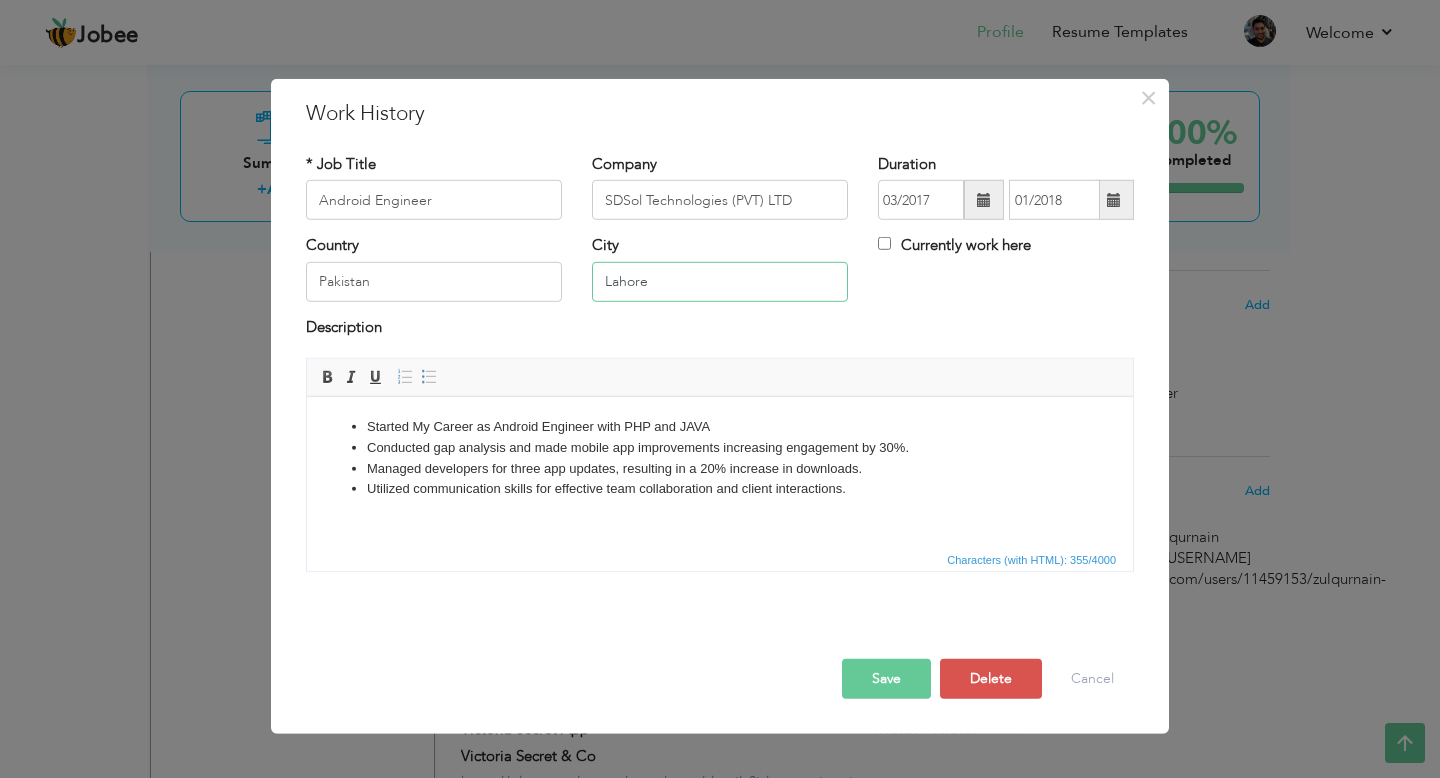 click on "Lahore" at bounding box center [720, 282] 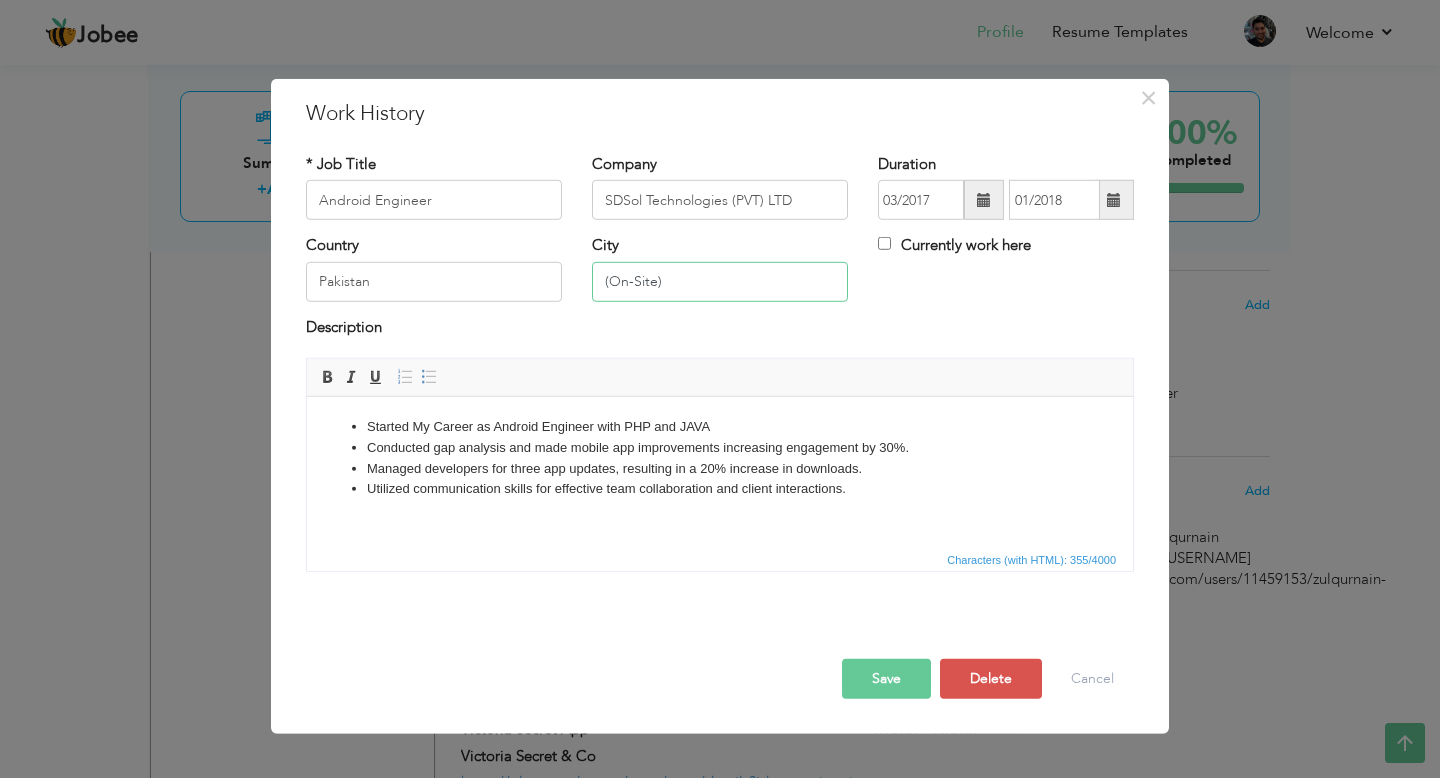 type on "(On-Site)" 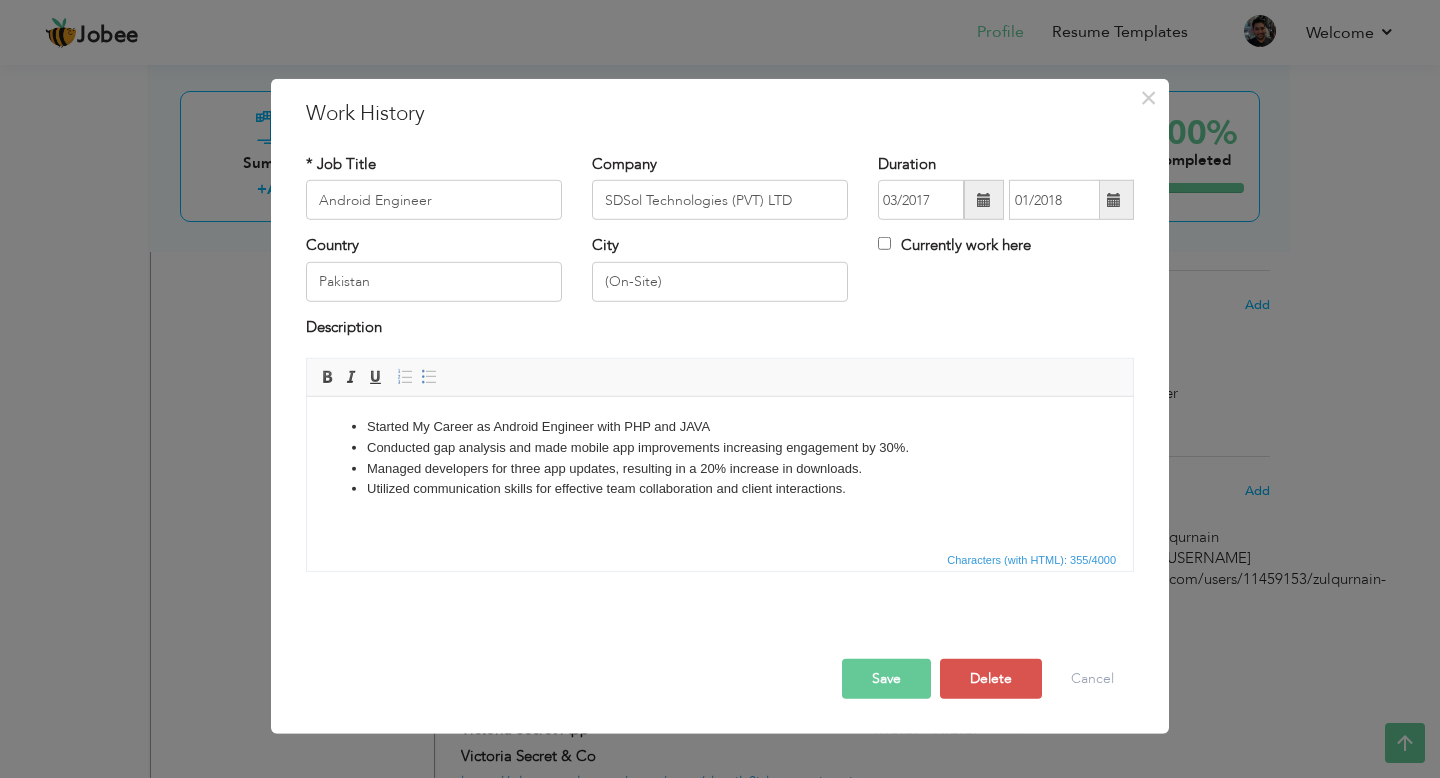 click on "Save" at bounding box center (886, 679) 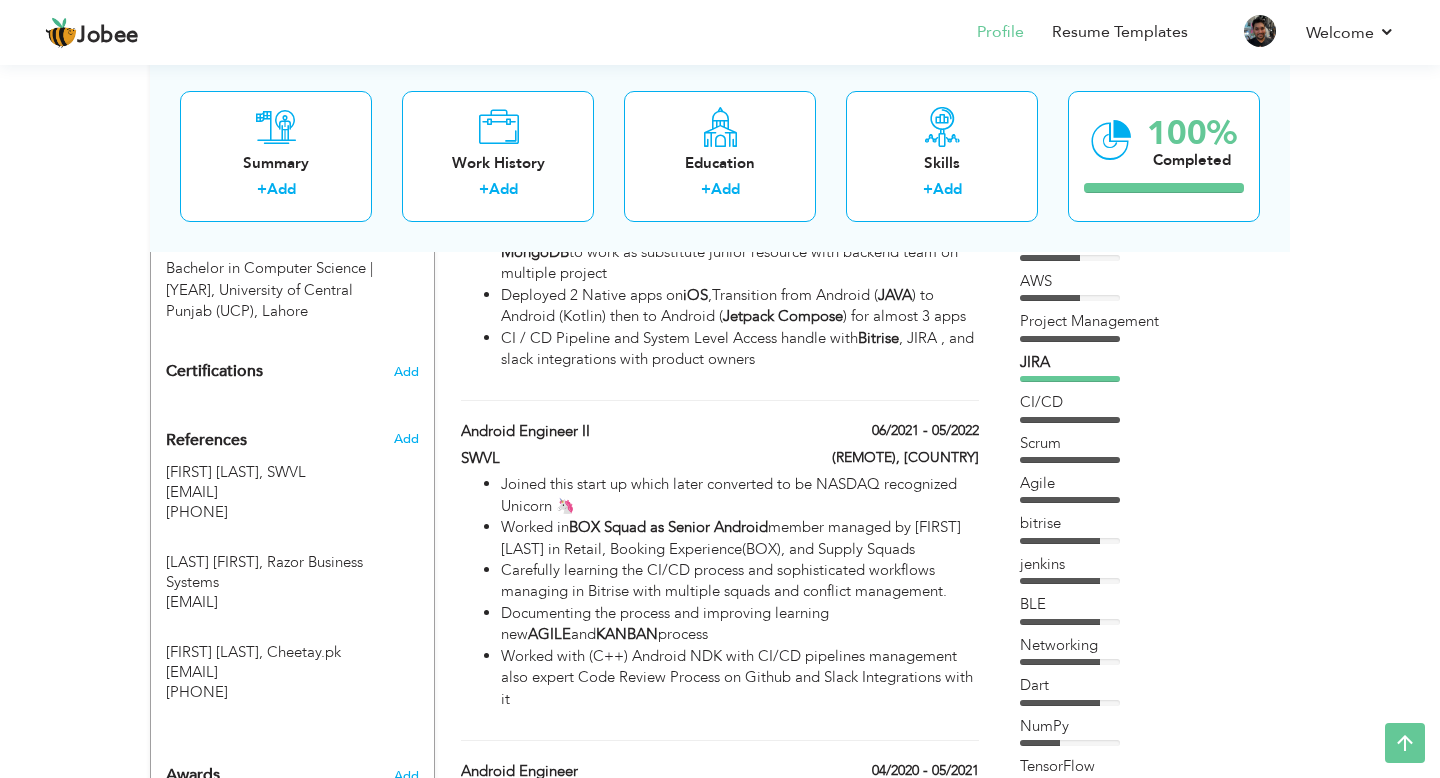 scroll, scrollTop: 868, scrollLeft: 0, axis: vertical 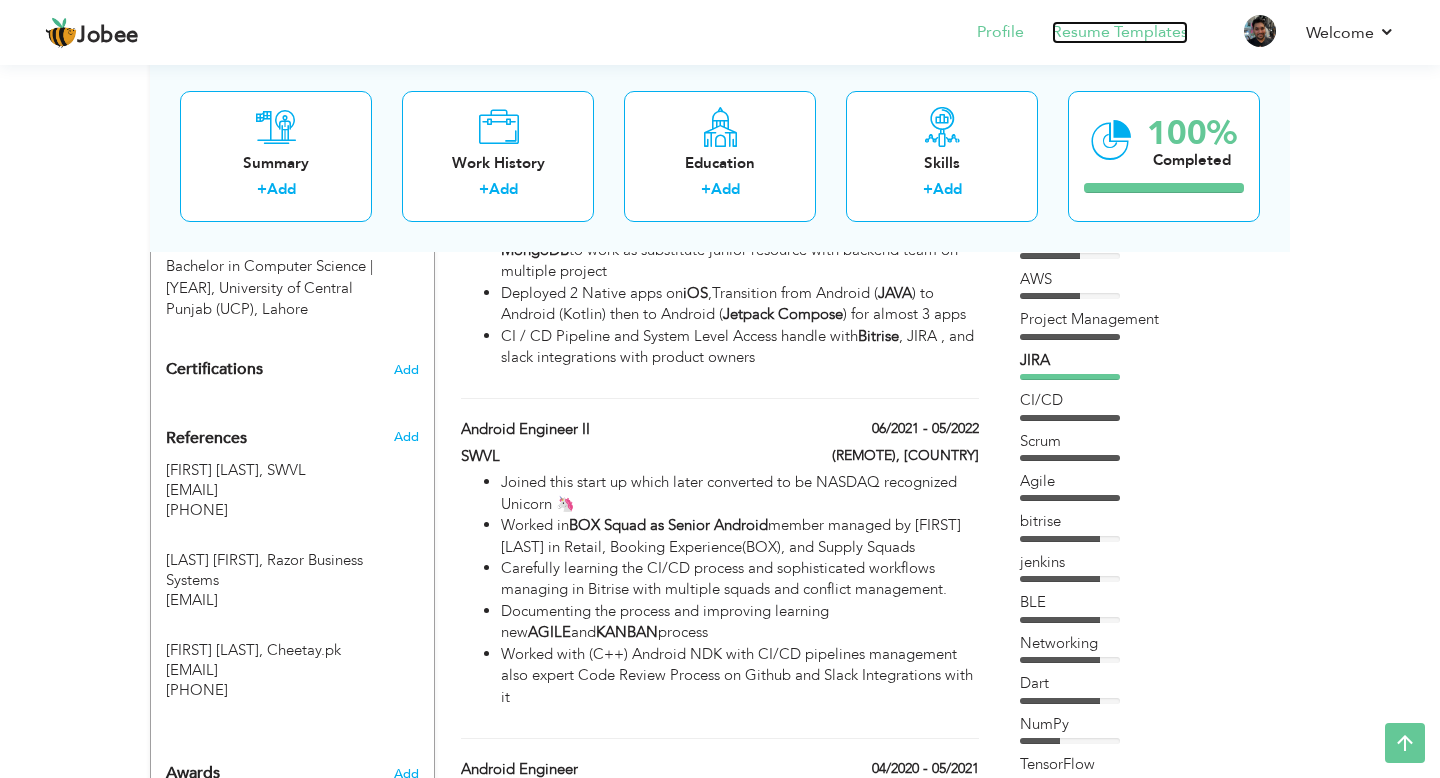click on "Resume Templates" at bounding box center [1120, 32] 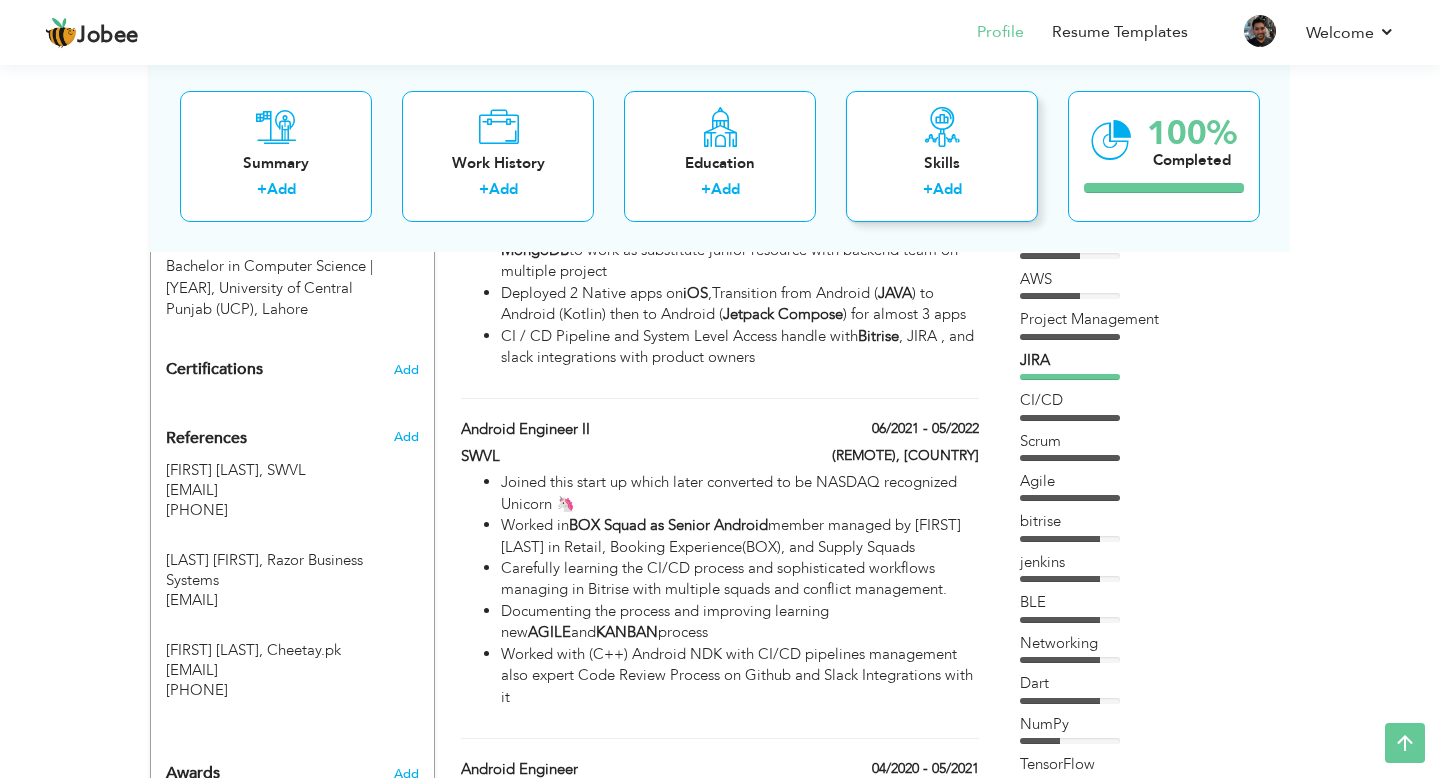 click at bounding box center (942, 126) 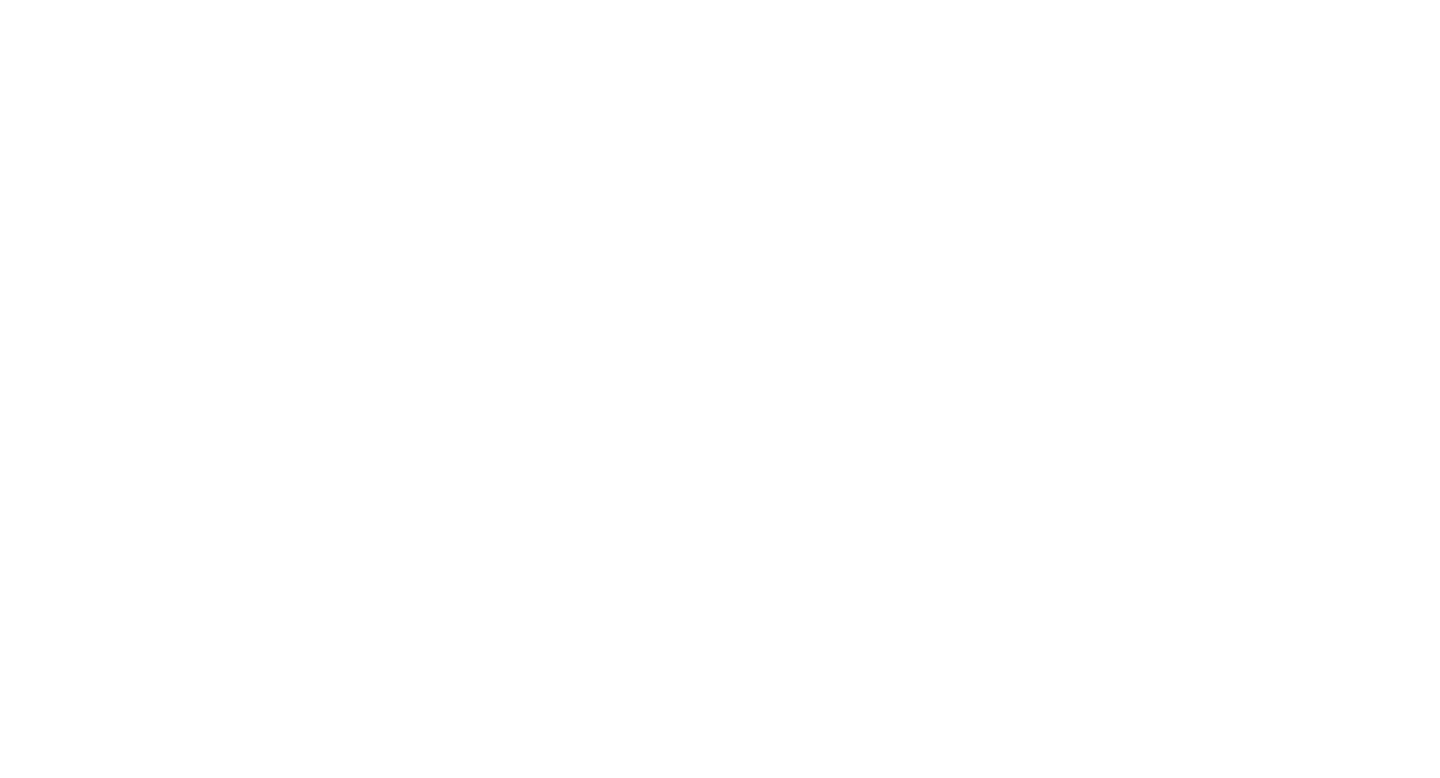 scroll, scrollTop: 0, scrollLeft: 0, axis: both 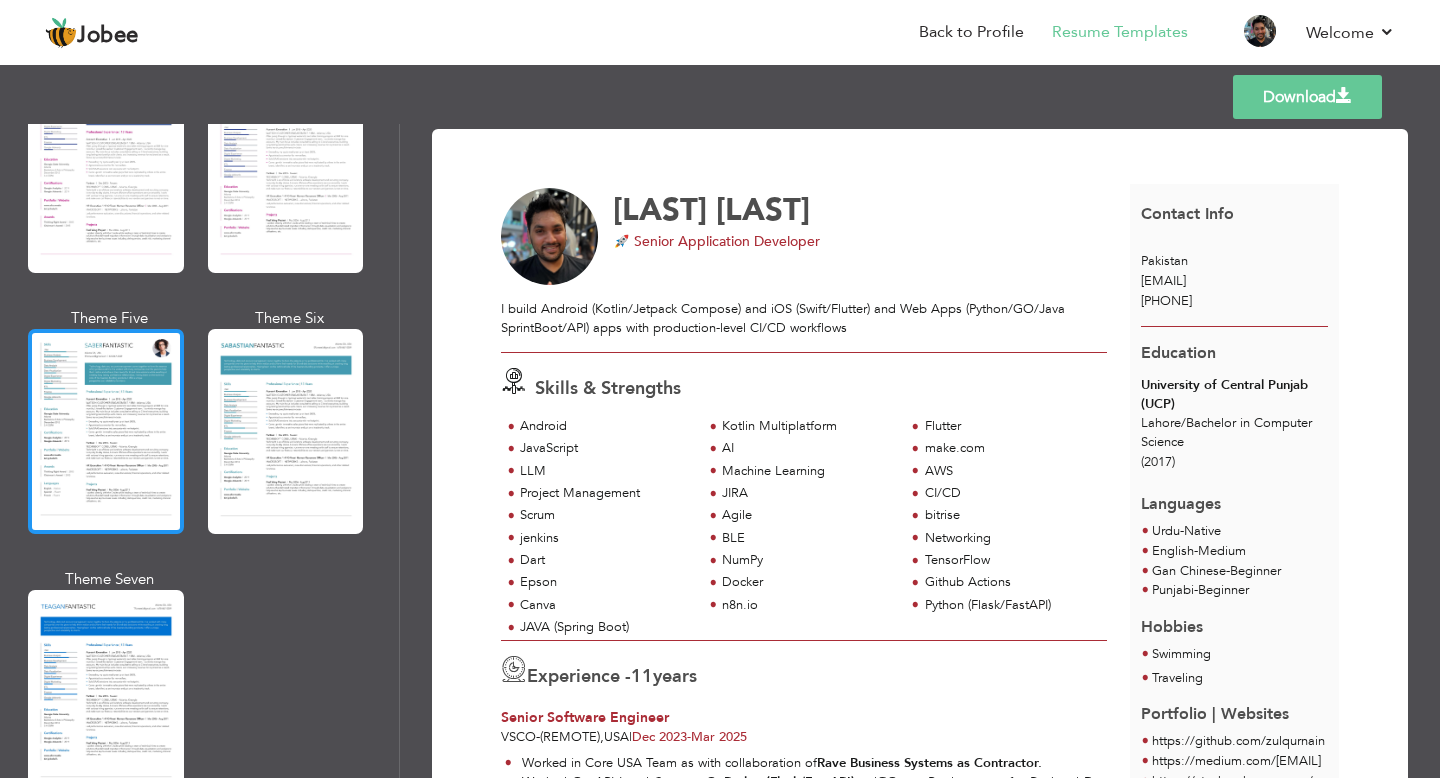 click at bounding box center (106, 431) 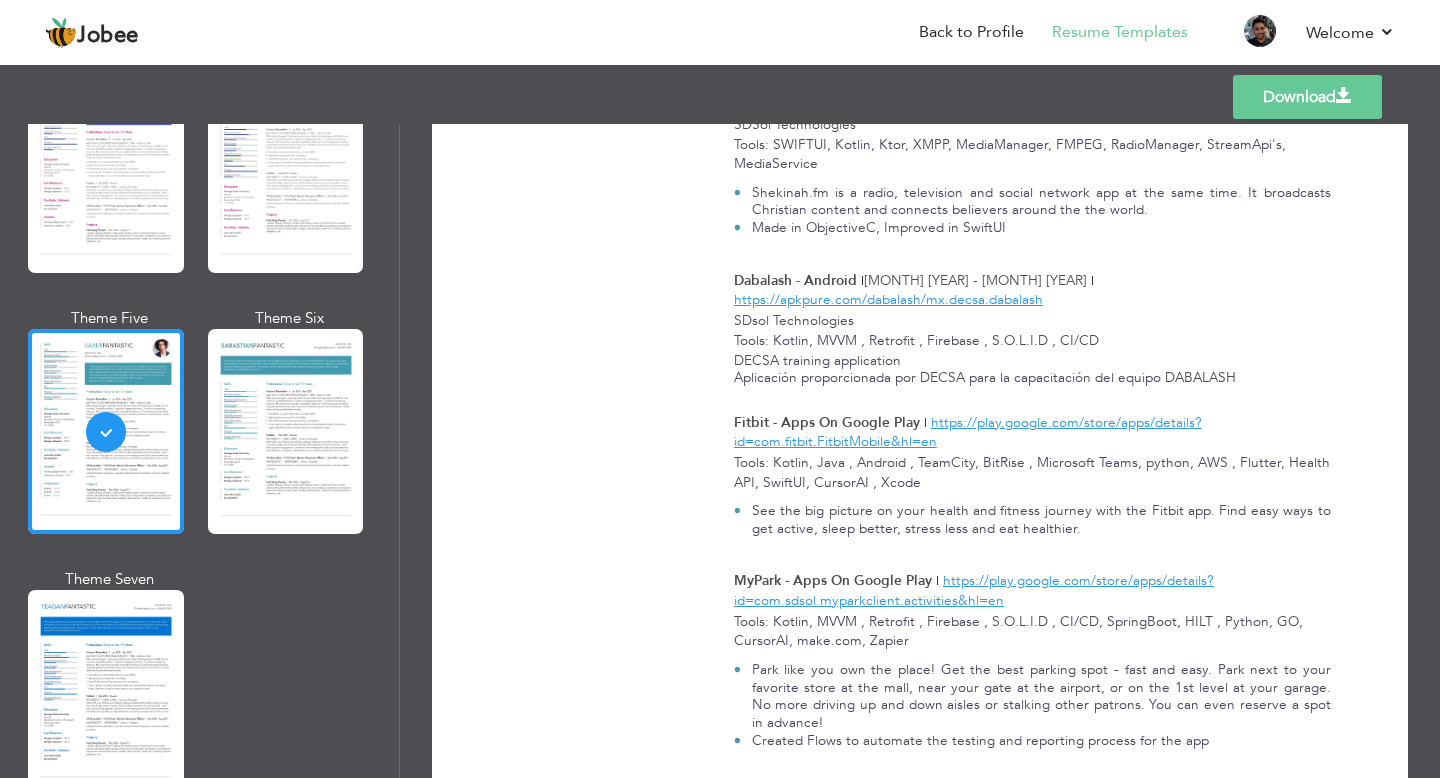 scroll, scrollTop: 3427, scrollLeft: 0, axis: vertical 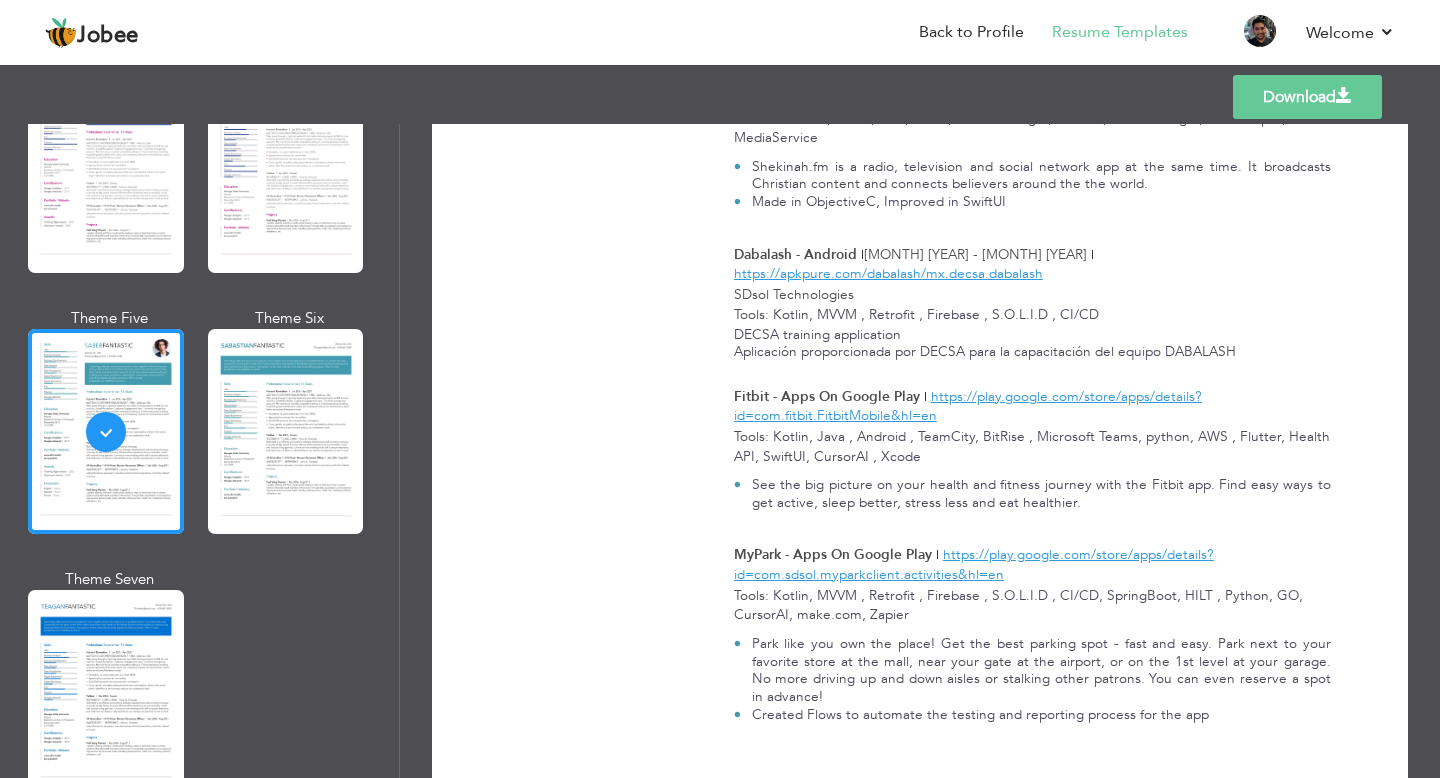 click on "Download" at bounding box center [1307, 97] 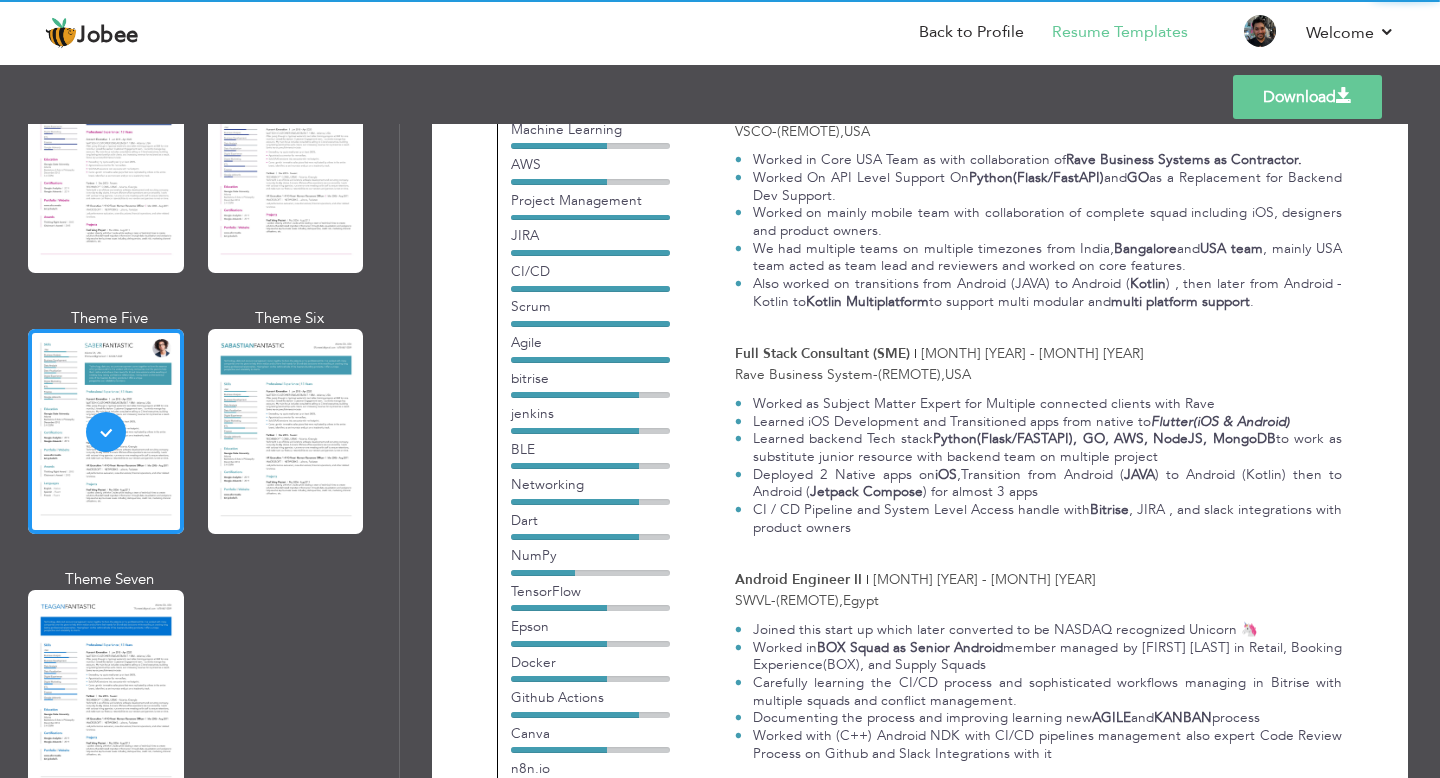 scroll, scrollTop: 347, scrollLeft: 0, axis: vertical 